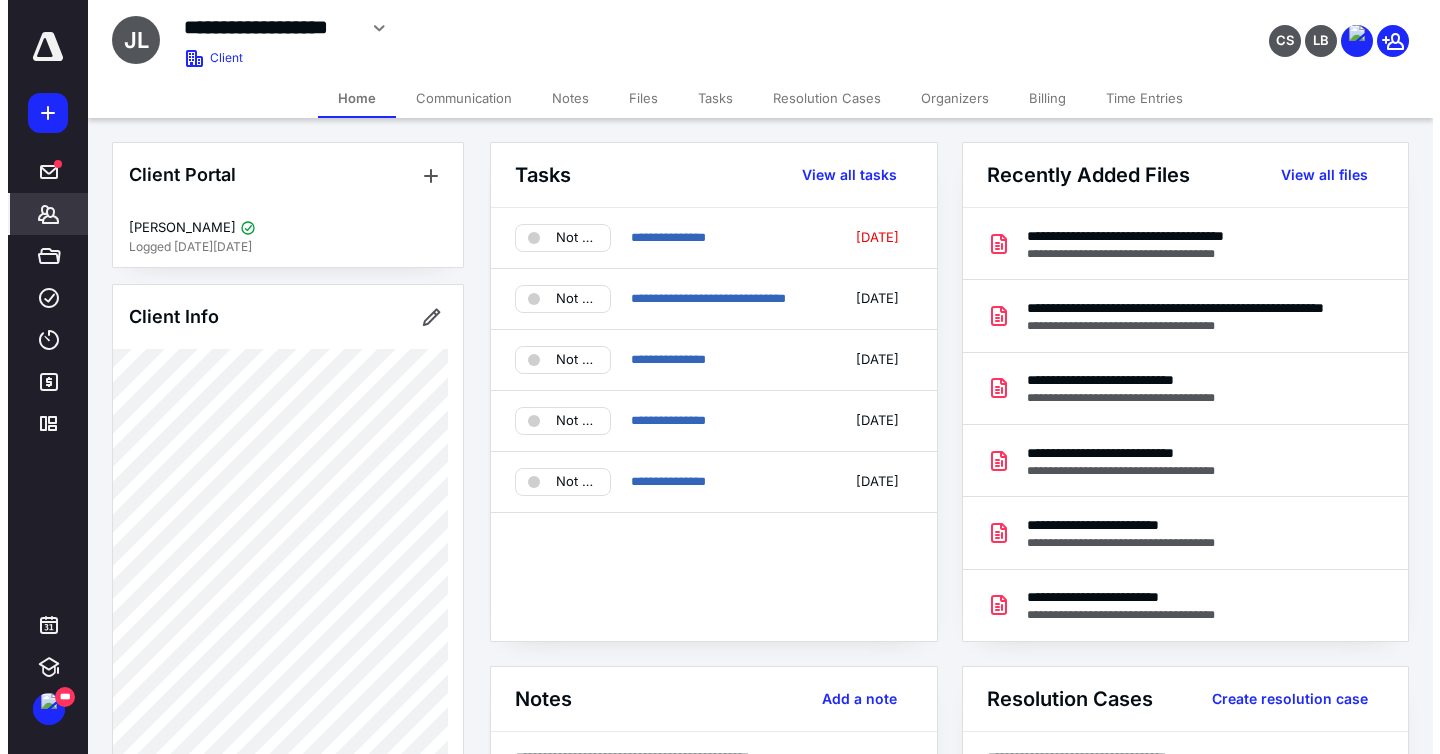 scroll, scrollTop: 0, scrollLeft: 0, axis: both 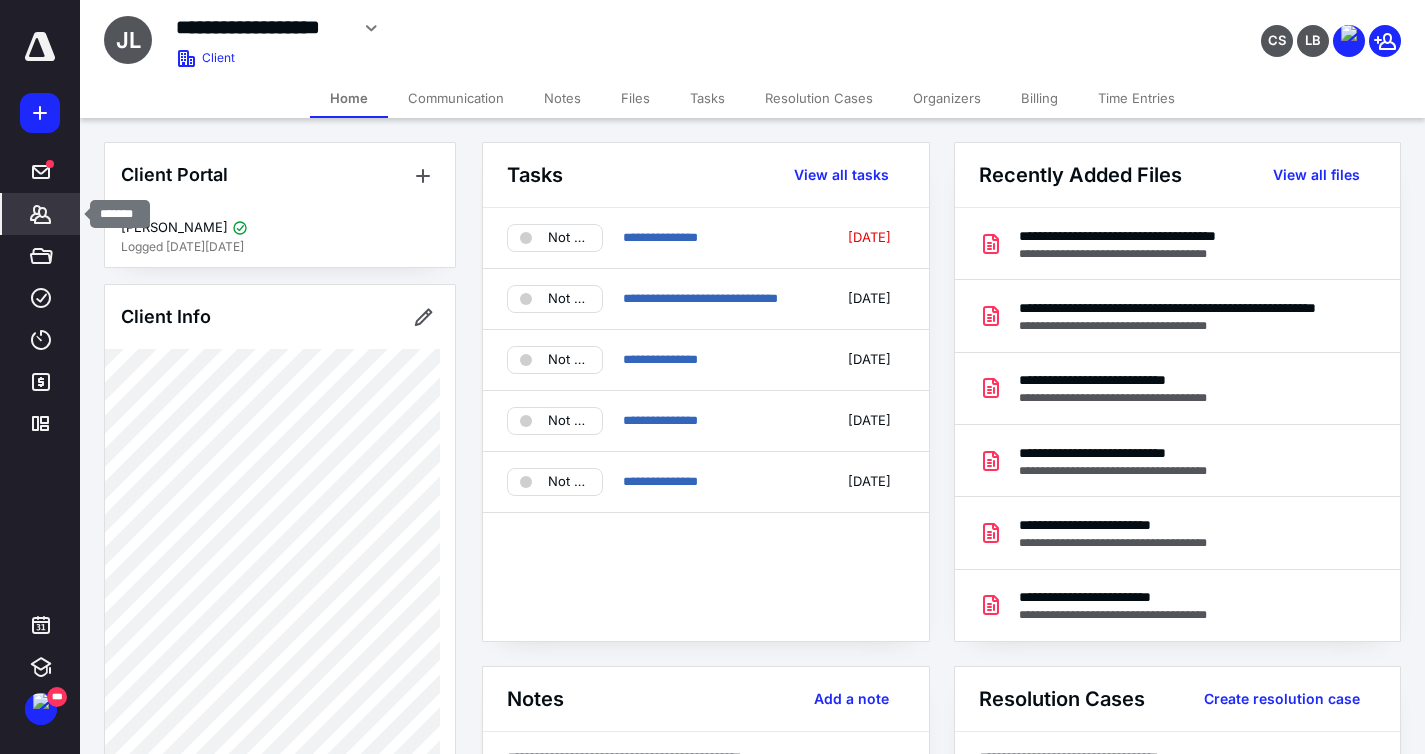 click 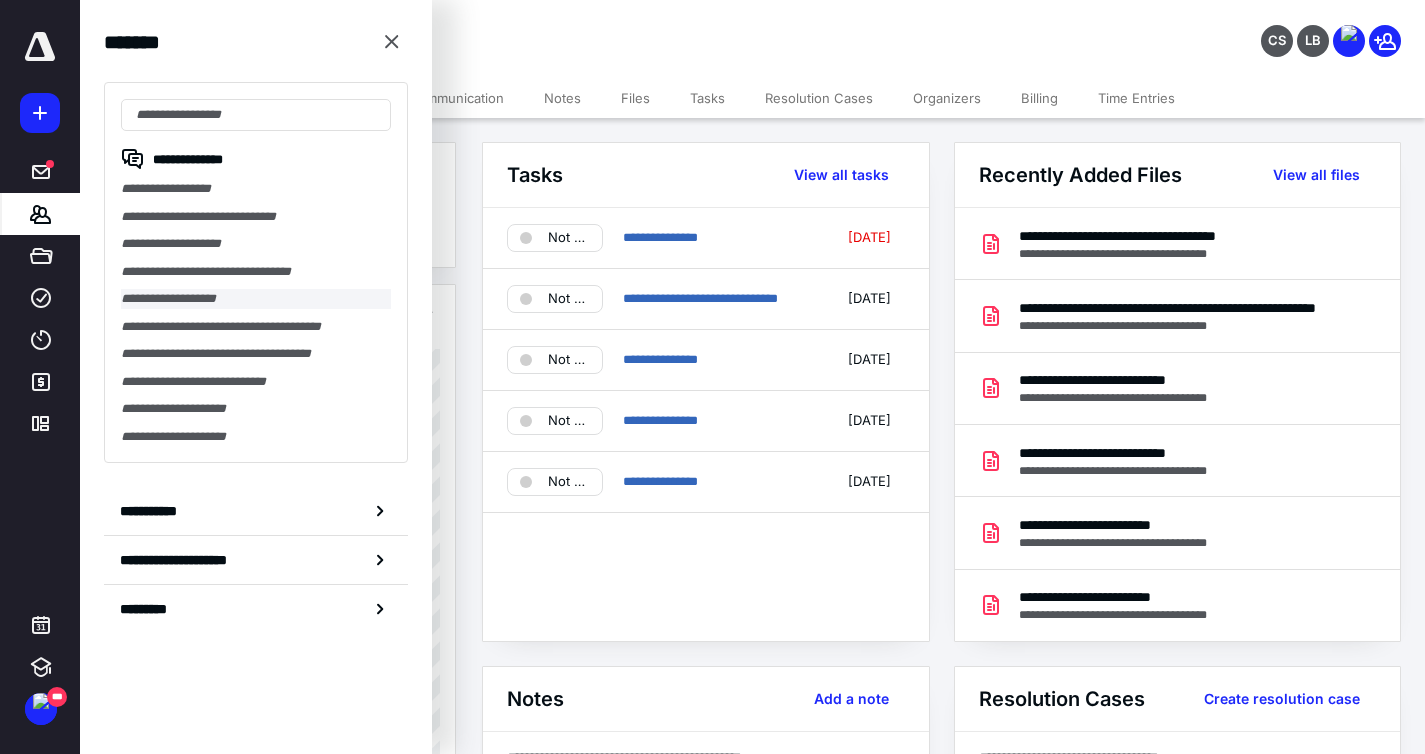 click on "**********" at bounding box center (256, 299) 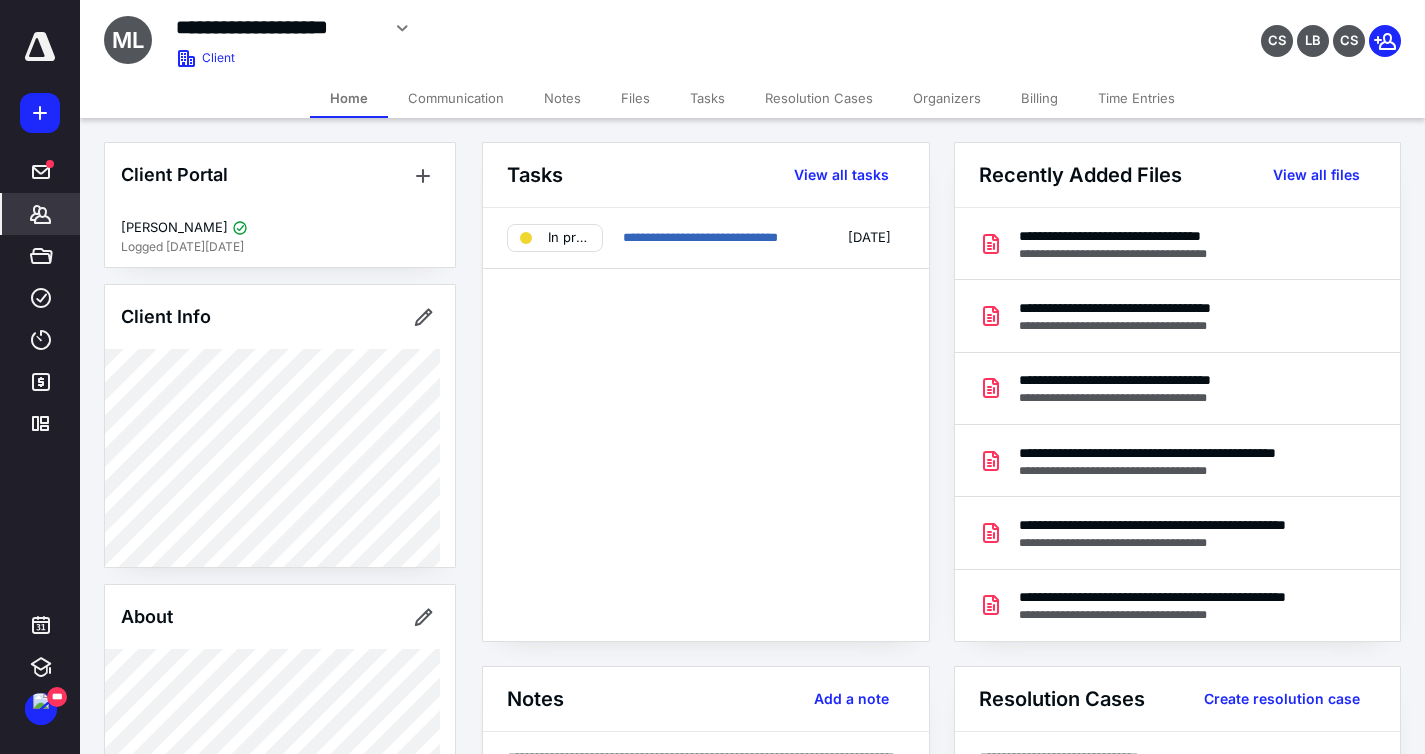 click on "Files" at bounding box center [635, 98] 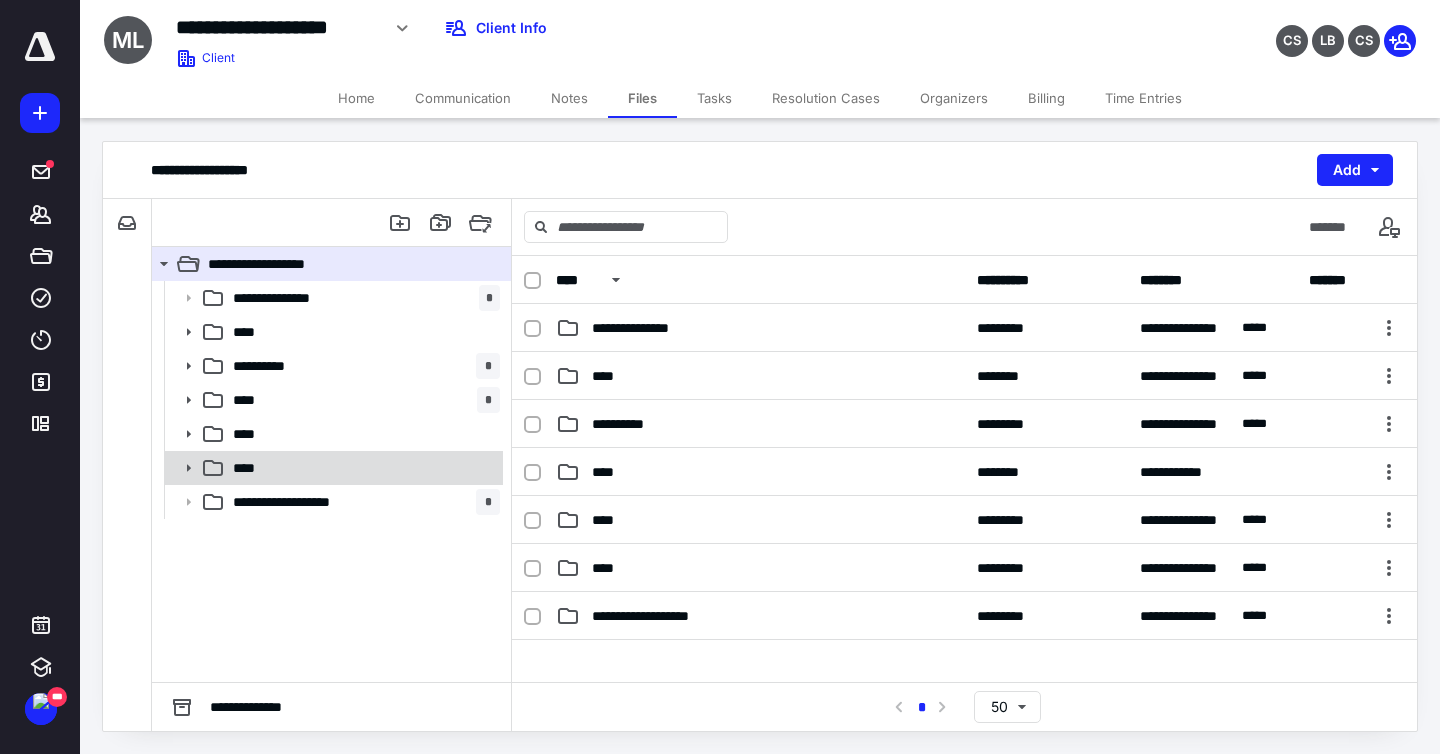 click on "****" at bounding box center (362, 468) 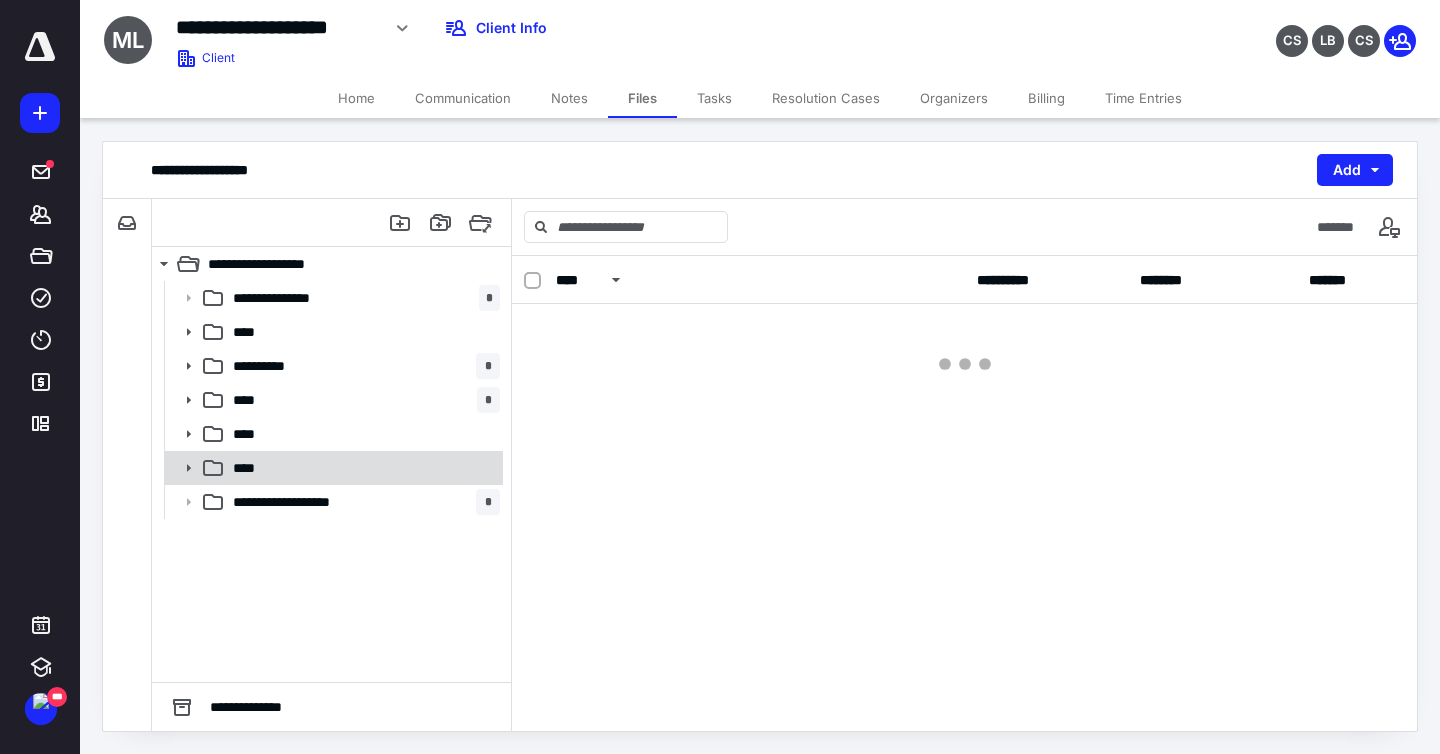 click on "****" at bounding box center [362, 468] 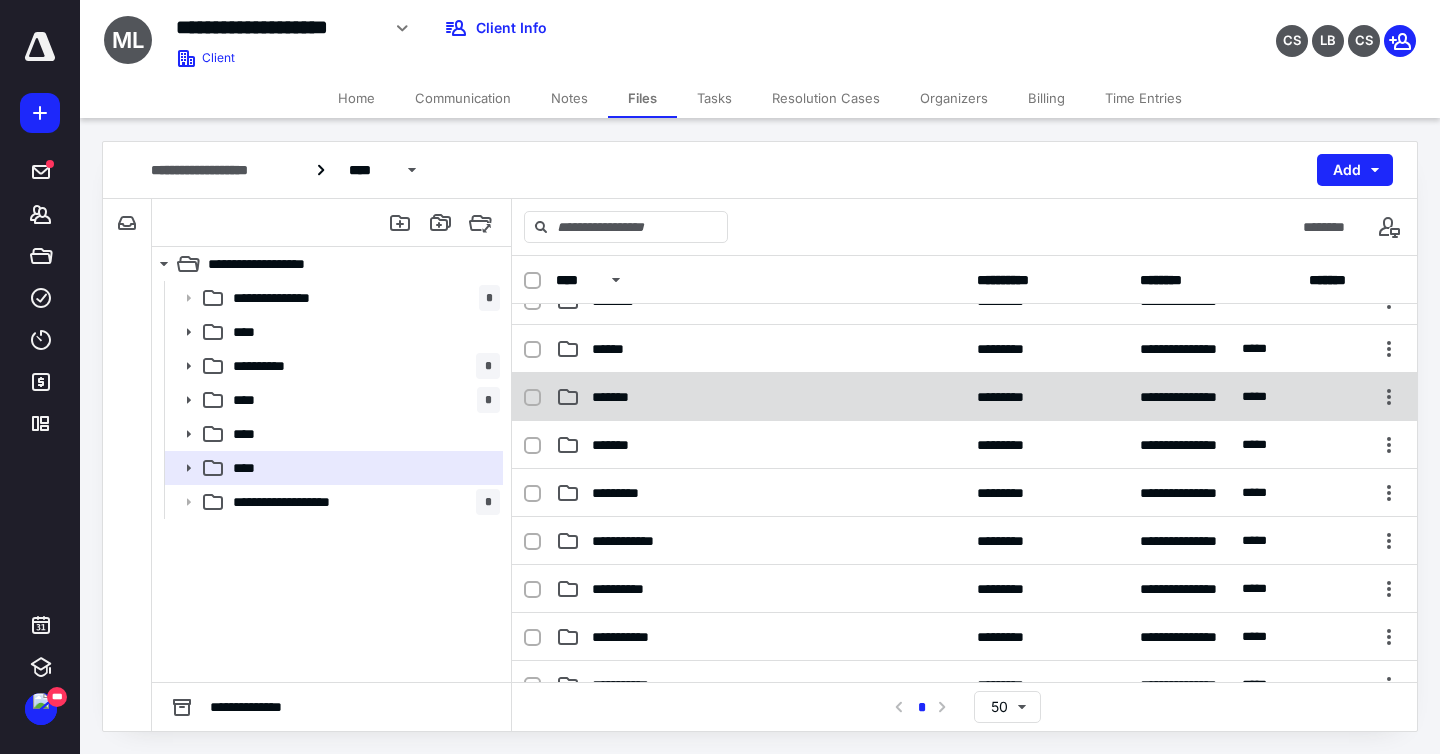 scroll, scrollTop: 139, scrollLeft: 0, axis: vertical 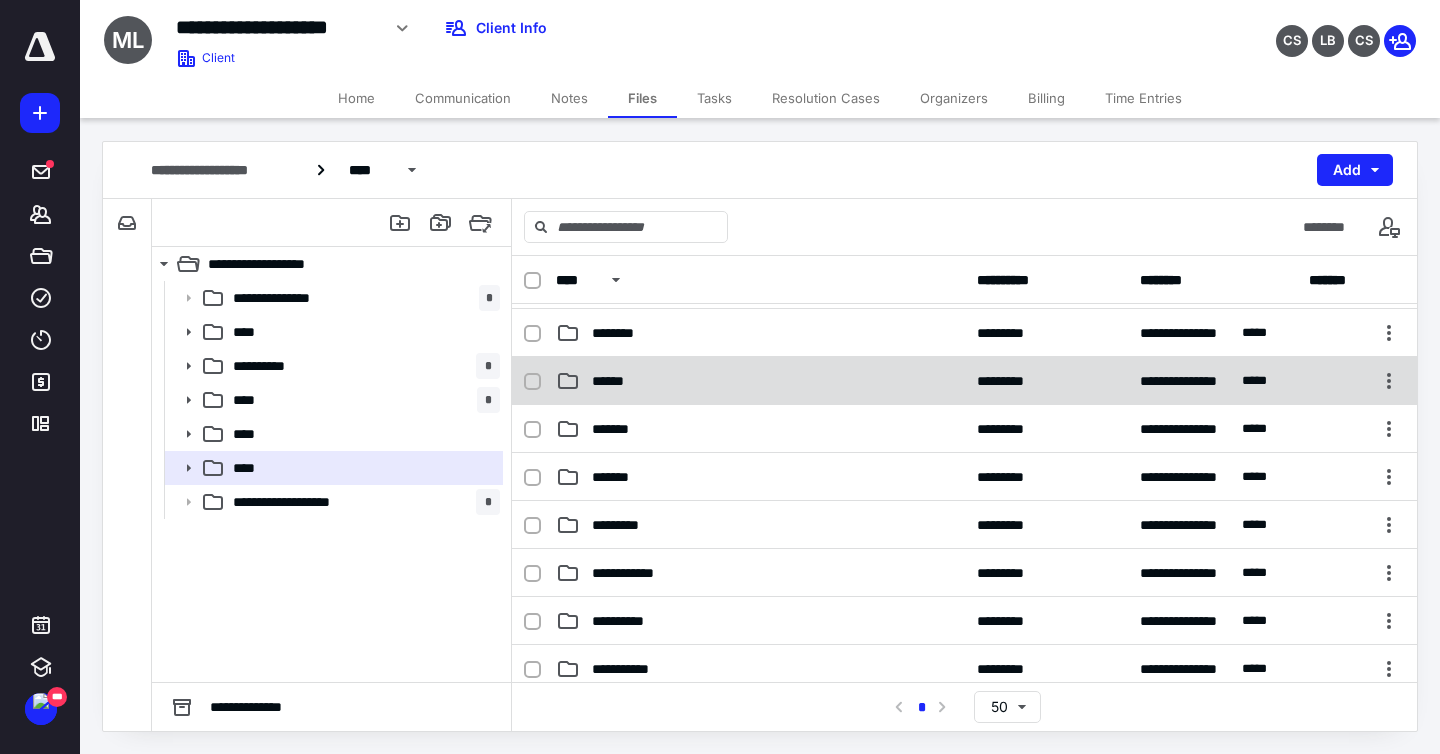 click on "******" at bounding box center [760, 381] 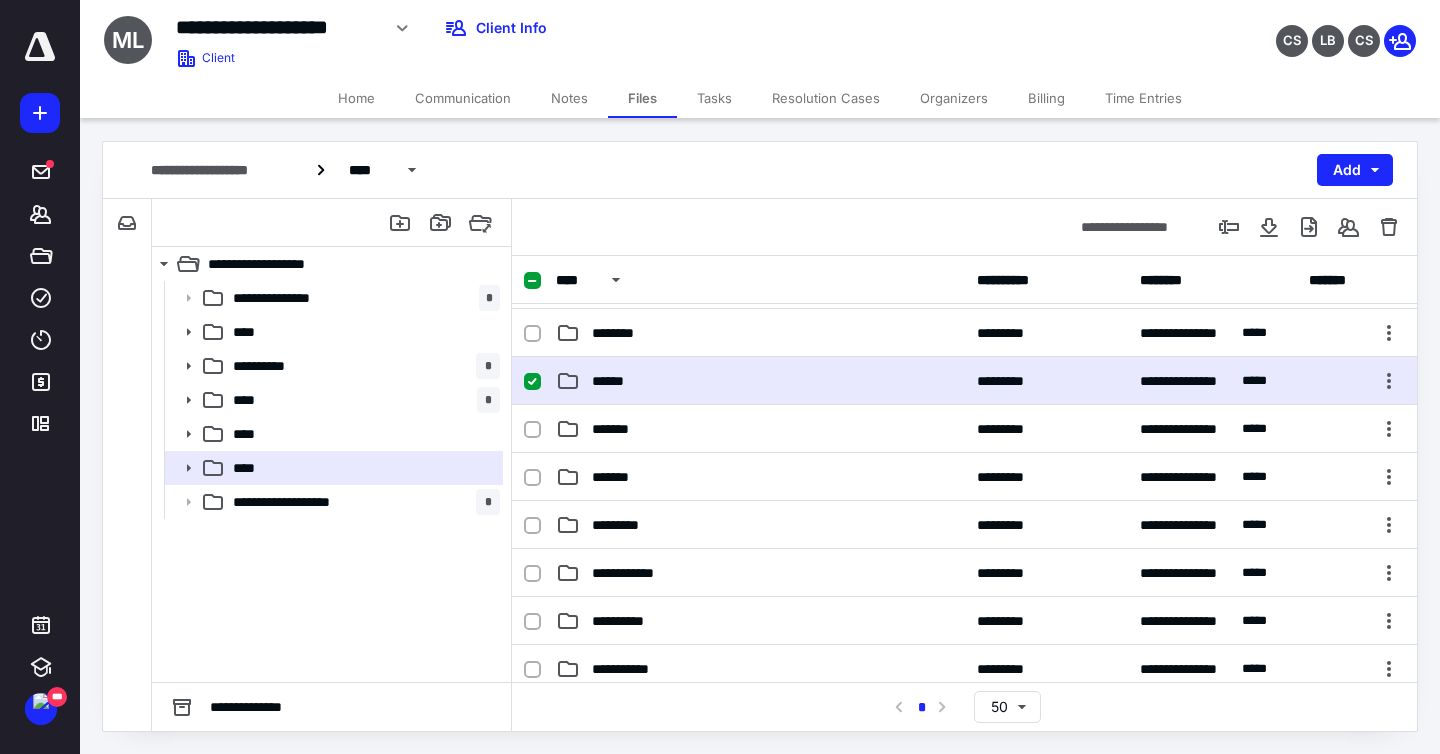 click on "**********" at bounding box center [964, 381] 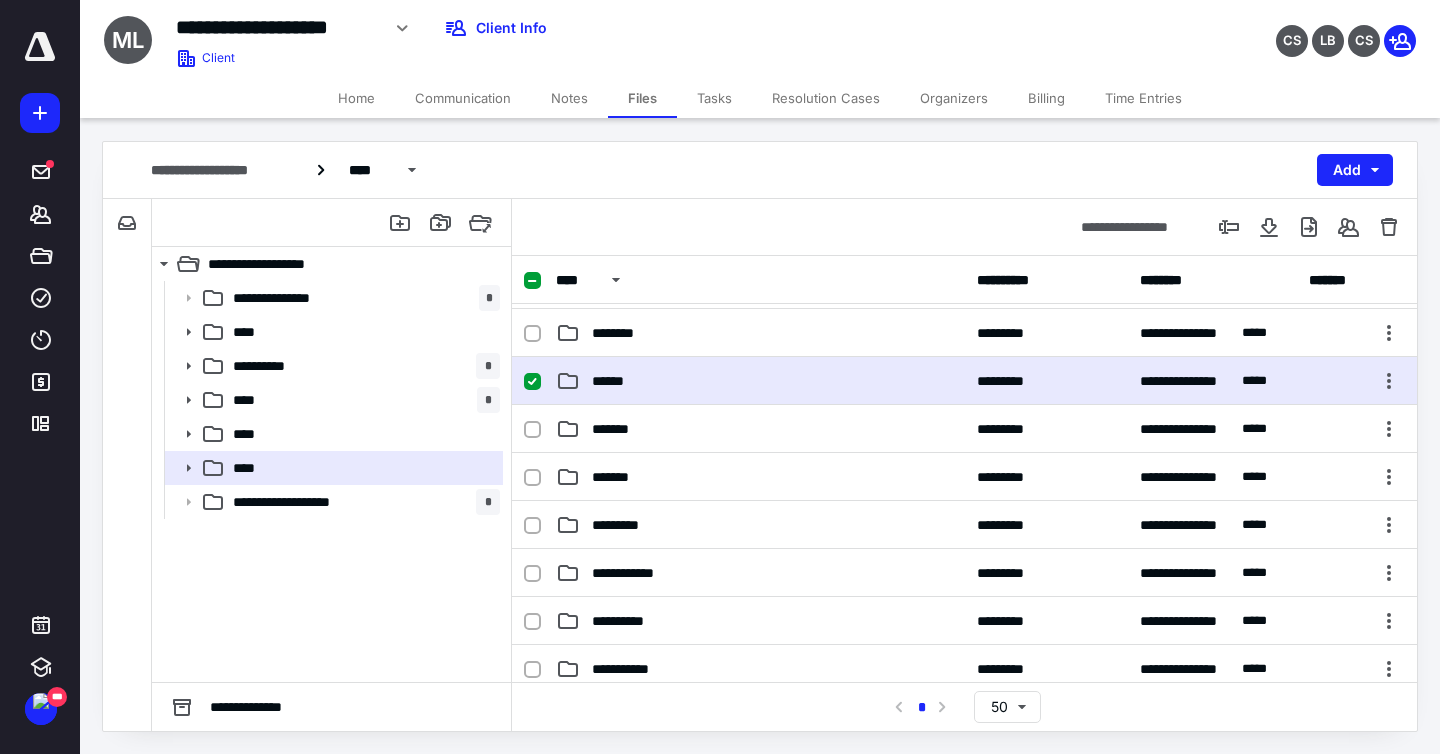 scroll, scrollTop: 0, scrollLeft: 0, axis: both 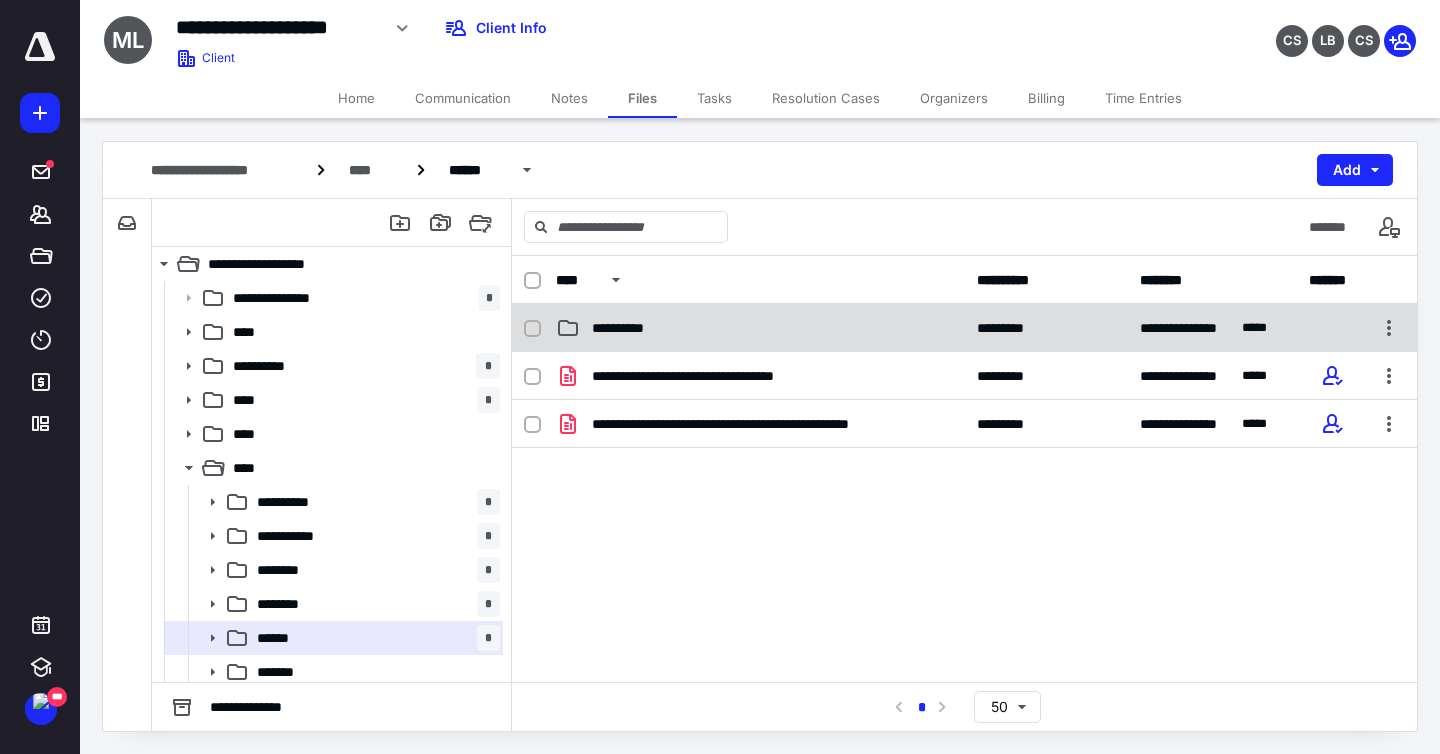 click on "**********" at bounding box center [760, 328] 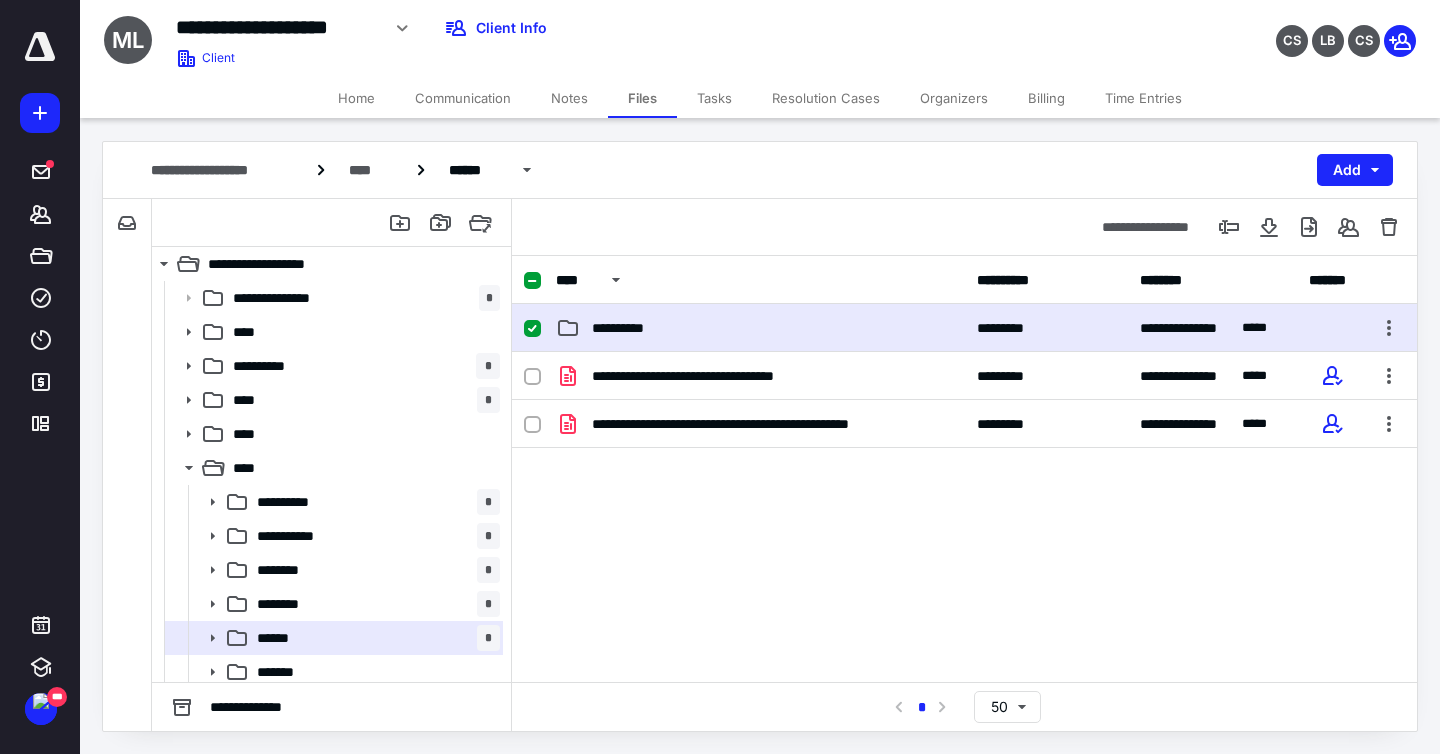 checkbox on "true" 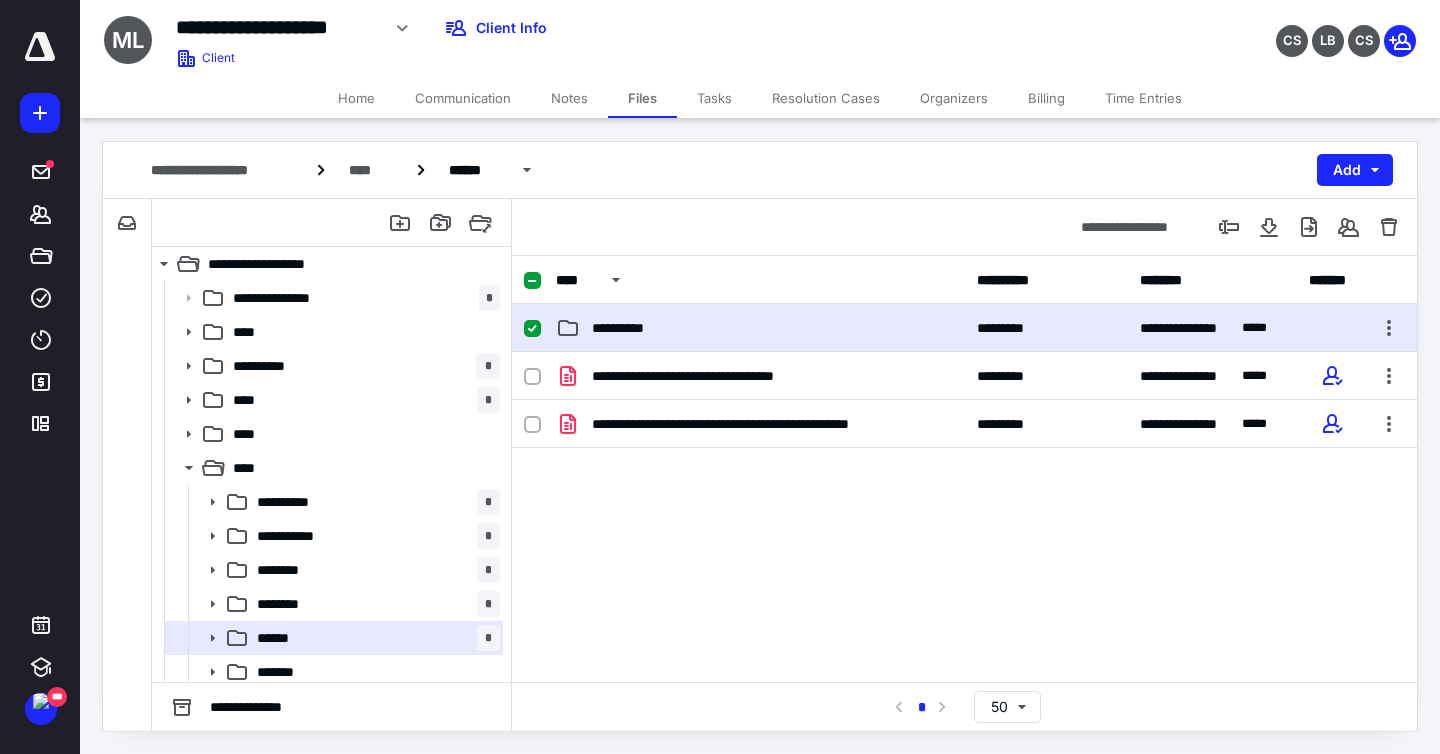 click on "**********" at bounding box center (760, 328) 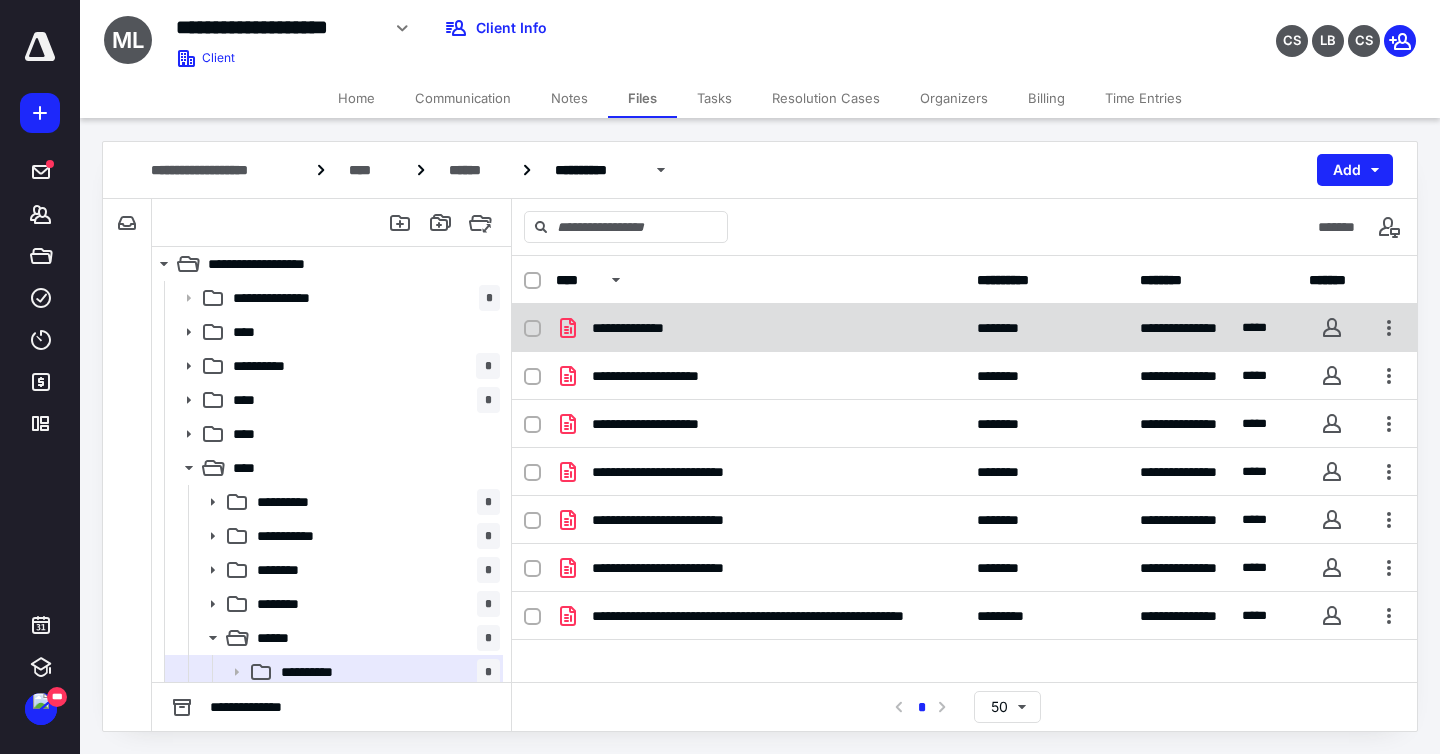 click on "**********" at bounding box center [760, 328] 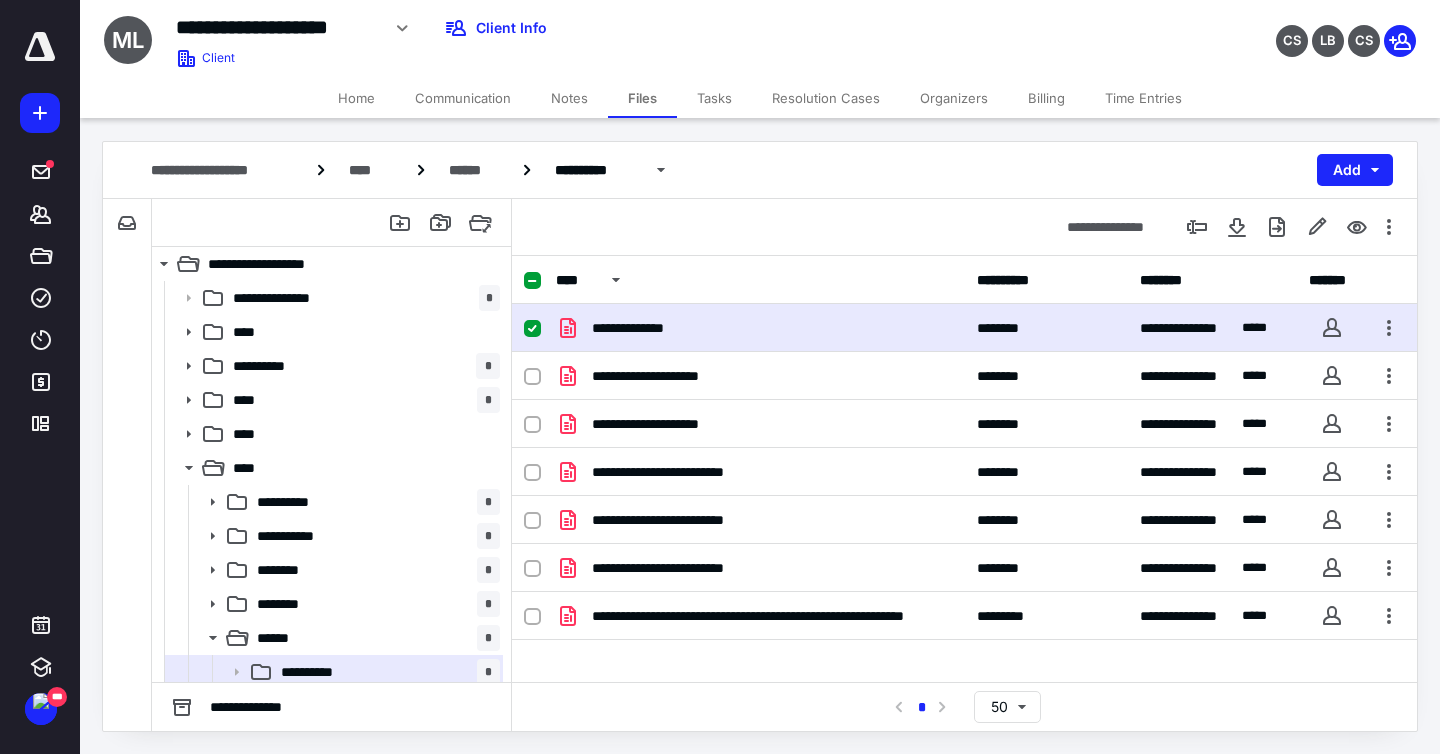 click on "**********" at bounding box center [760, 328] 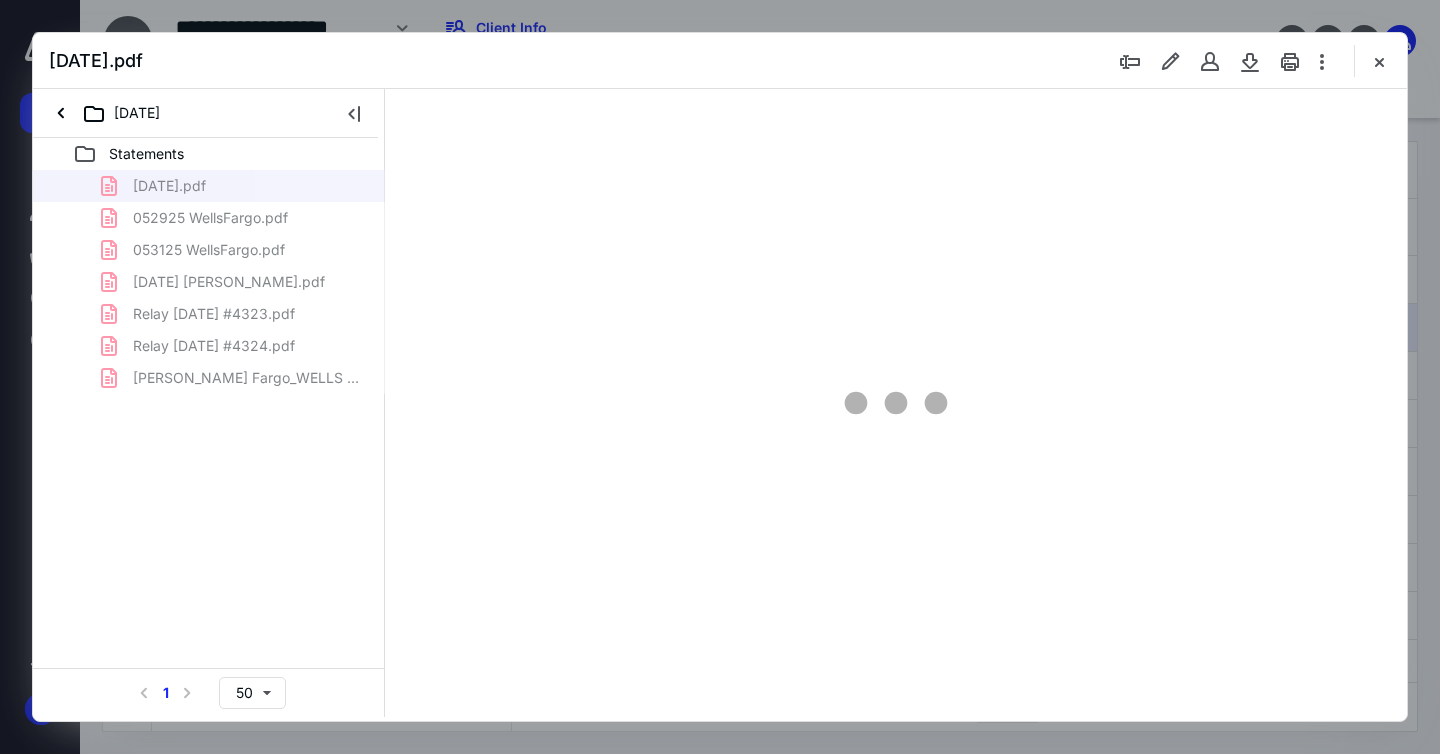 scroll, scrollTop: 0, scrollLeft: 0, axis: both 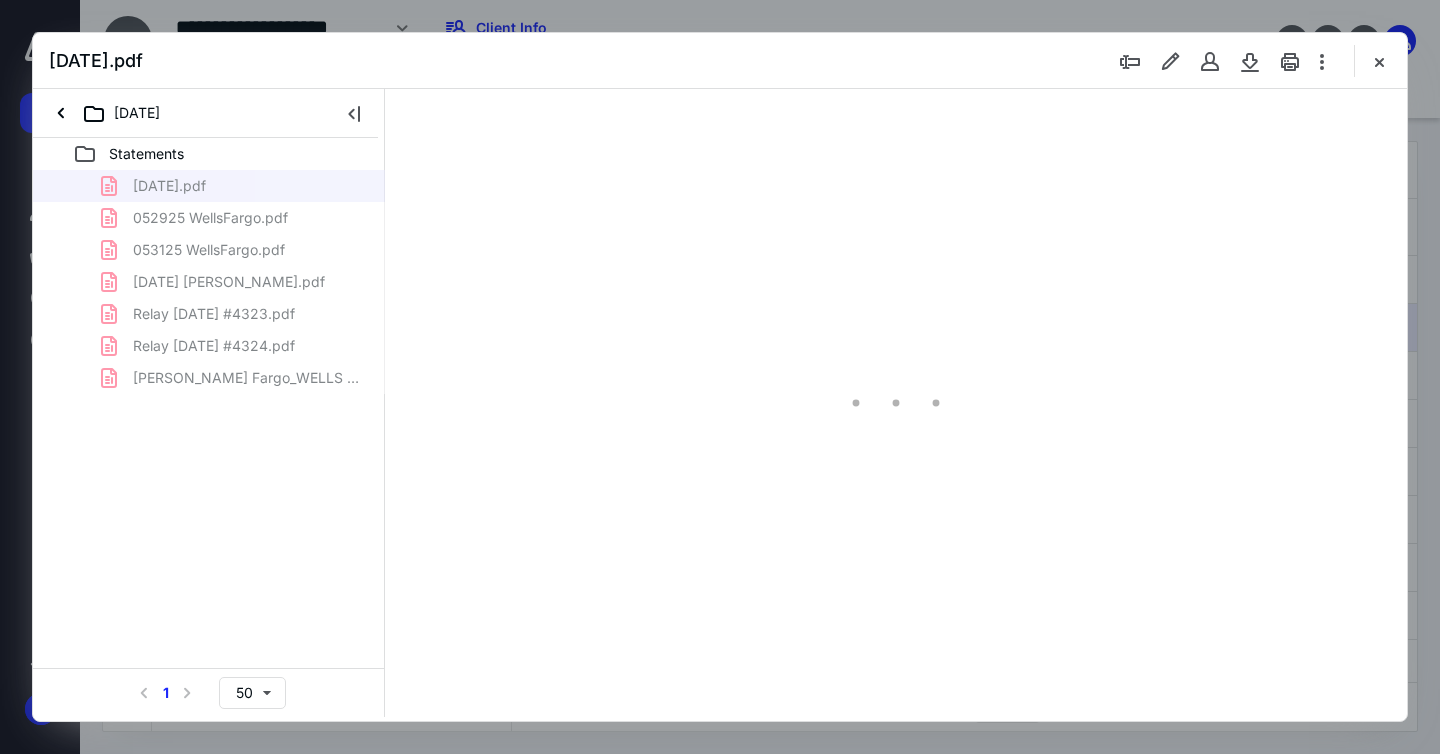 type on "69" 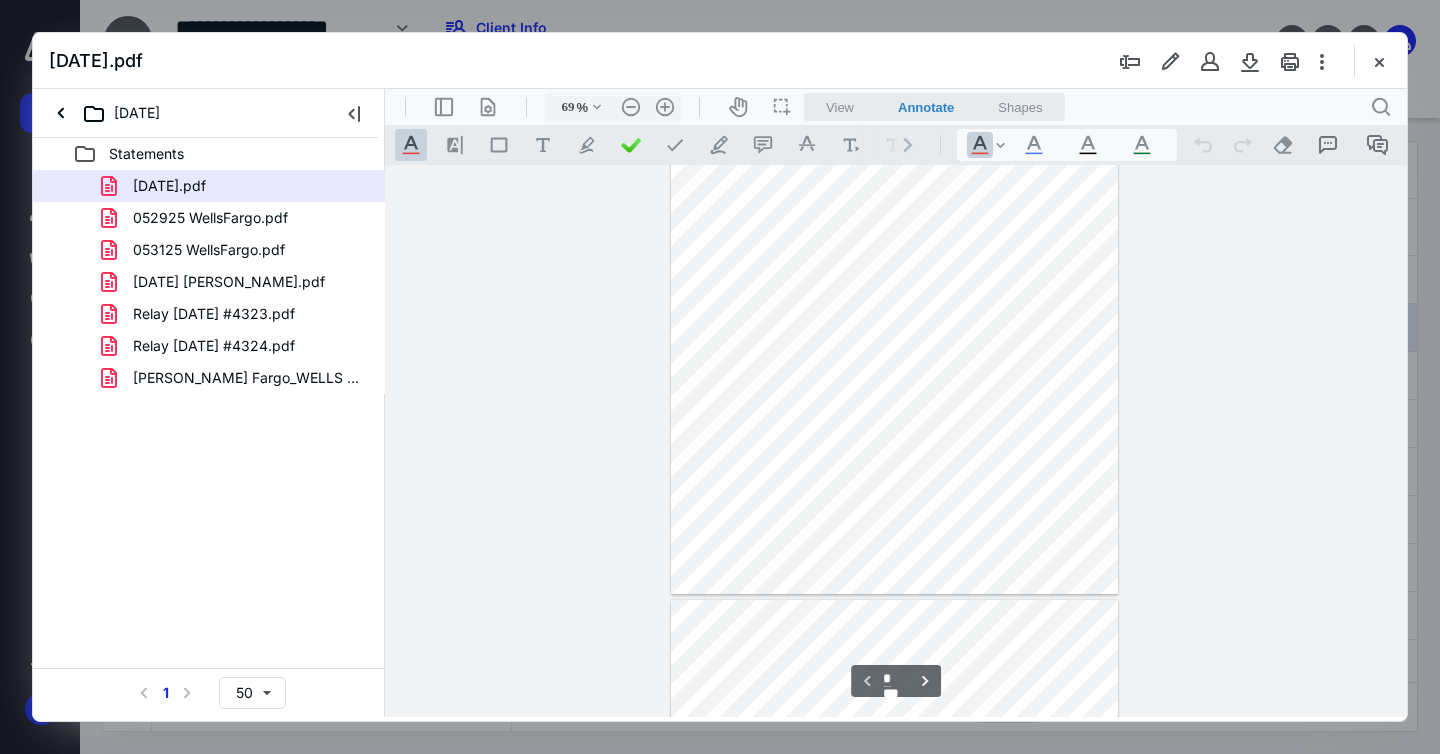 scroll, scrollTop: 0, scrollLeft: 0, axis: both 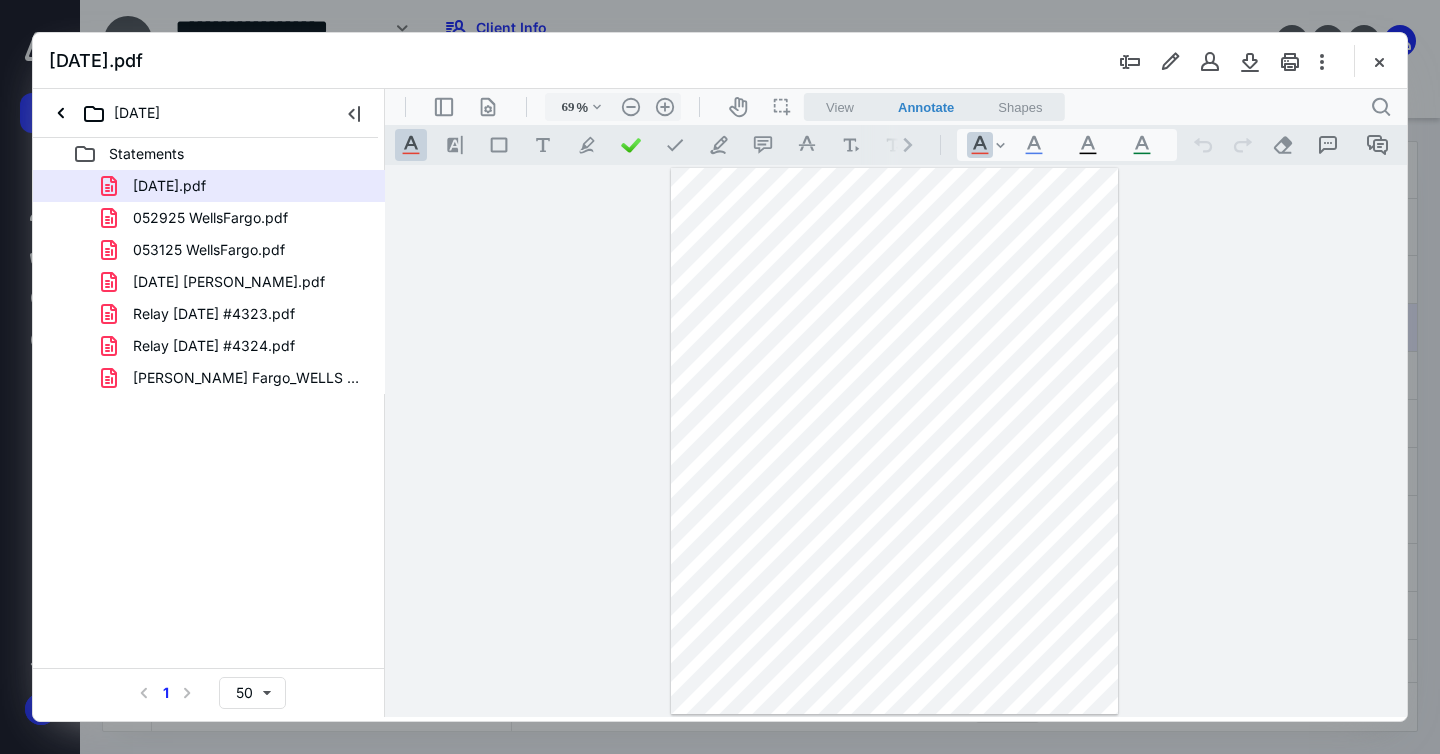 click at bounding box center [720, 377] 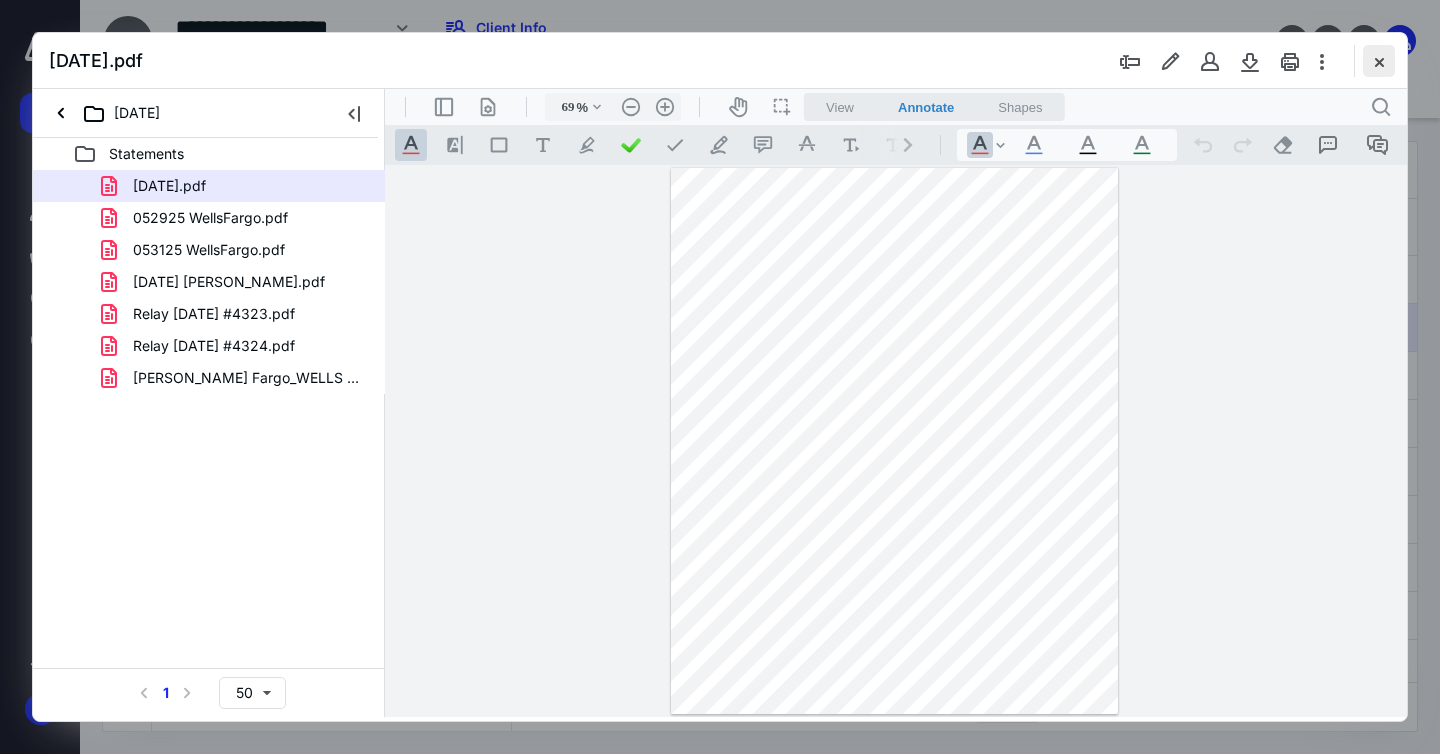 click at bounding box center [1379, 61] 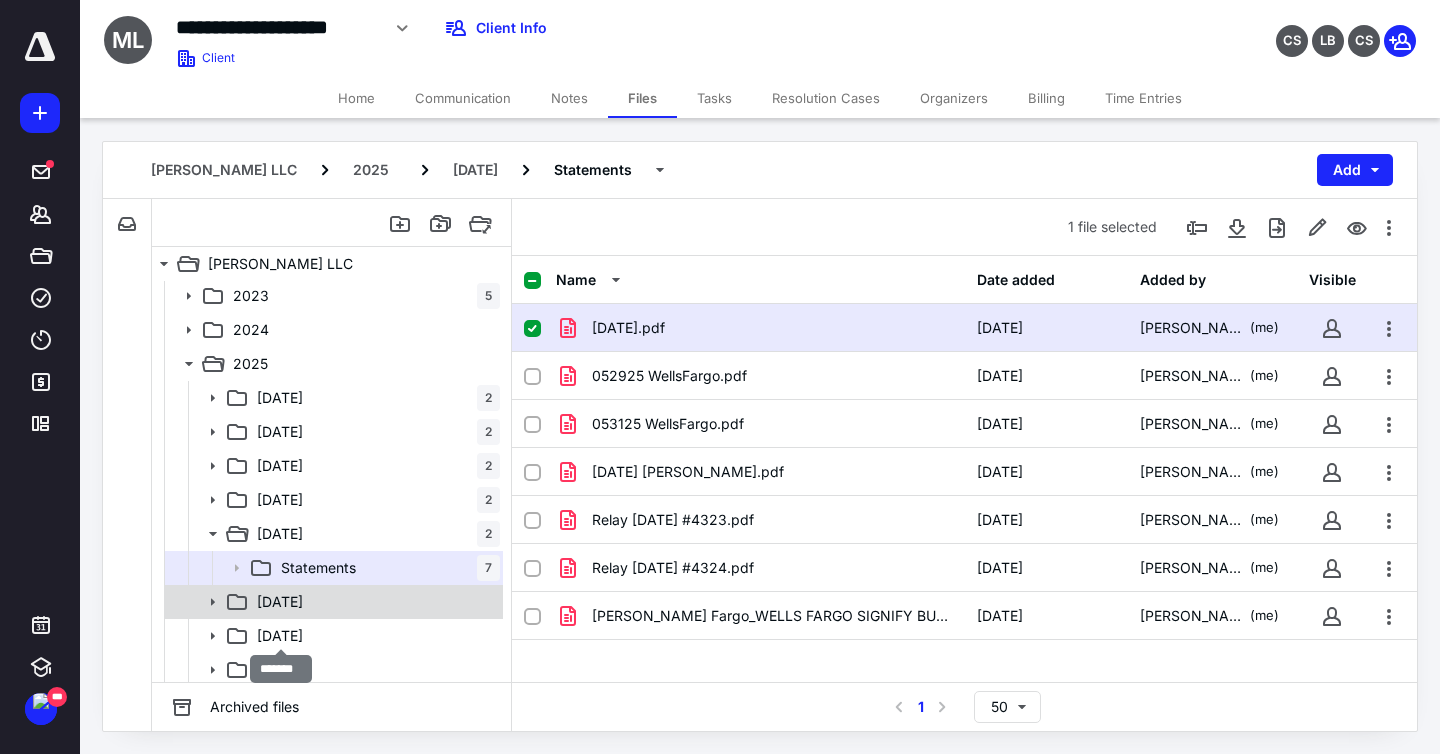 scroll, scrollTop: 105, scrollLeft: 0, axis: vertical 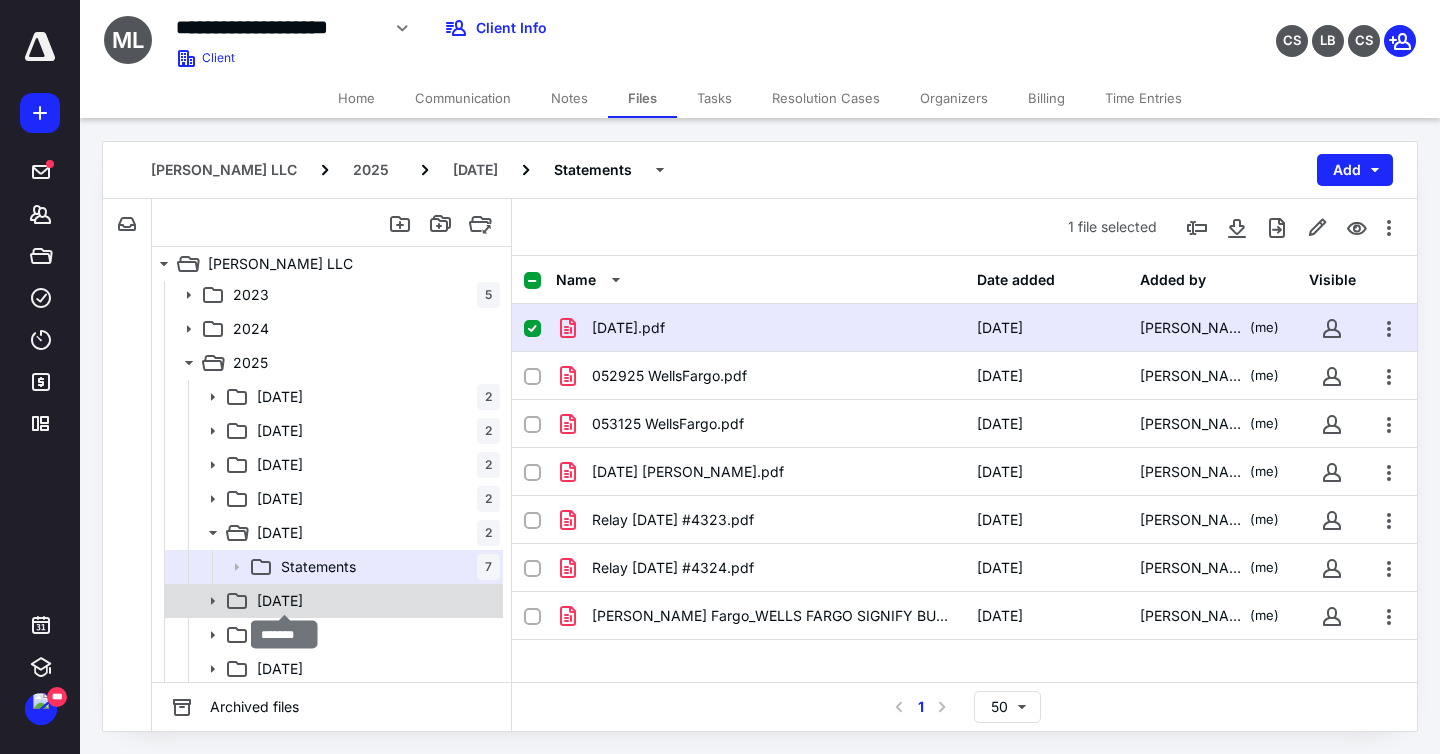 click on "[DATE]" at bounding box center [280, 601] 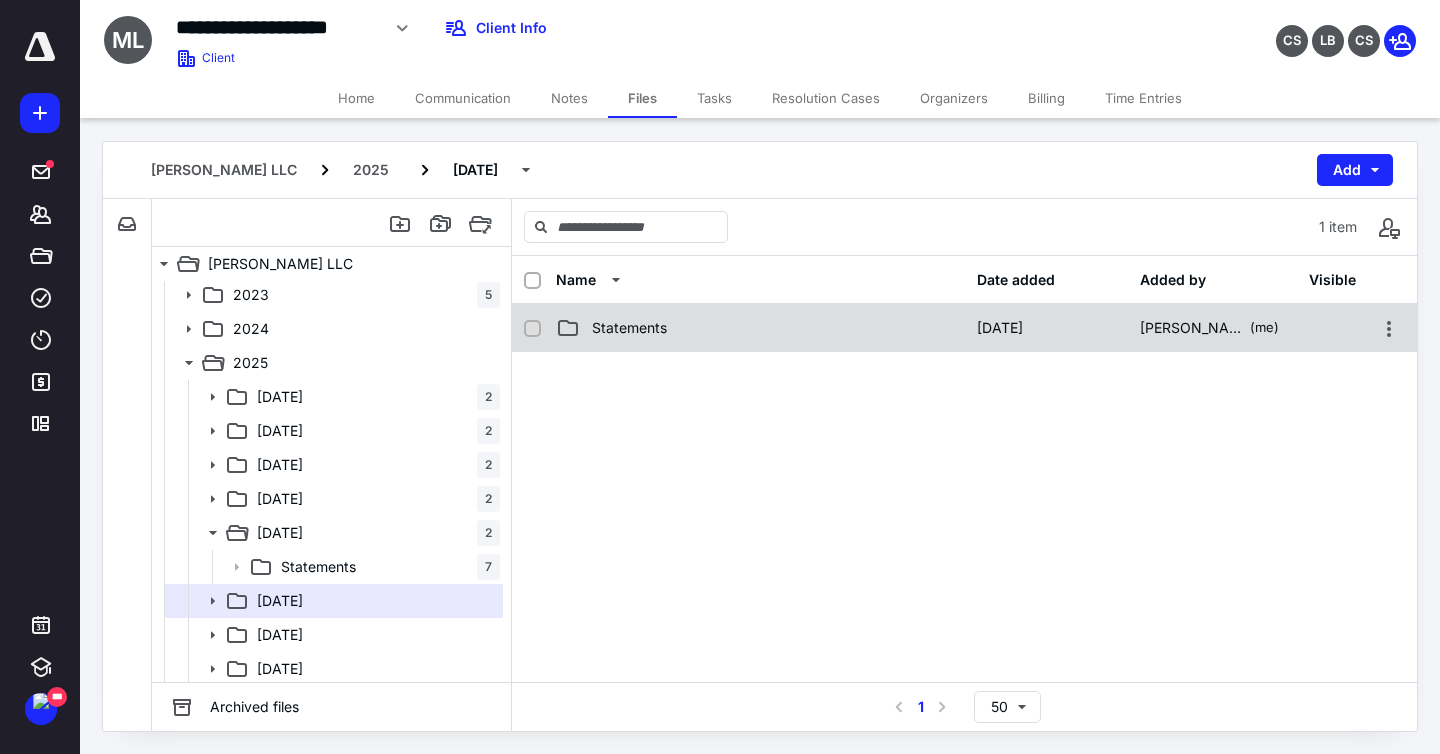 click on "Statements [DATE] [PERSON_NAME]  (me)" at bounding box center [964, 328] 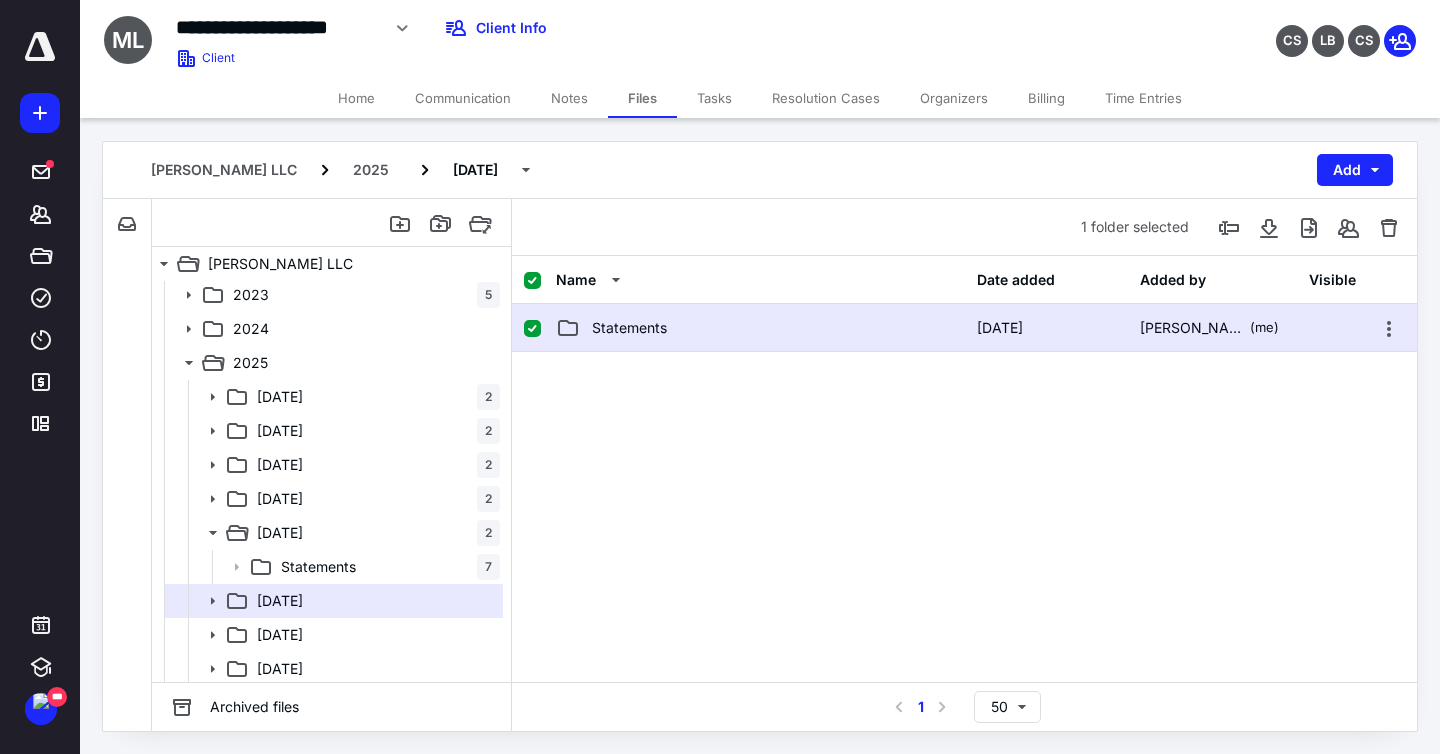 click on "Statements [DATE] [PERSON_NAME]  (me)" at bounding box center (964, 328) 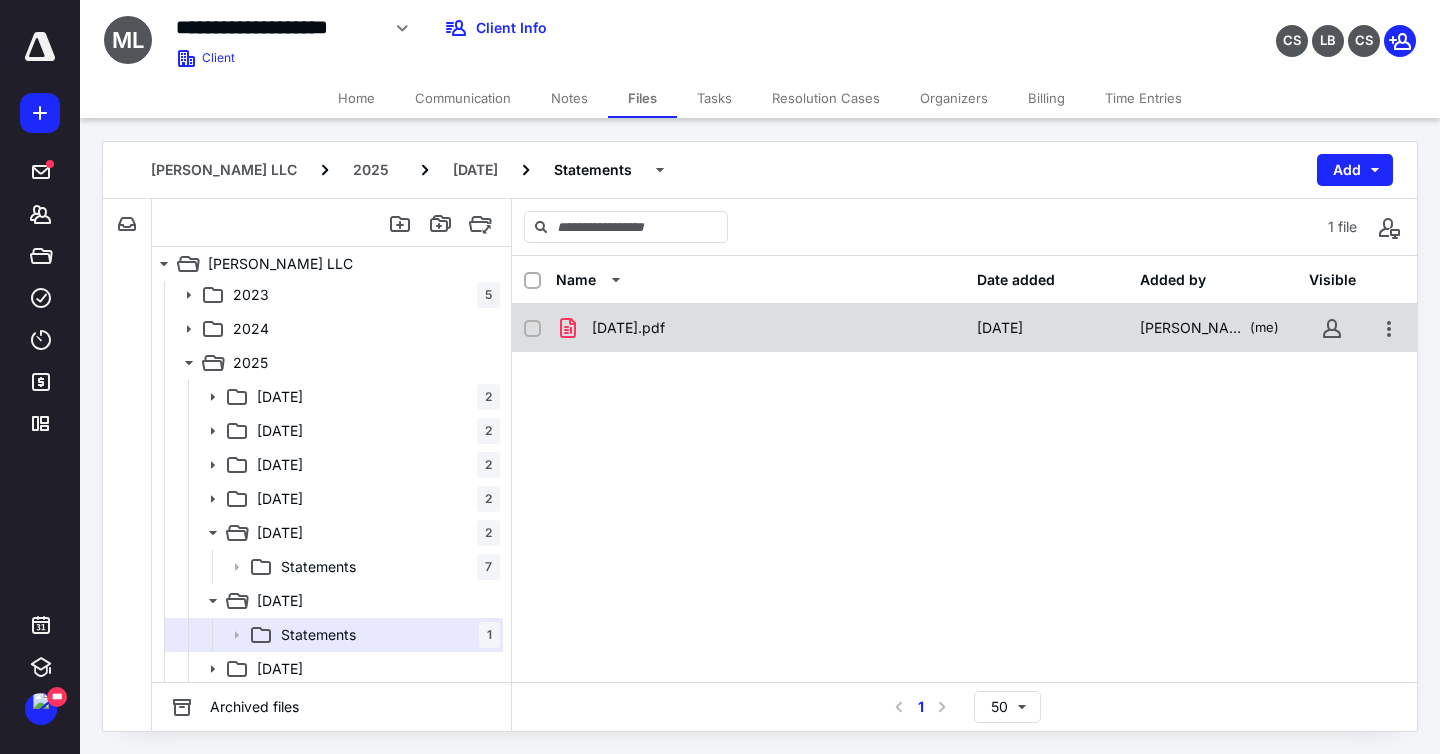 click on "[DATE].pdf [DATE] [PERSON_NAME]  (me)" at bounding box center [964, 328] 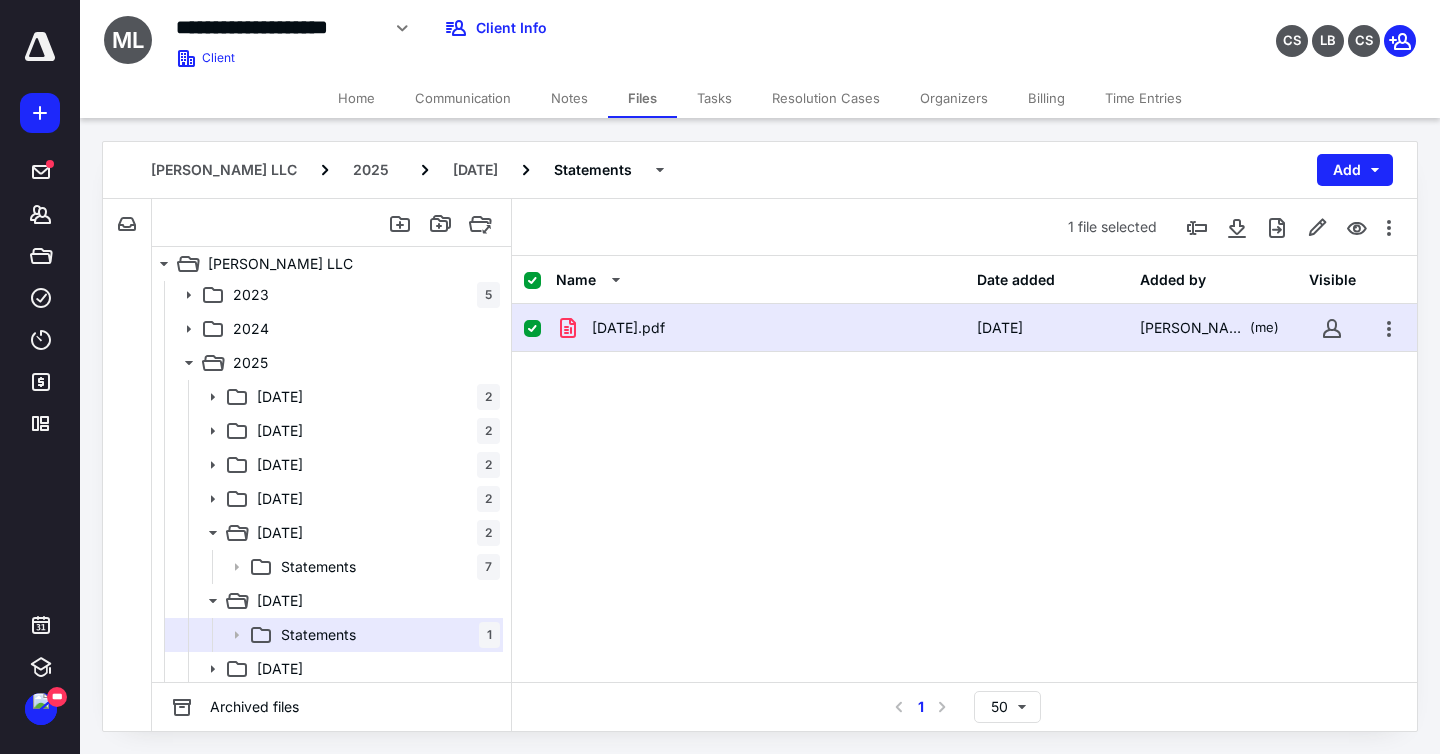 click on "[DATE].pdf [DATE] [PERSON_NAME]  (me)" at bounding box center (964, 328) 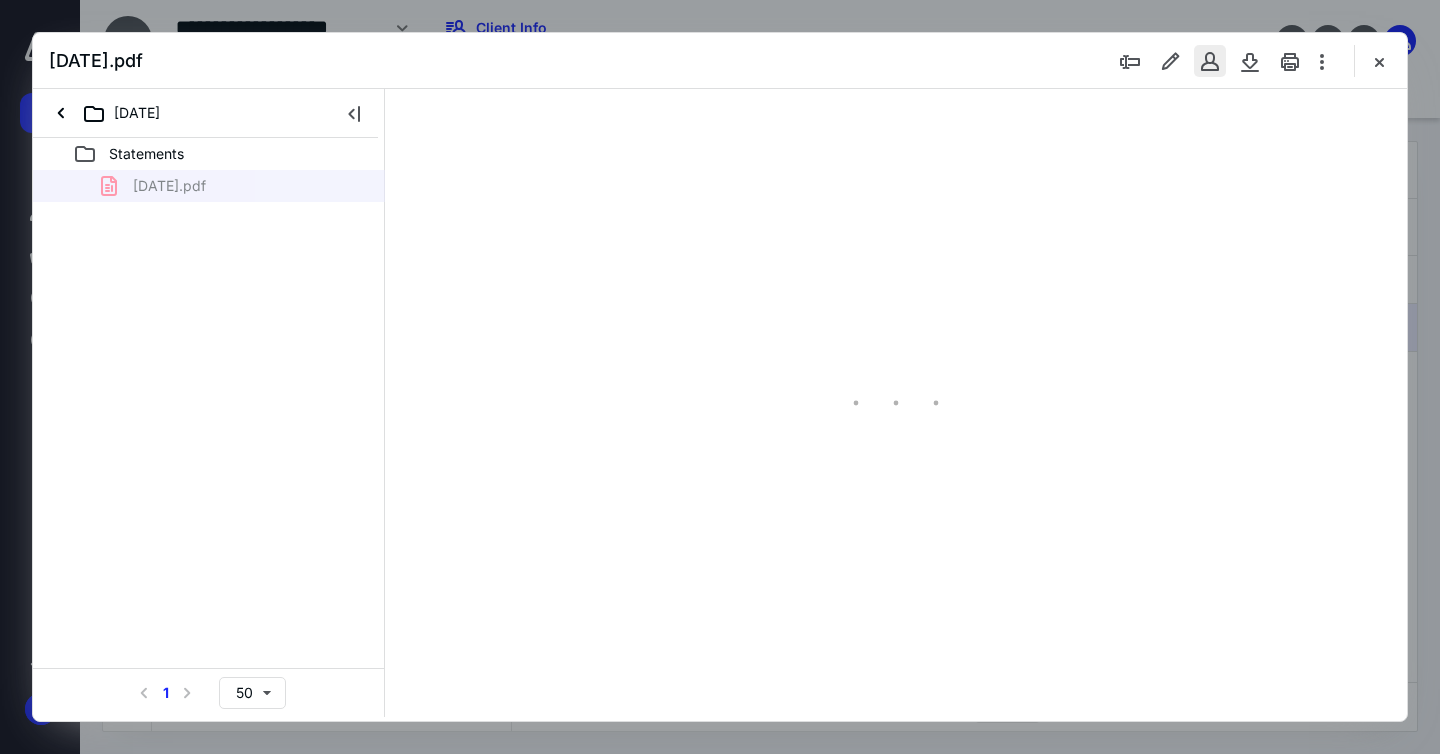 scroll, scrollTop: 0, scrollLeft: 0, axis: both 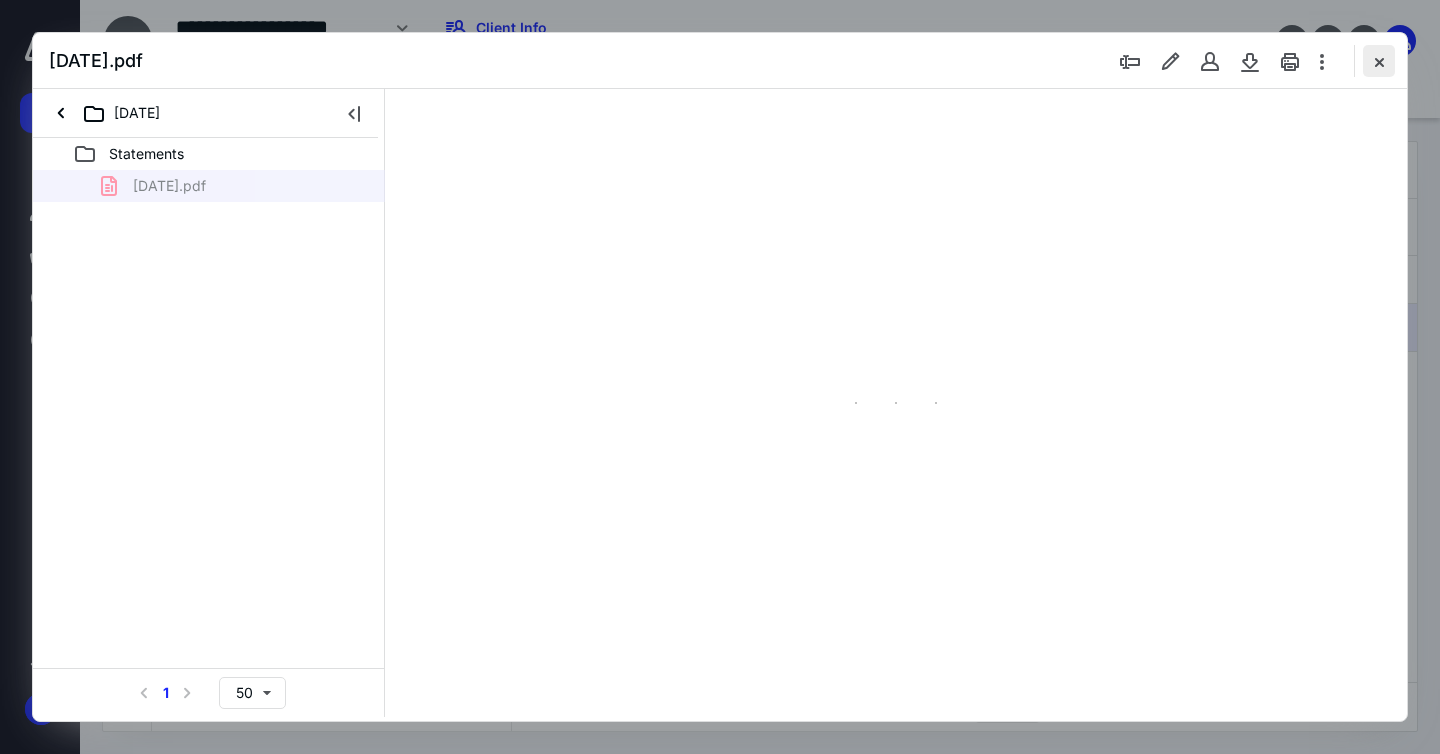 click at bounding box center (1379, 61) 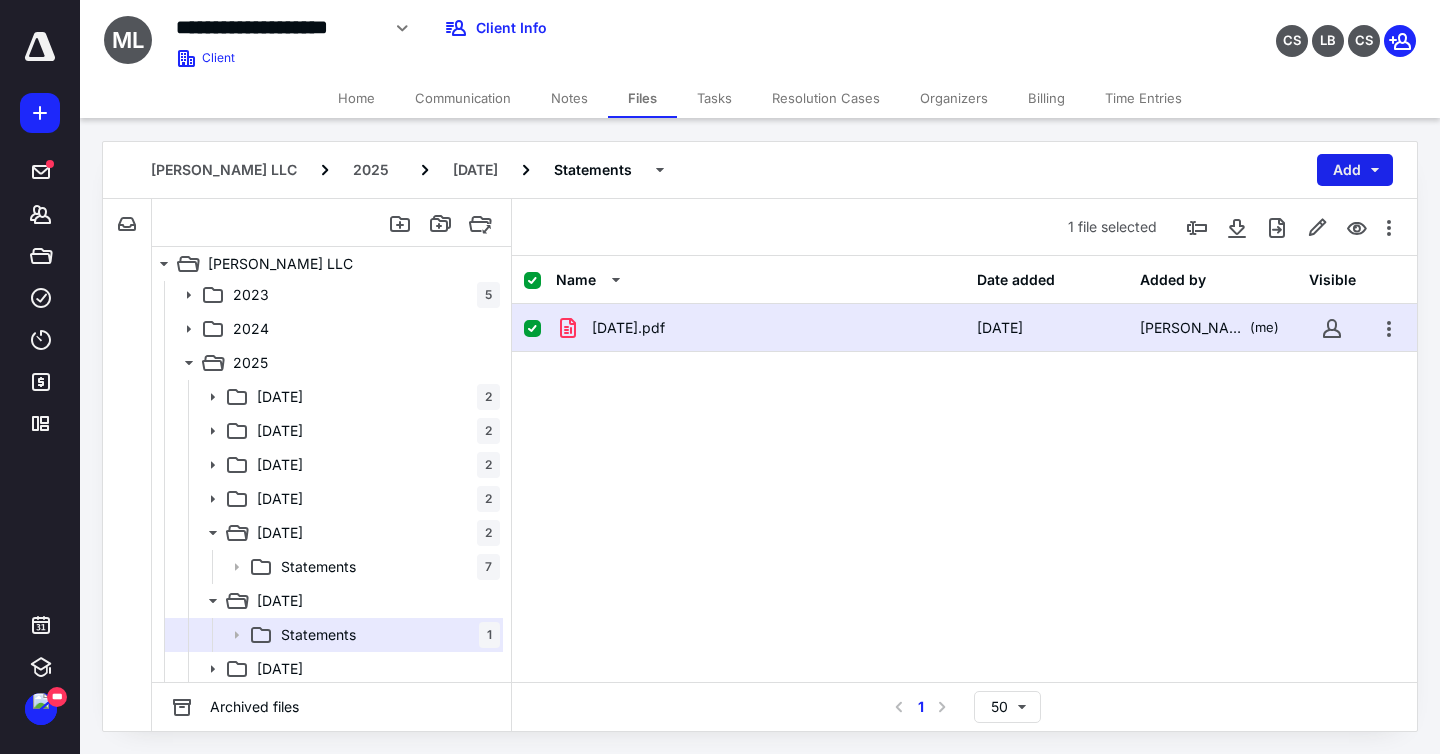 click on "Add" at bounding box center [1355, 170] 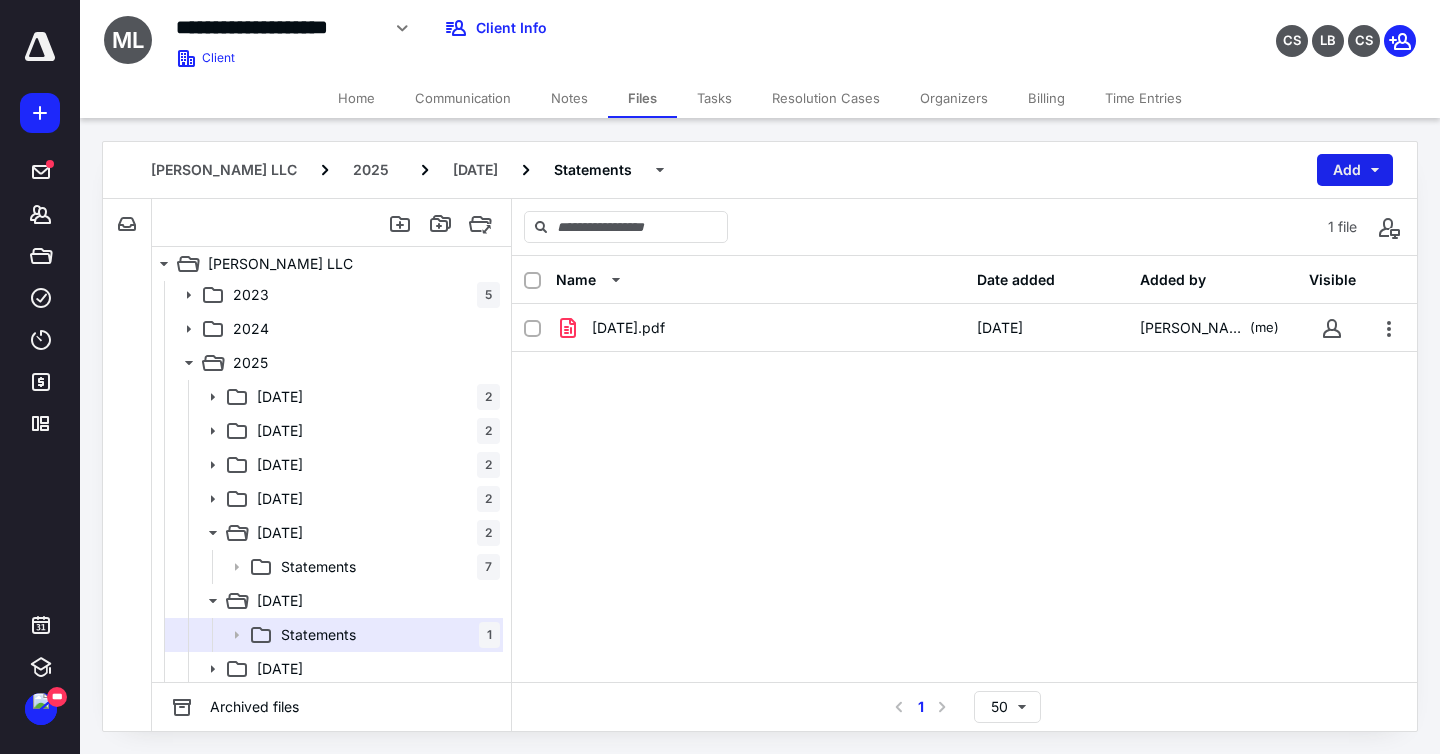 click on "Add" at bounding box center [1355, 170] 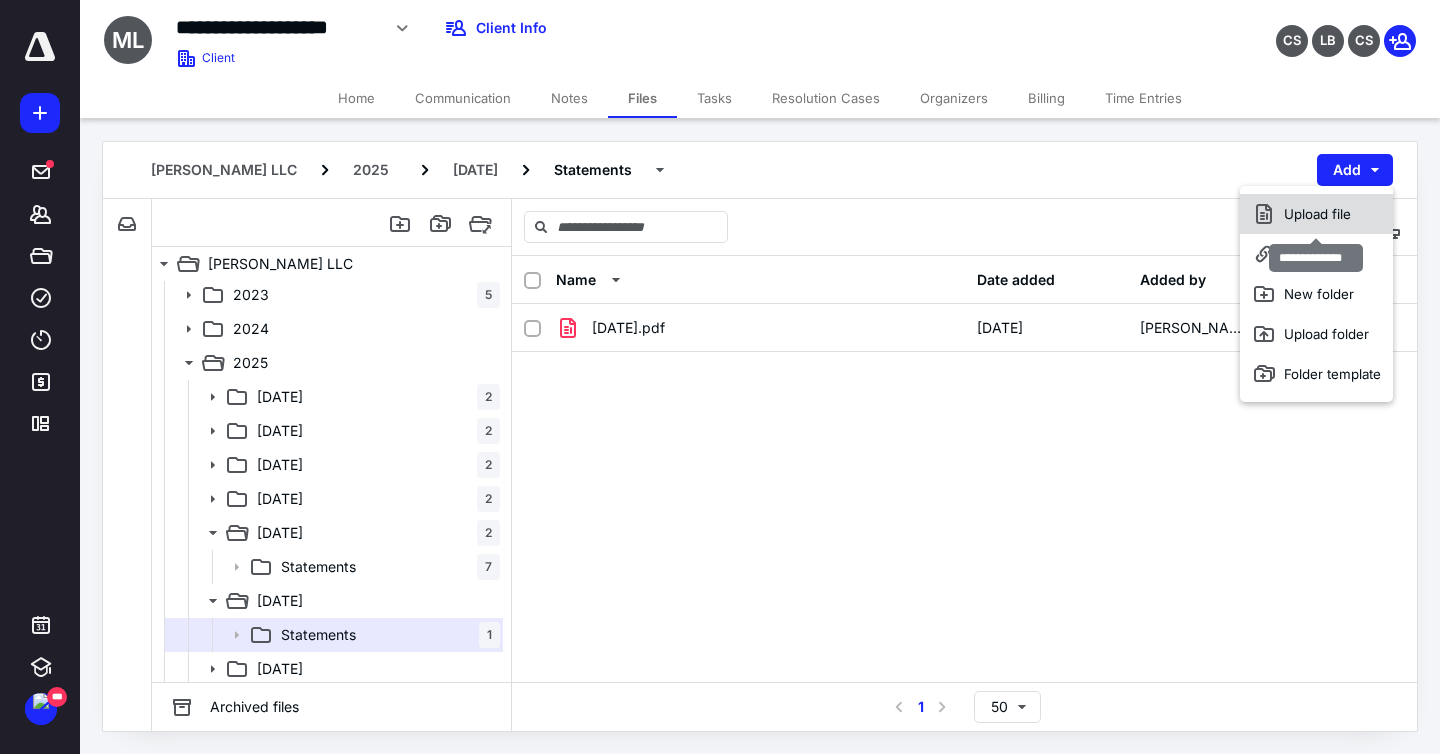 click on "Upload file" at bounding box center (1316, 214) 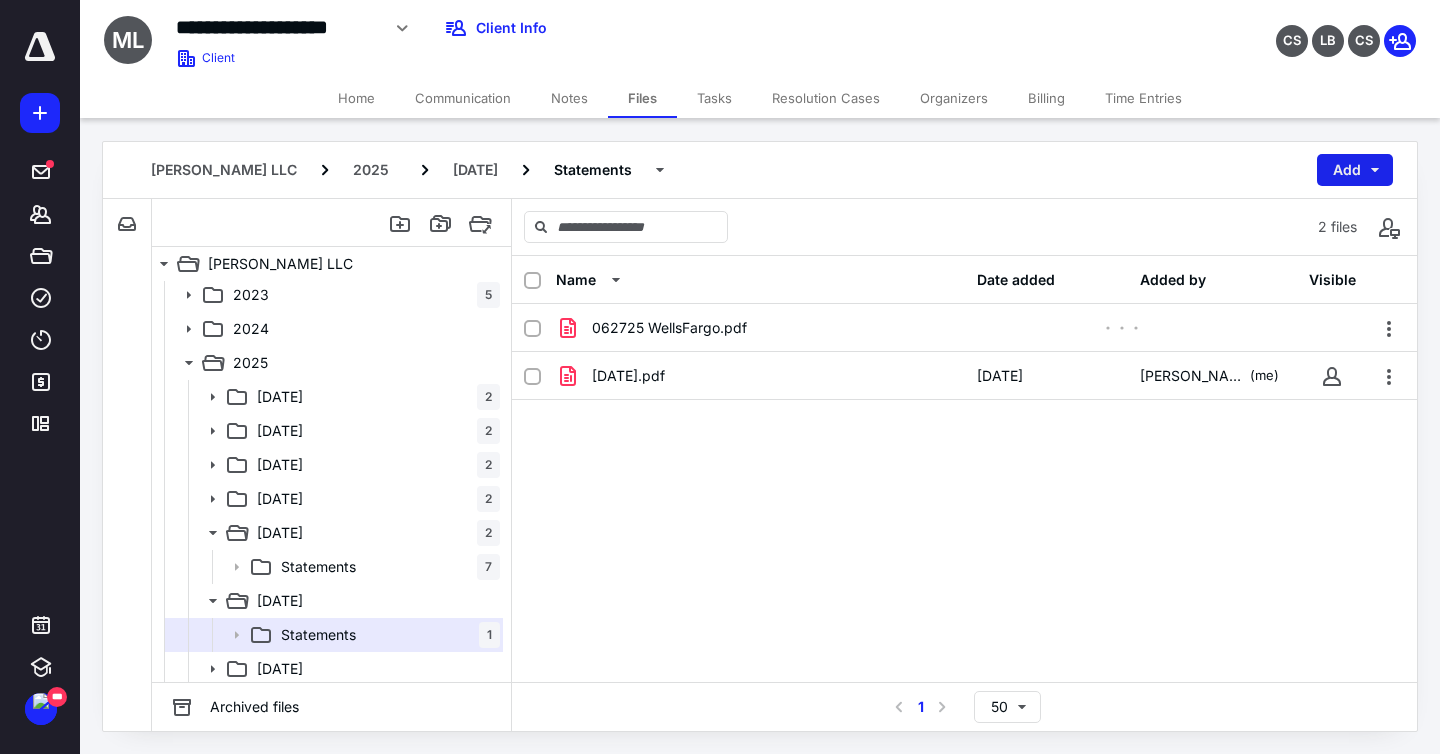 click on "Add" at bounding box center [1355, 170] 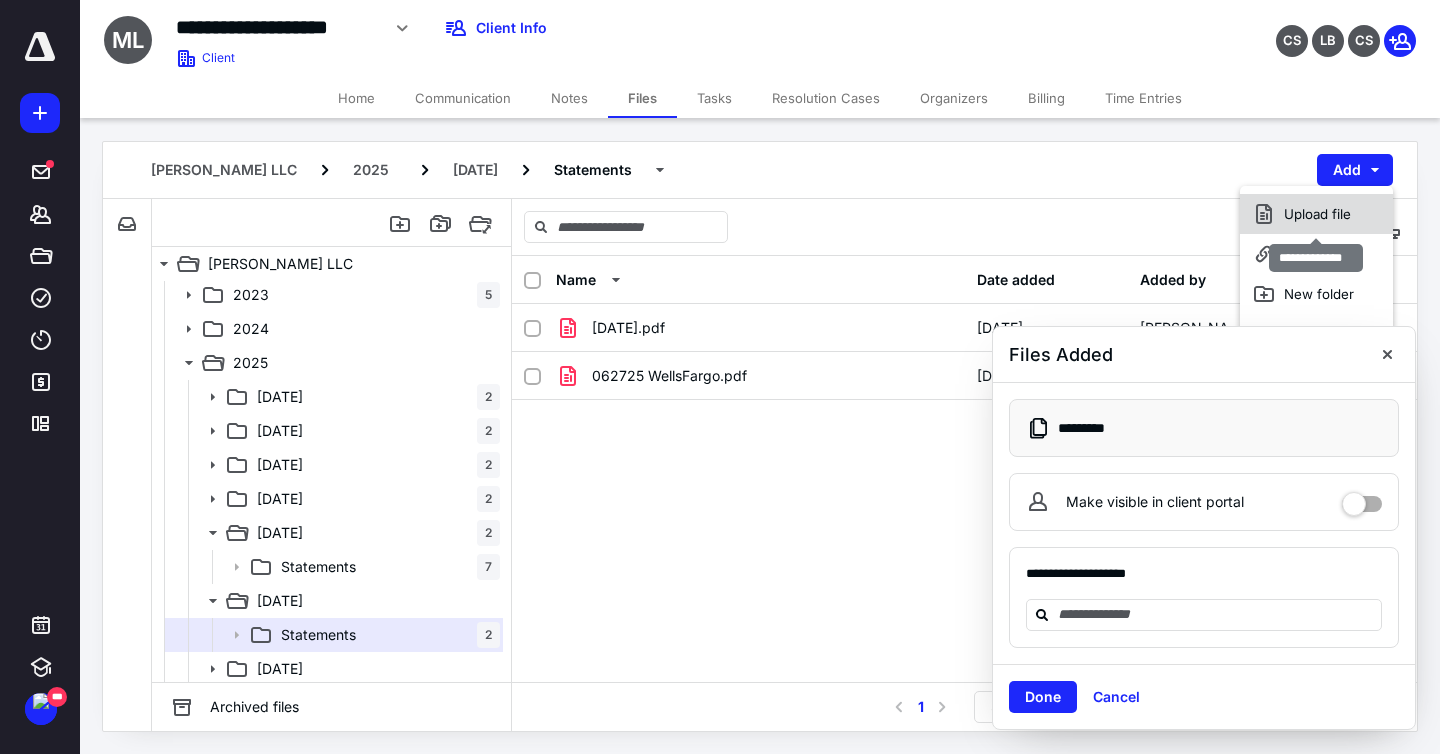 click on "Upload file" at bounding box center [1316, 214] 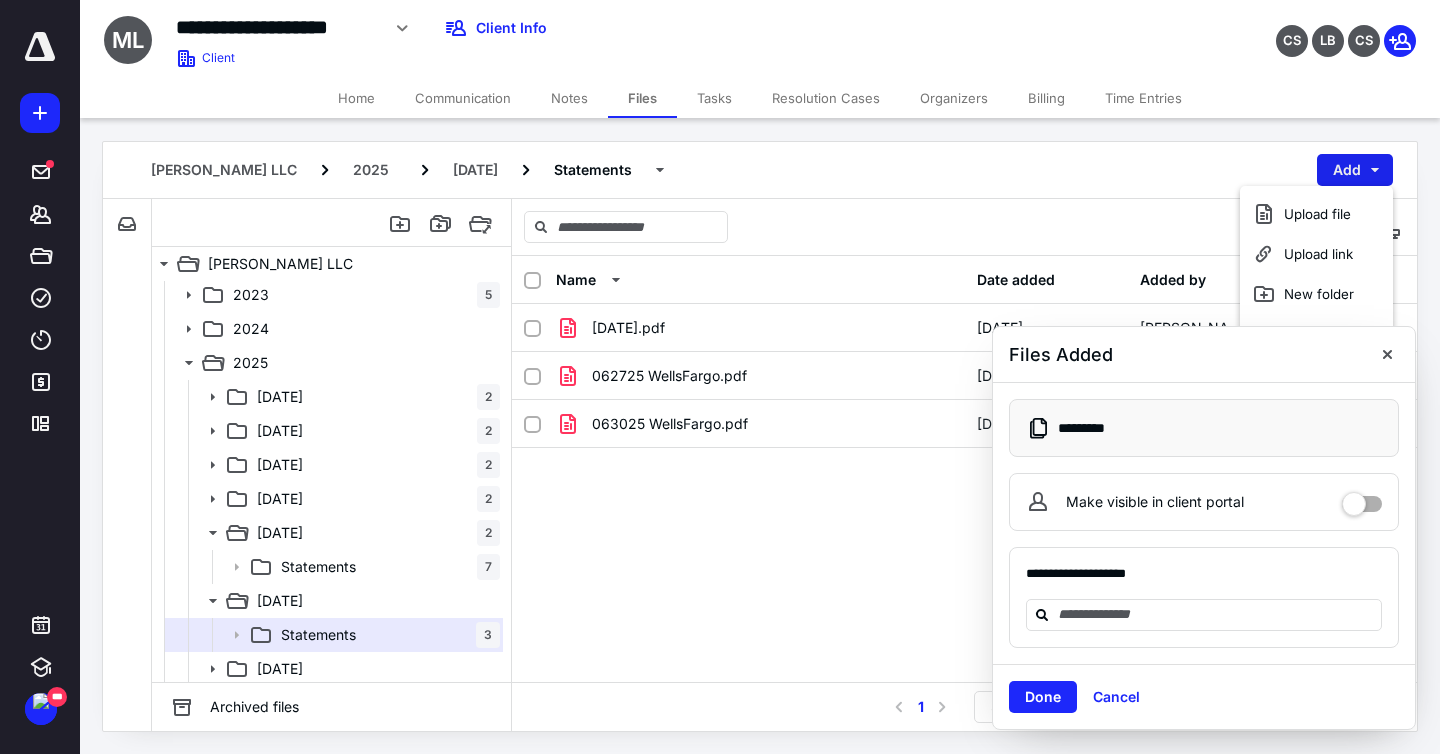 click on "Add" at bounding box center [1355, 170] 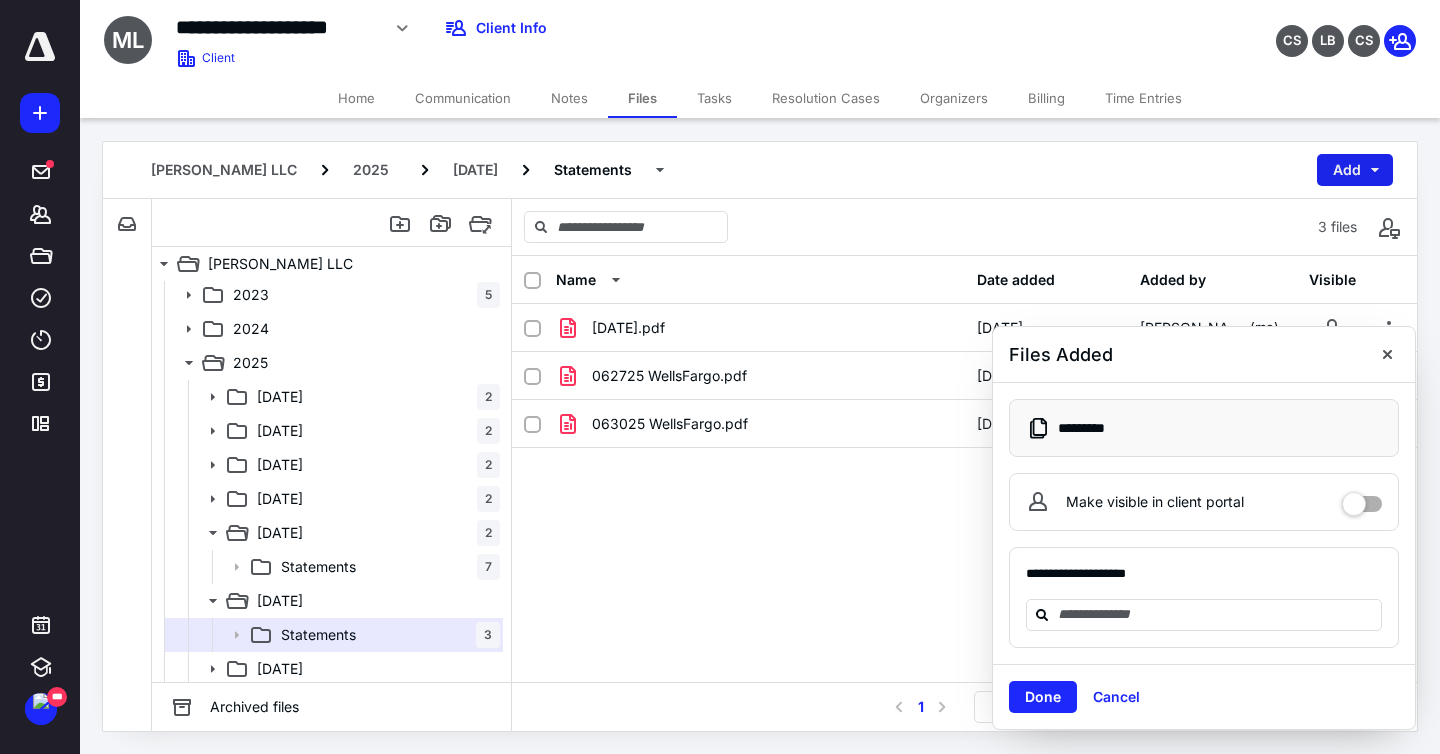 click on "Add" at bounding box center (1355, 170) 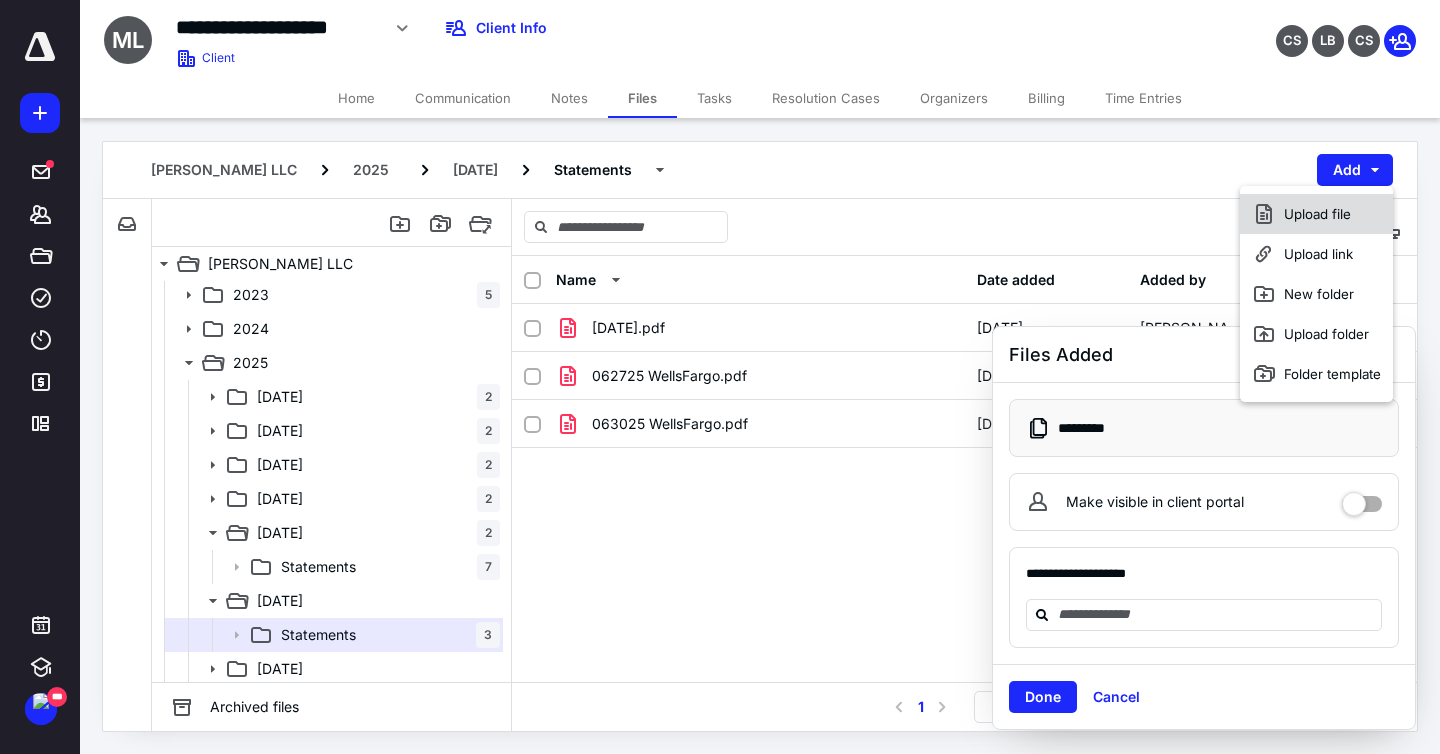 click on "Upload file" at bounding box center (1316, 214) 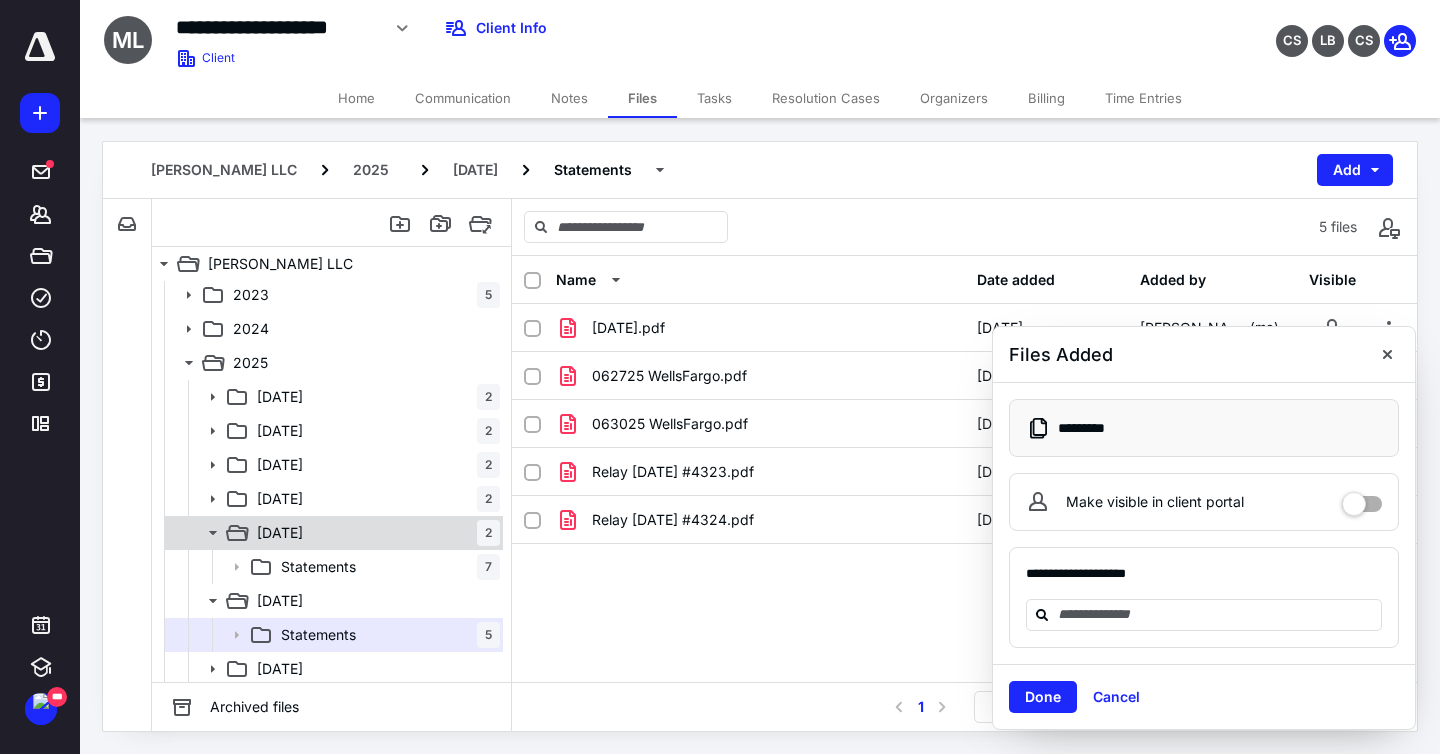 click on "[DATE] 2" at bounding box center (374, 533) 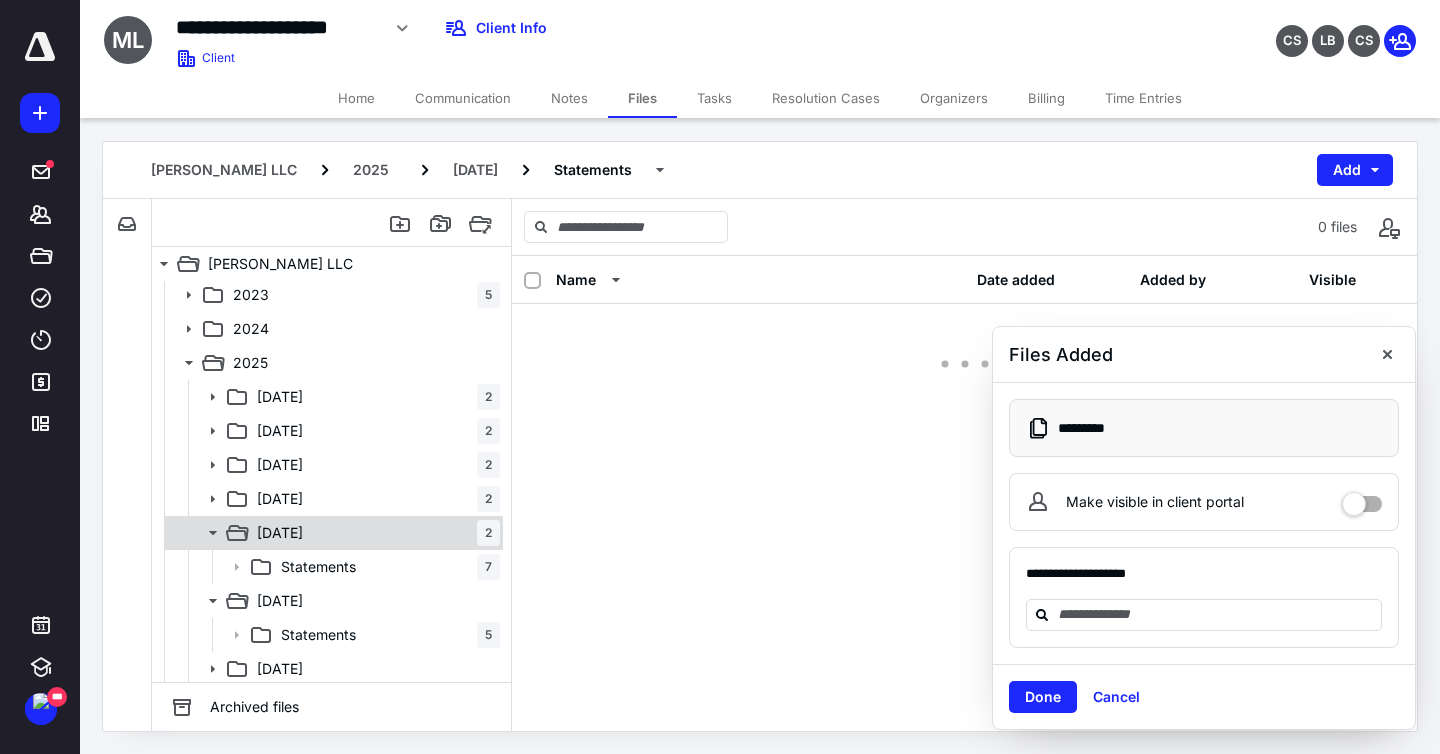 click on "[DATE] 2" at bounding box center [374, 533] 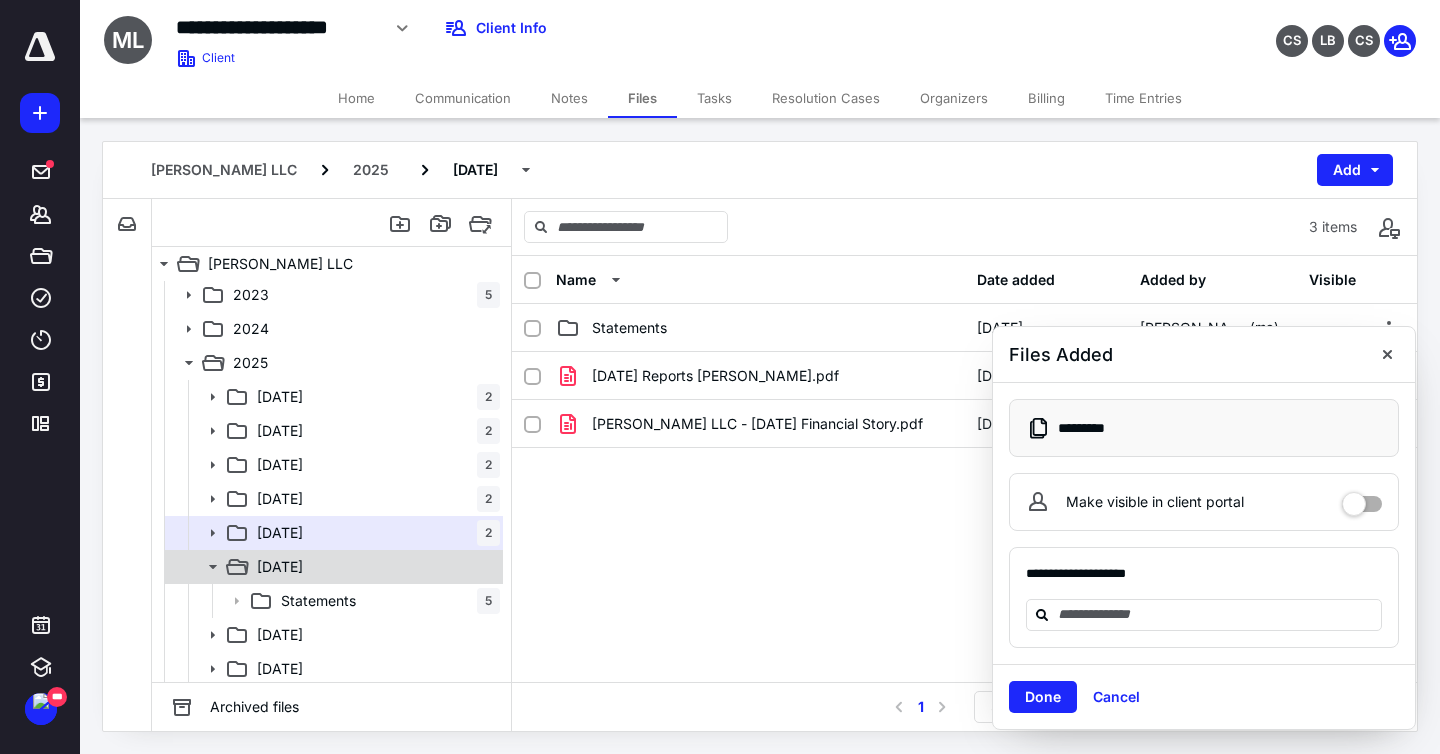 click on "[DATE]" at bounding box center (374, 567) 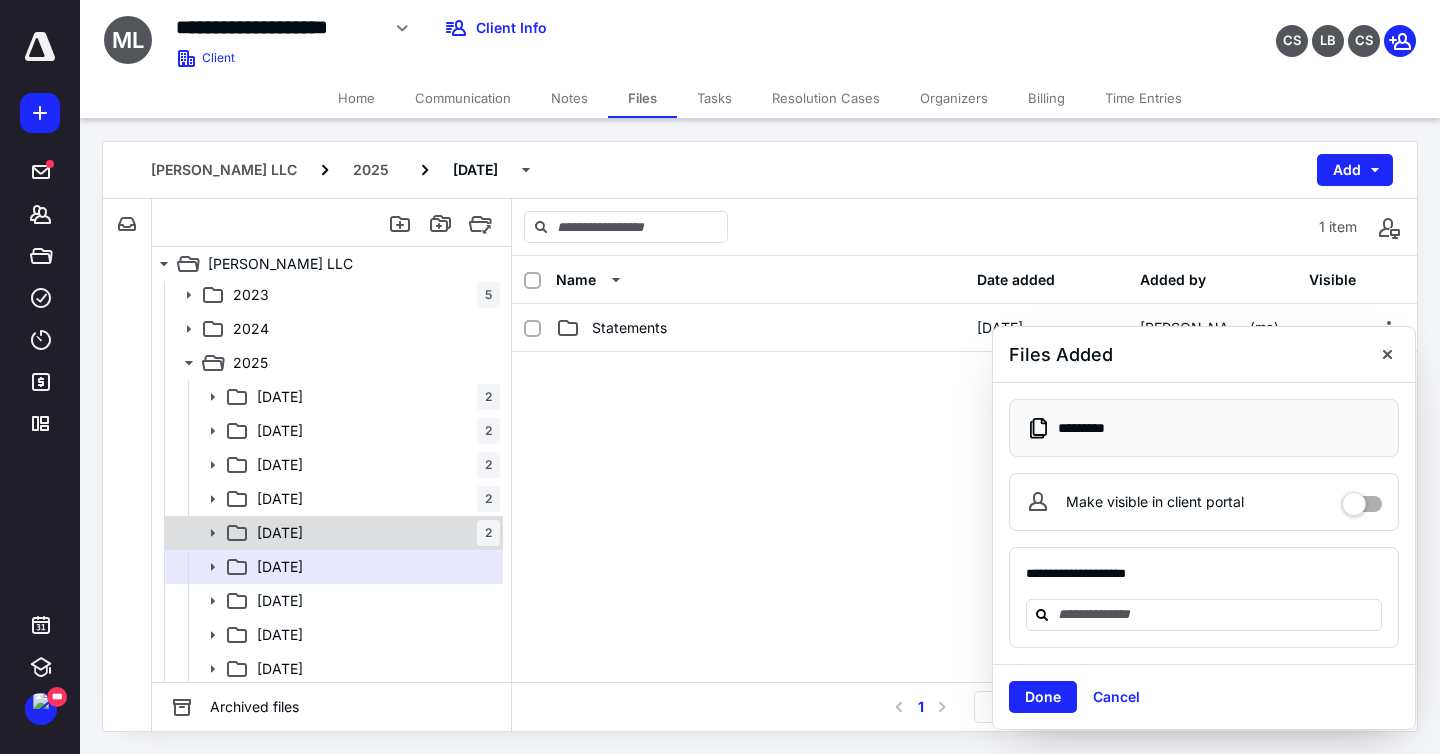 click on "[DATE] 2" at bounding box center [374, 533] 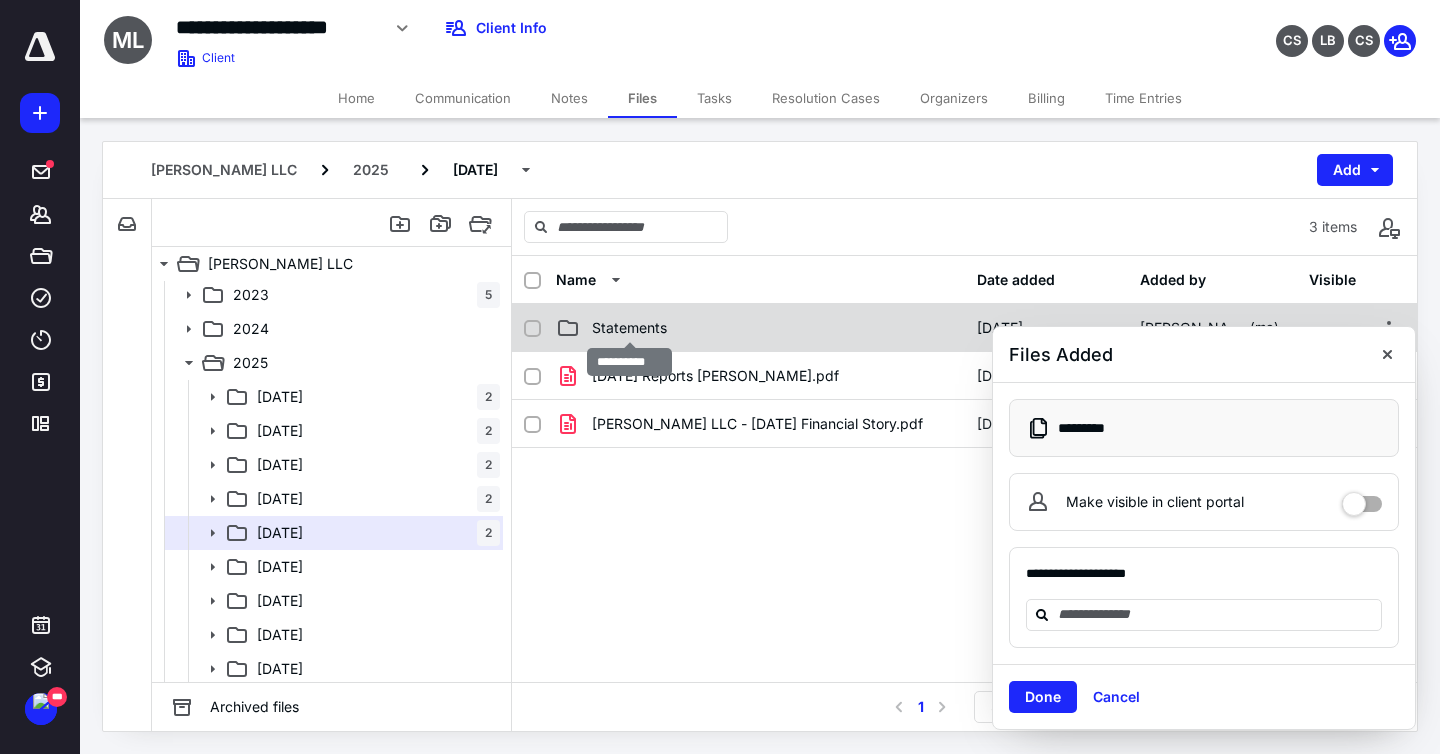 click on "Statements" at bounding box center [629, 328] 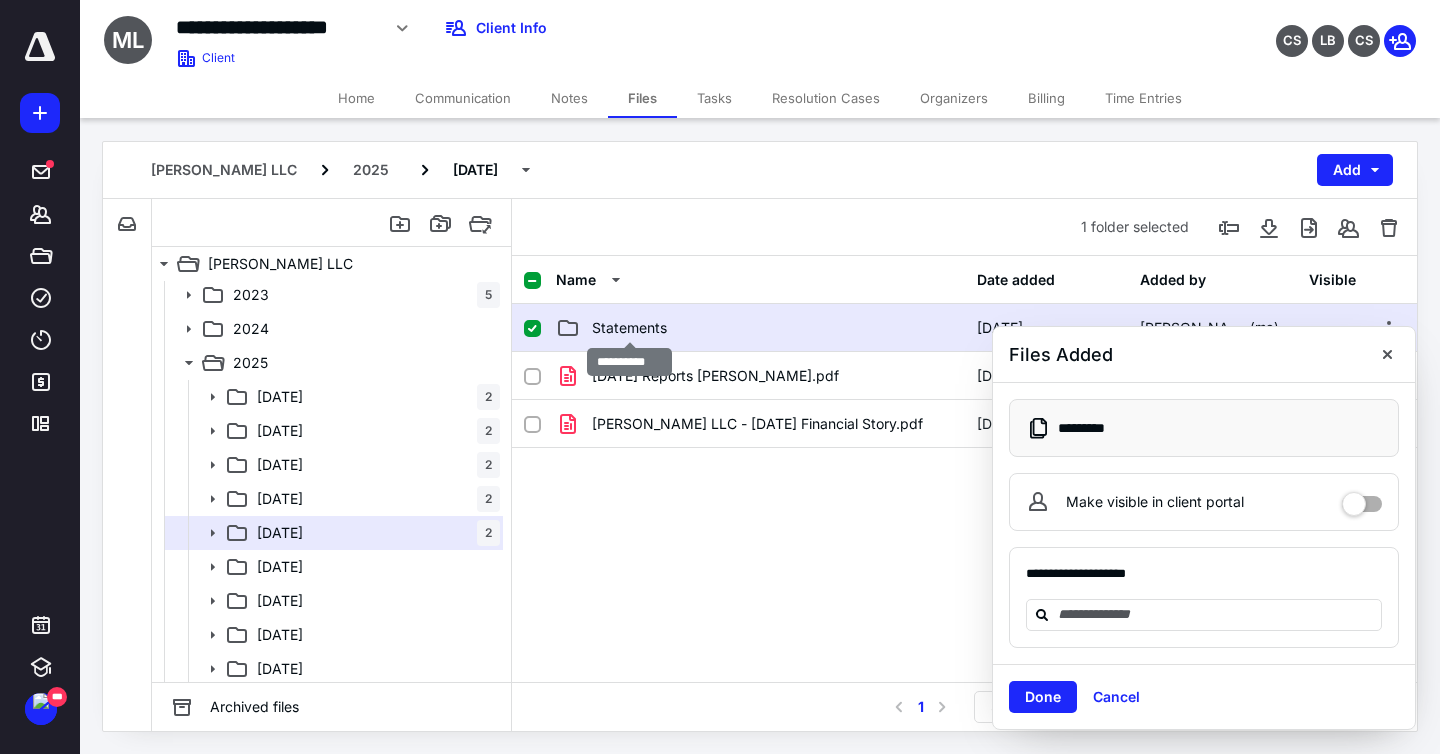click on "Statements" at bounding box center (629, 328) 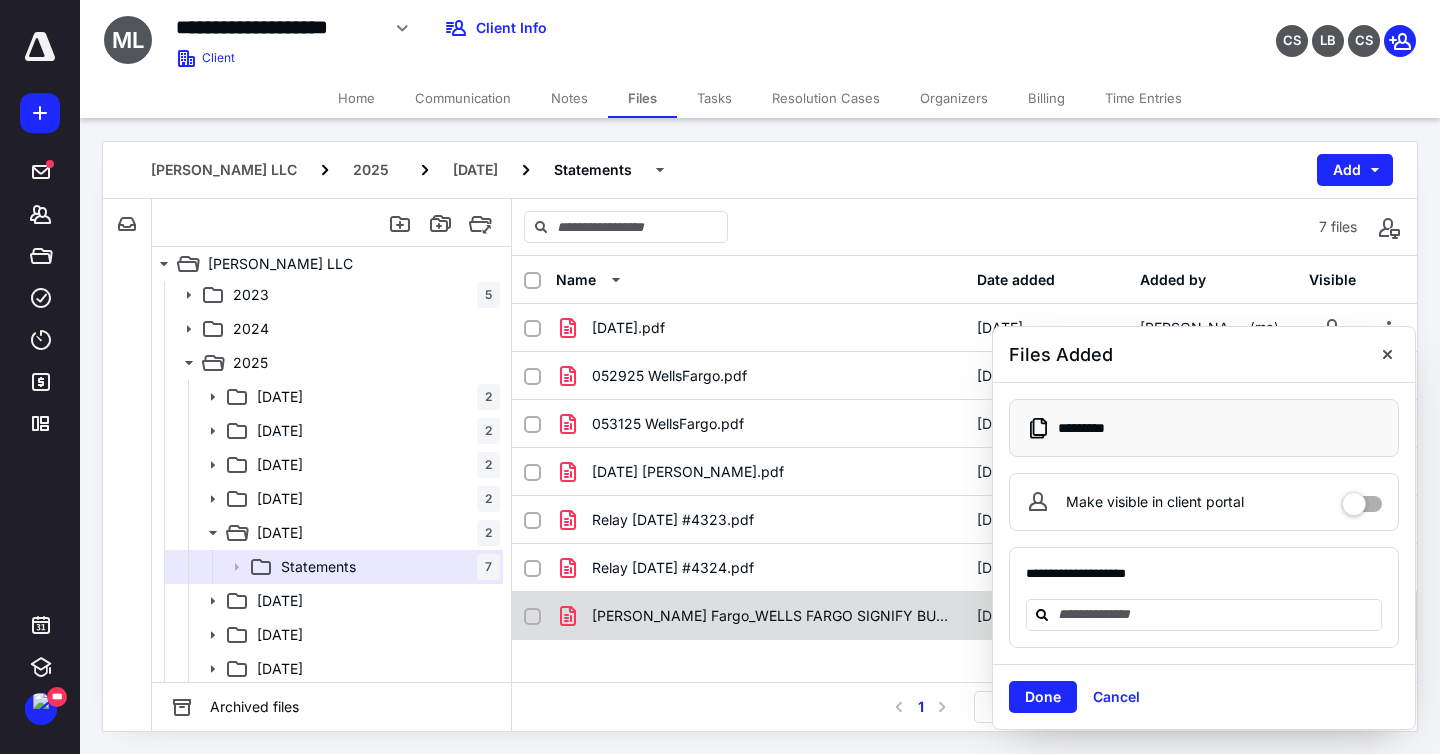 click on "[PERSON_NAME] Fargo_WELLS FARGO SIGNIFY BUSINESS ESSENTIAL(SM) CAR.pdf" at bounding box center (772, 616) 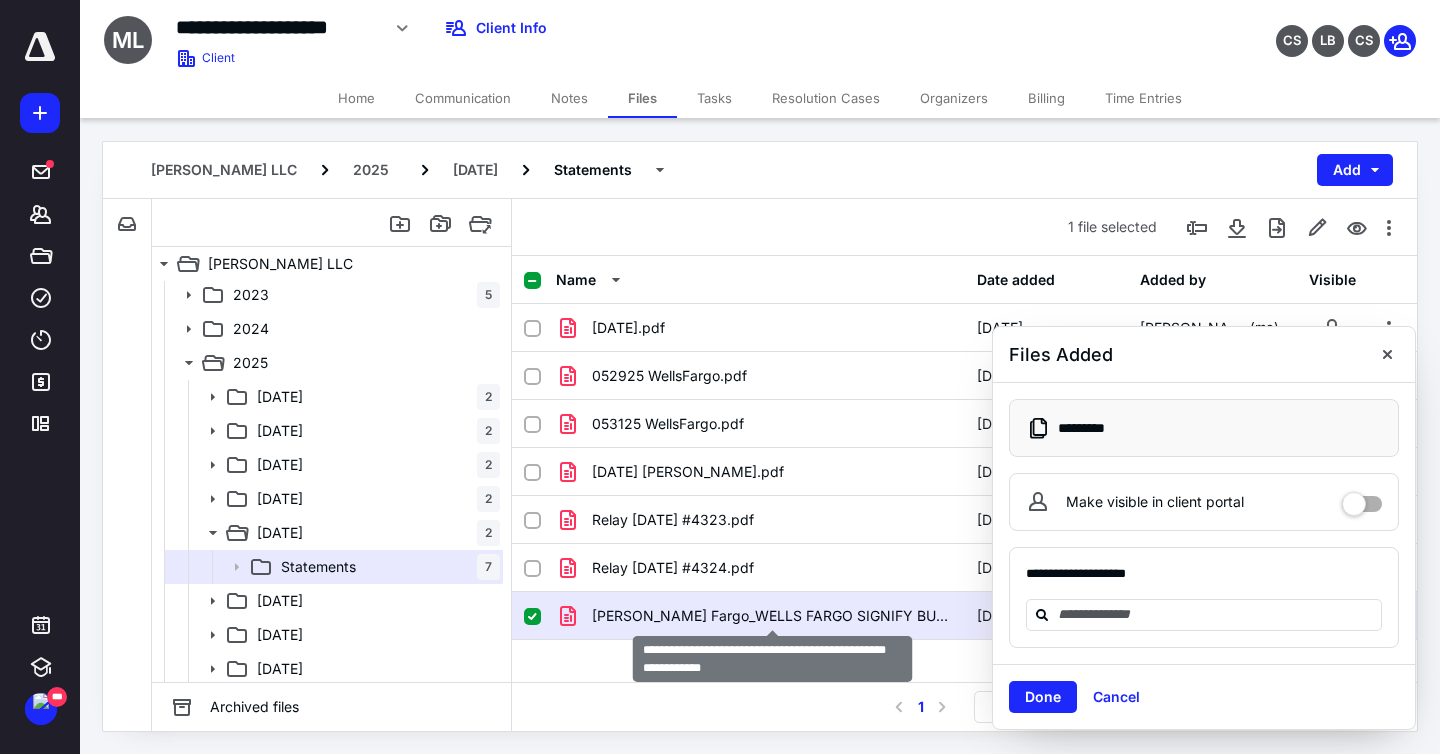 click on "[PERSON_NAME] Fargo_WELLS FARGO SIGNIFY BUSINESS ESSENTIAL(SM) CAR.pdf" at bounding box center [772, 616] 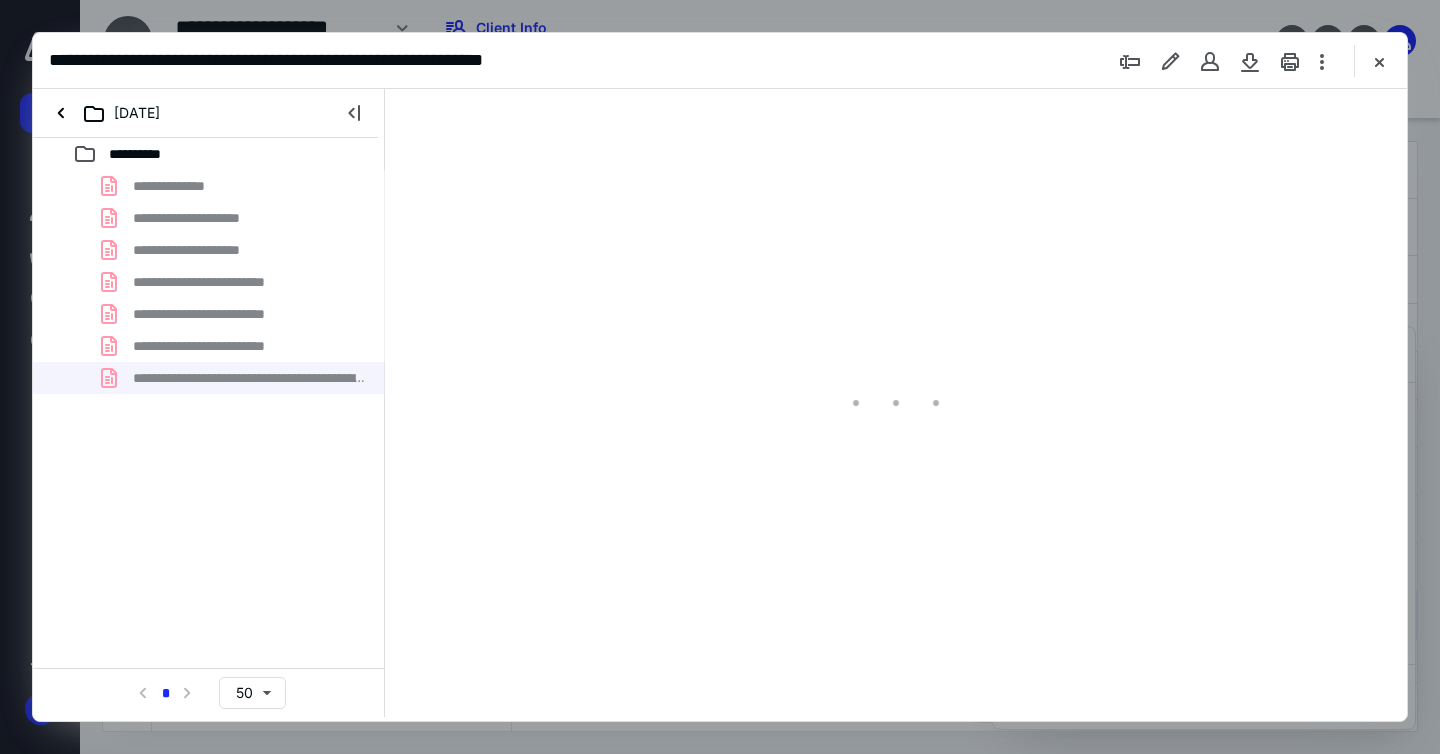 scroll, scrollTop: 0, scrollLeft: 0, axis: both 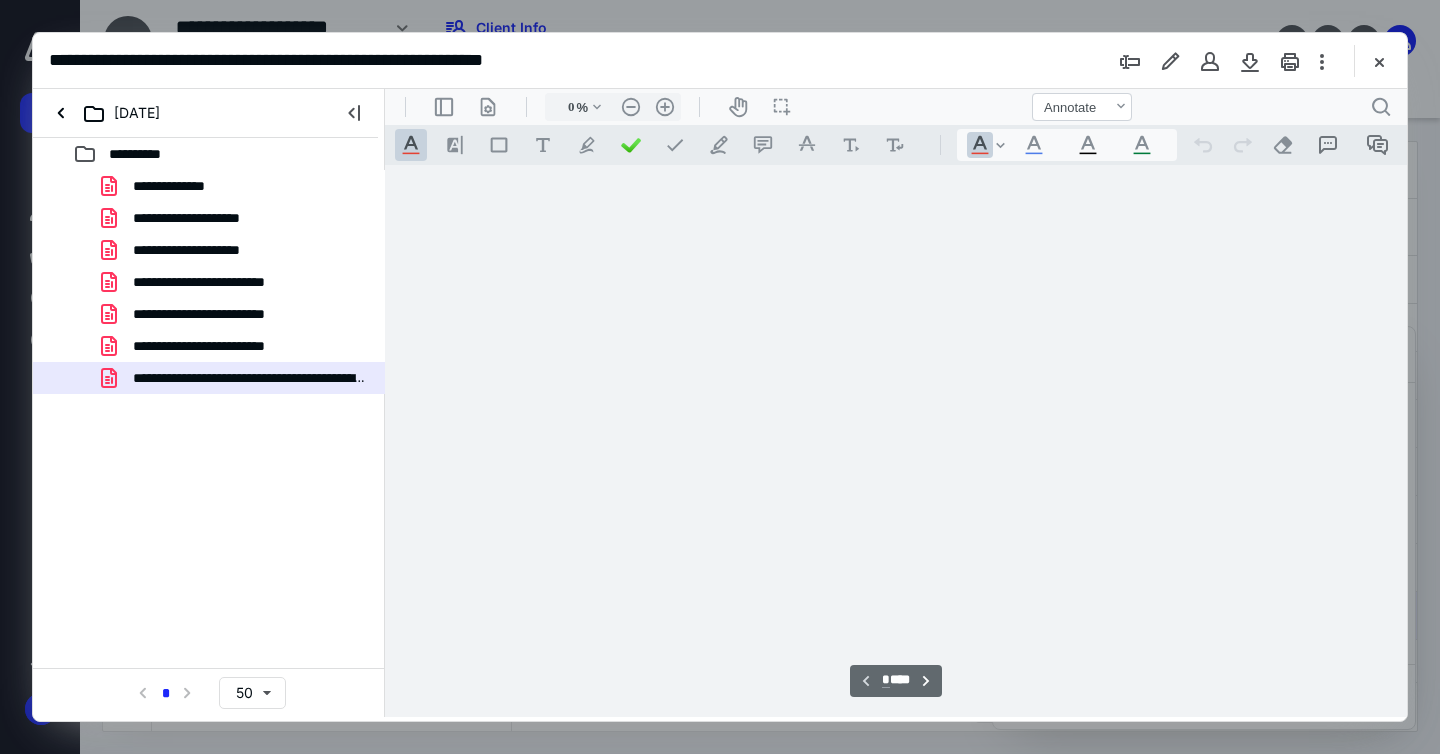type on "55" 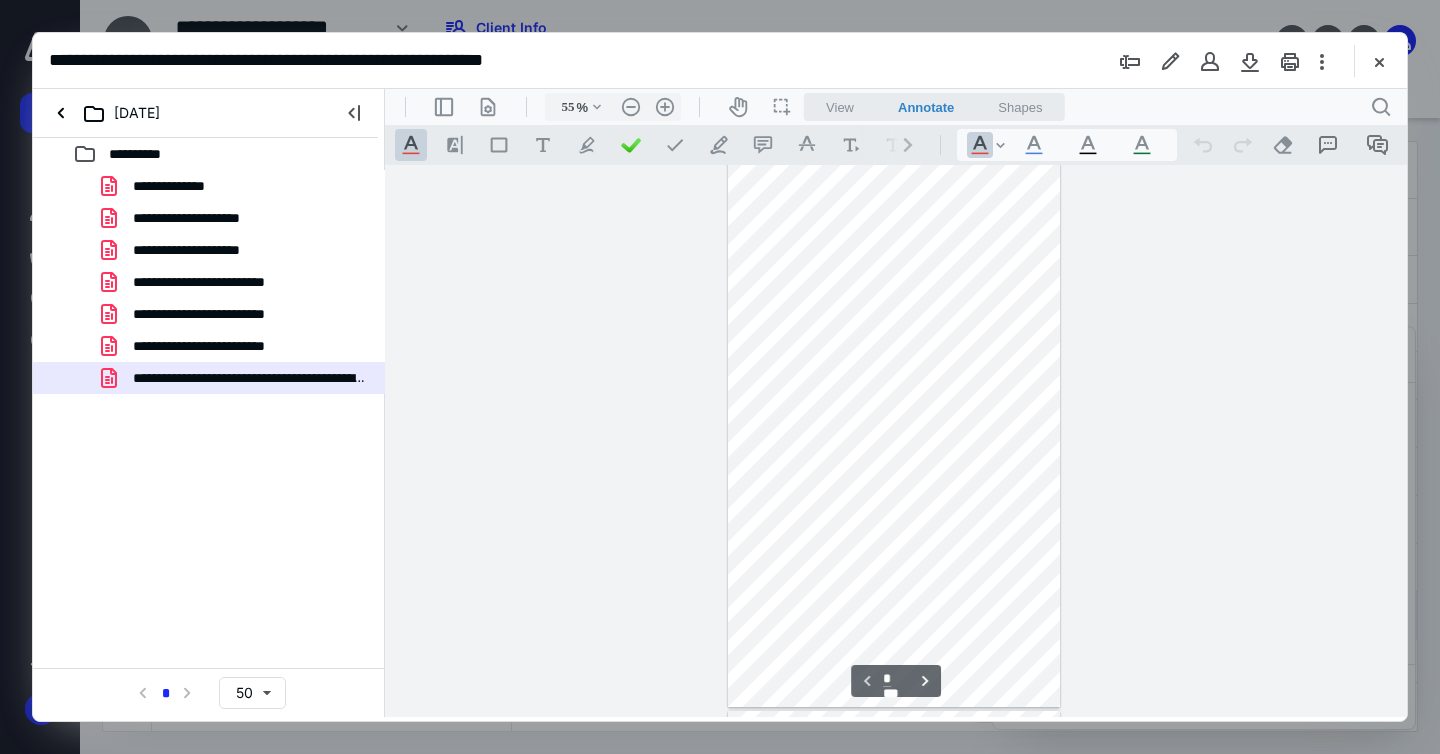scroll, scrollTop: 0, scrollLeft: 0, axis: both 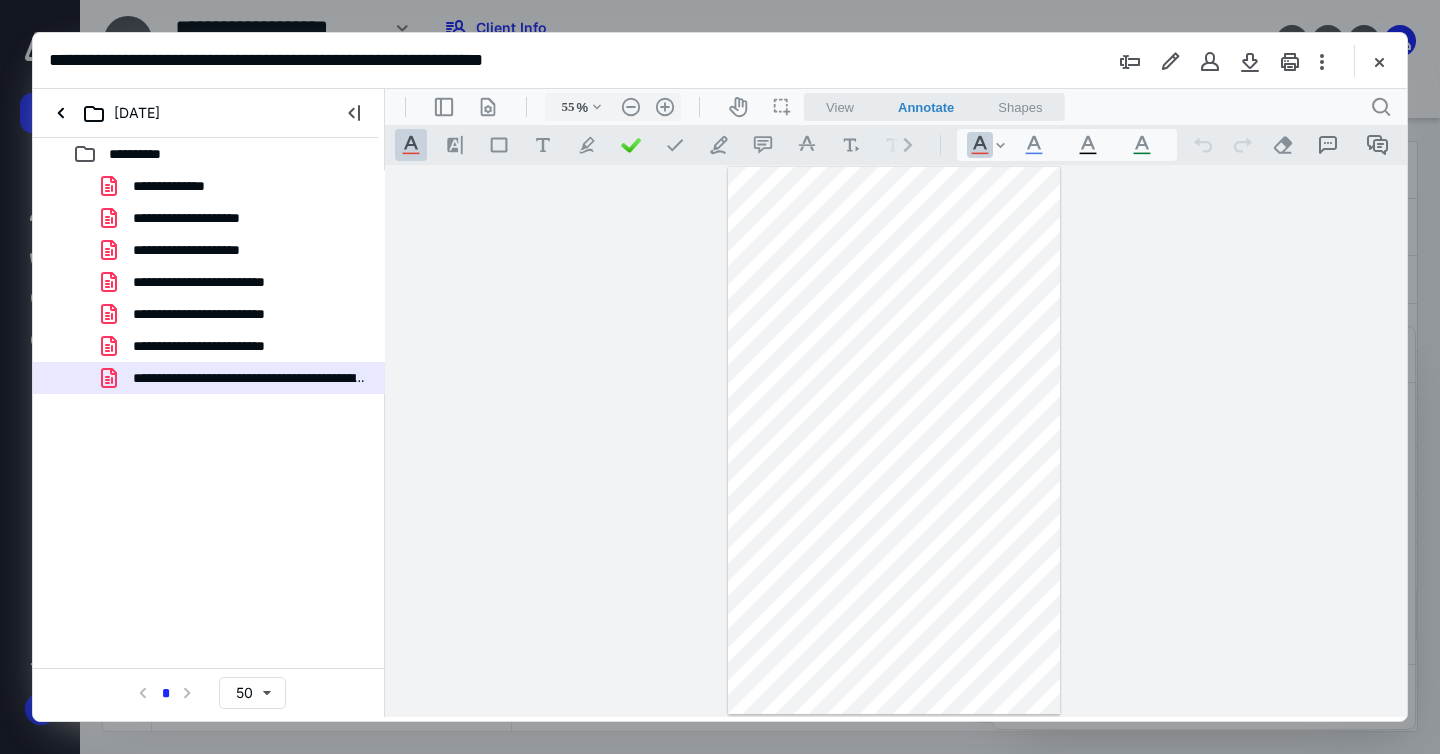 drag, startPoint x: 1381, startPoint y: 60, endPoint x: 1337, endPoint y: 87, distance: 51.62364 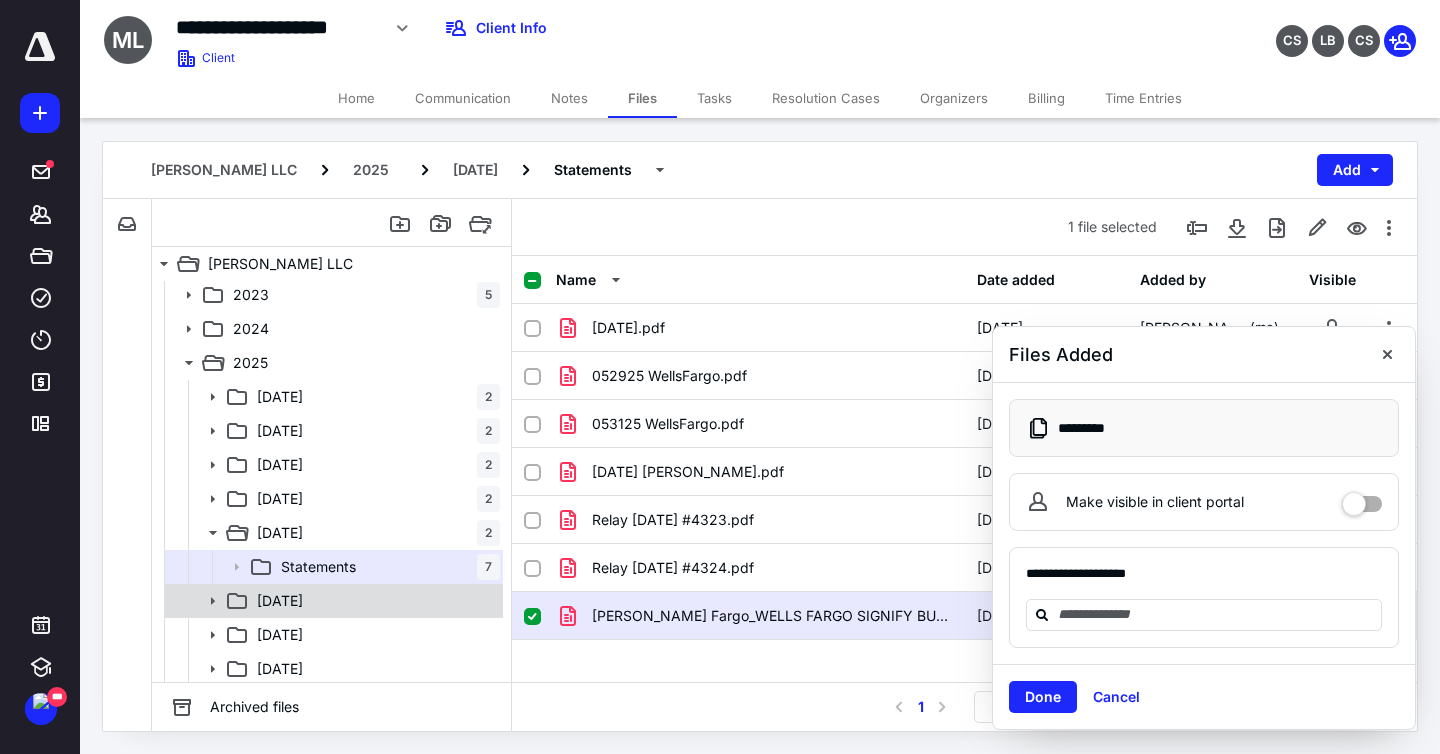 click on "[DATE]" at bounding box center [374, 601] 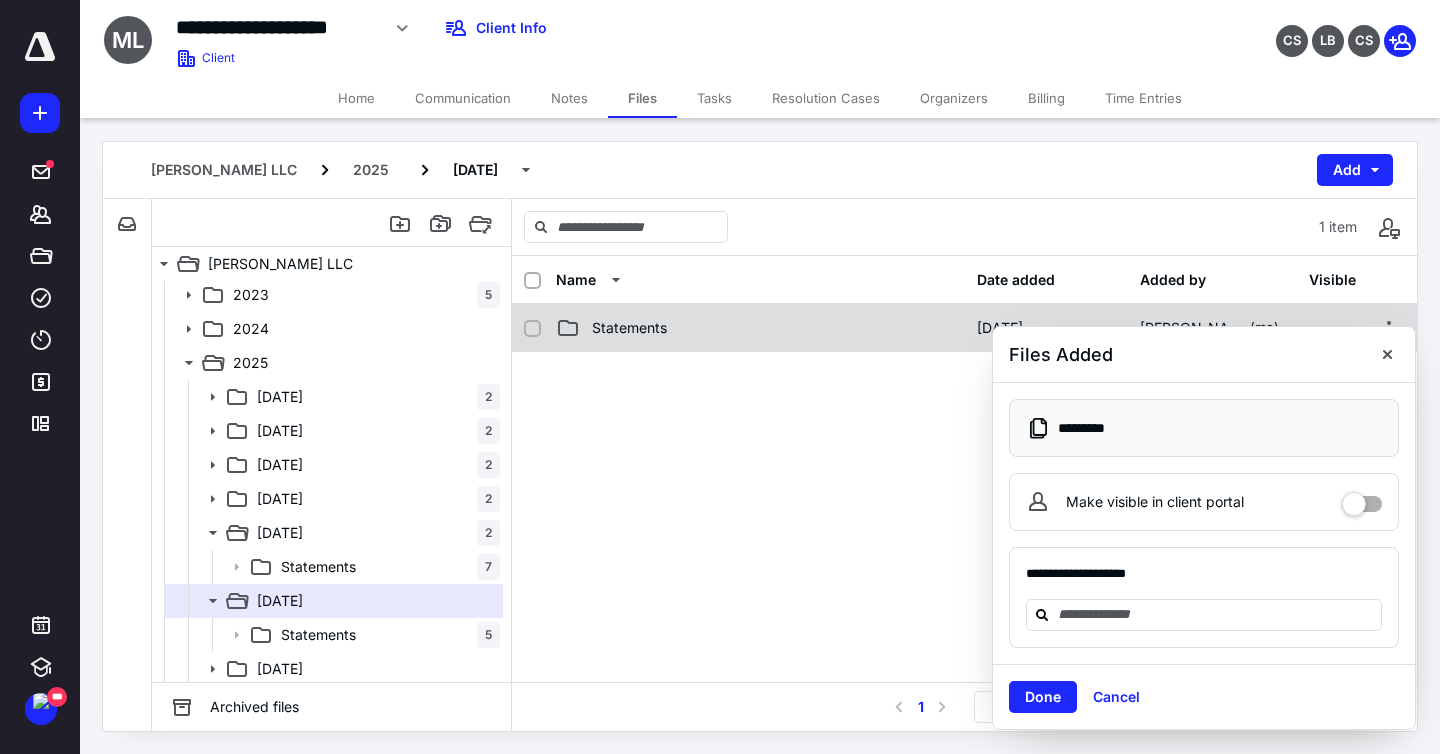 click on "Statements" at bounding box center [629, 328] 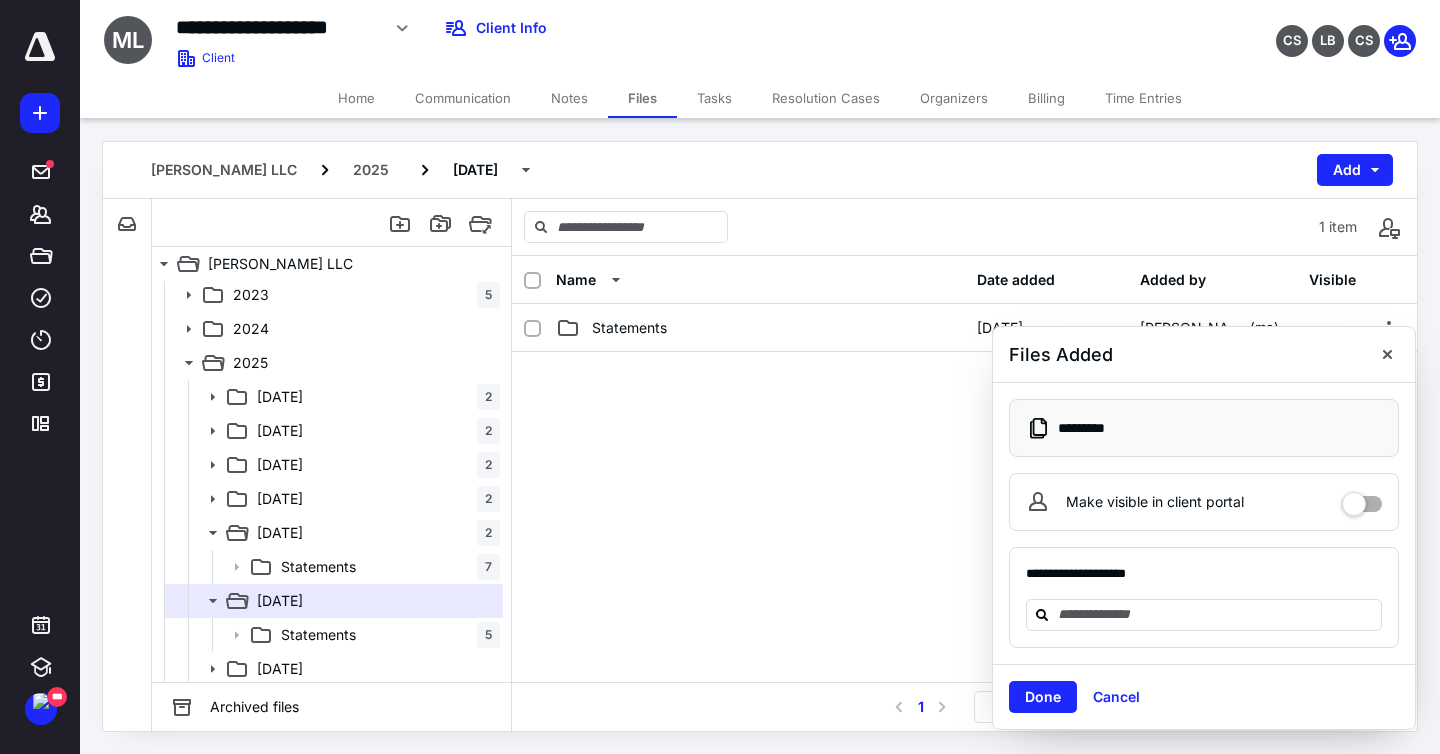 checkbox on "false" 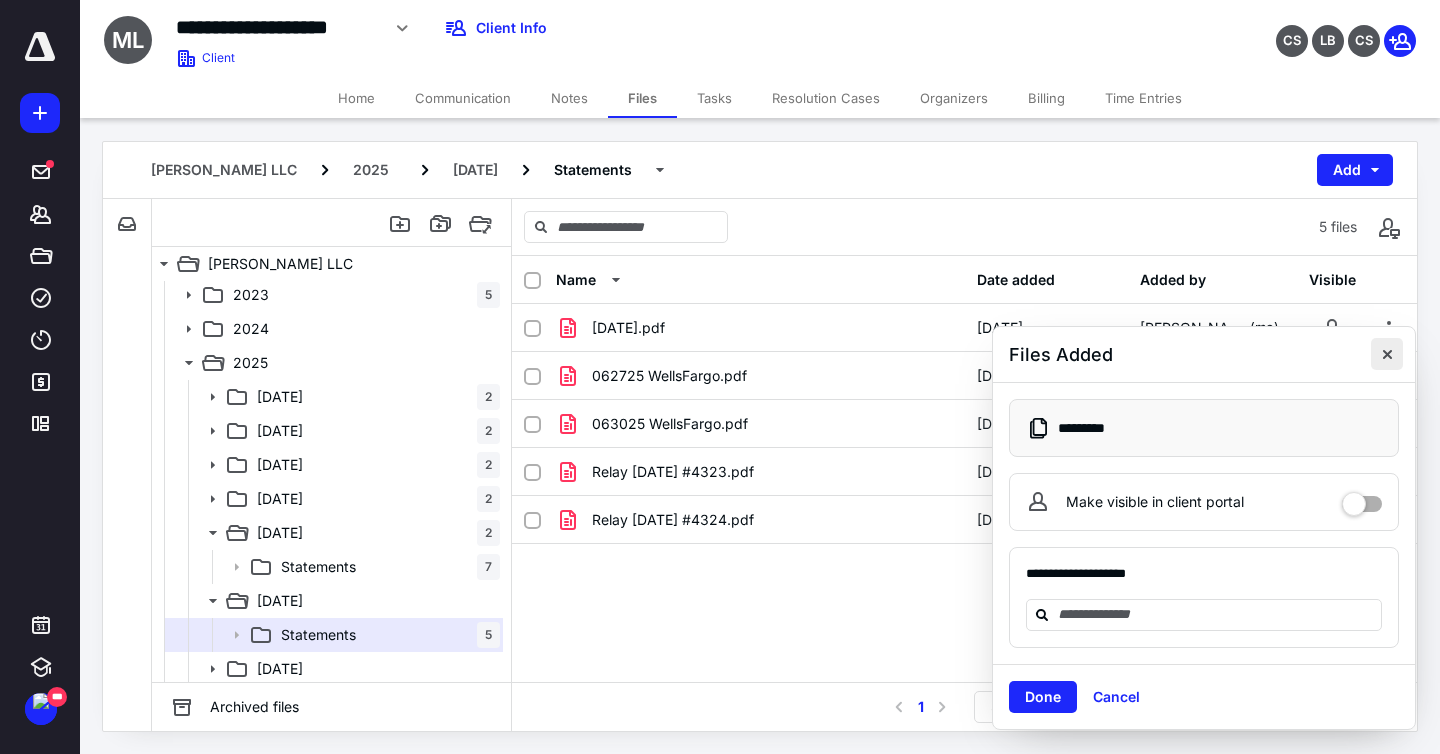 click at bounding box center (1387, 354) 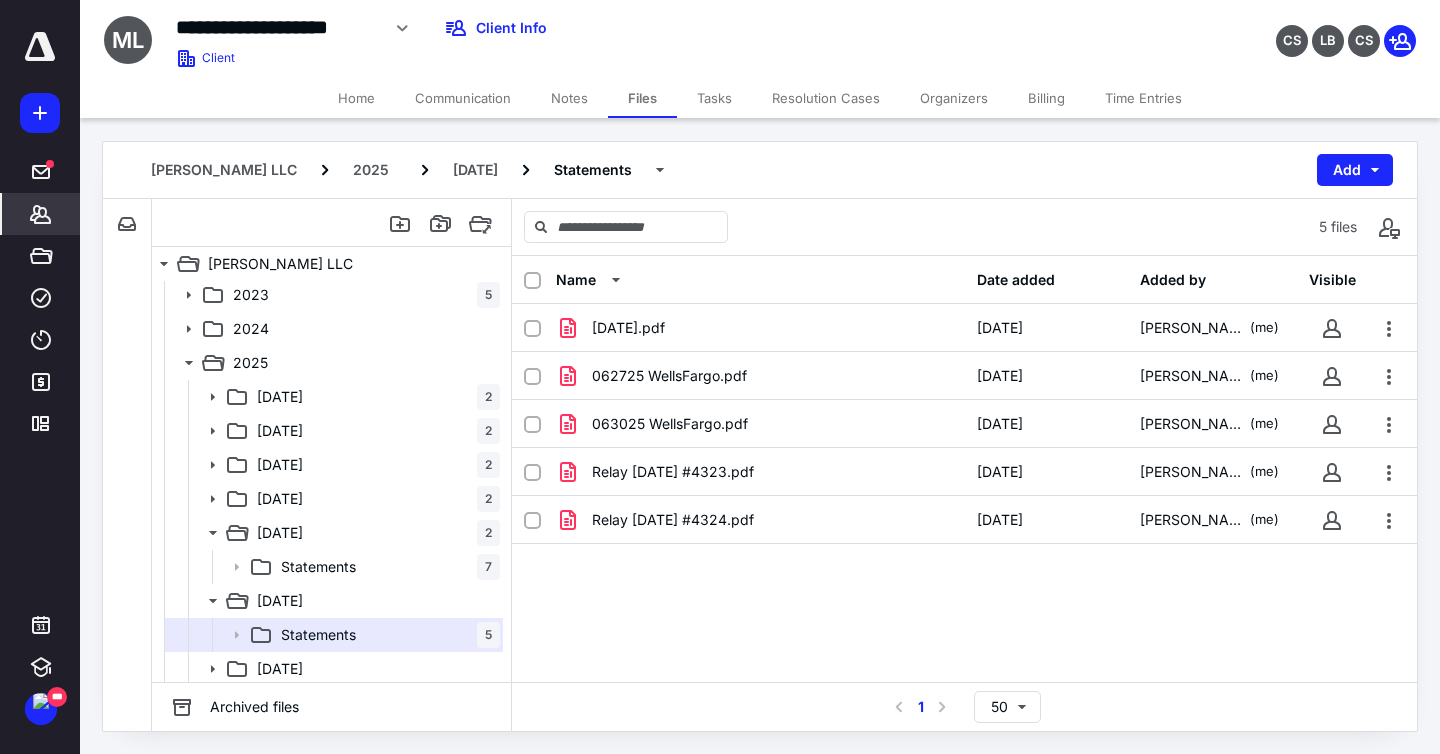 click 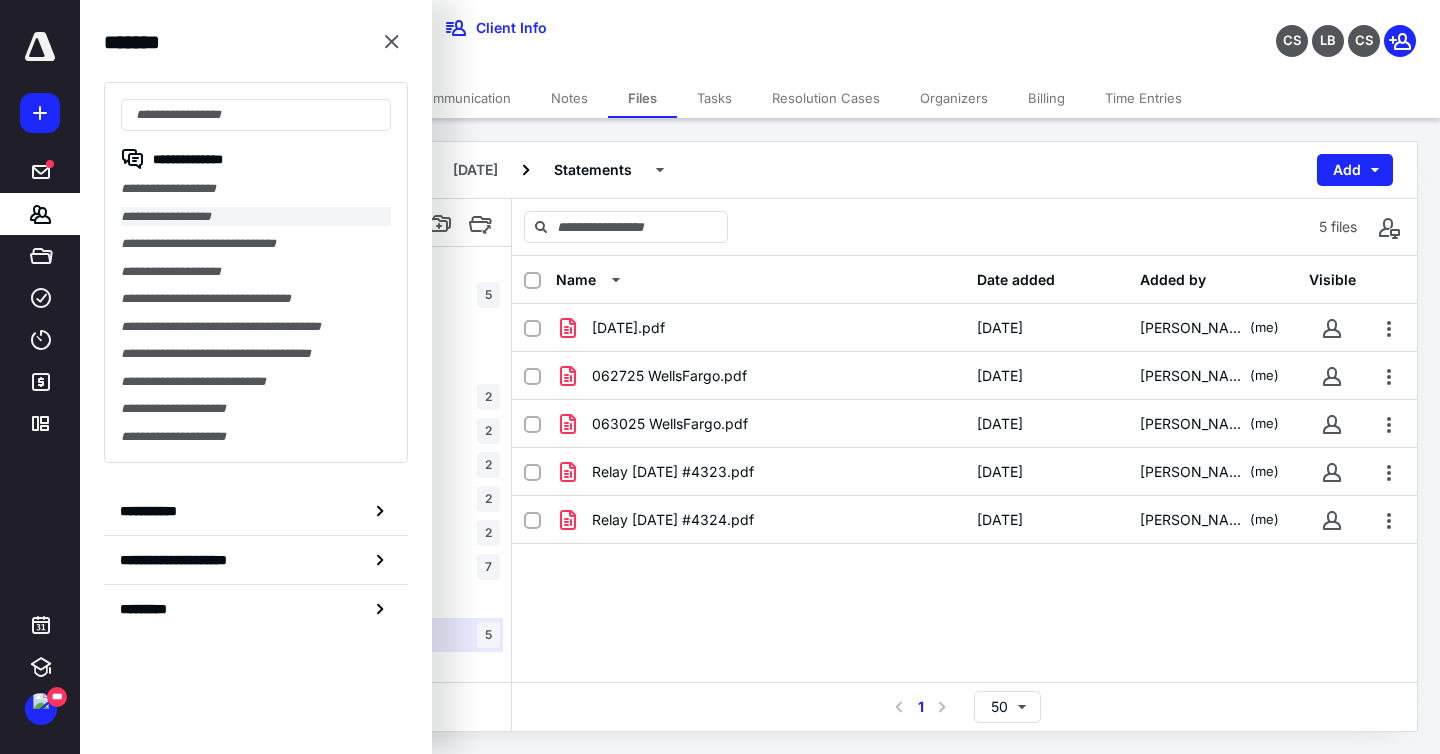 click on "**********" at bounding box center [256, 217] 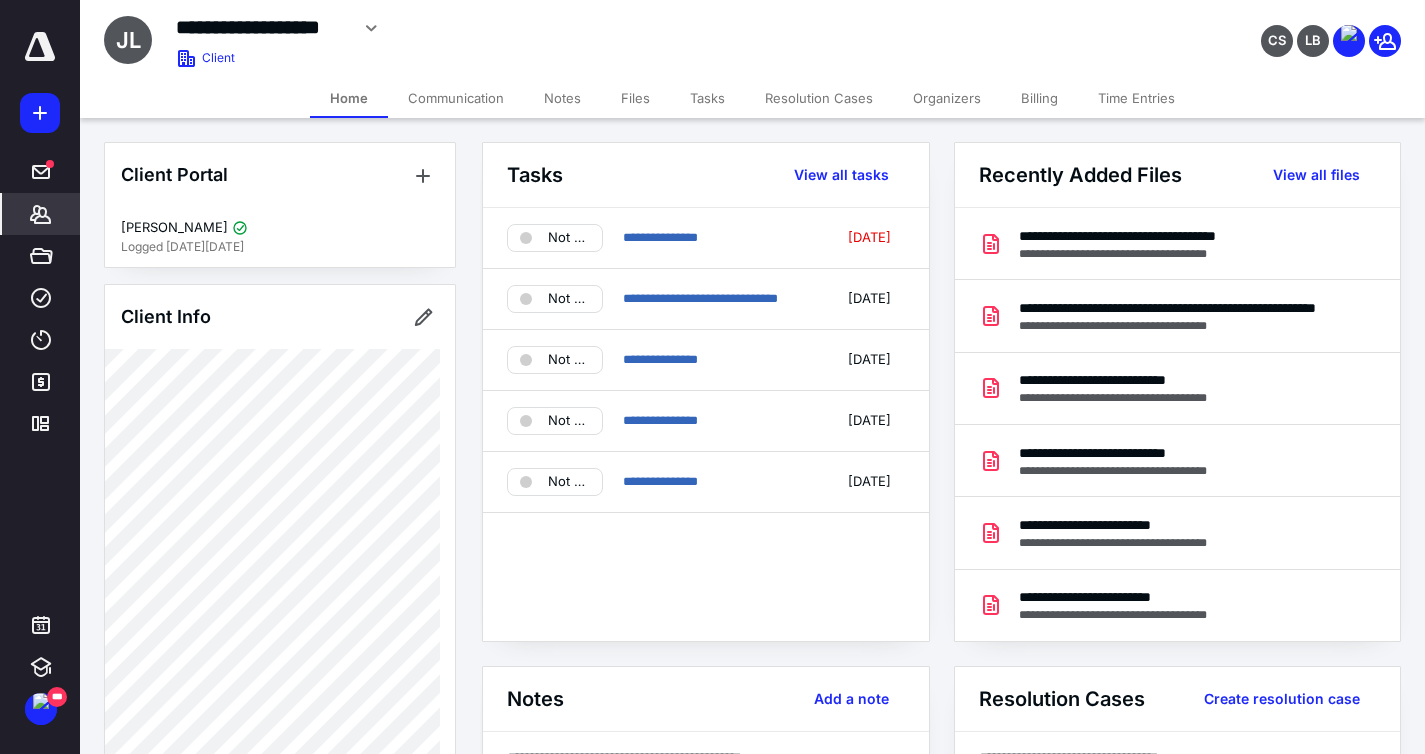 click on "Files" at bounding box center (635, 98) 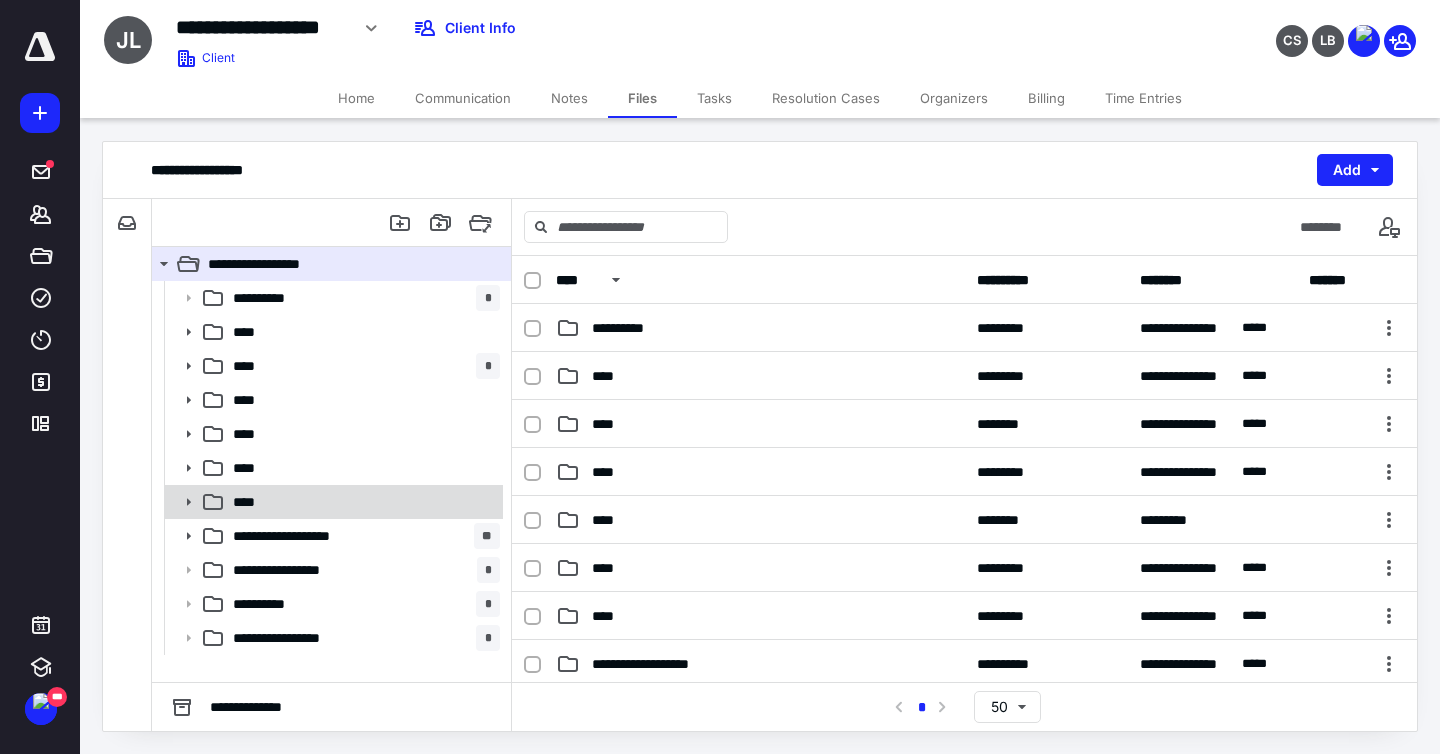 click on "****" at bounding box center (250, 502) 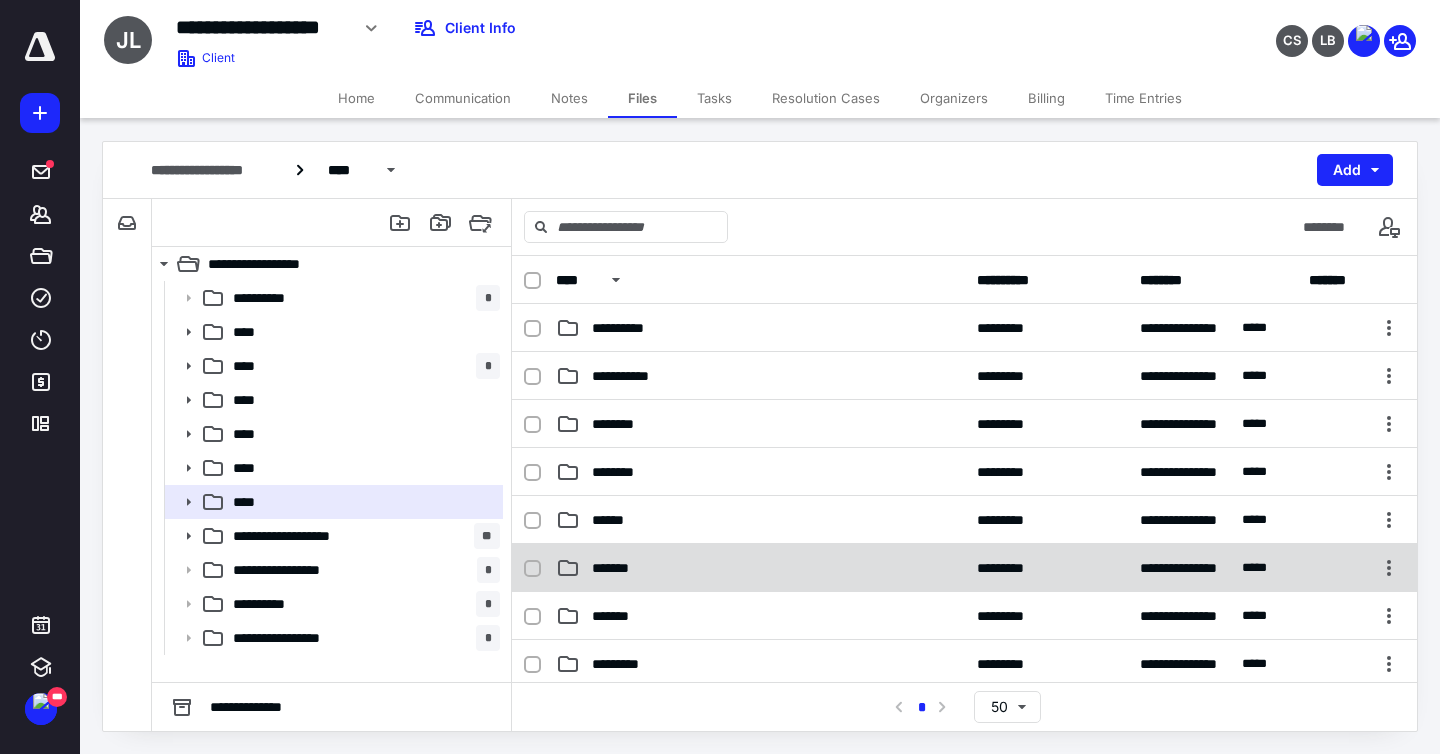 click on "*******" at bounding box center [619, 568] 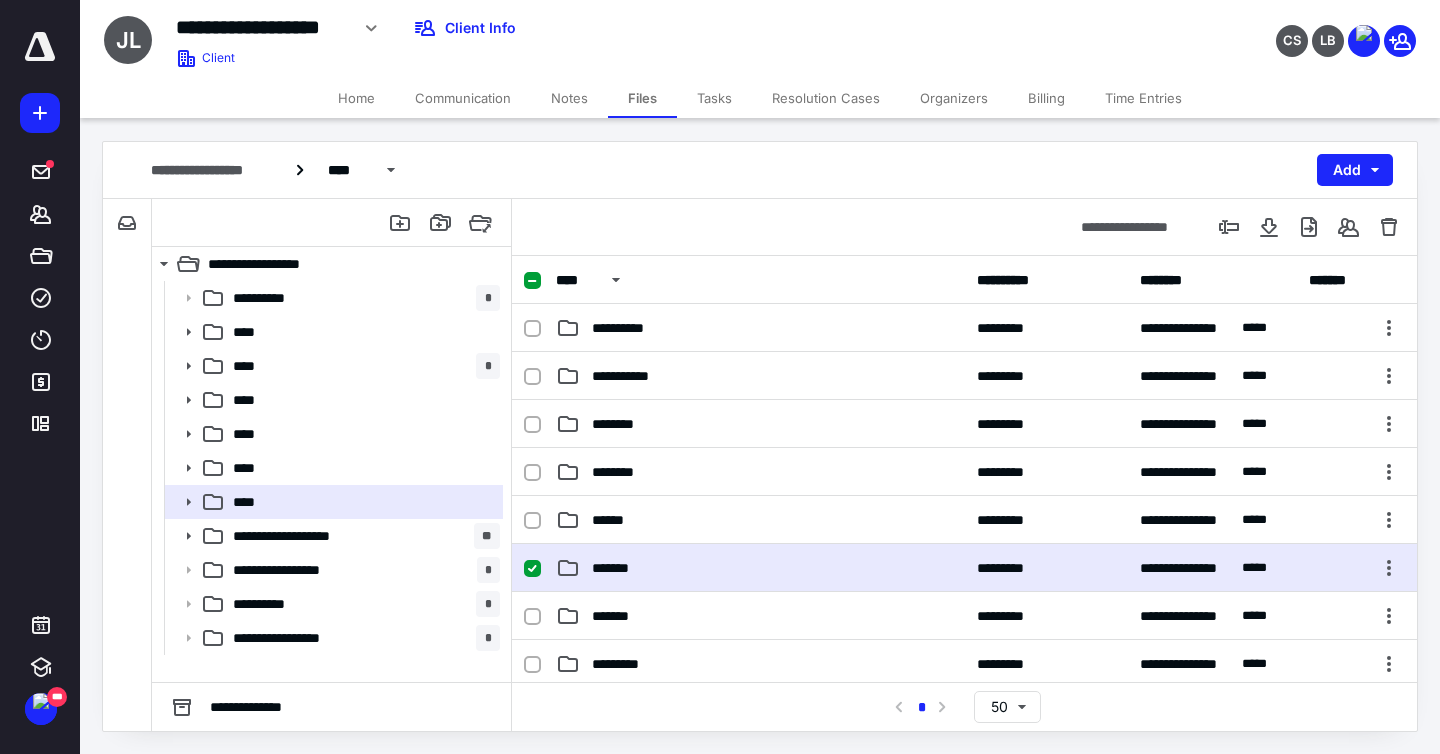 click on "*******" at bounding box center (619, 568) 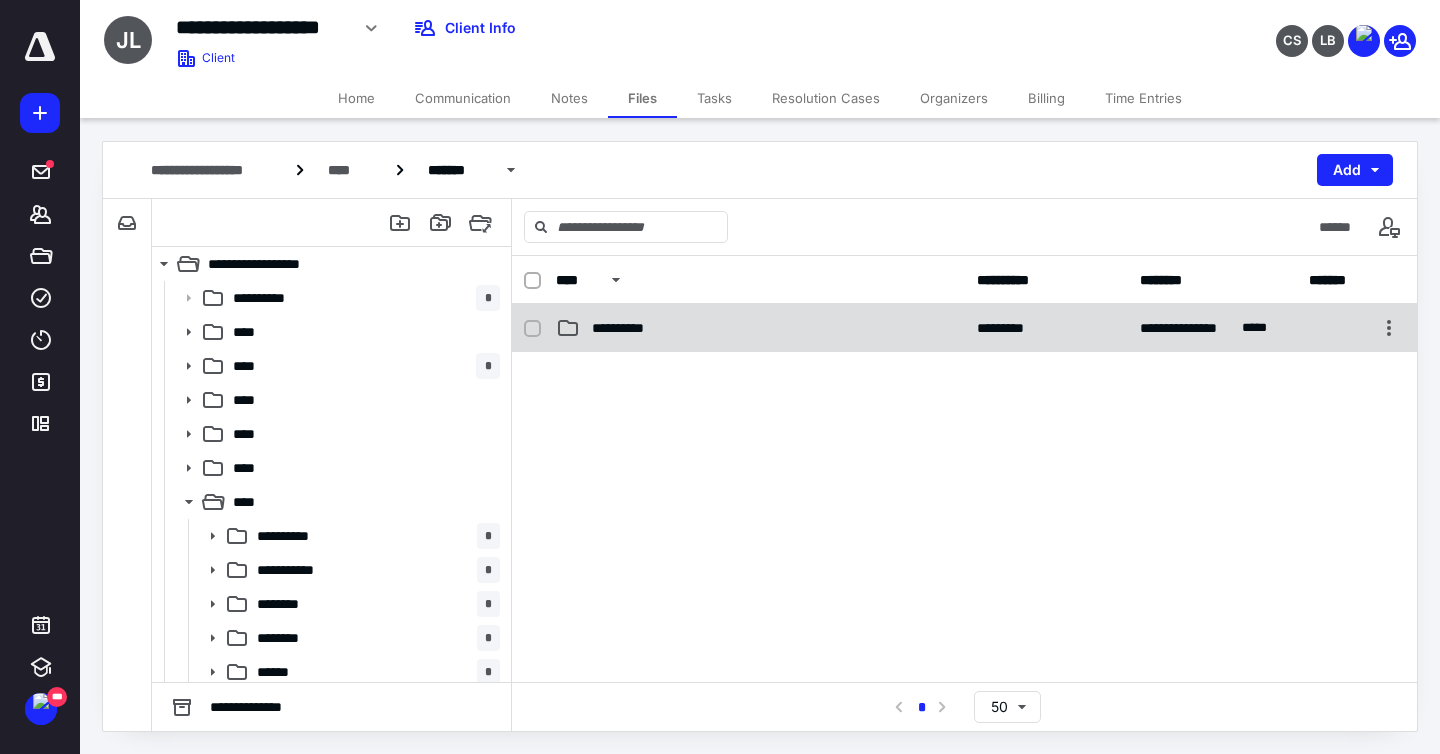 click on "**********" at bounding box center [760, 328] 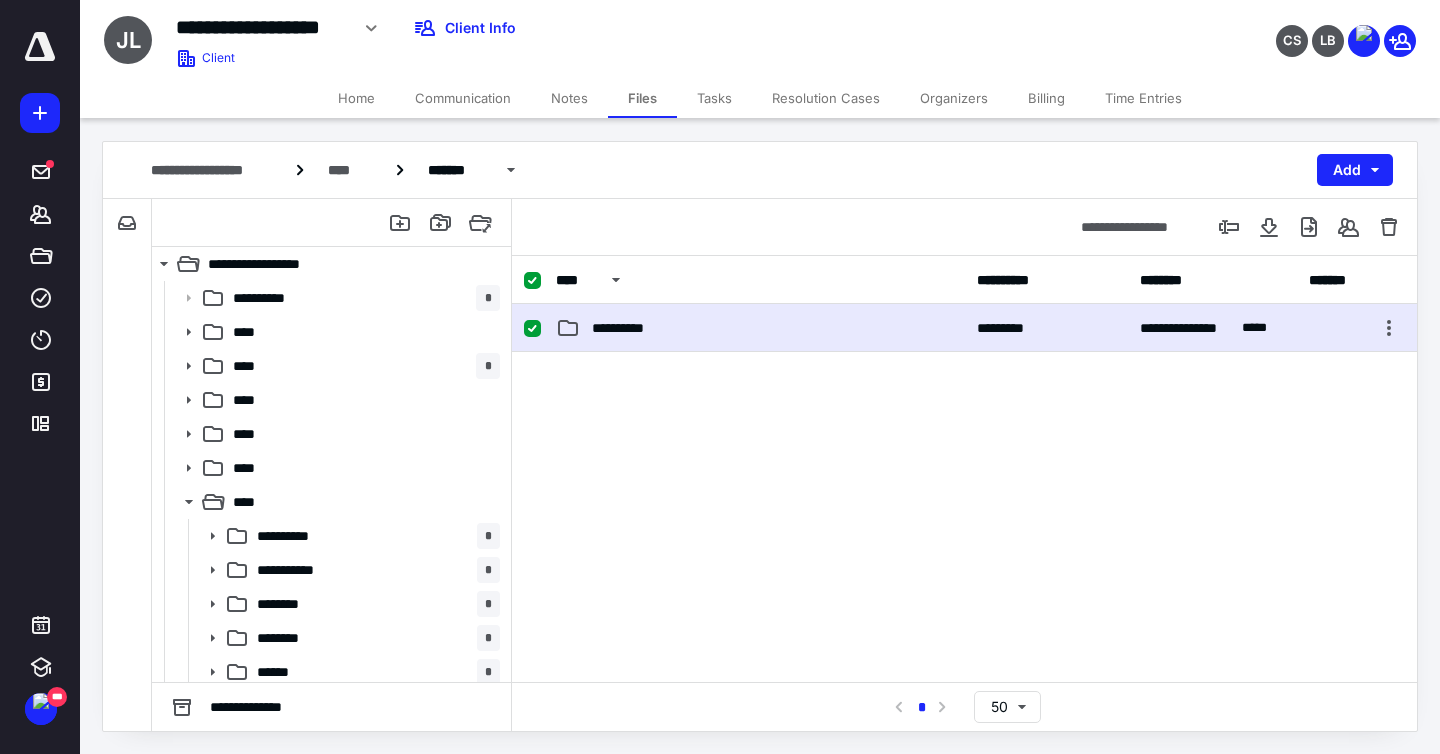click on "**********" at bounding box center (760, 328) 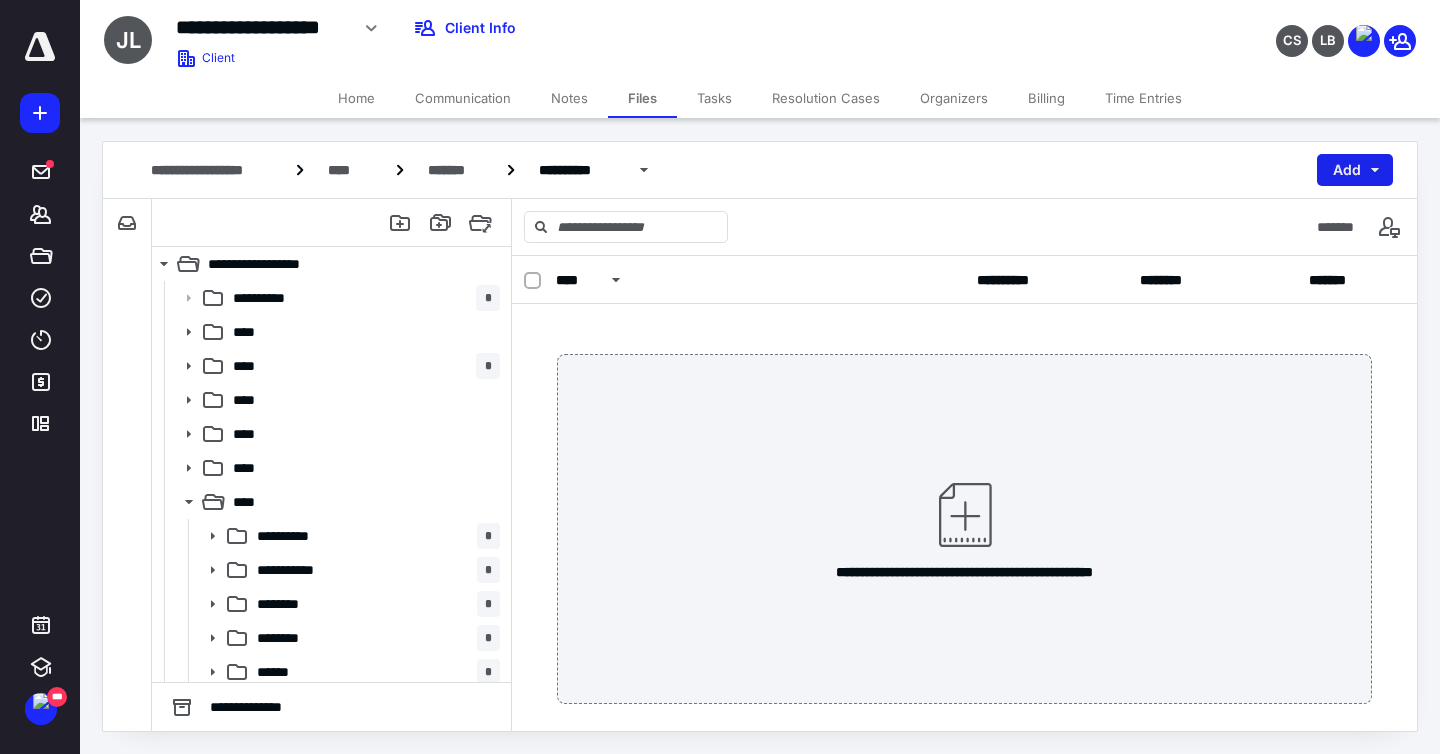 click on "Add" at bounding box center (1355, 170) 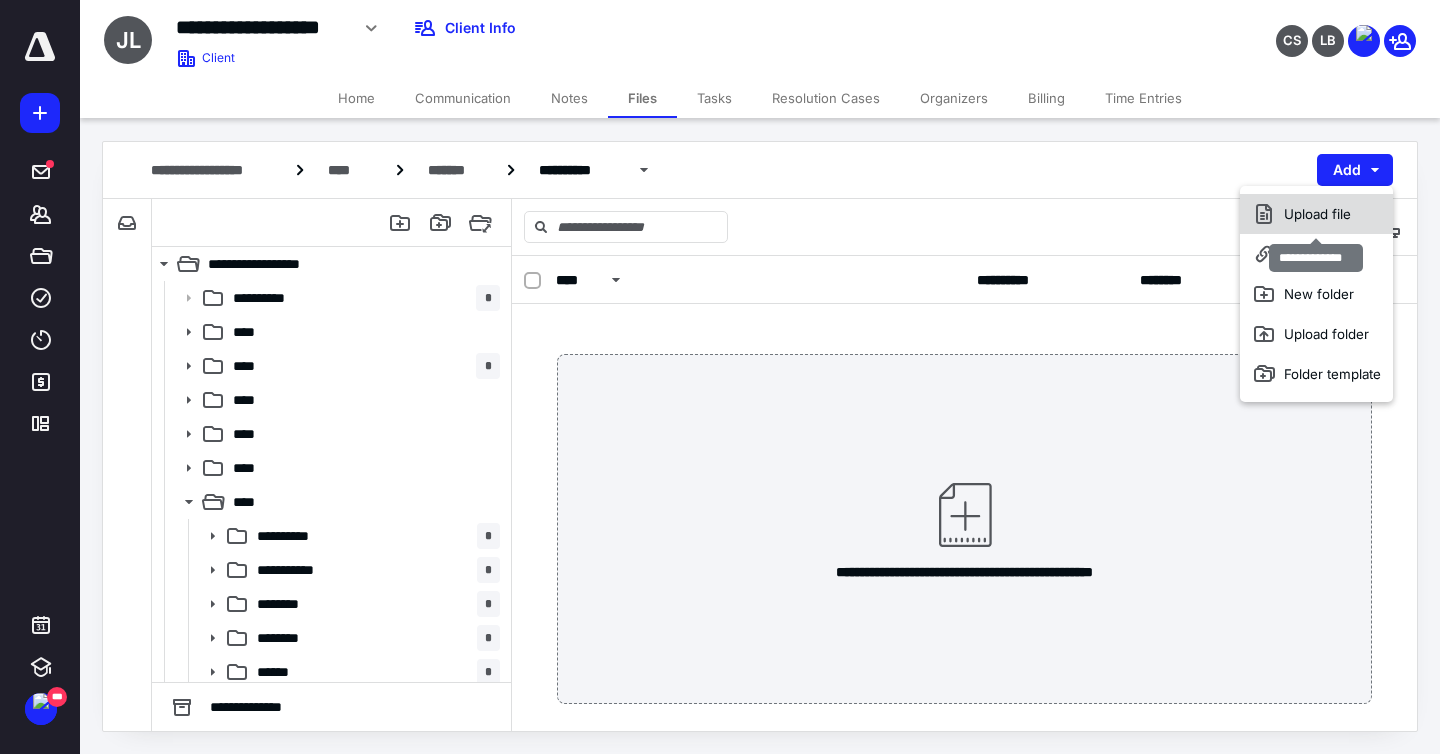 click on "Upload file" at bounding box center [1316, 214] 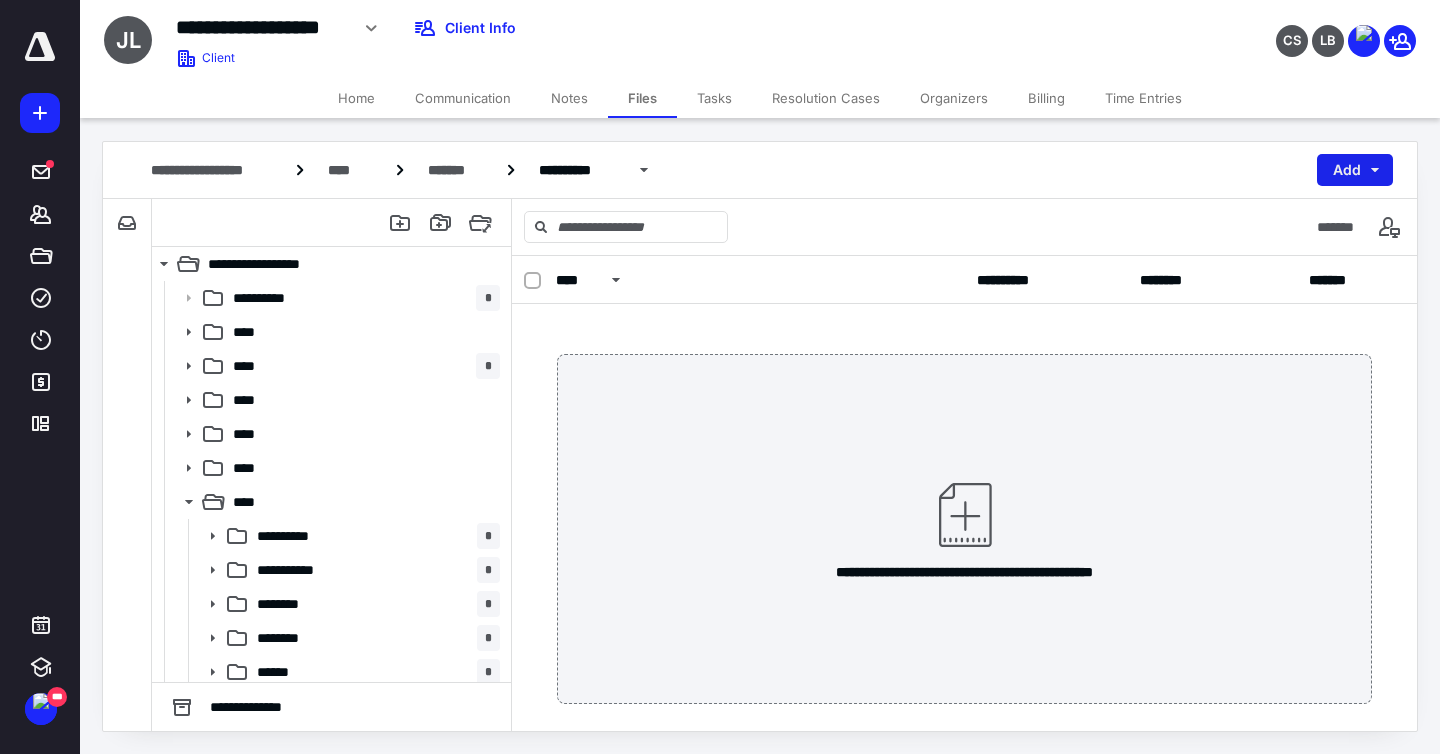 click on "Add" at bounding box center [1355, 170] 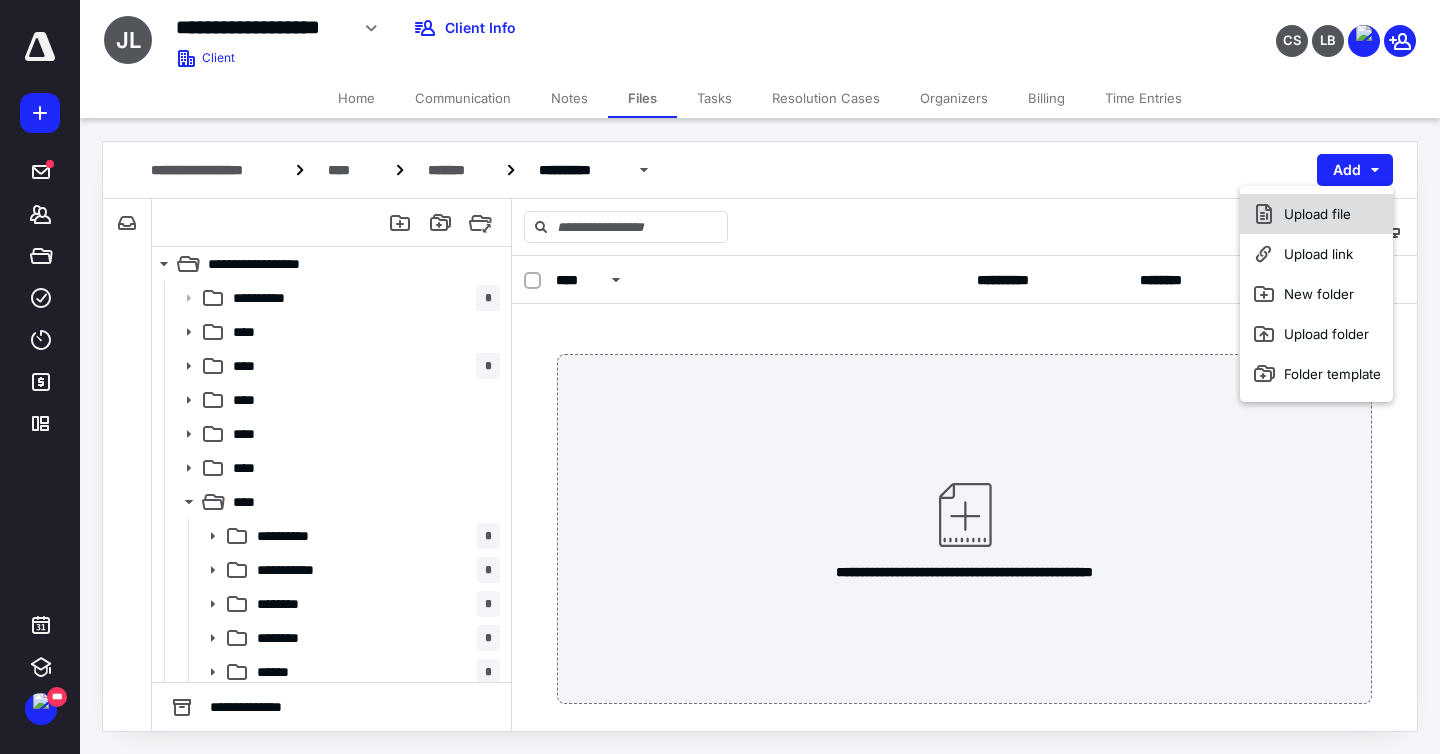 click on "Upload file" at bounding box center (1316, 214) 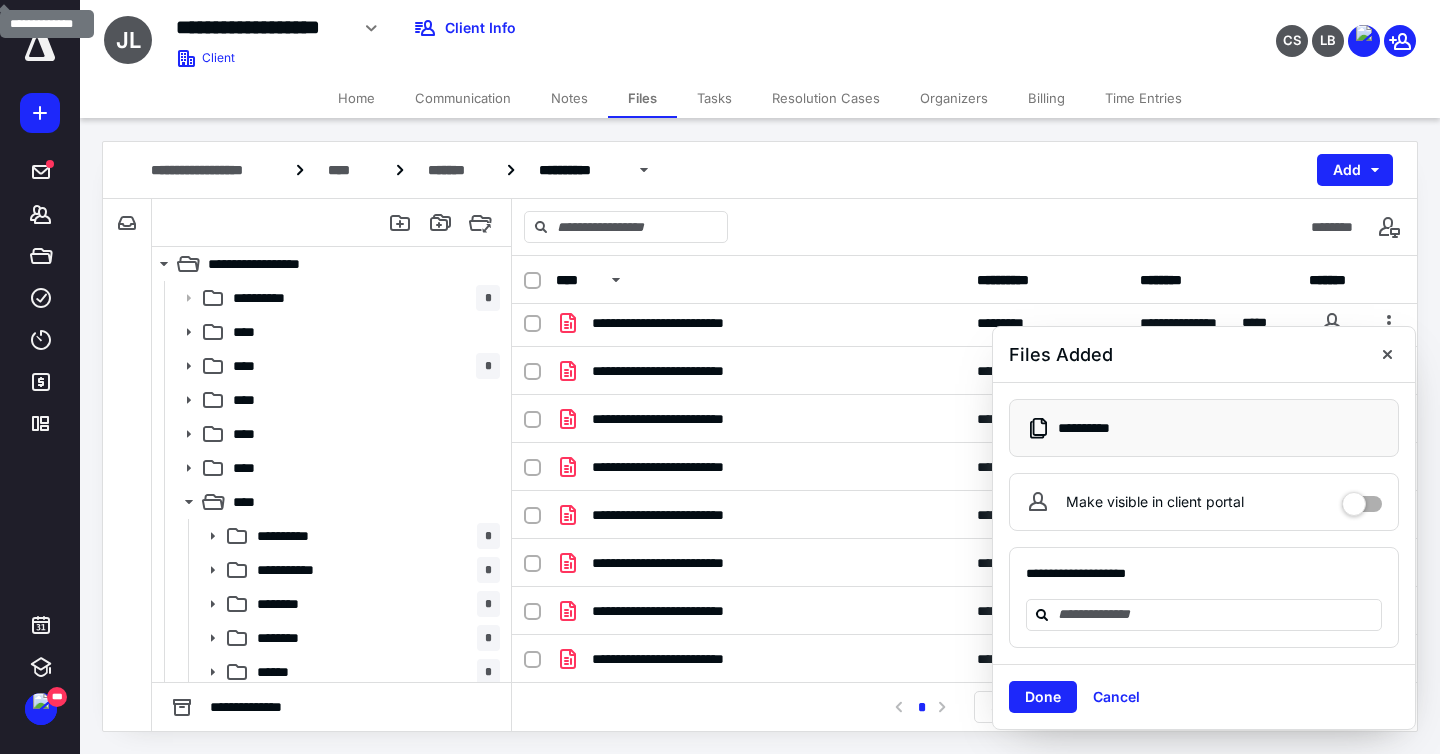 scroll, scrollTop: 198, scrollLeft: 0, axis: vertical 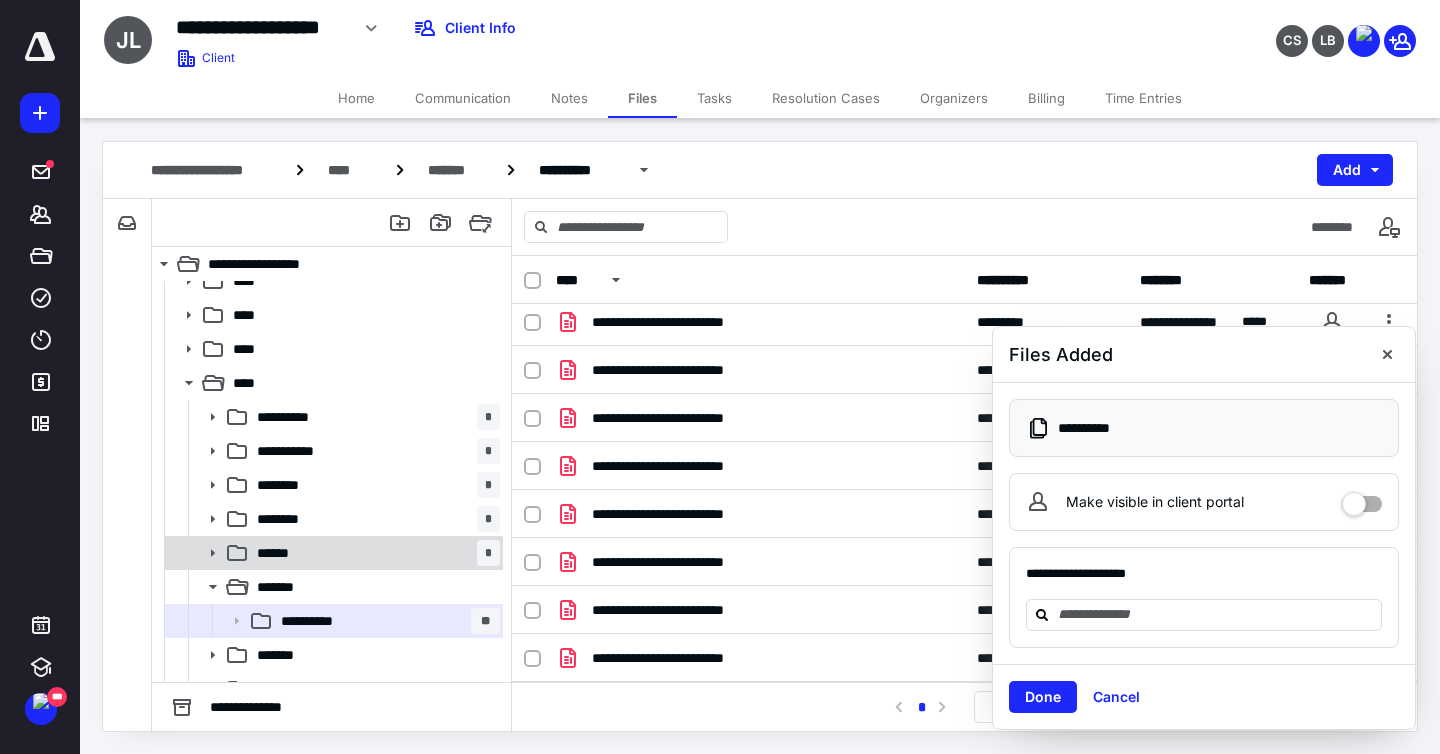 click on "****** *" at bounding box center [374, 553] 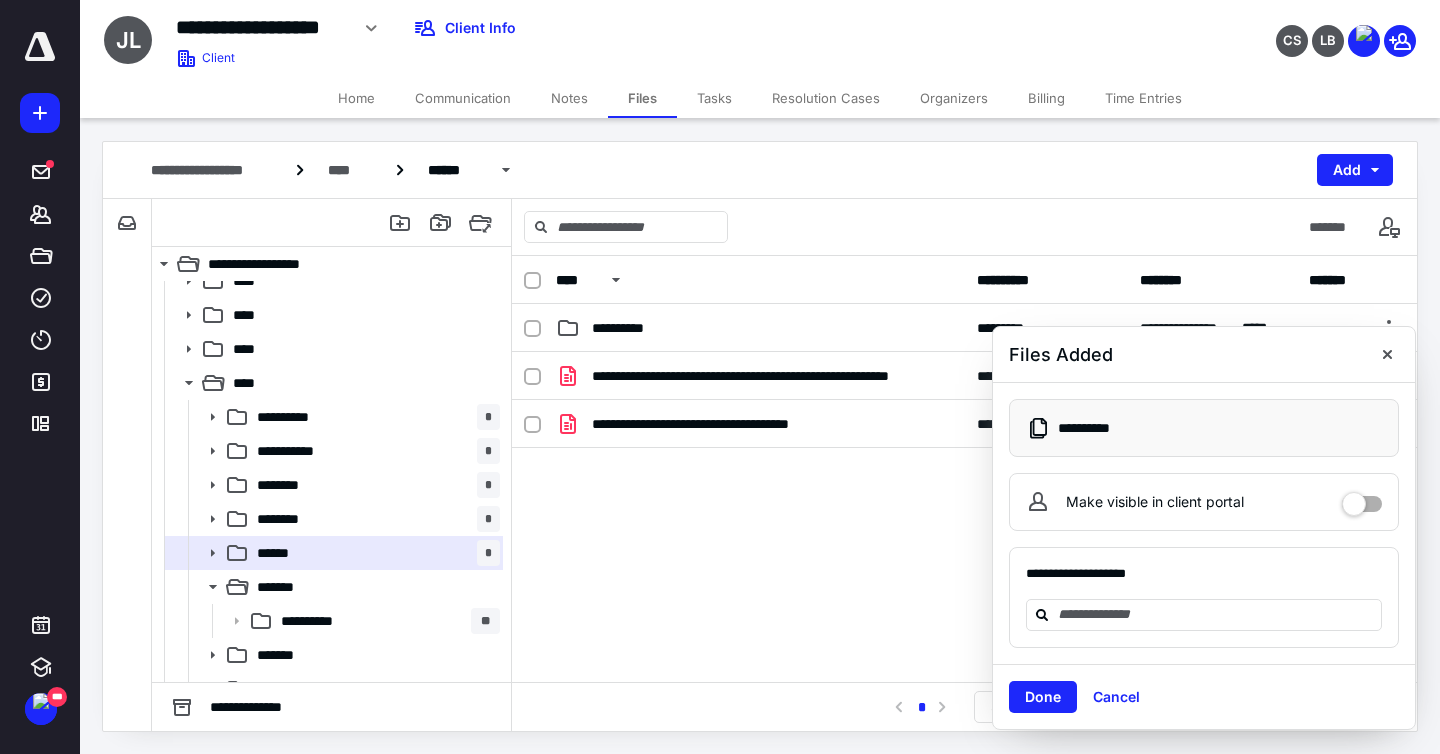 click on "**********" at bounding box center (964, 280) 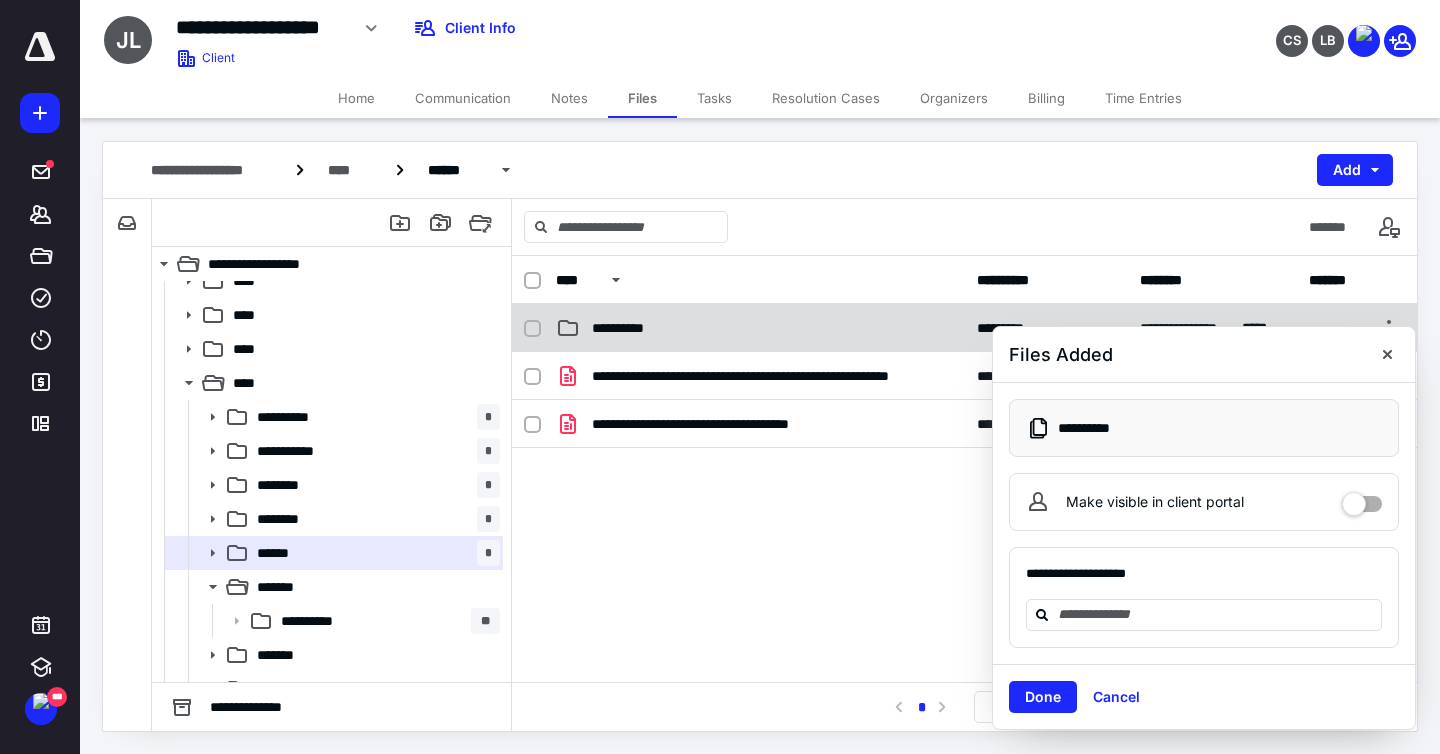 click on "**********" at bounding box center [760, 328] 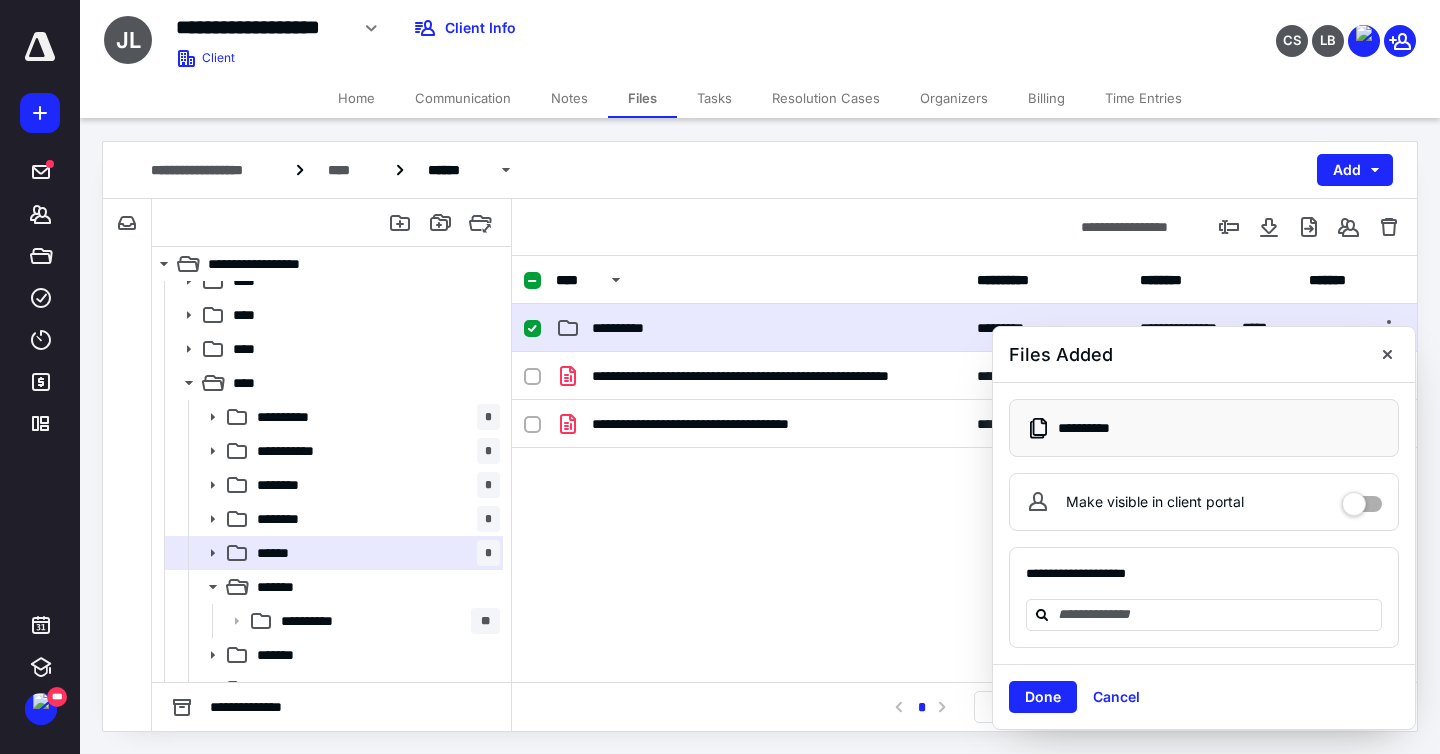 click on "**********" at bounding box center [760, 328] 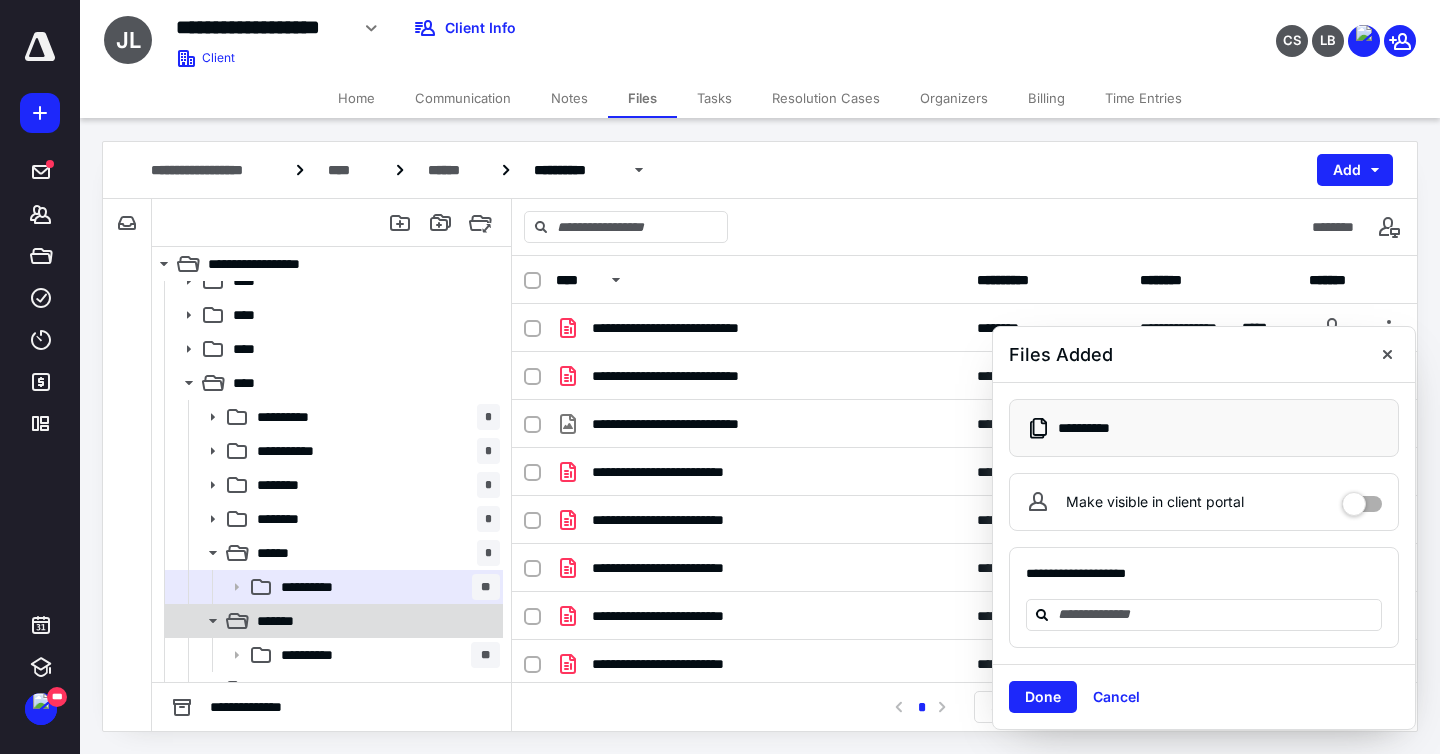 click on "*******" at bounding box center [374, 621] 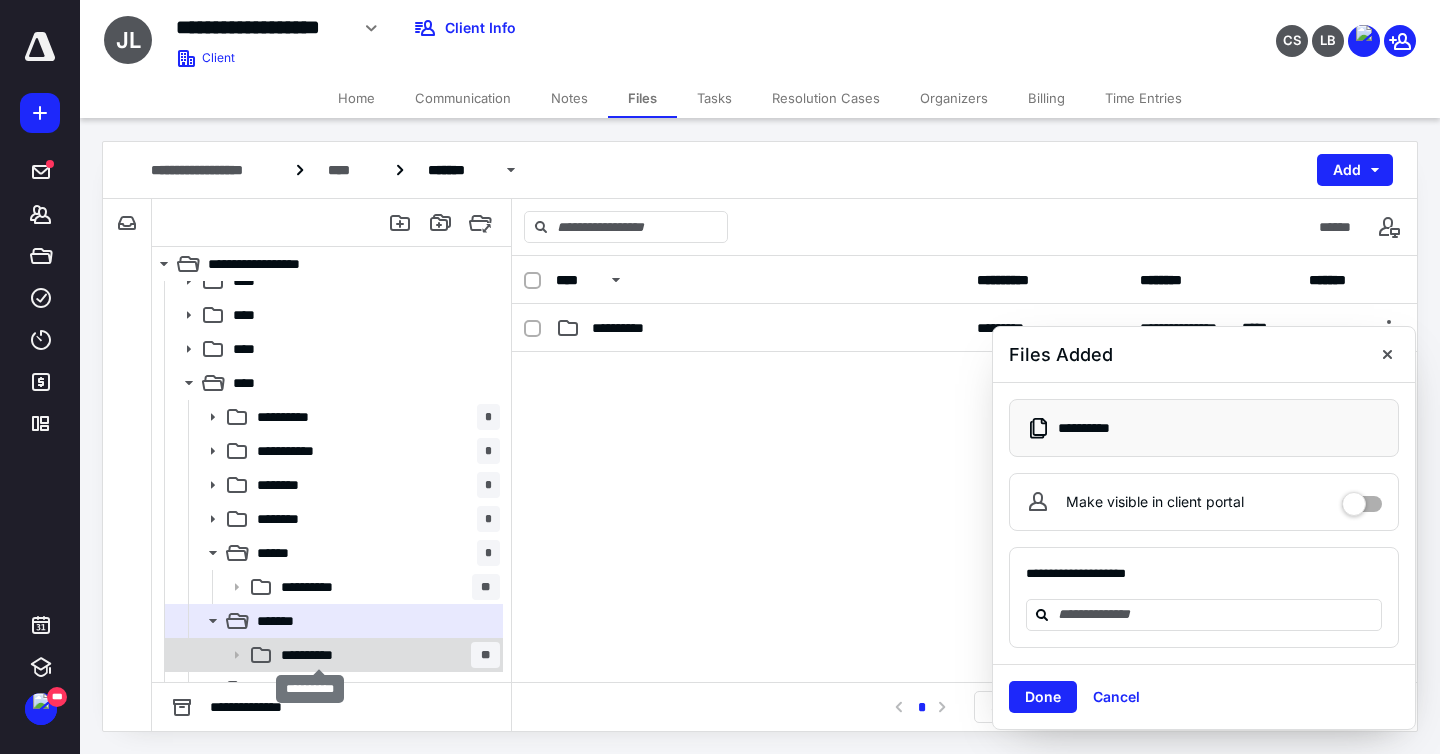 click on "**********" at bounding box center [318, 655] 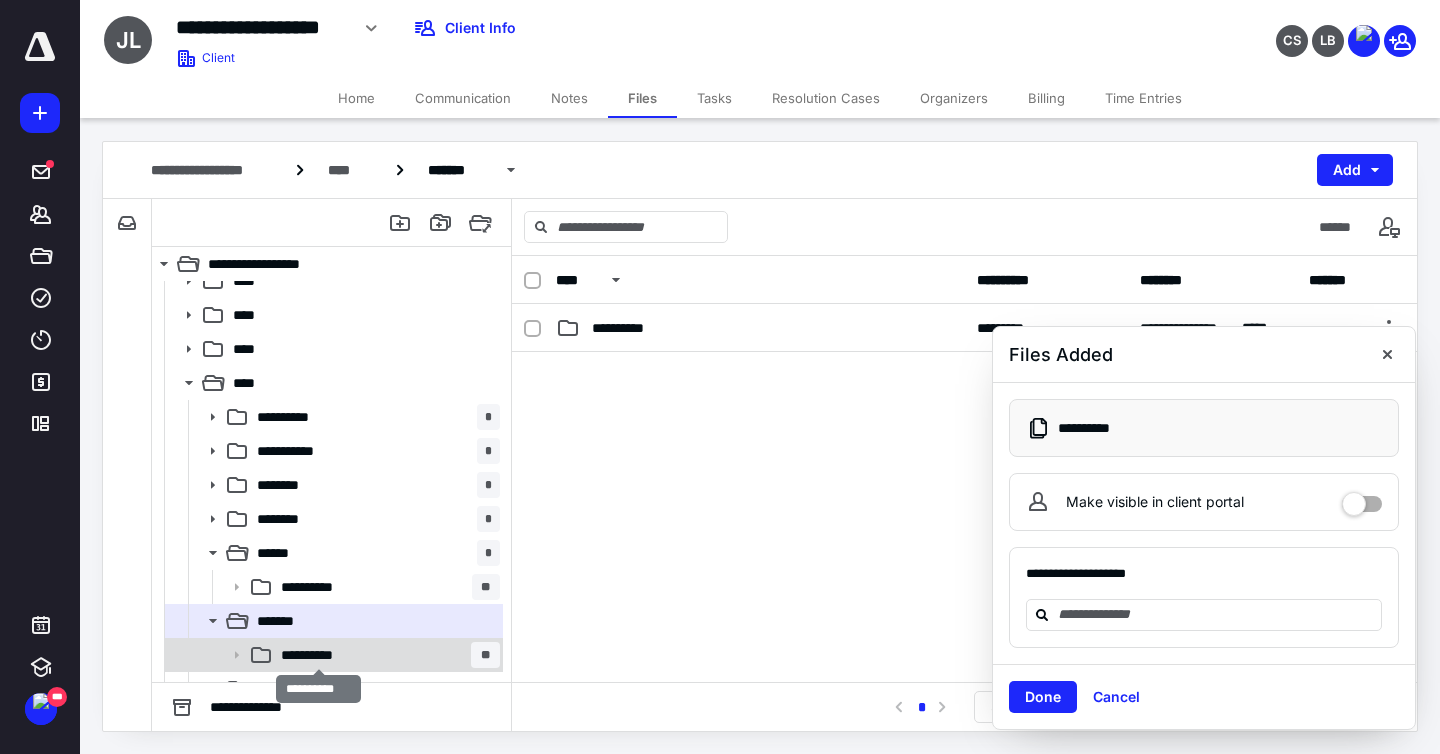 click on "**********" at bounding box center [318, 655] 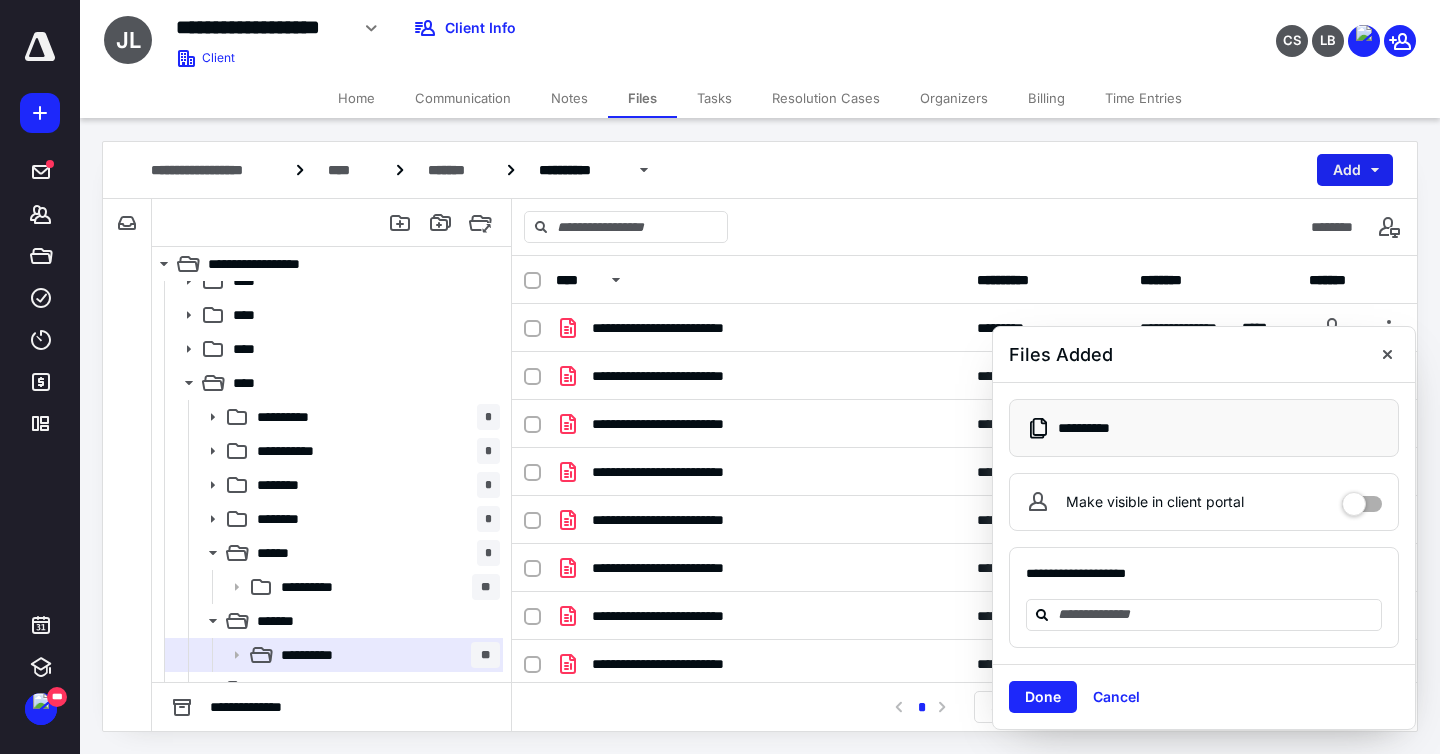 click on "Add" at bounding box center (1355, 170) 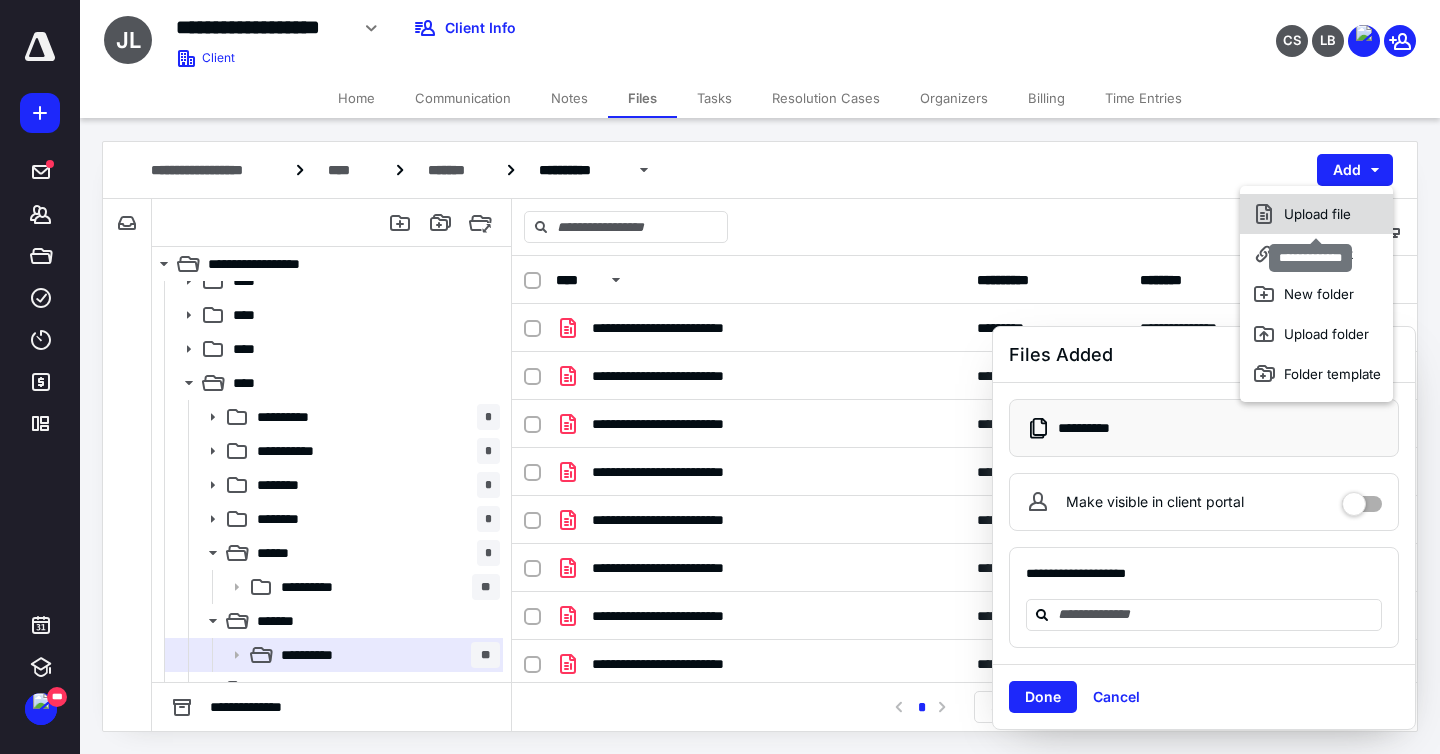 click on "Upload file" at bounding box center (1316, 214) 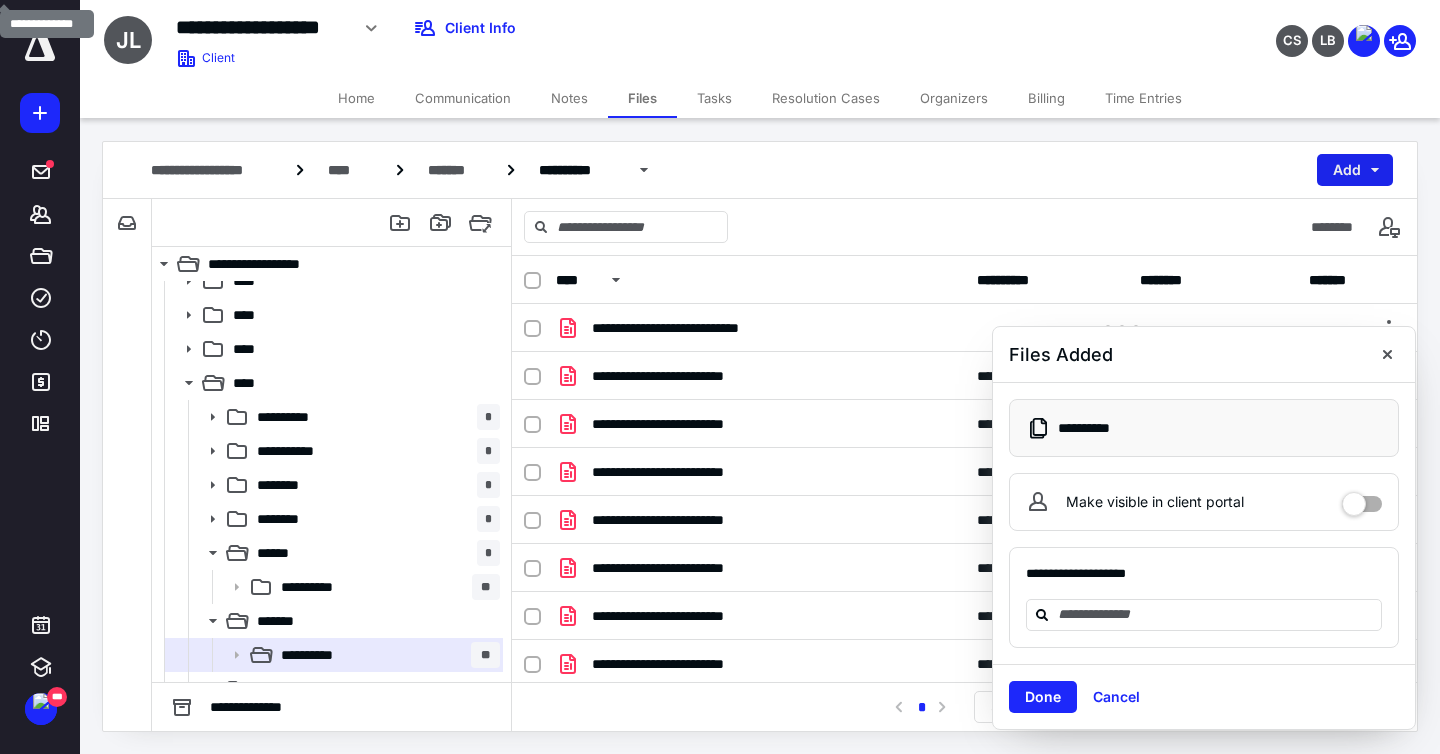 click on "Add" at bounding box center (1355, 170) 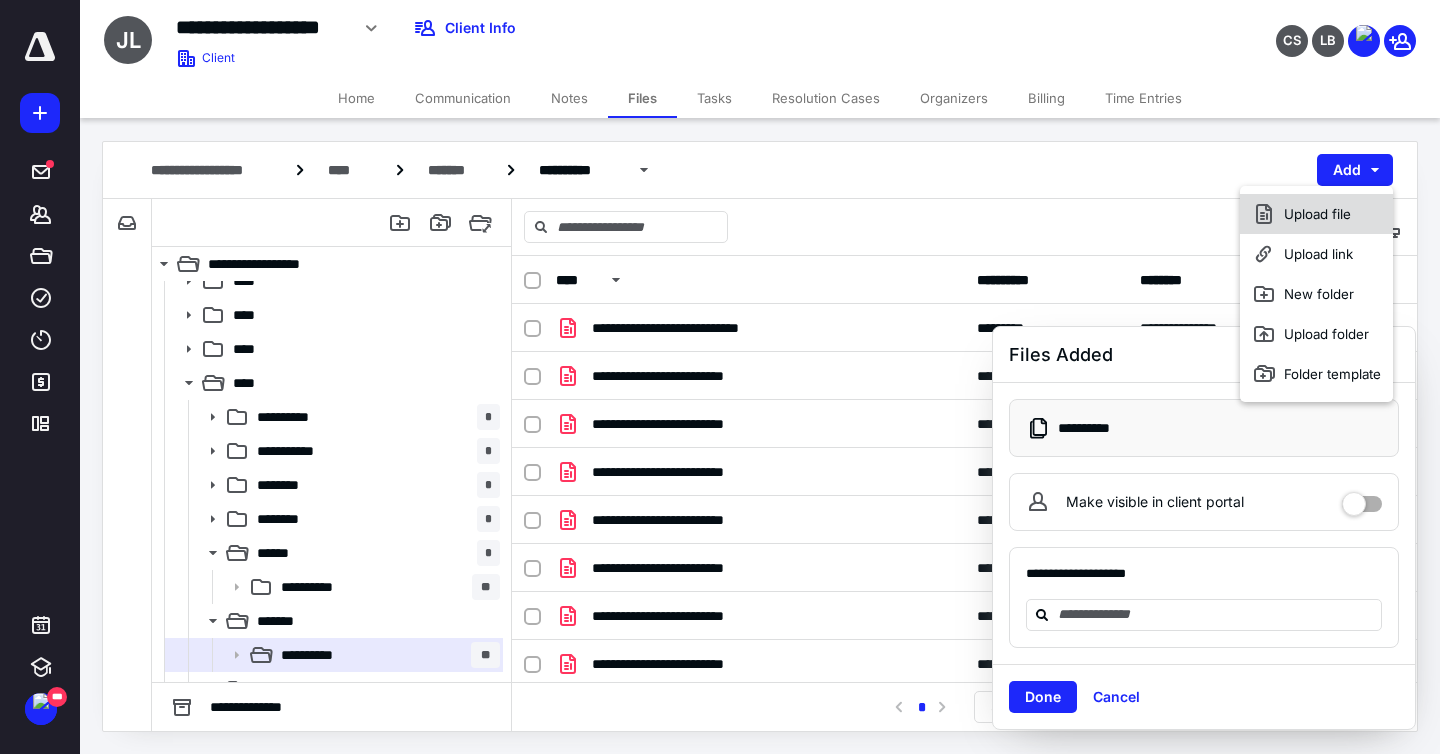 click on "Upload file" at bounding box center [1316, 214] 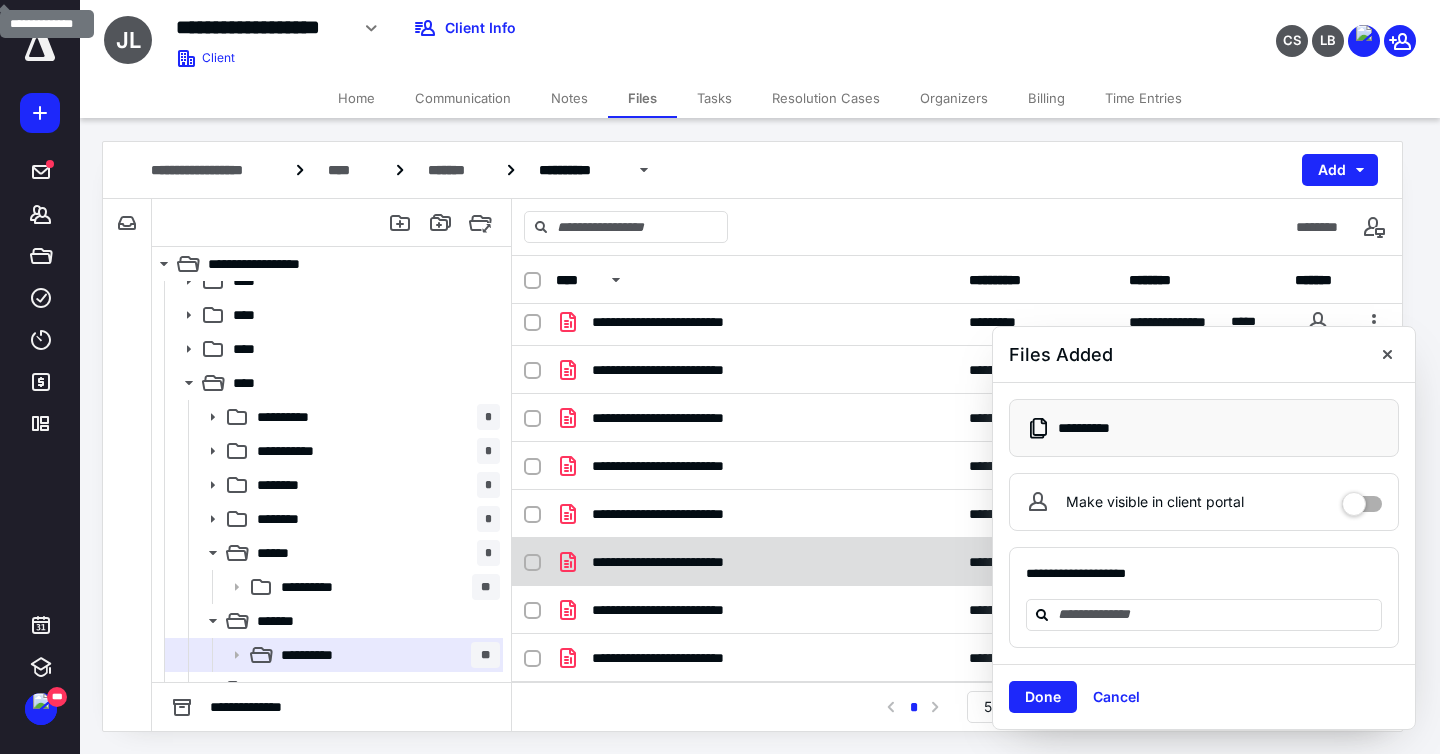 scroll, scrollTop: 0, scrollLeft: 0, axis: both 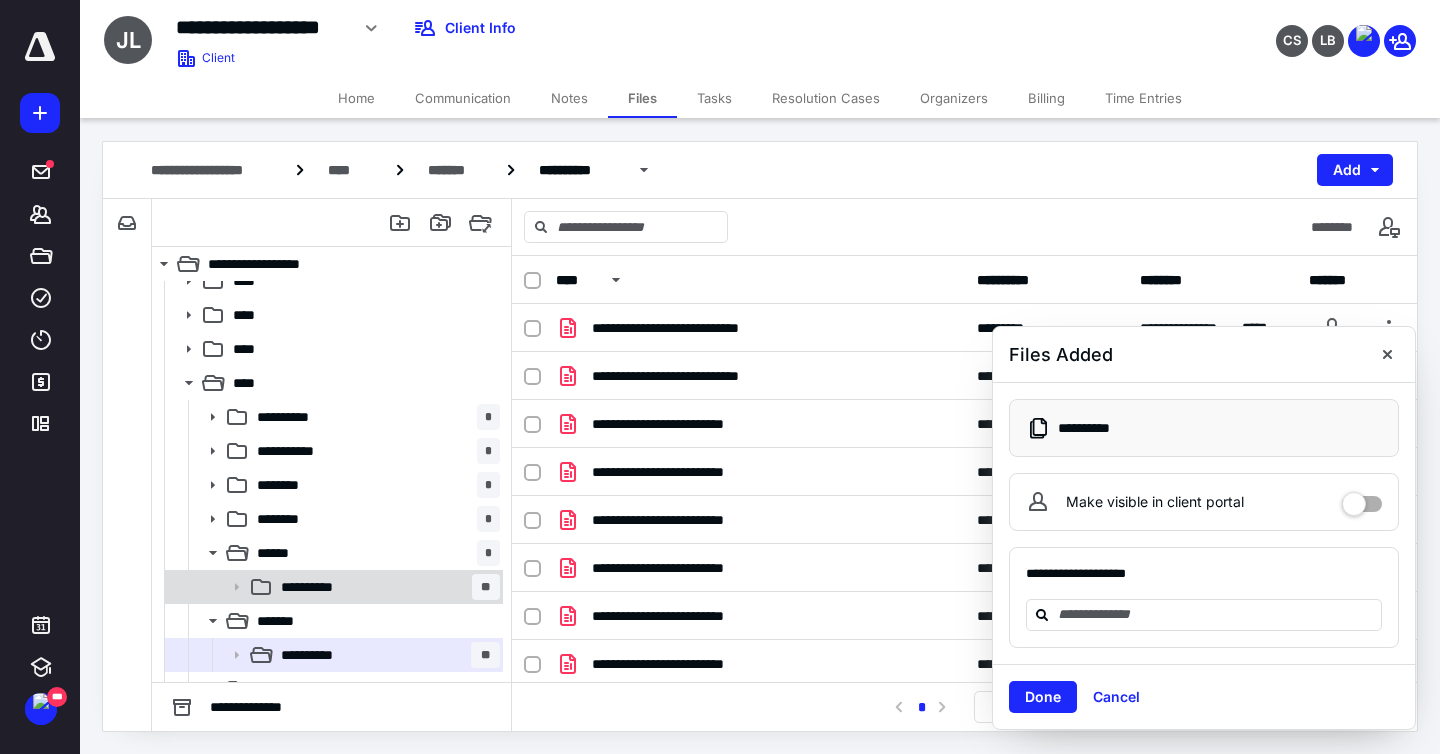 click on "**********" at bounding box center (386, 587) 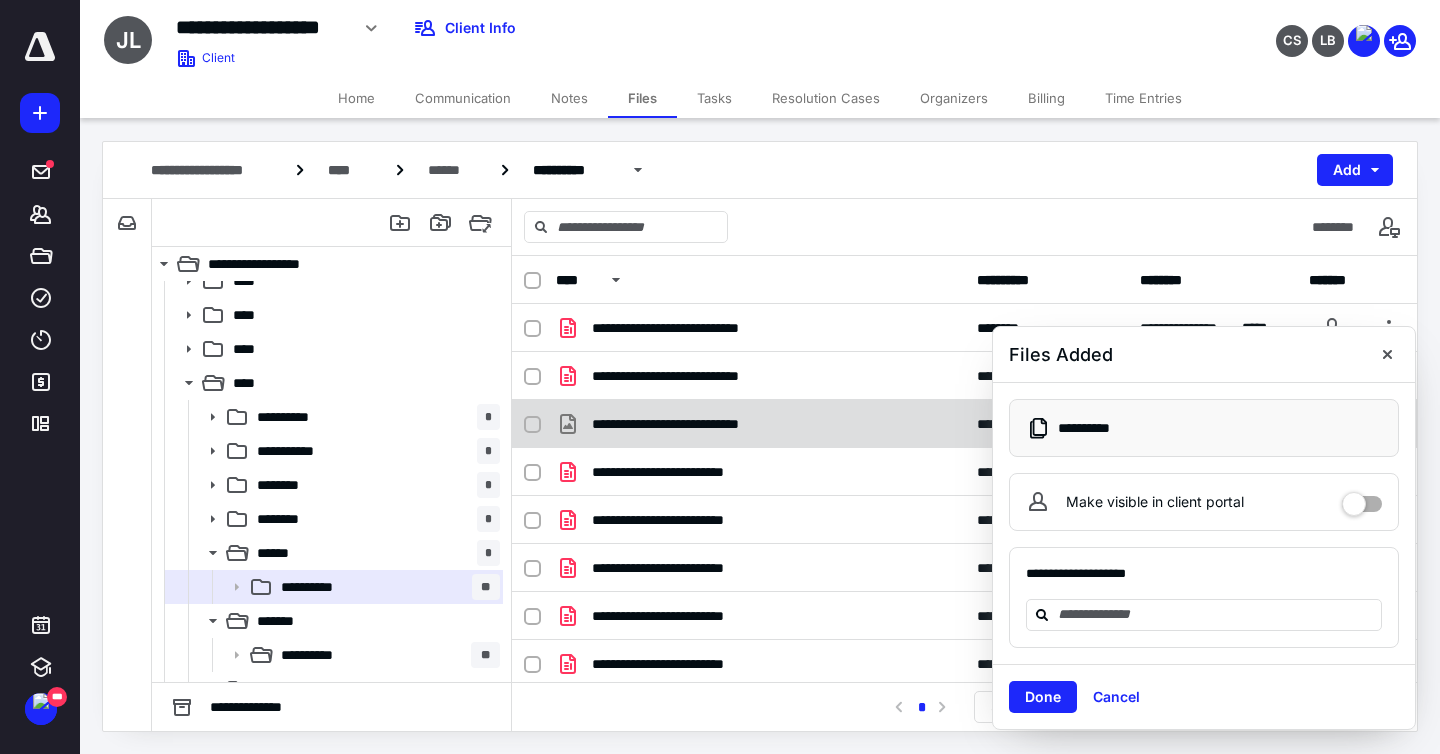click on "**********" at bounding box center (964, 424) 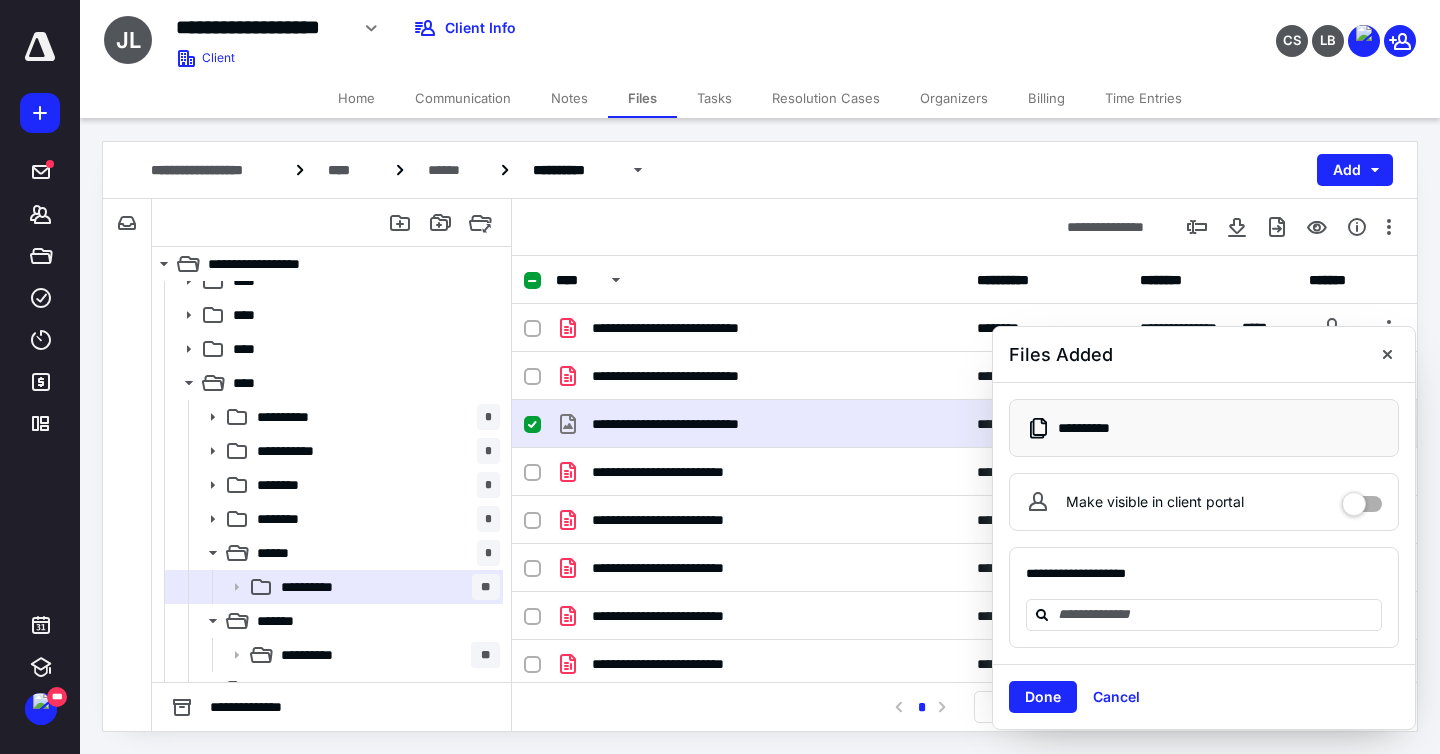 click on "**********" at bounding box center [964, 424] 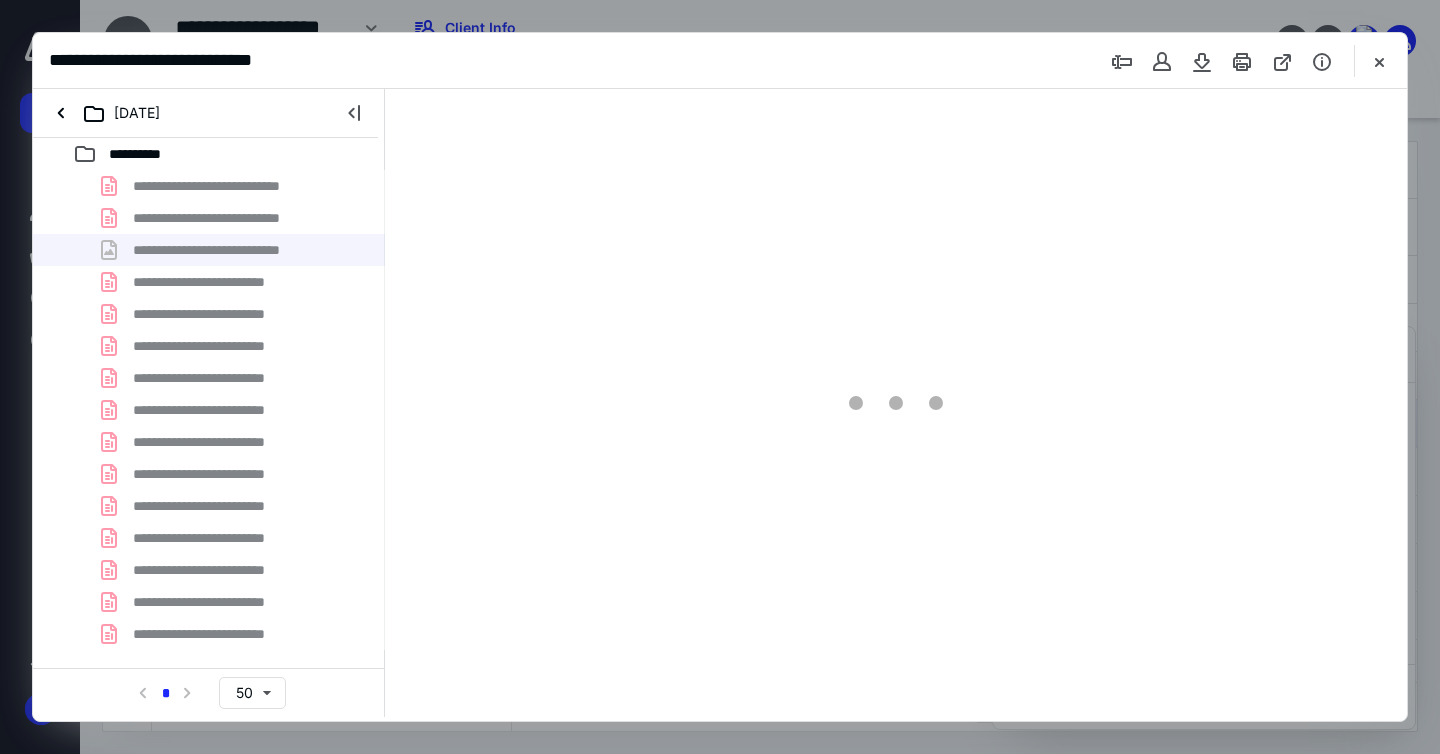 scroll, scrollTop: 0, scrollLeft: 0, axis: both 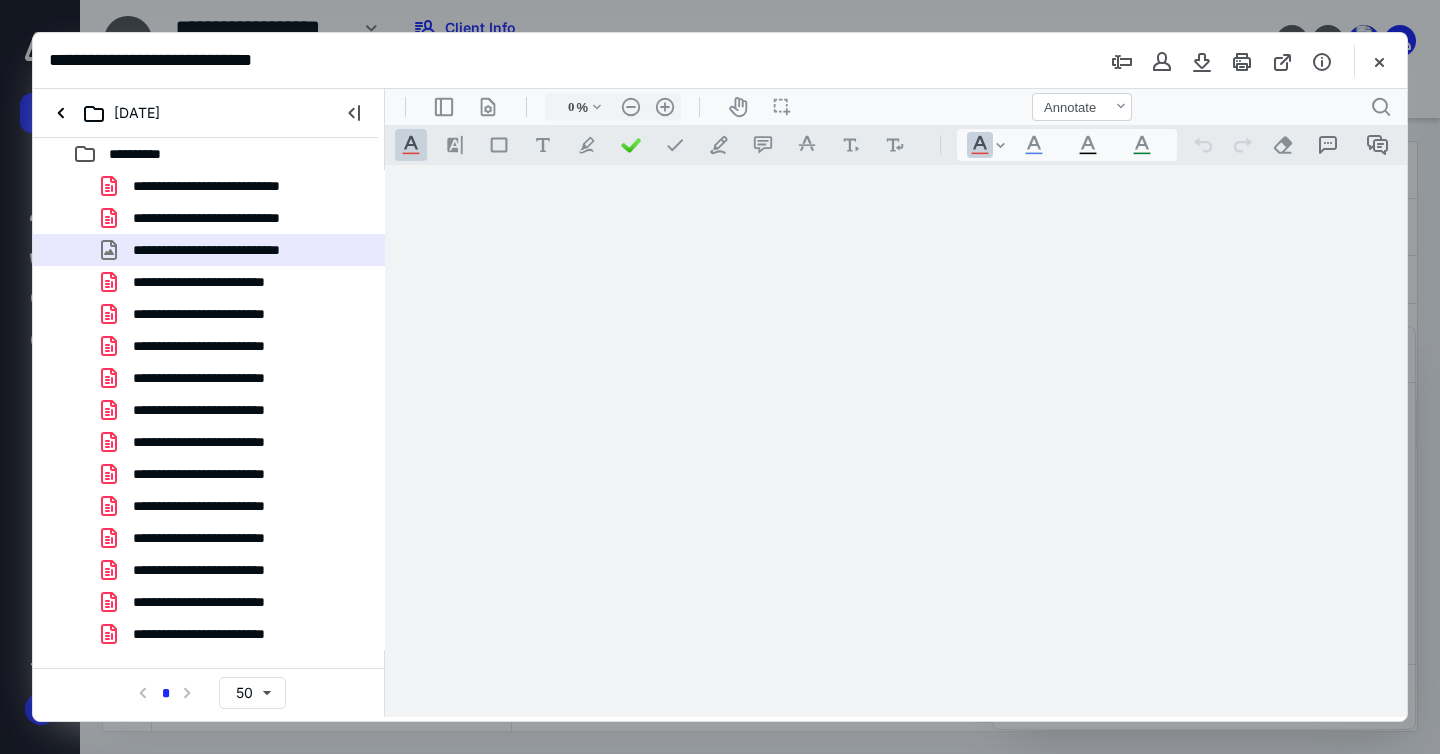 type on "163" 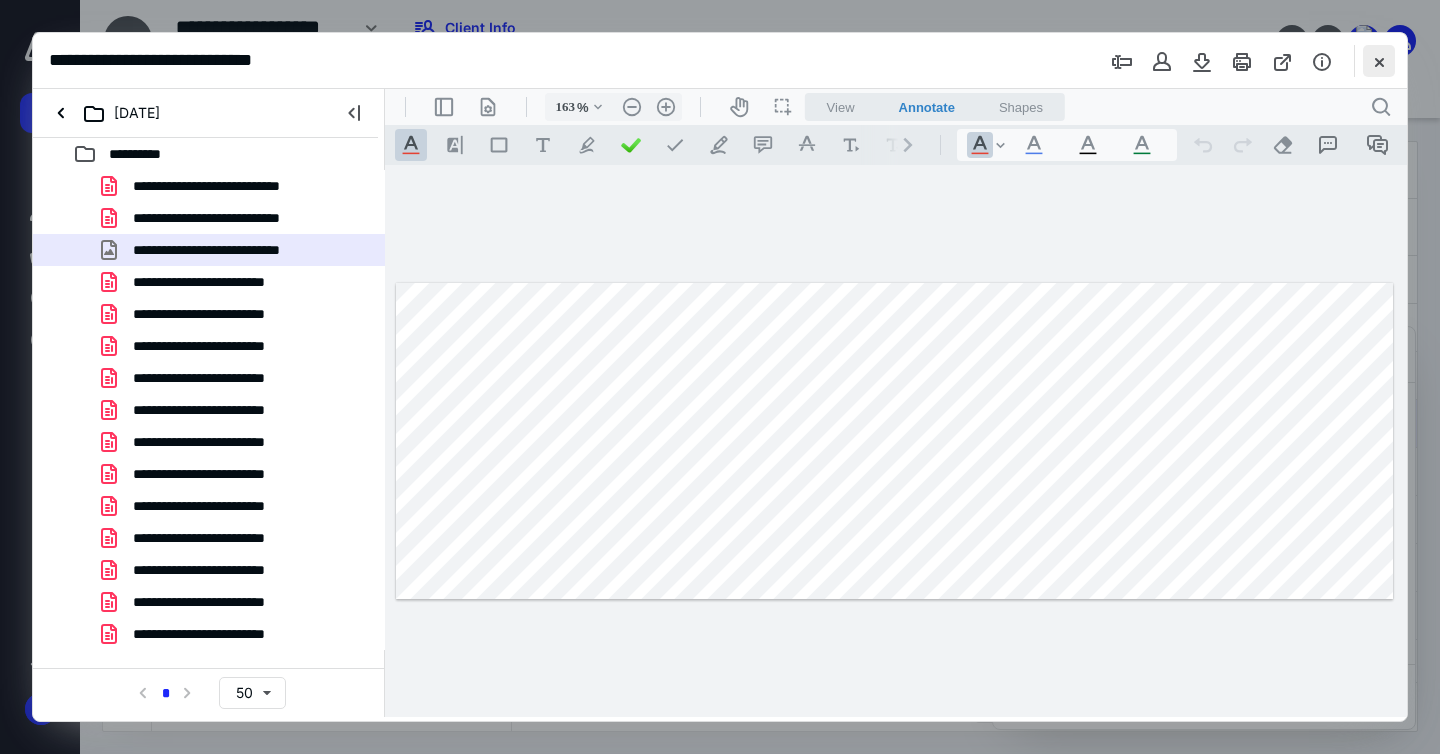 click at bounding box center (1379, 61) 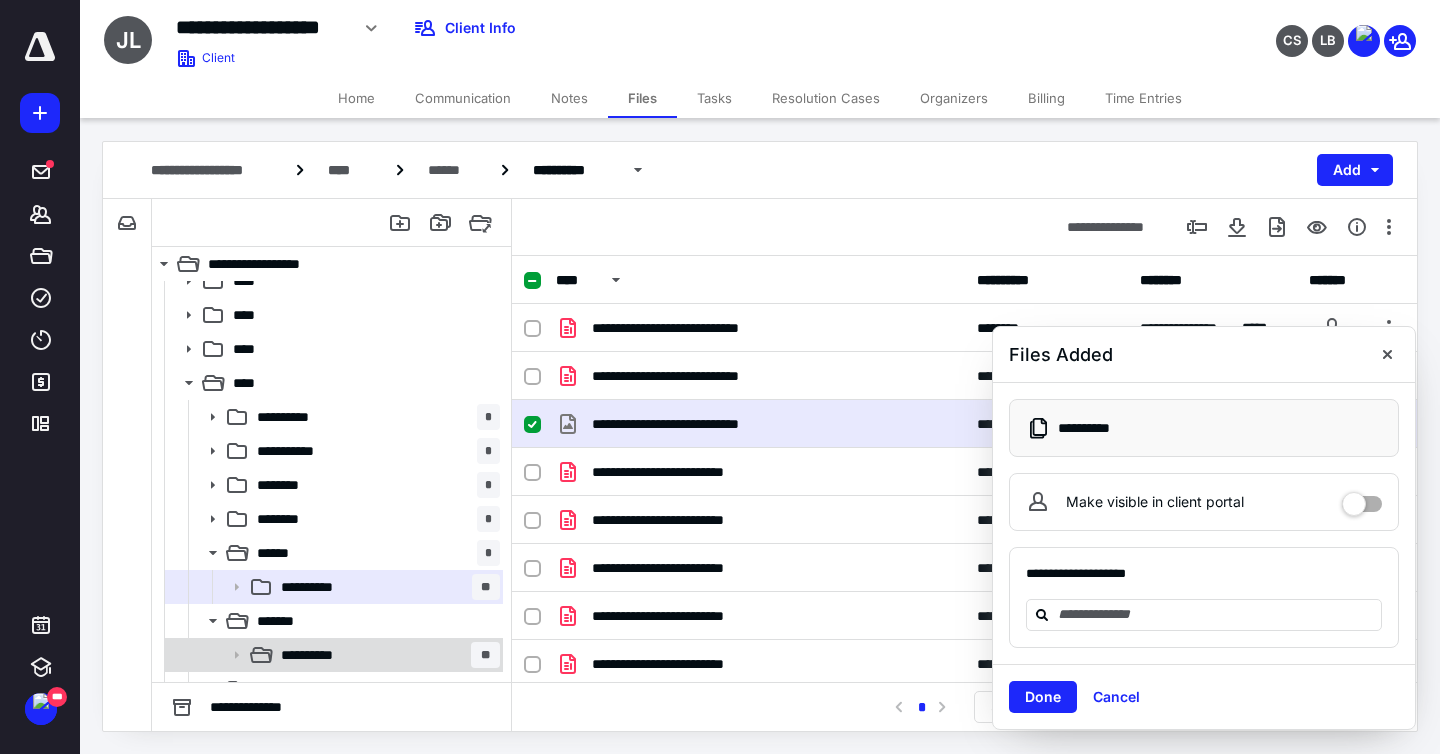 click on "**********" at bounding box center (386, 655) 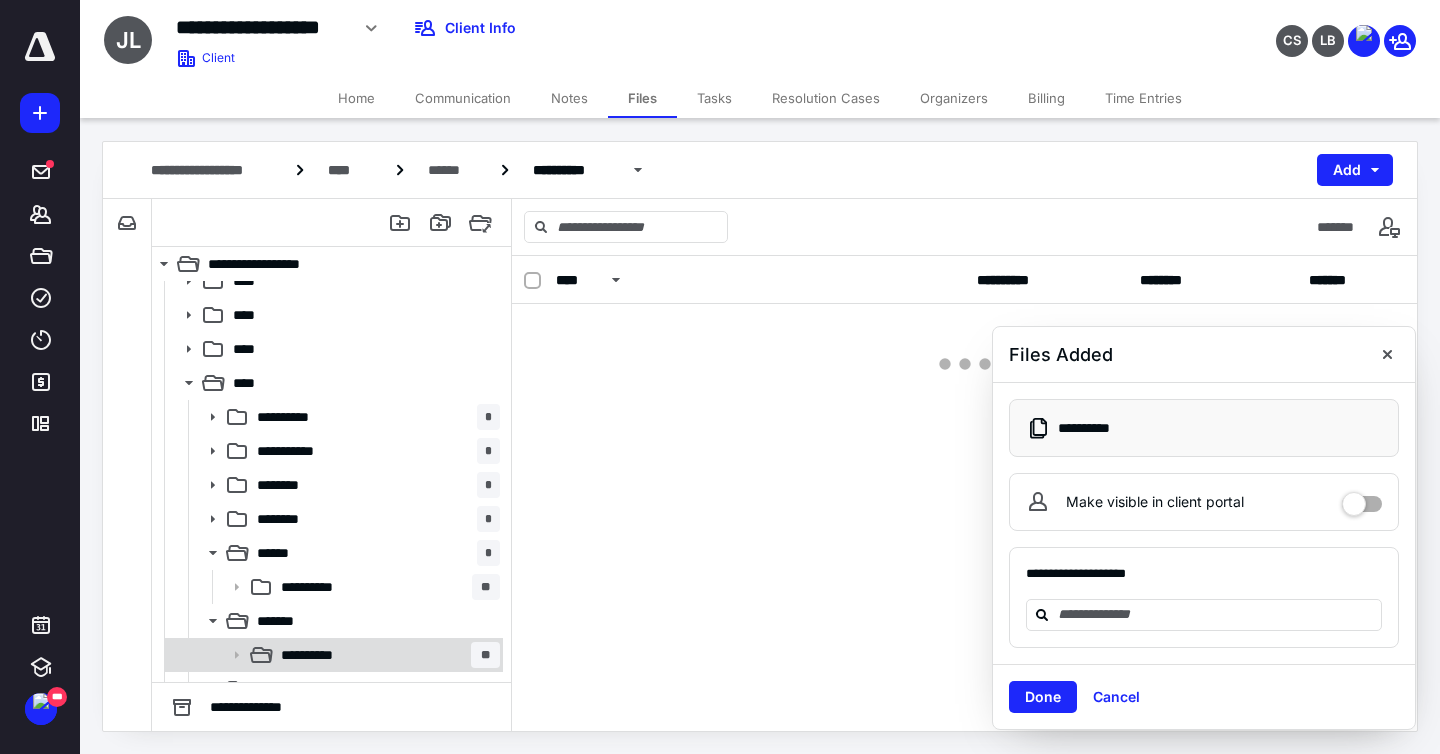 click on "**********" at bounding box center (386, 655) 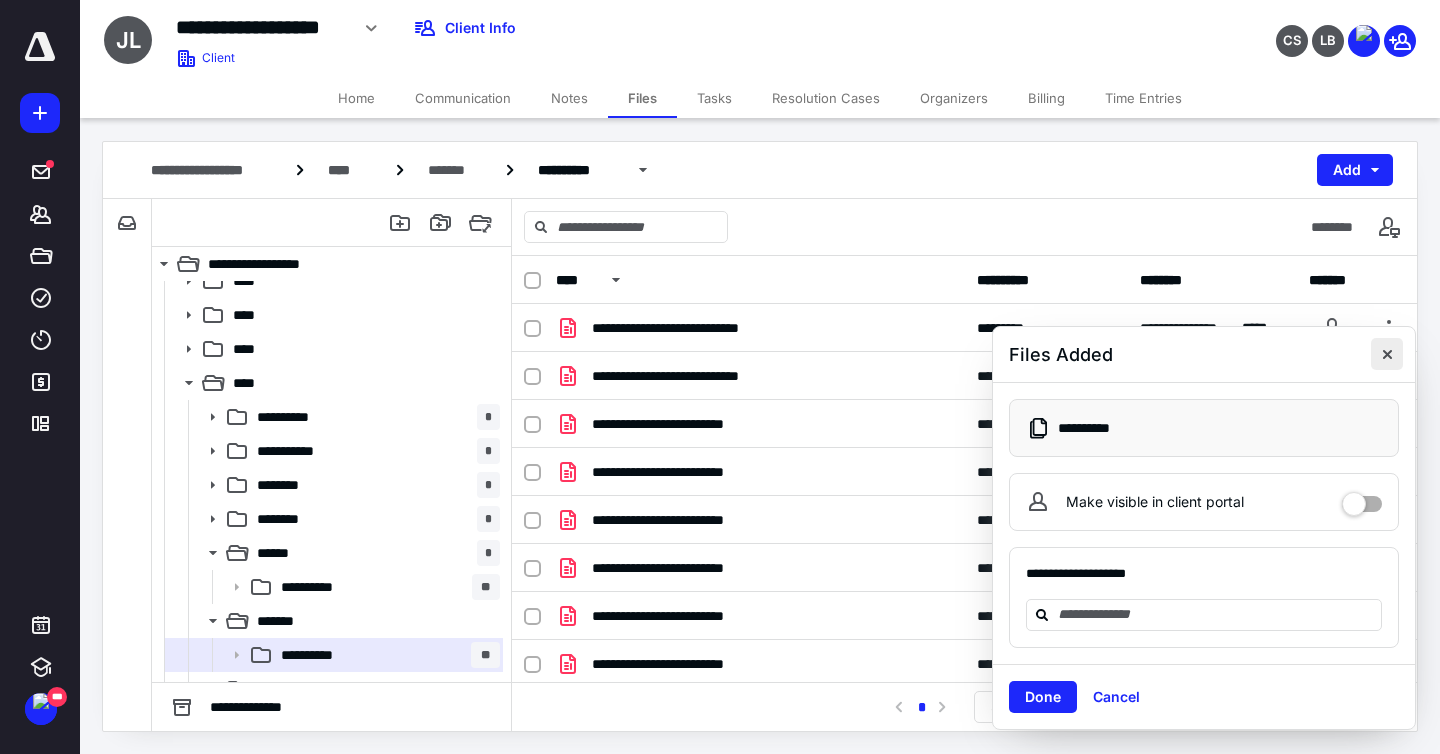 click at bounding box center (1387, 354) 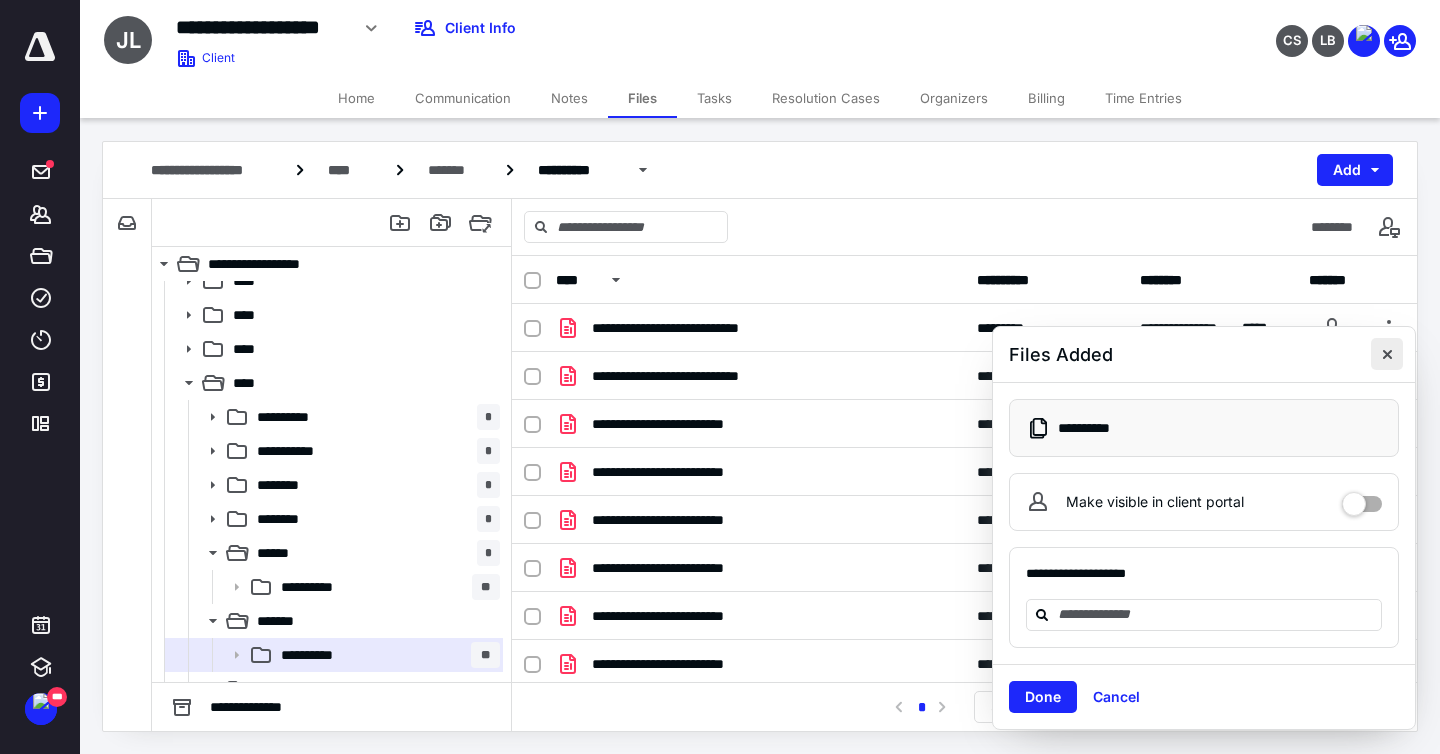 click on "**********" at bounding box center [964, 328] 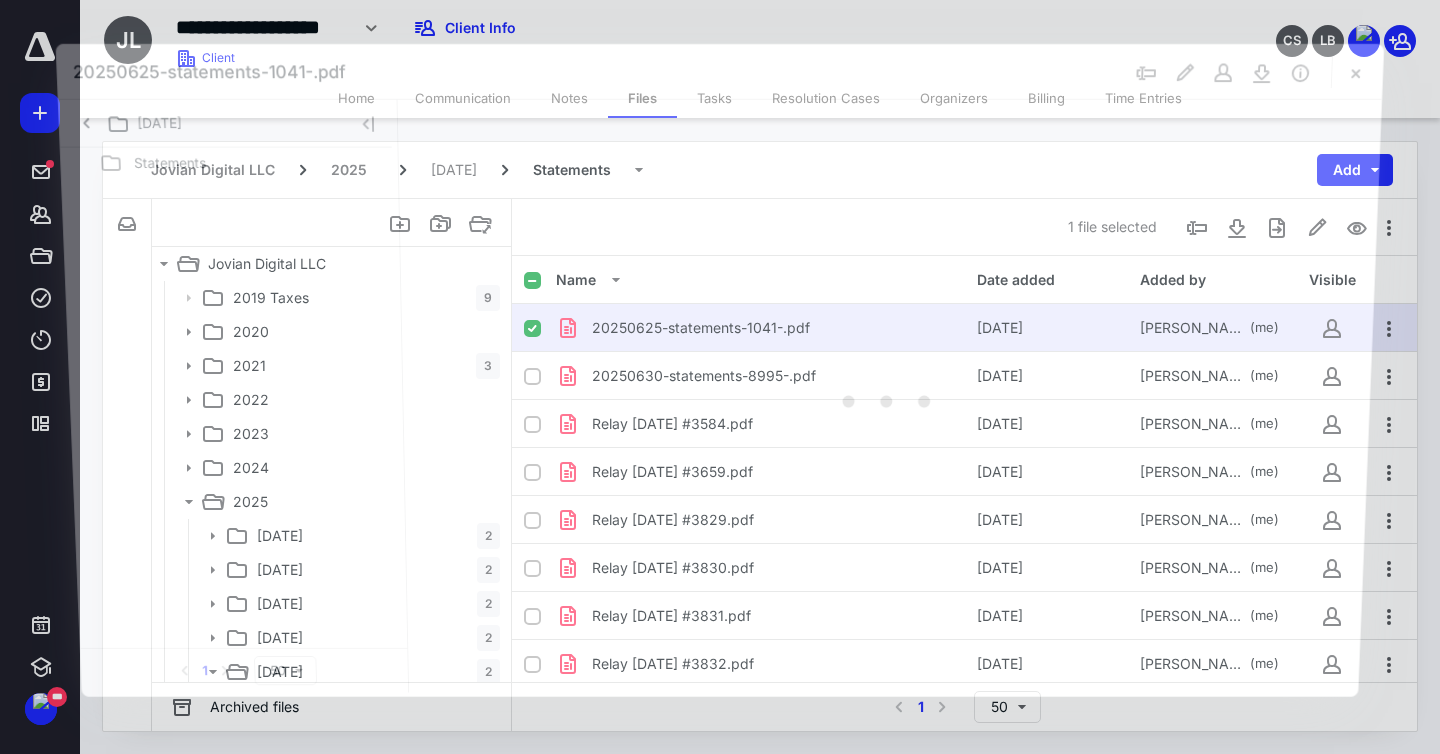 scroll, scrollTop: 119, scrollLeft: 0, axis: vertical 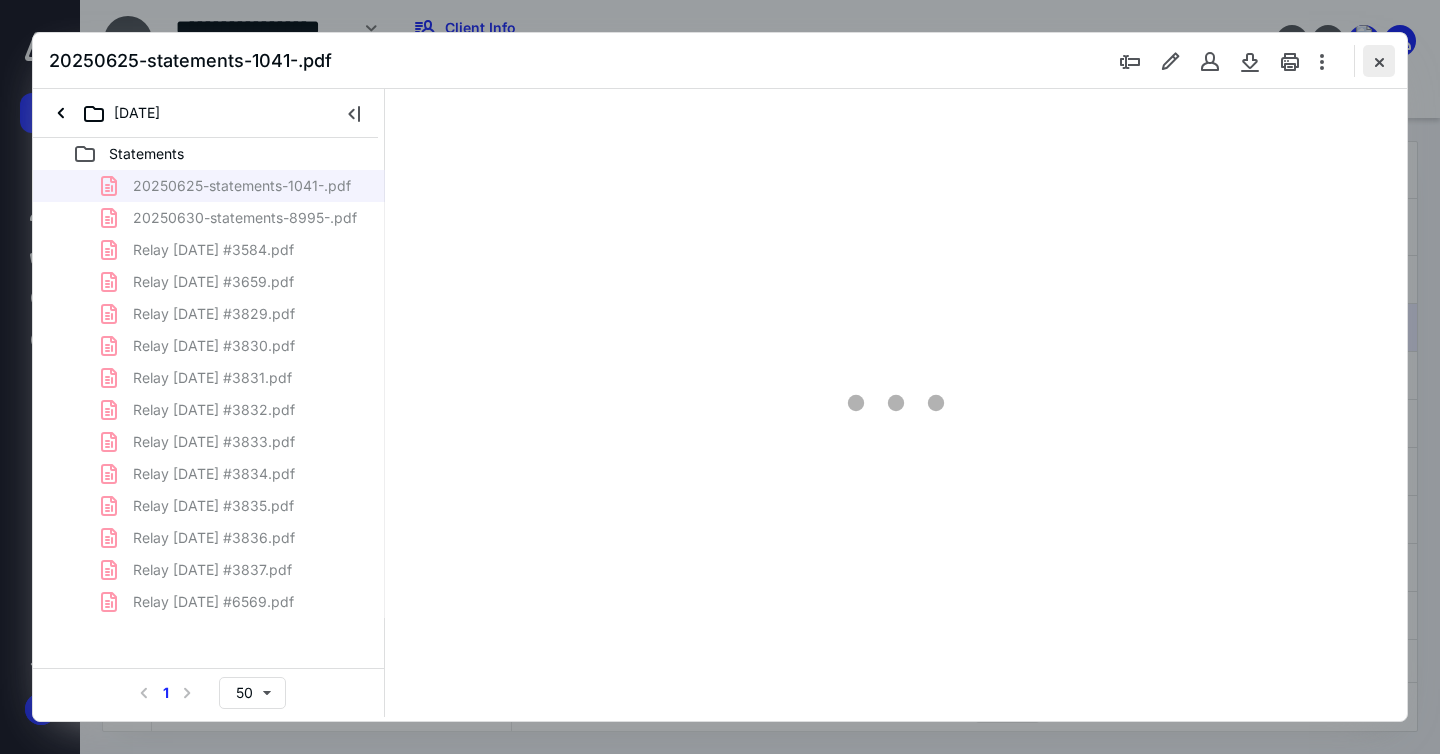 click at bounding box center [1379, 61] 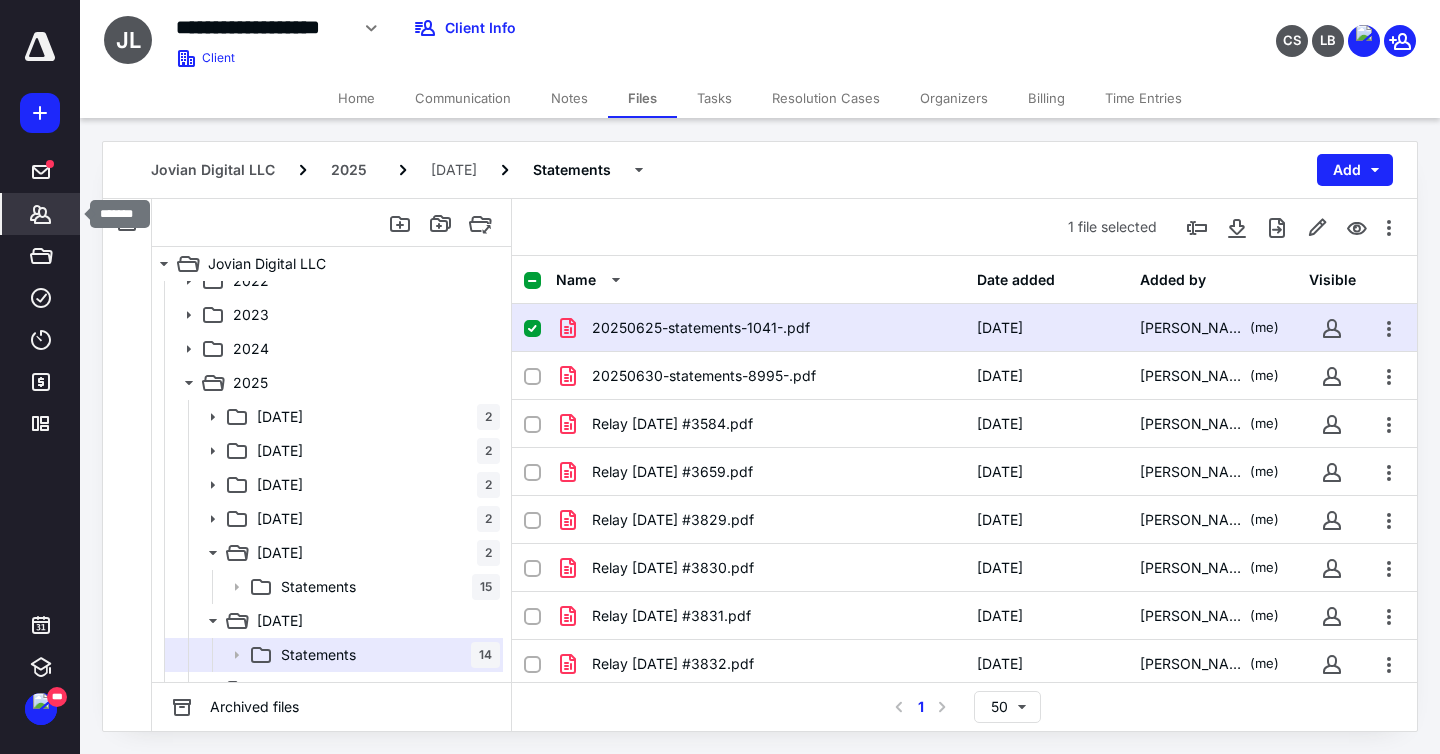 click on "*******" at bounding box center (41, 214) 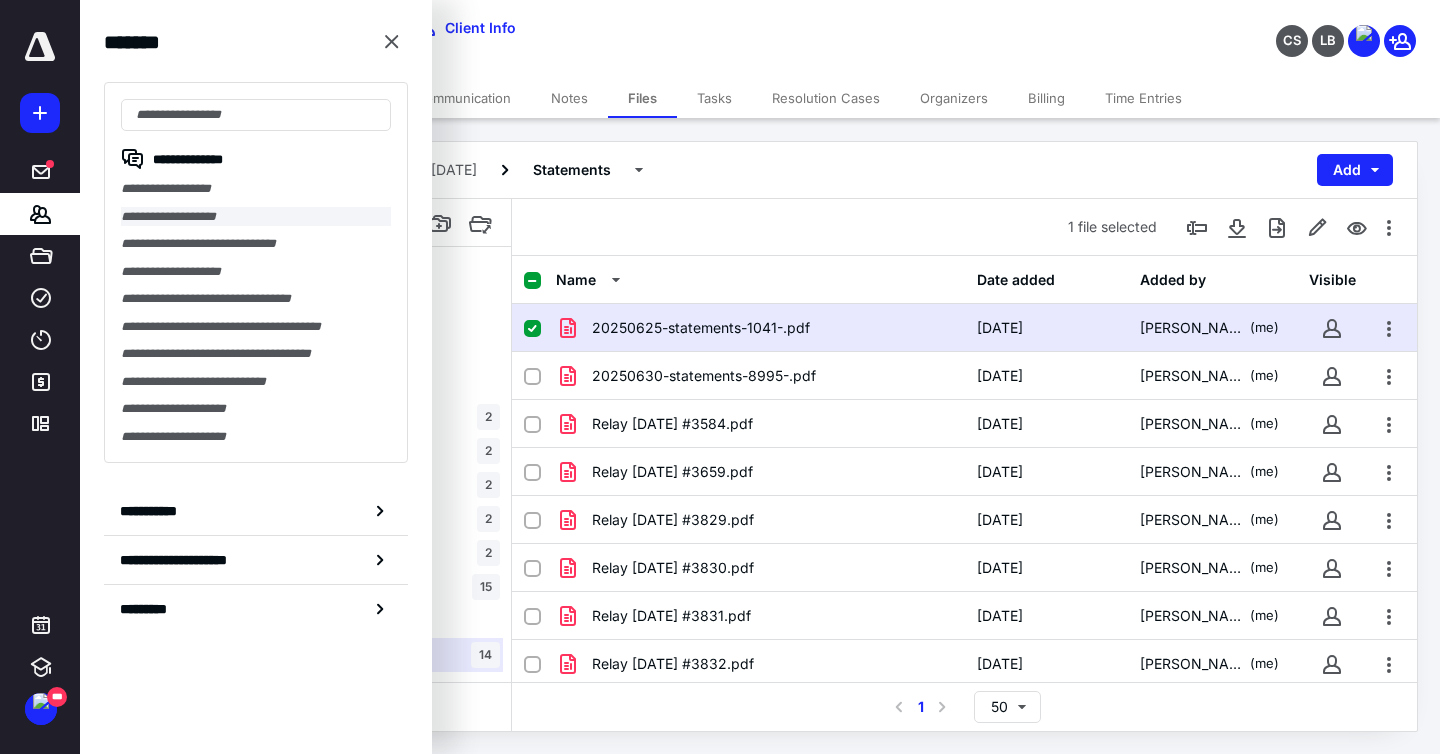 click on "**********" at bounding box center [256, 217] 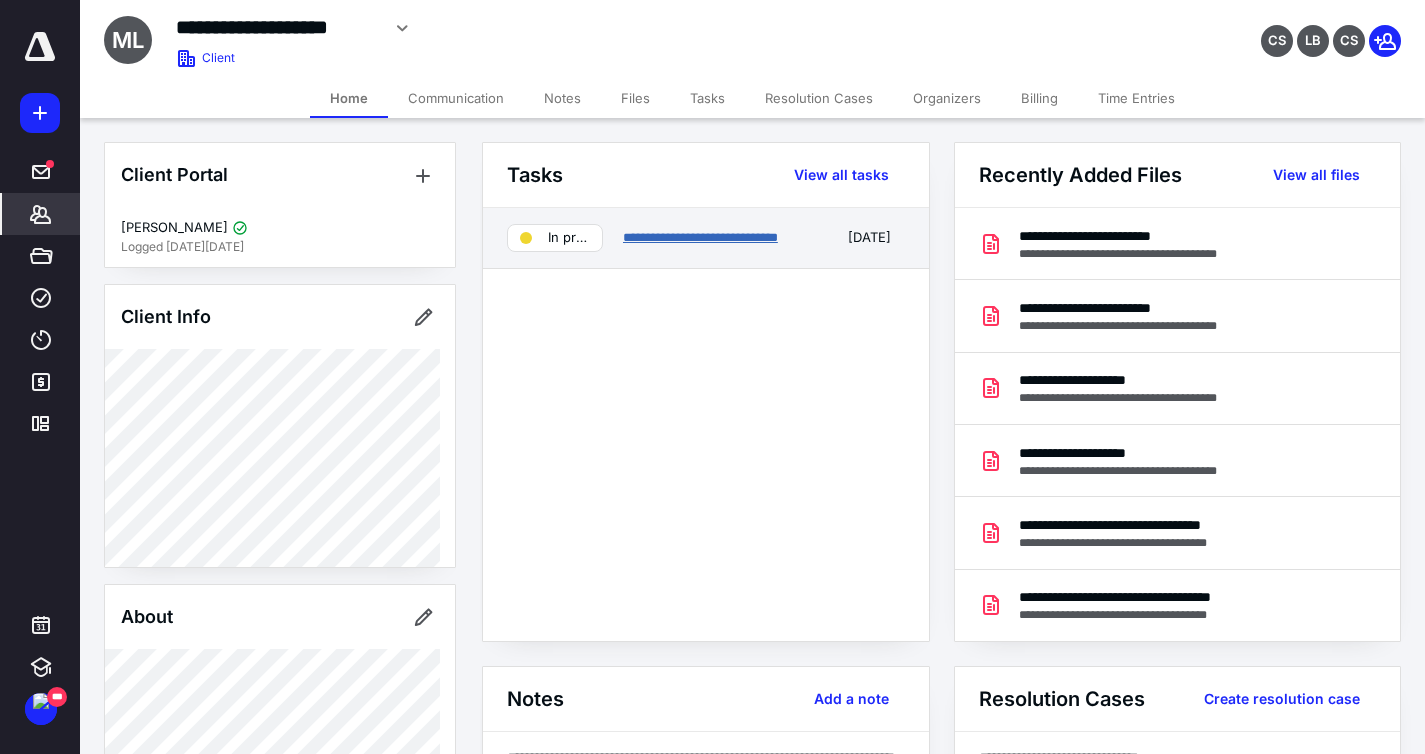click on "**********" at bounding box center [700, 237] 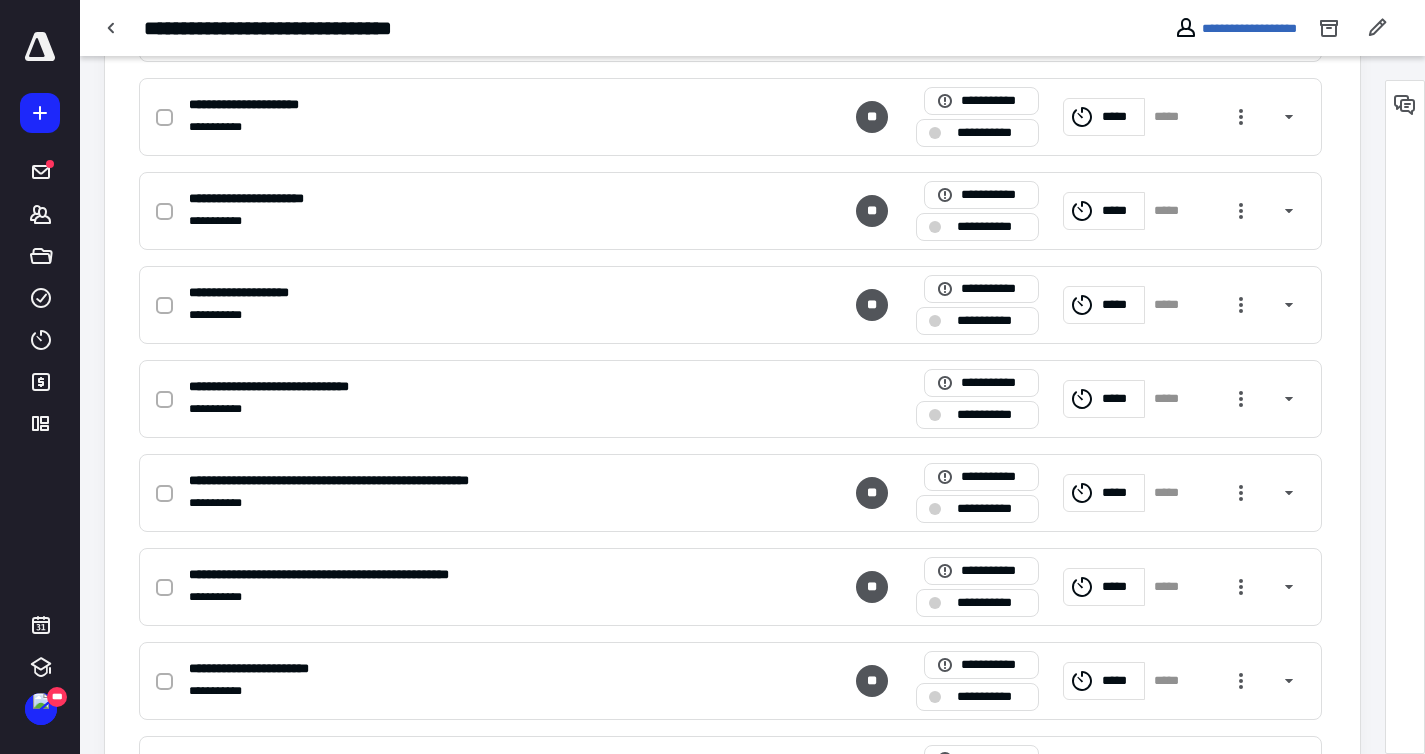 scroll, scrollTop: 1831, scrollLeft: 0, axis: vertical 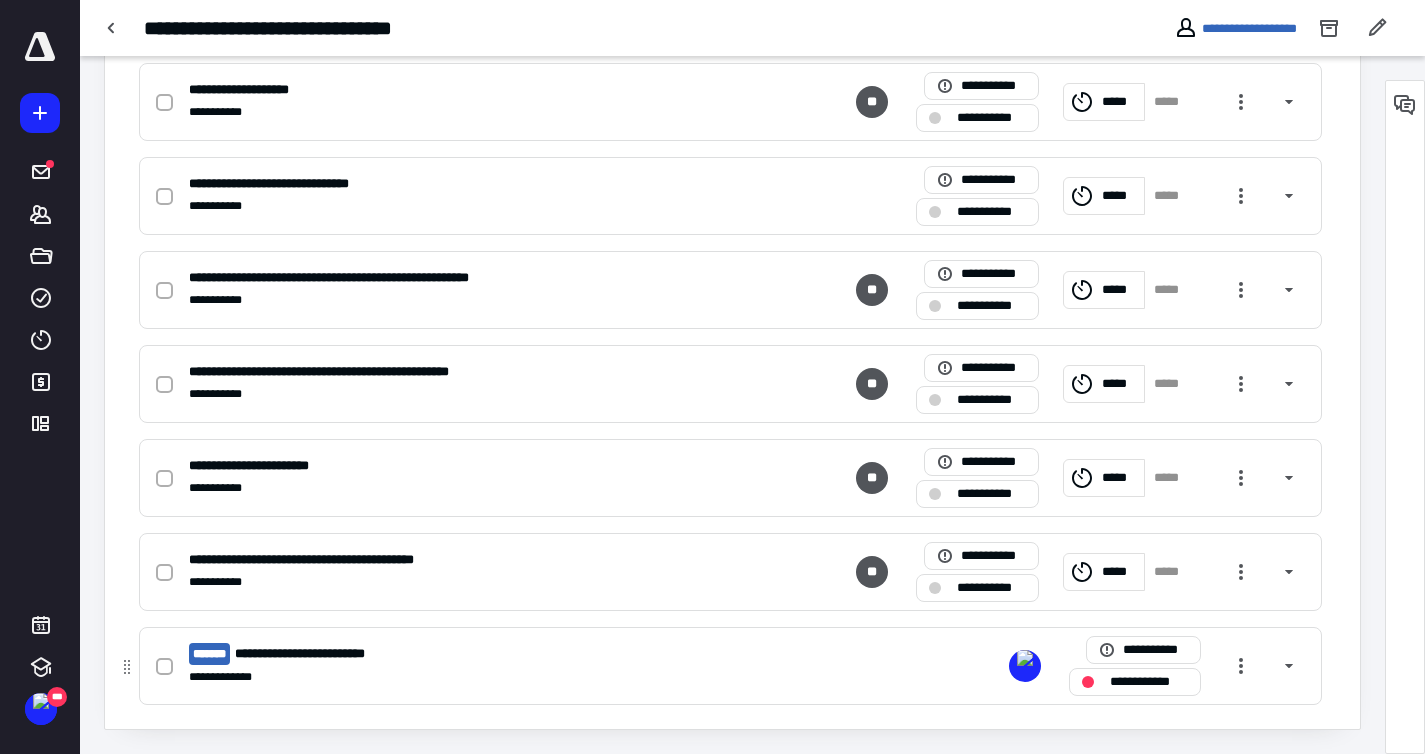 click on "**********" at bounding box center (468, 654) 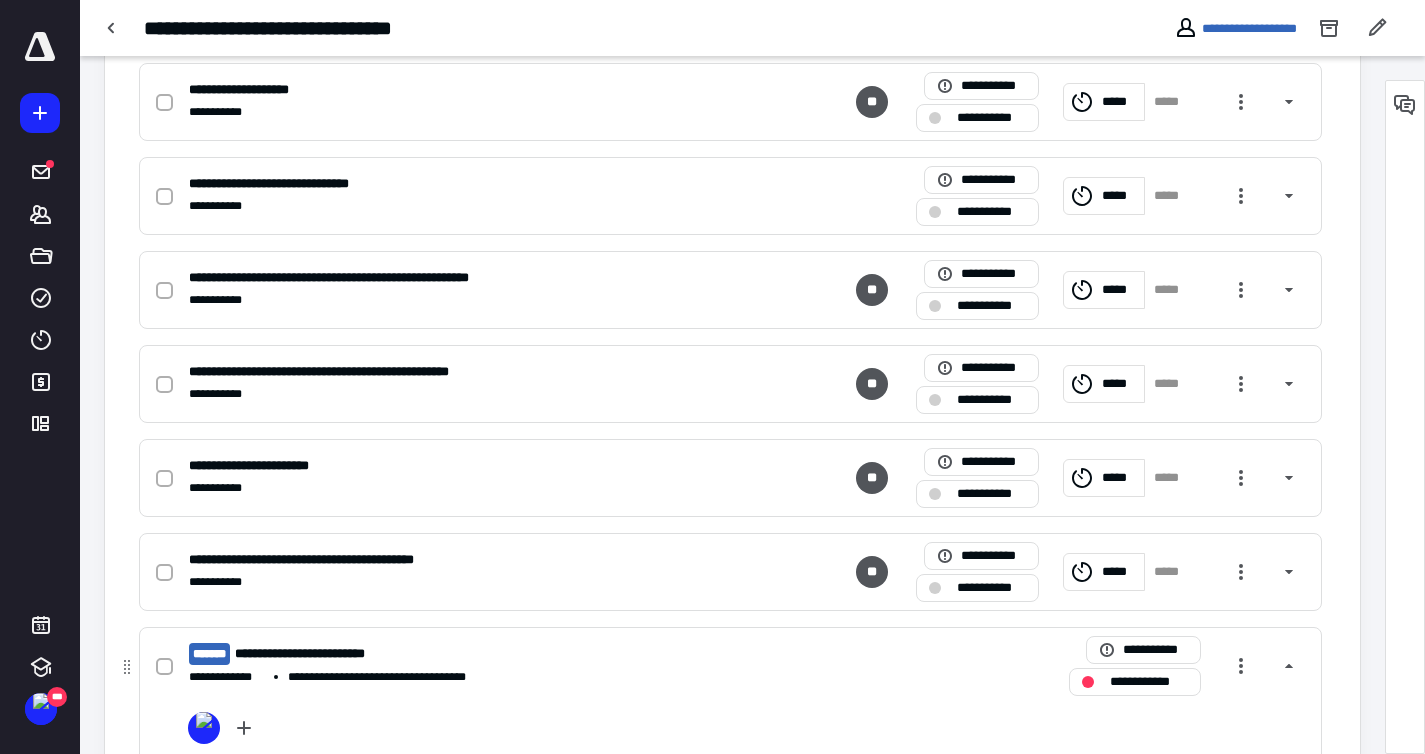 click on "**********" at bounding box center (468, 654) 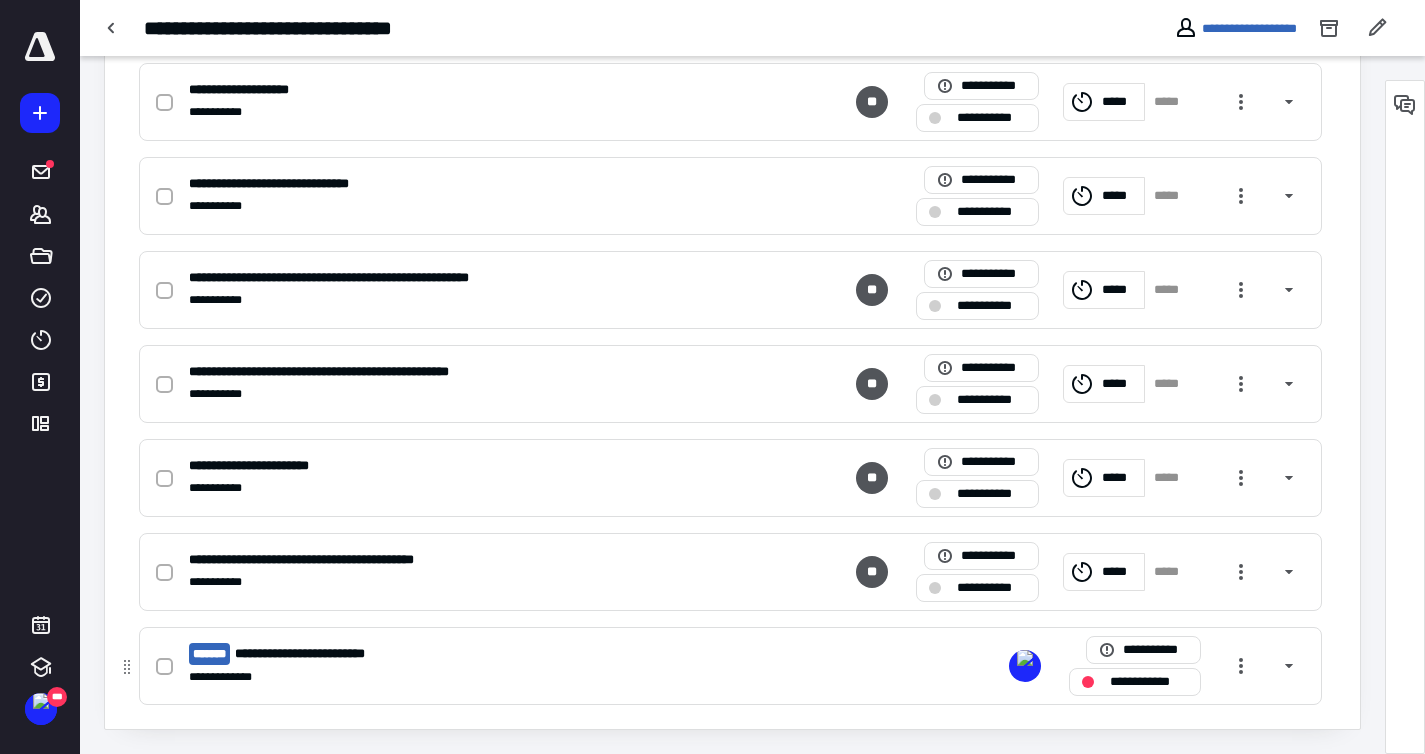 click on "**********" at bounding box center [468, 654] 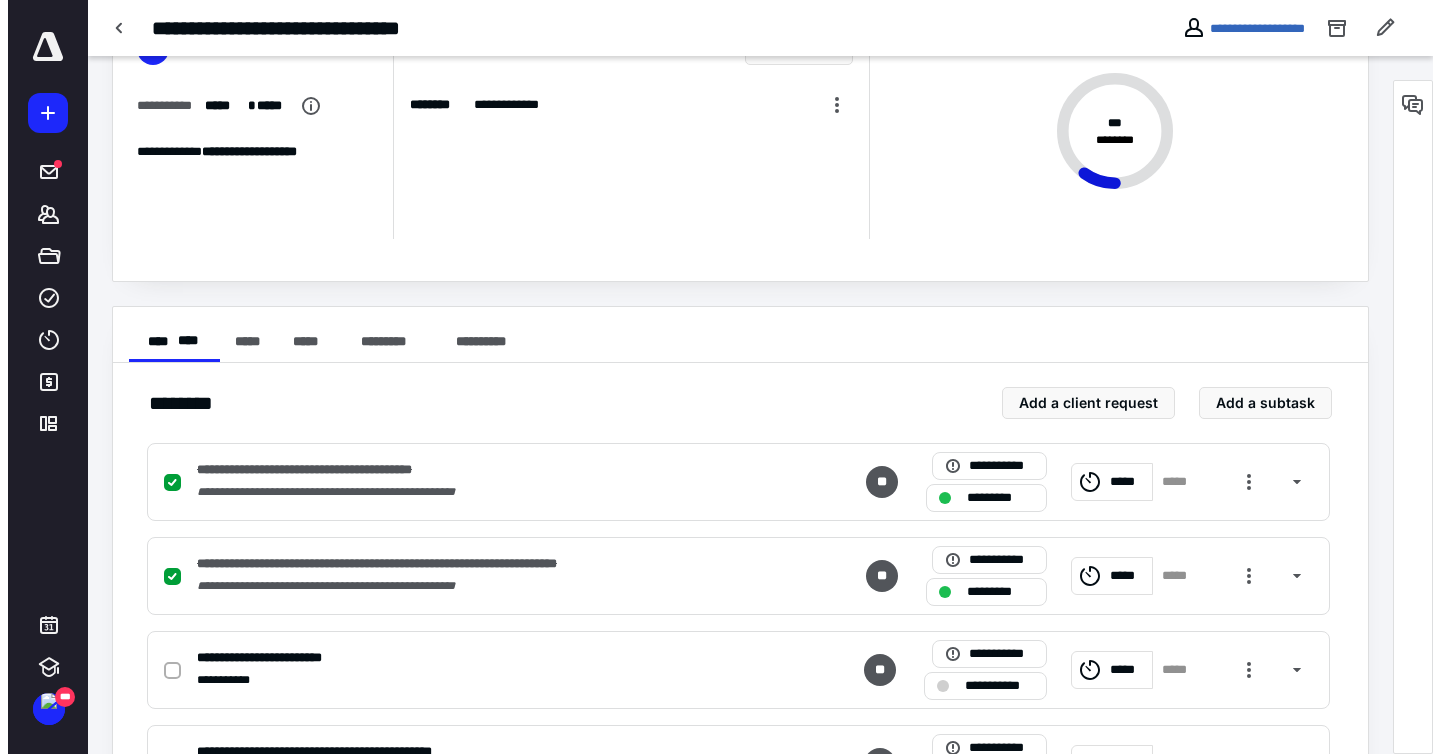 scroll, scrollTop: 0, scrollLeft: 0, axis: both 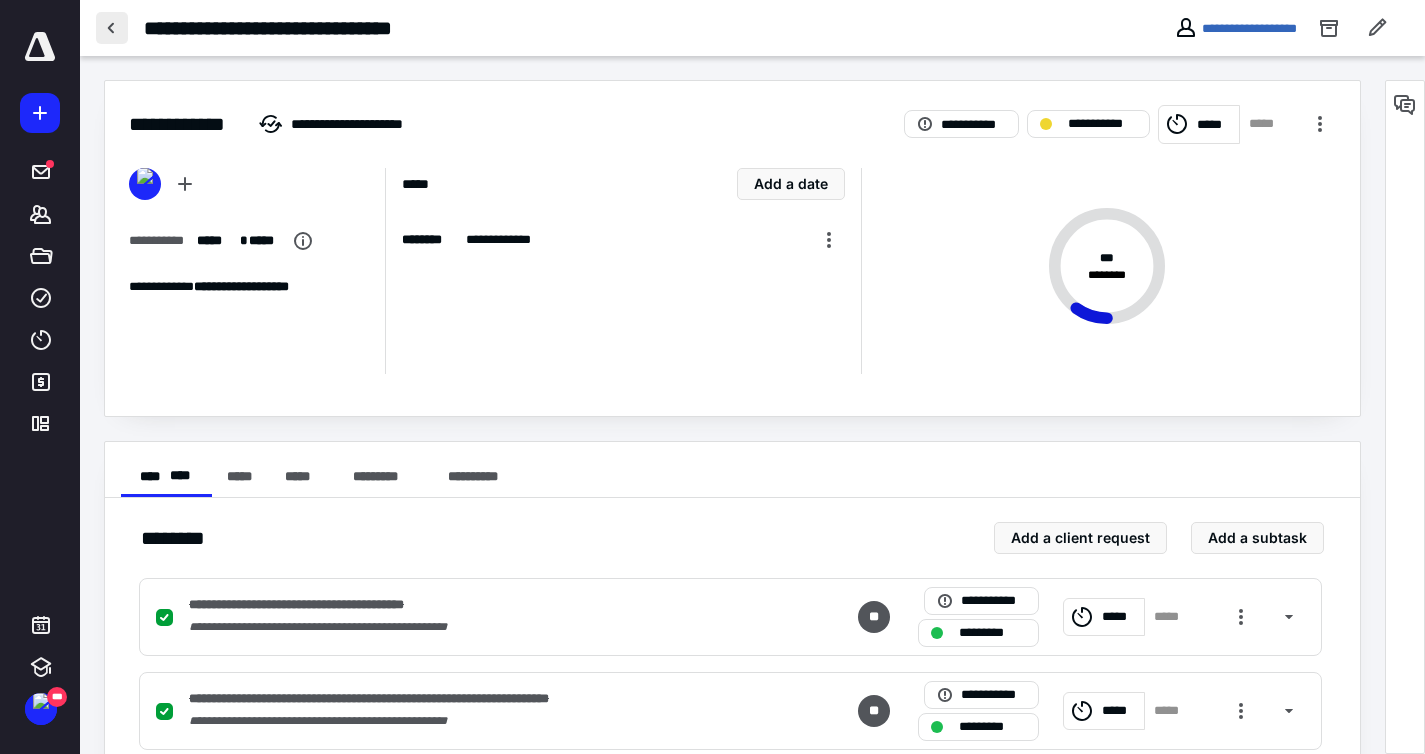 click at bounding box center (112, 28) 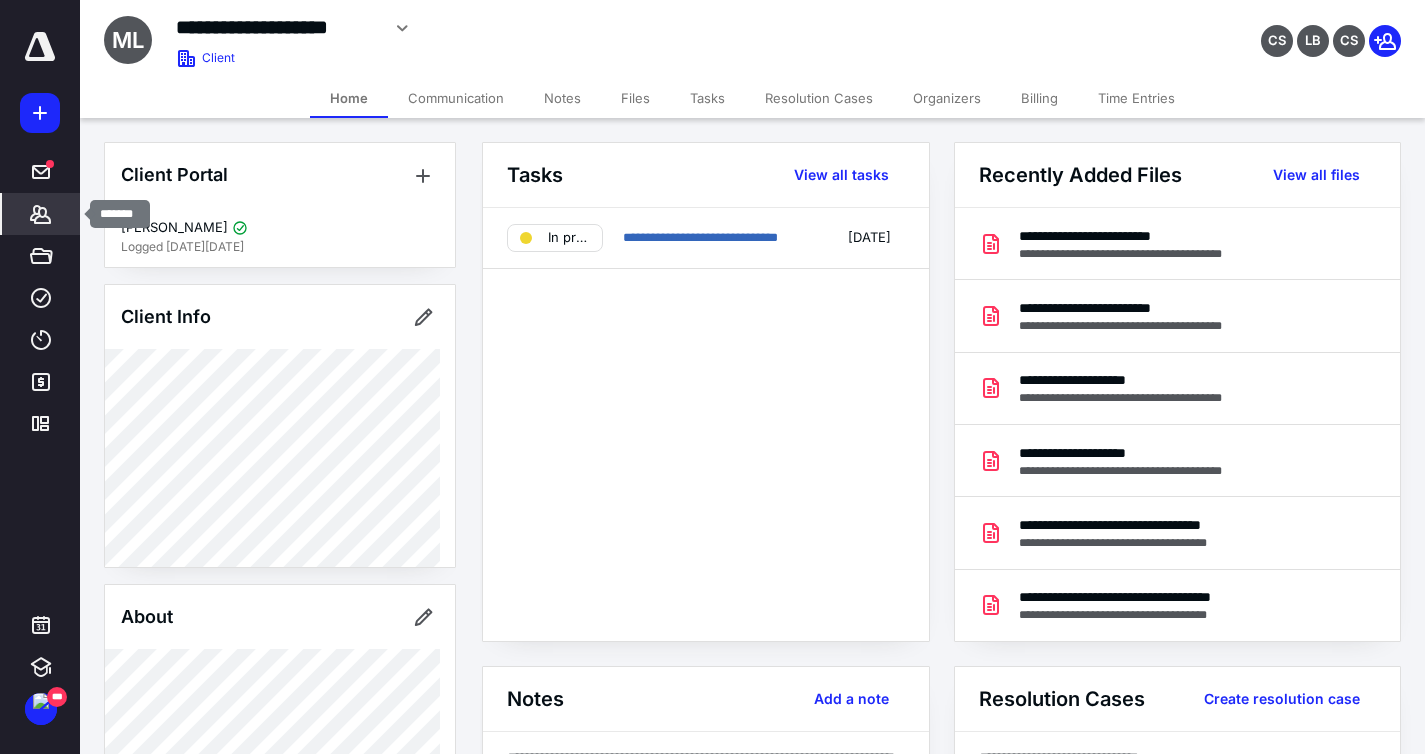 click 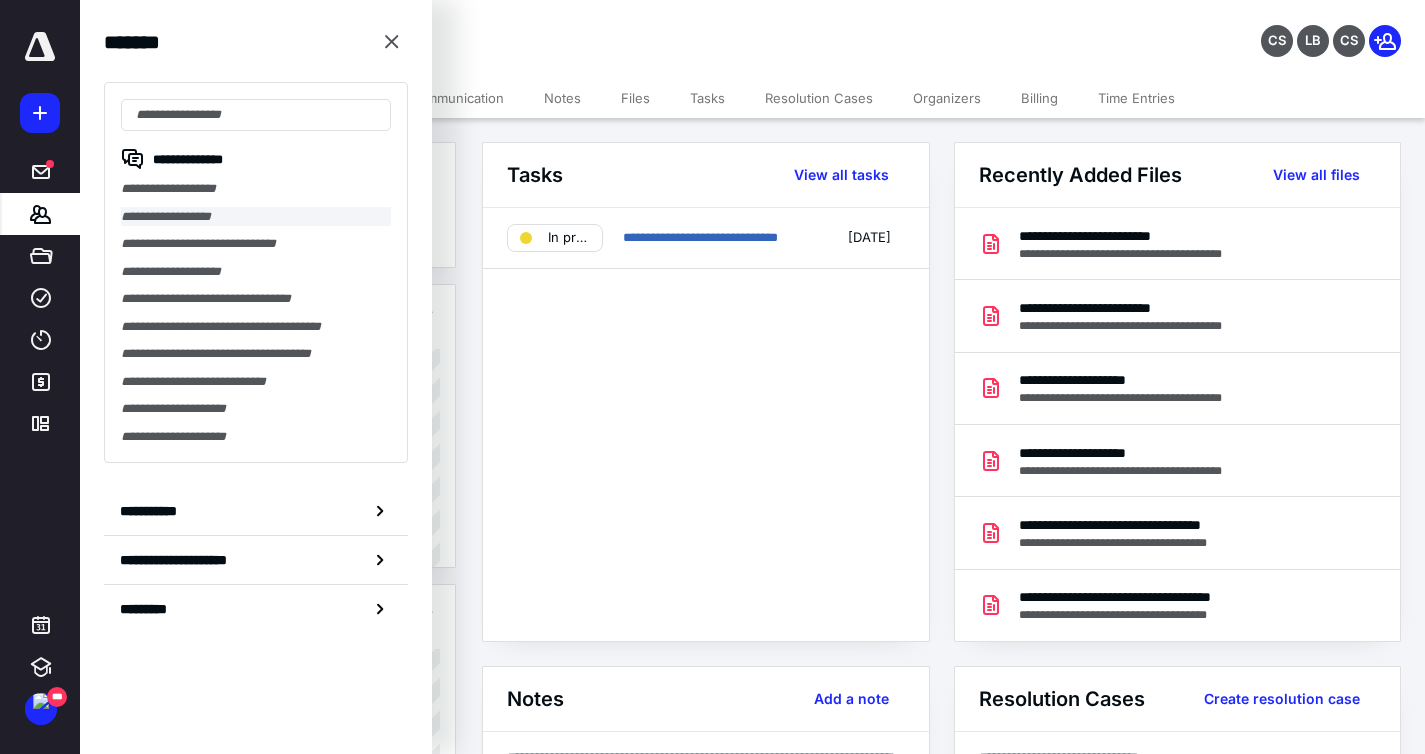 click on "**********" at bounding box center [256, 217] 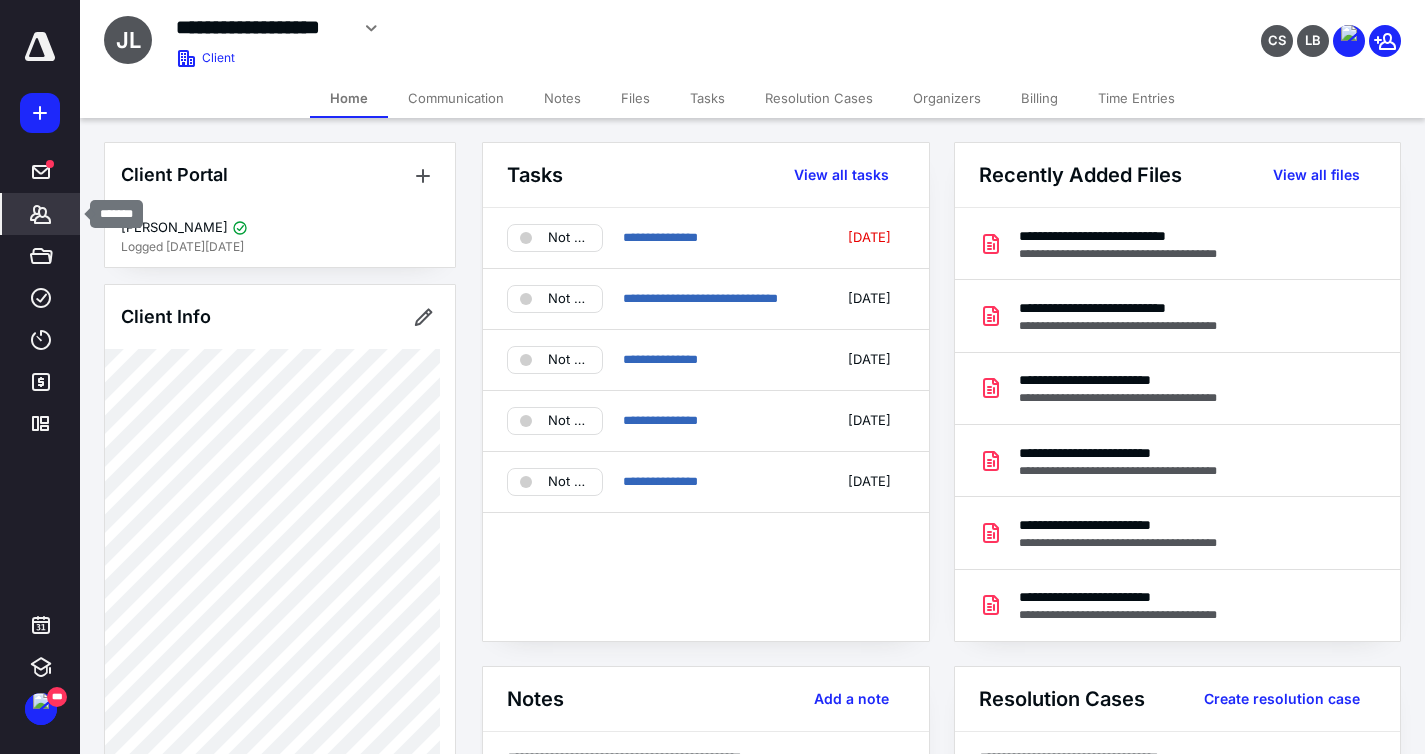 click 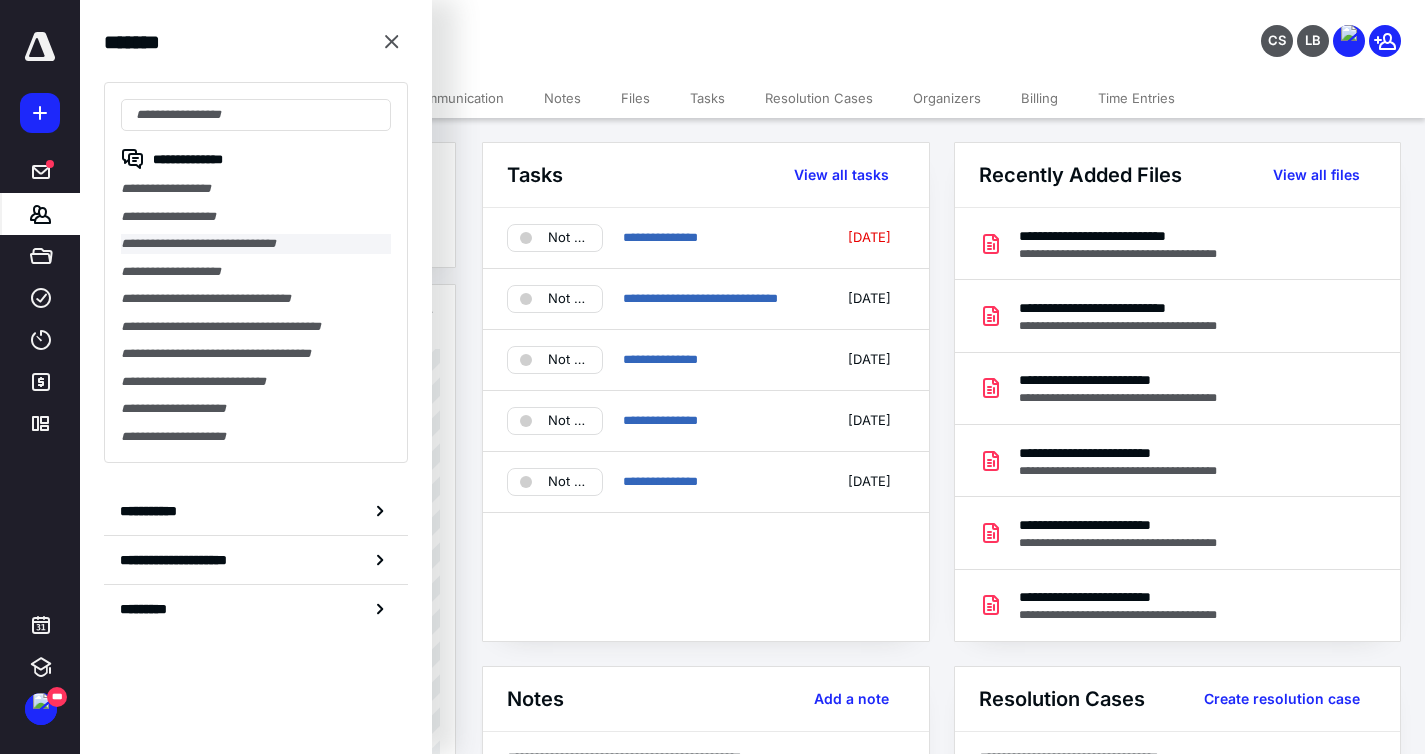 click on "**********" at bounding box center [256, 244] 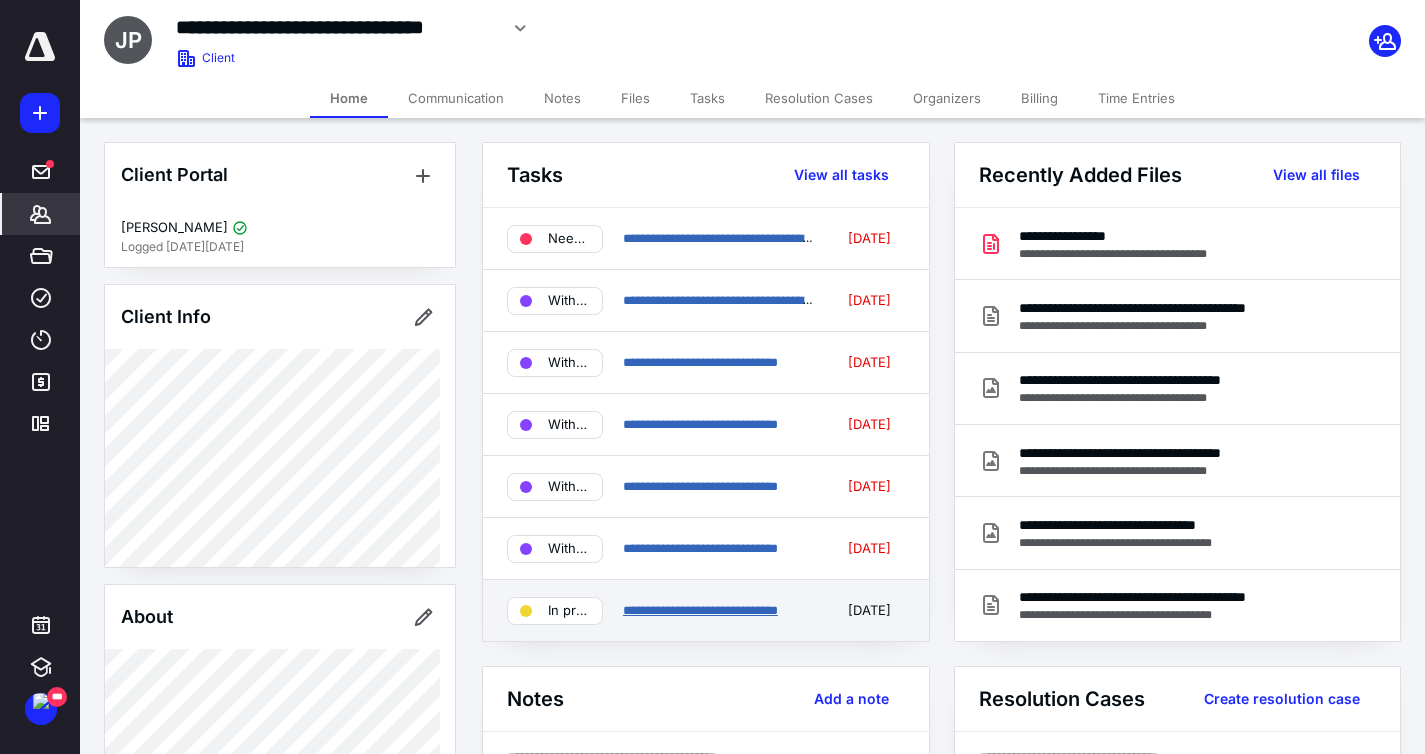click on "**********" at bounding box center (700, 610) 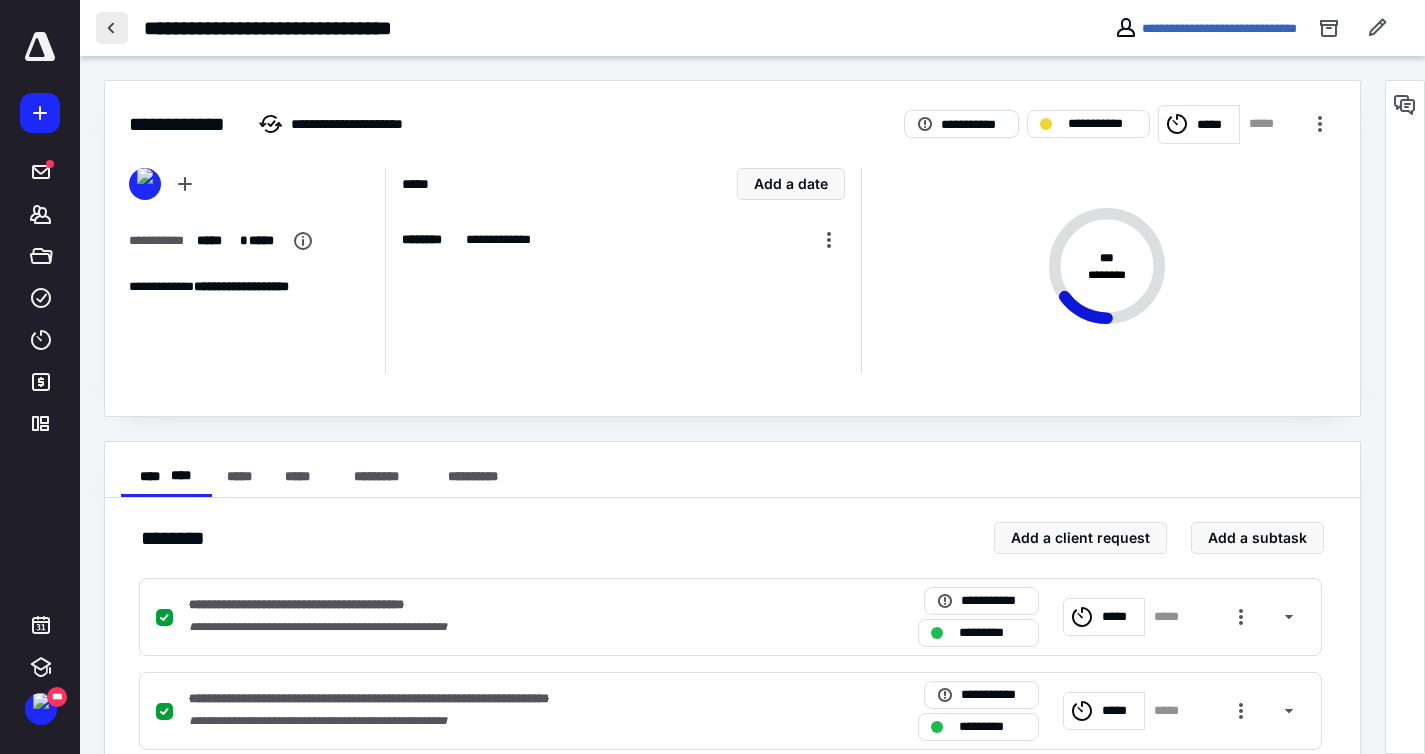 click at bounding box center [112, 28] 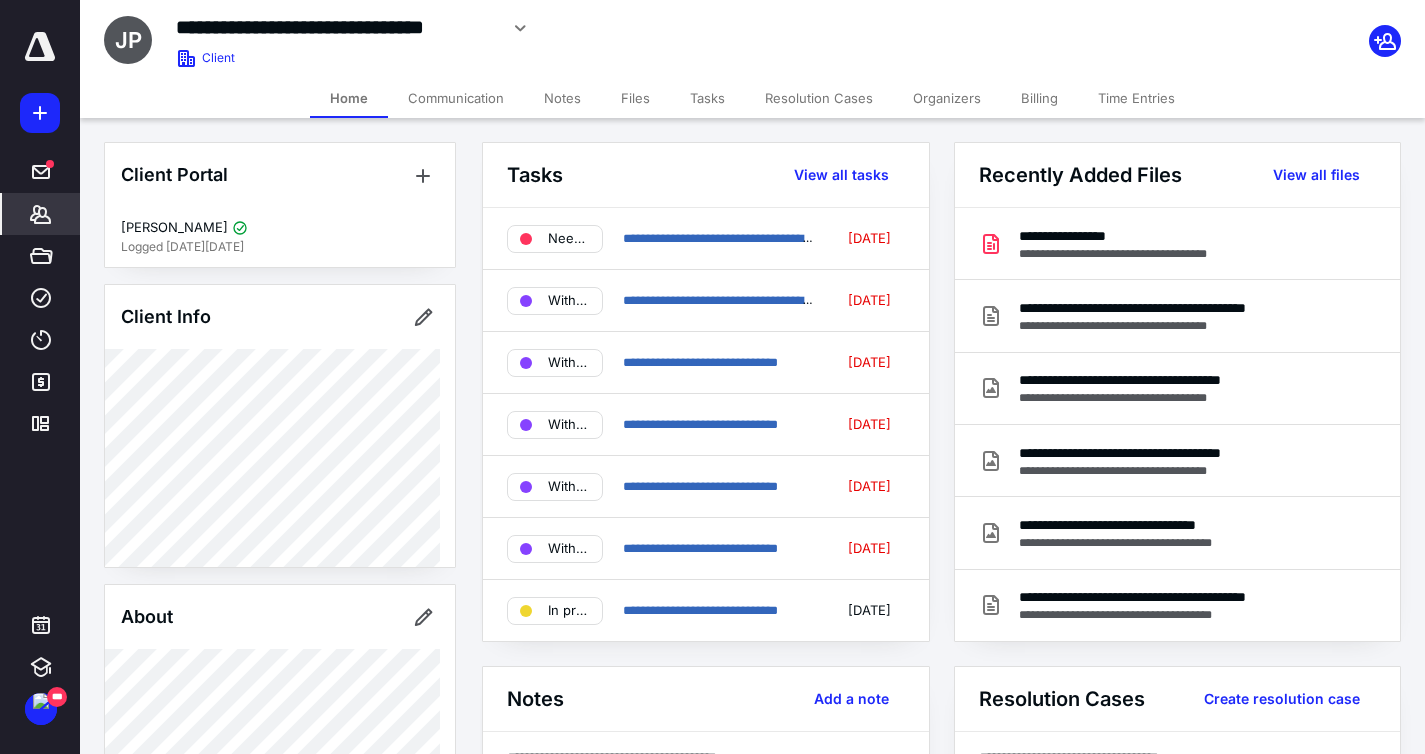 click on "Files" at bounding box center [635, 98] 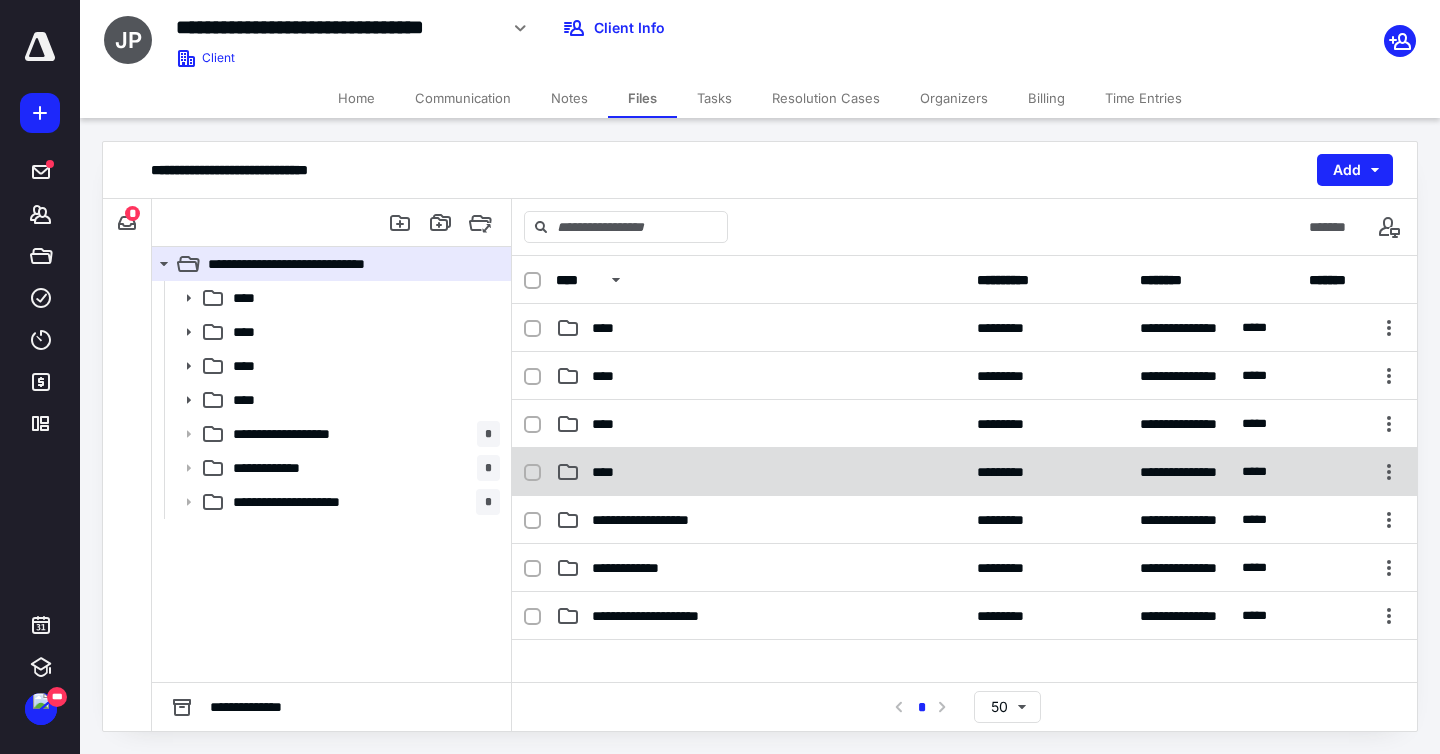 click on "****" at bounding box center (609, 472) 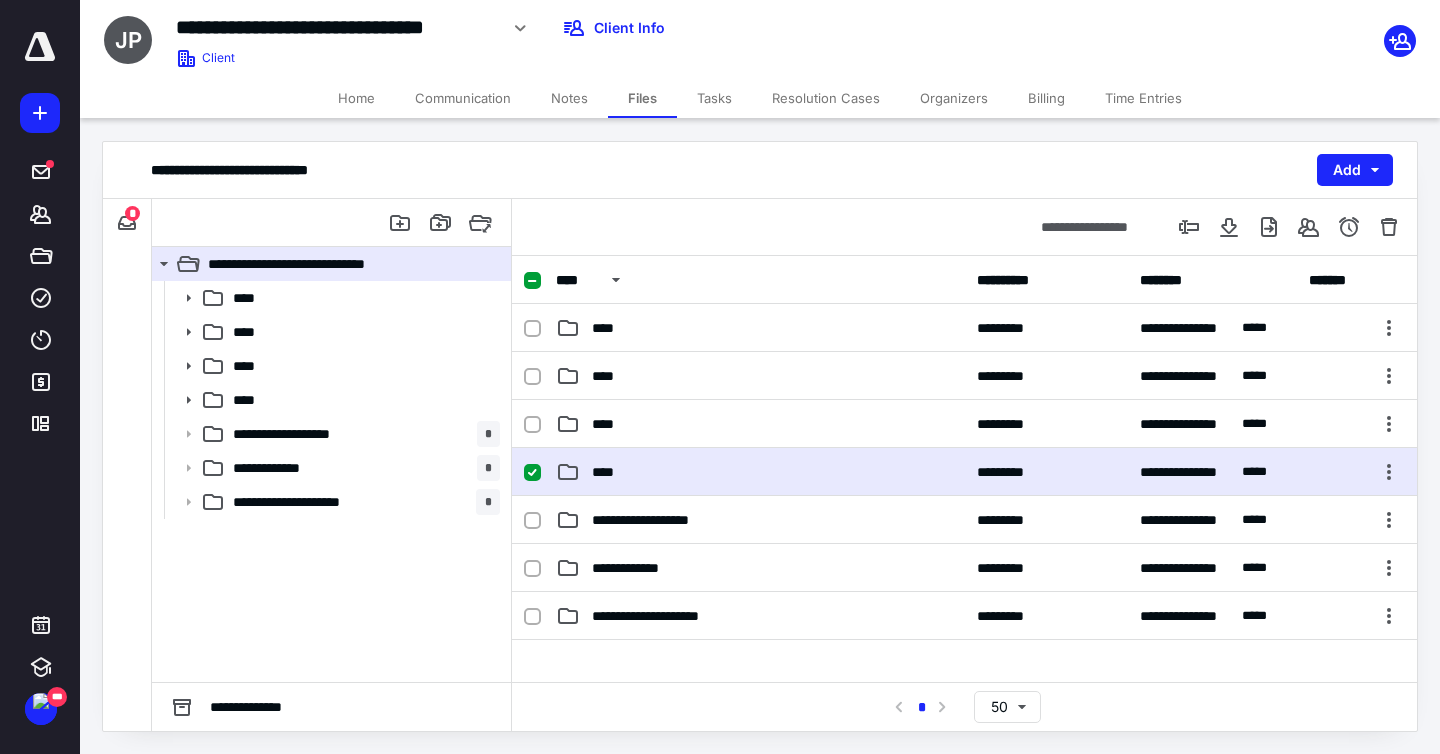 click on "****" at bounding box center [609, 472] 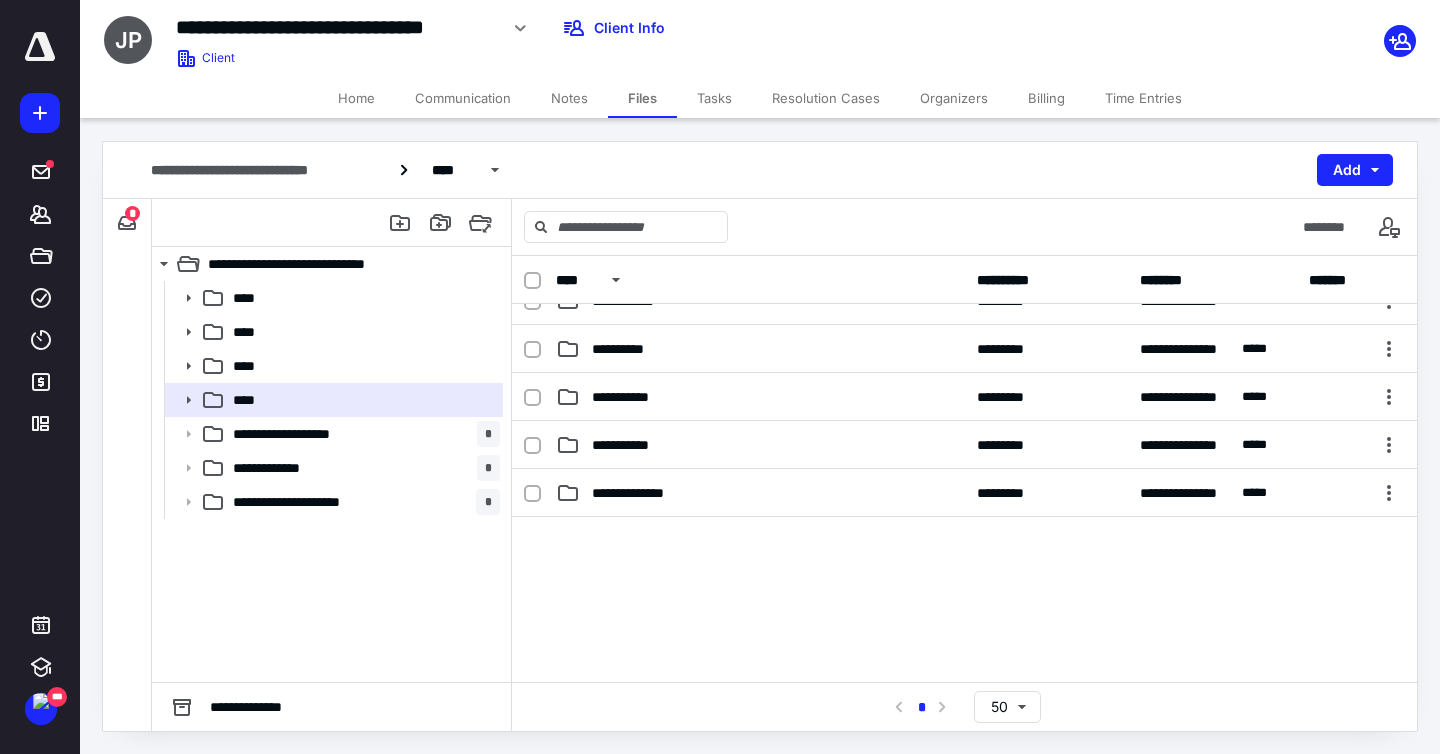 scroll, scrollTop: 0, scrollLeft: 0, axis: both 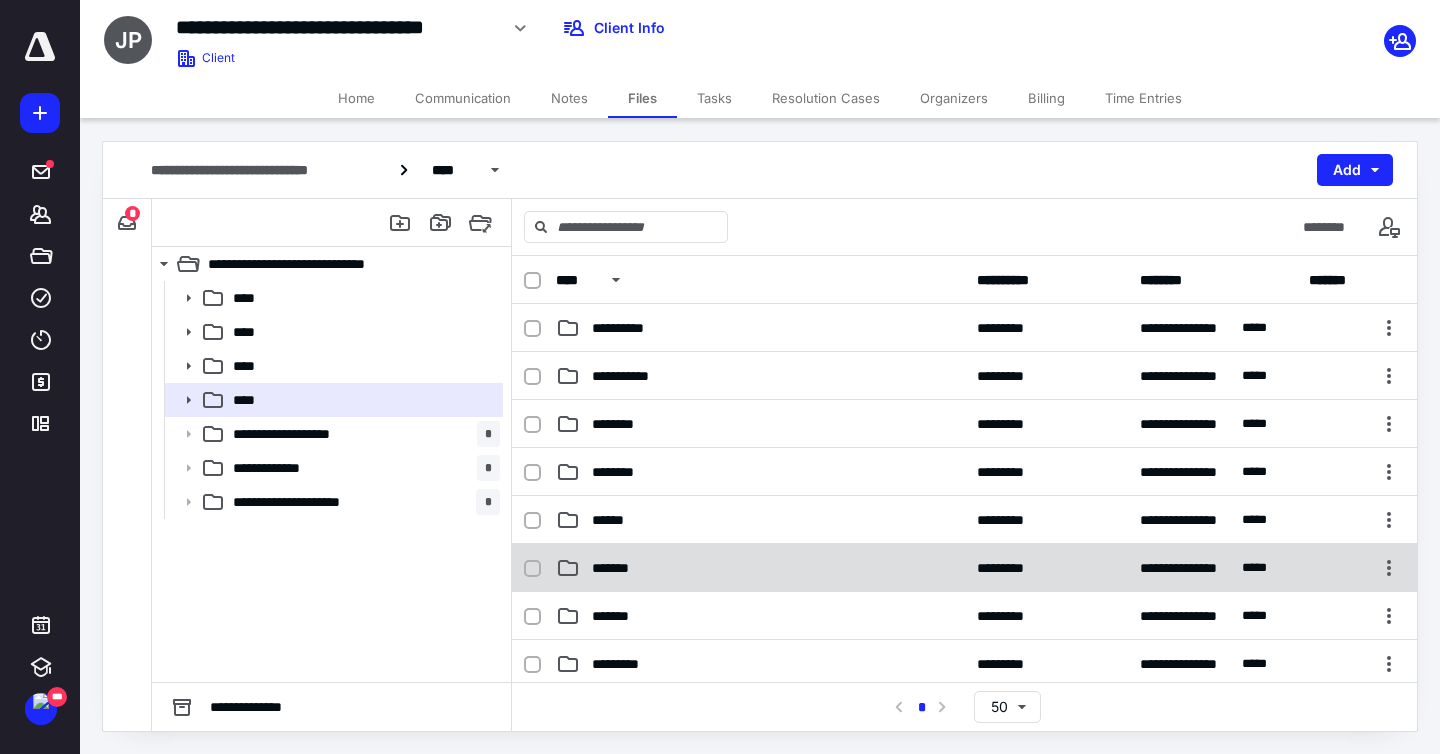 click on "*******" at bounding box center [760, 568] 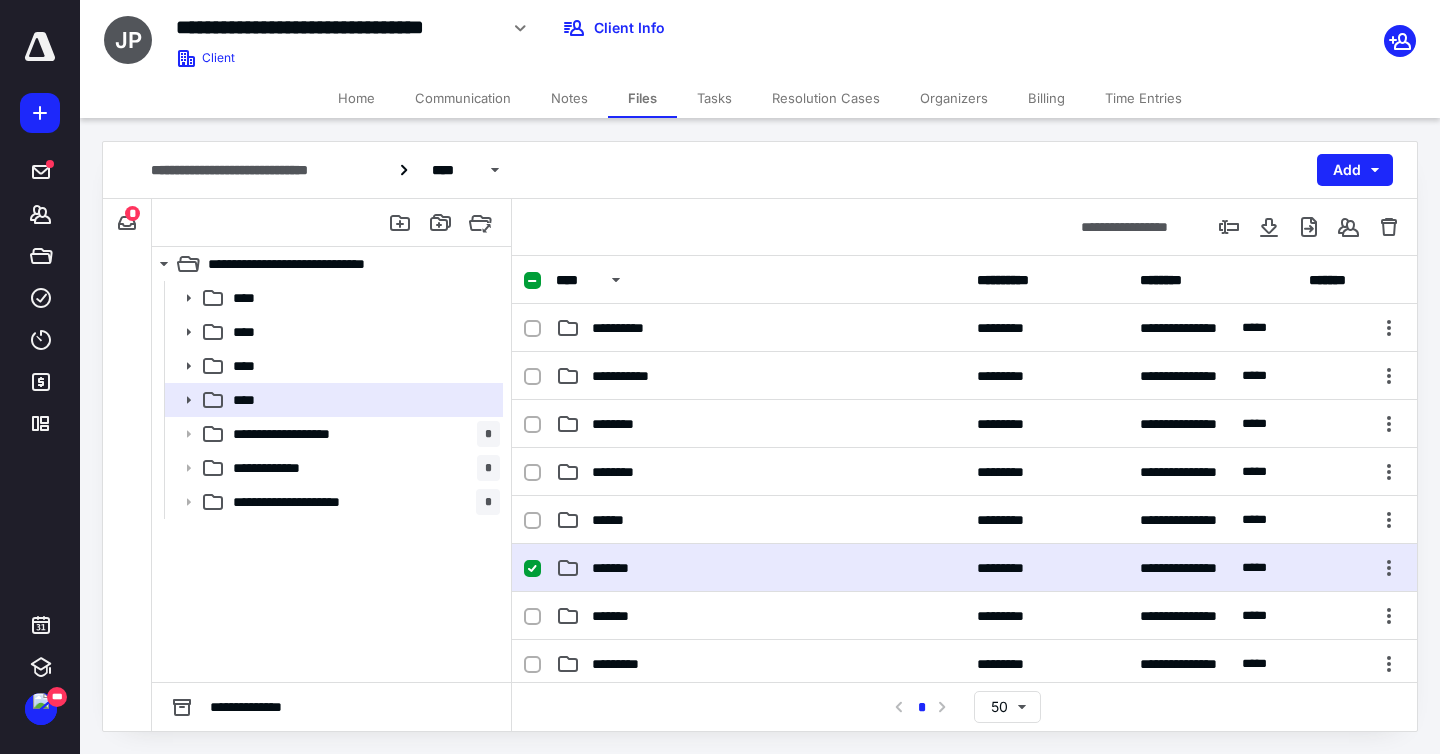 click on "*******" at bounding box center (760, 568) 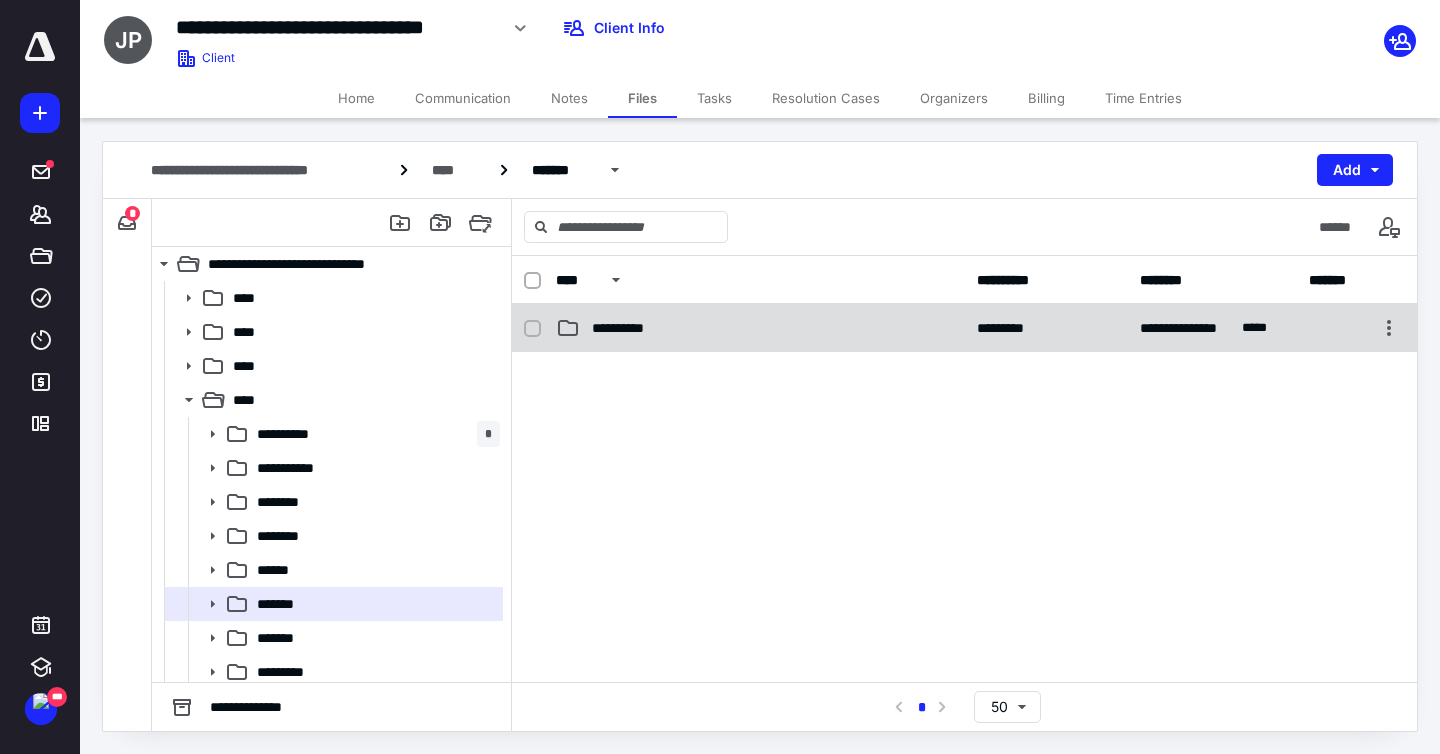 click on "**********" at bounding box center [964, 328] 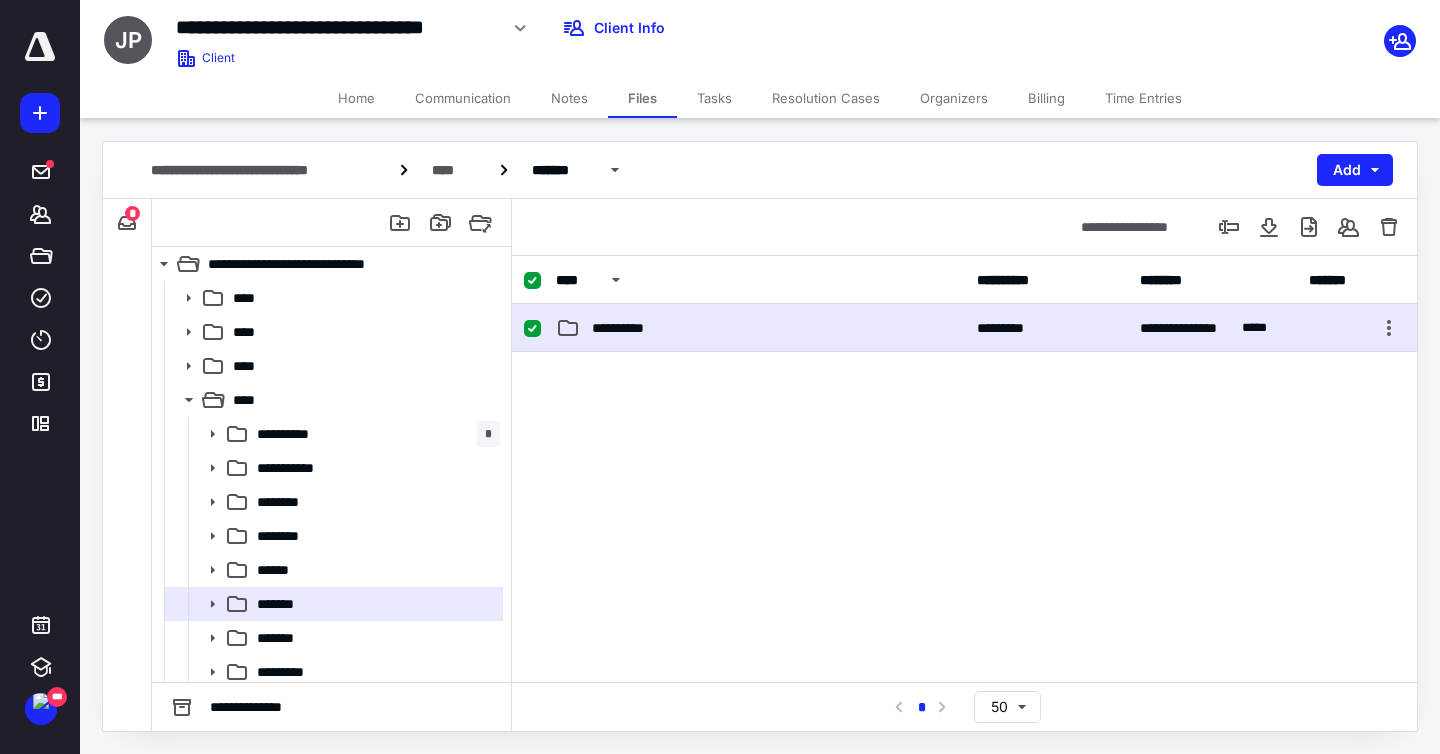 click on "**********" at bounding box center [964, 328] 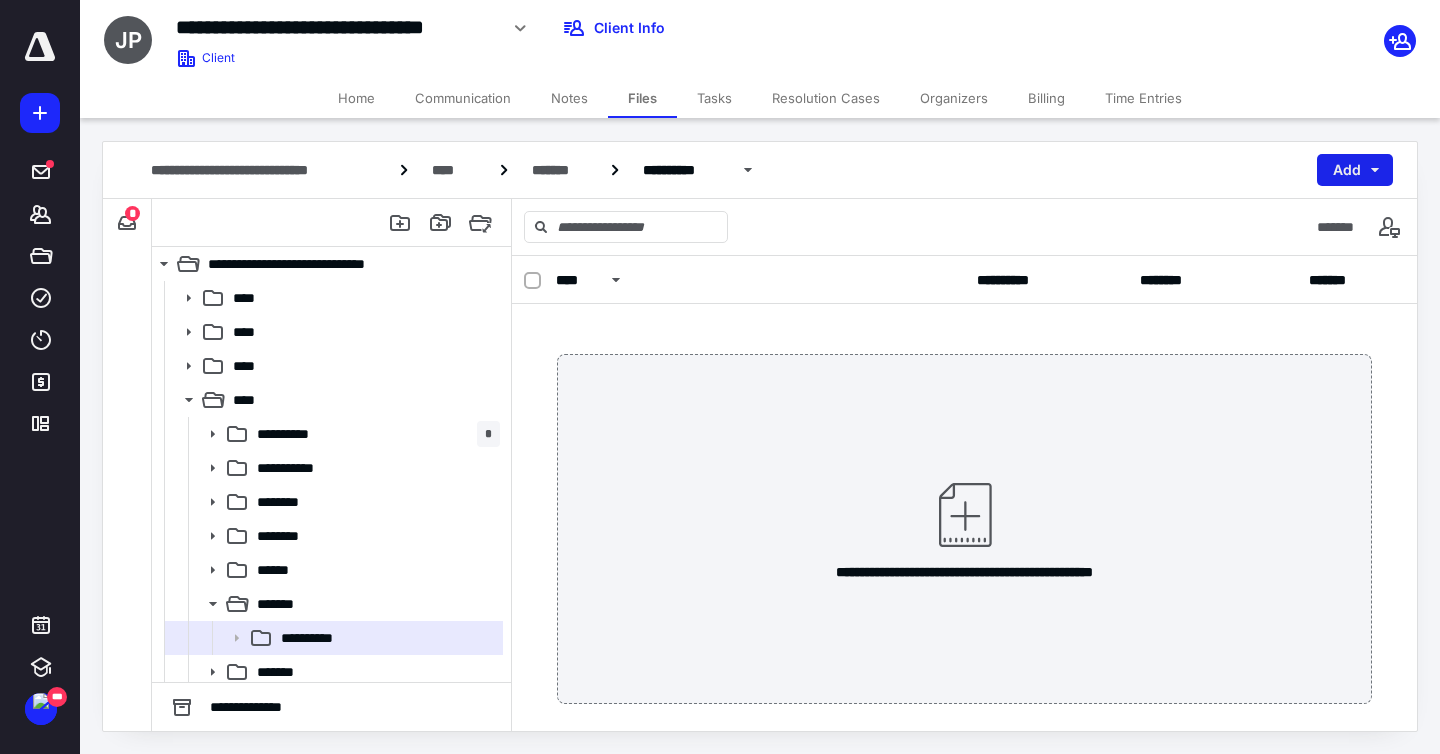 click on "Add" at bounding box center (1355, 170) 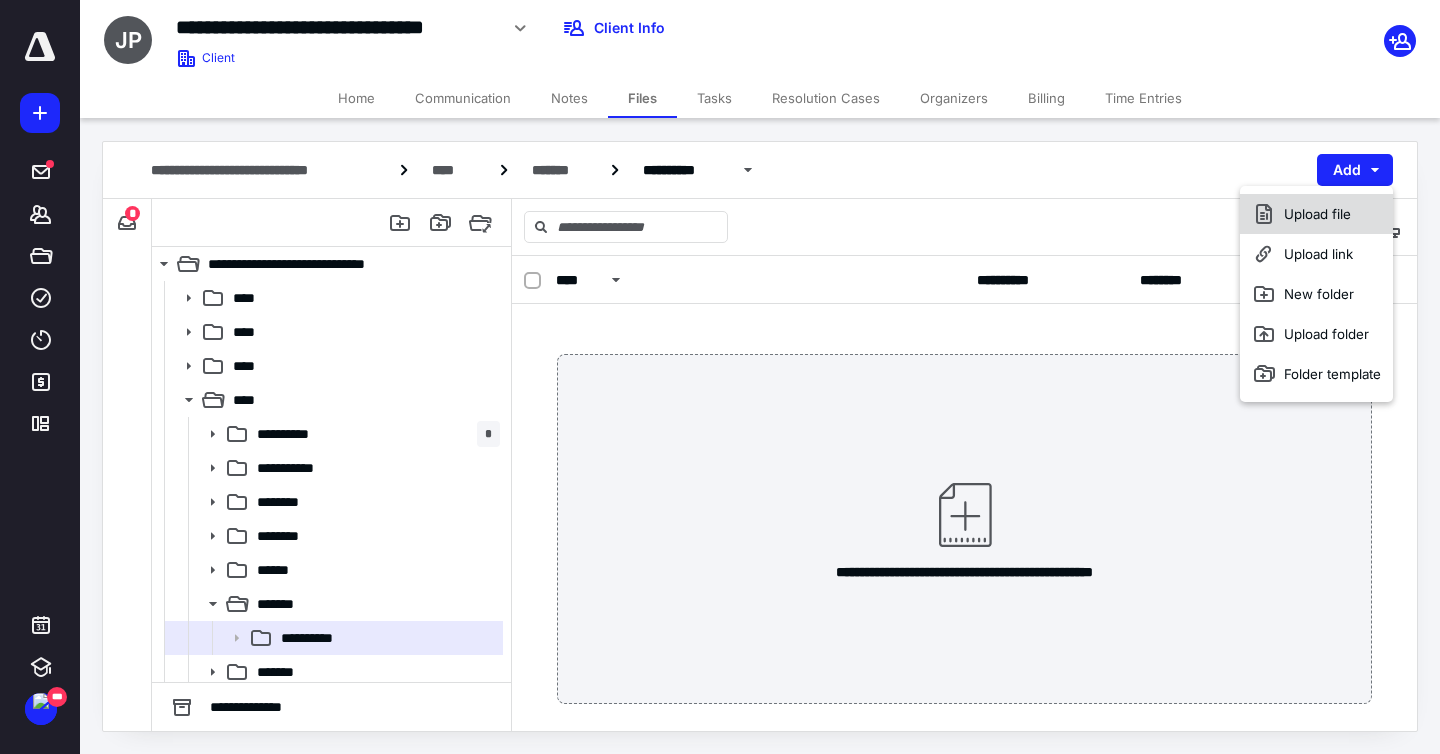 click on "Upload file" at bounding box center (1316, 214) 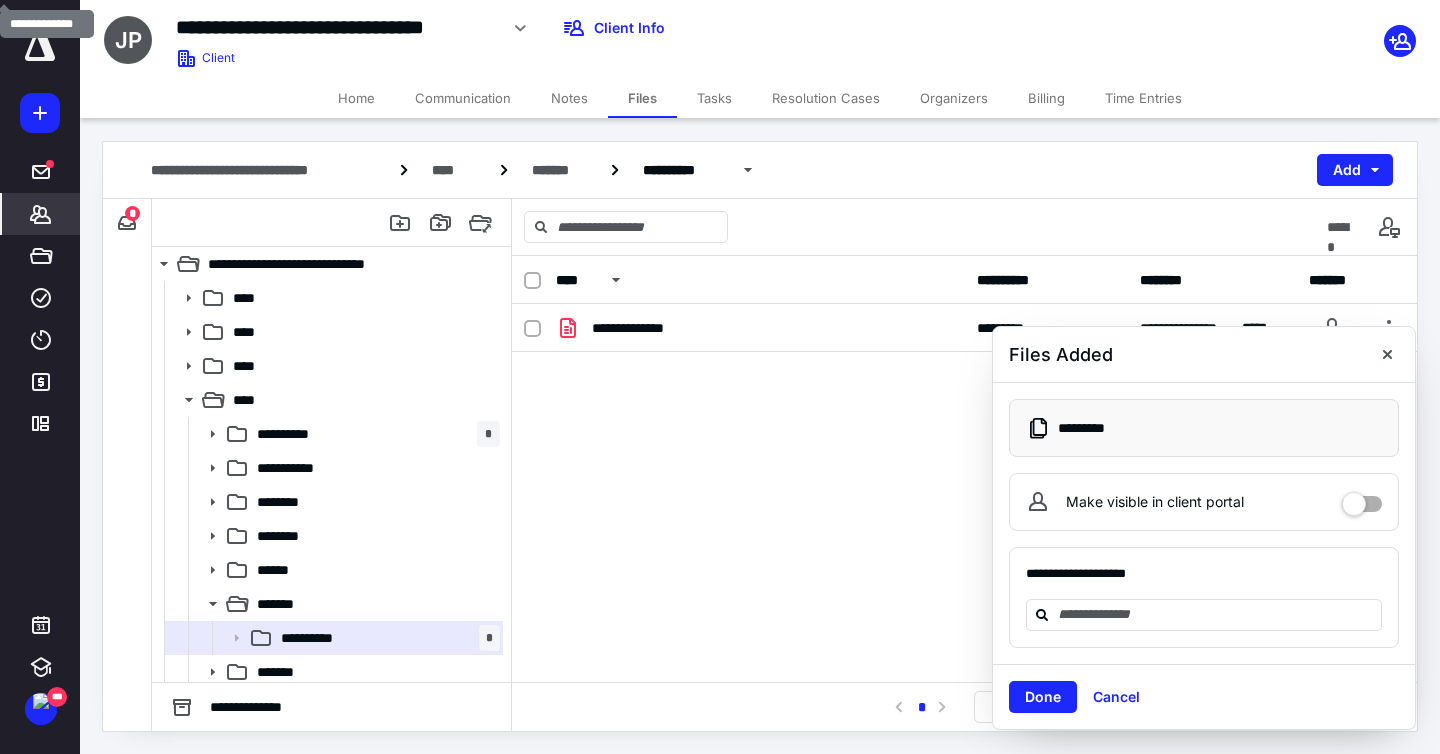 click 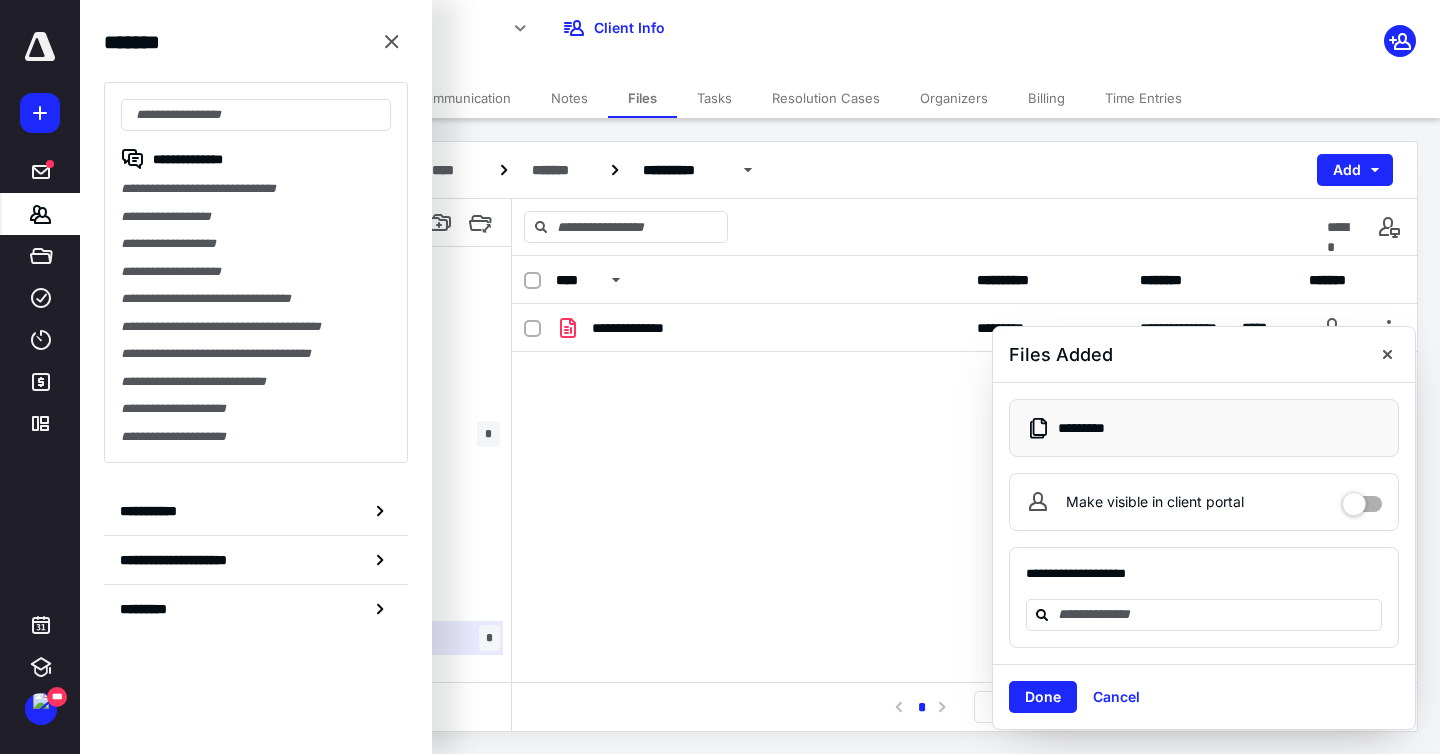 click 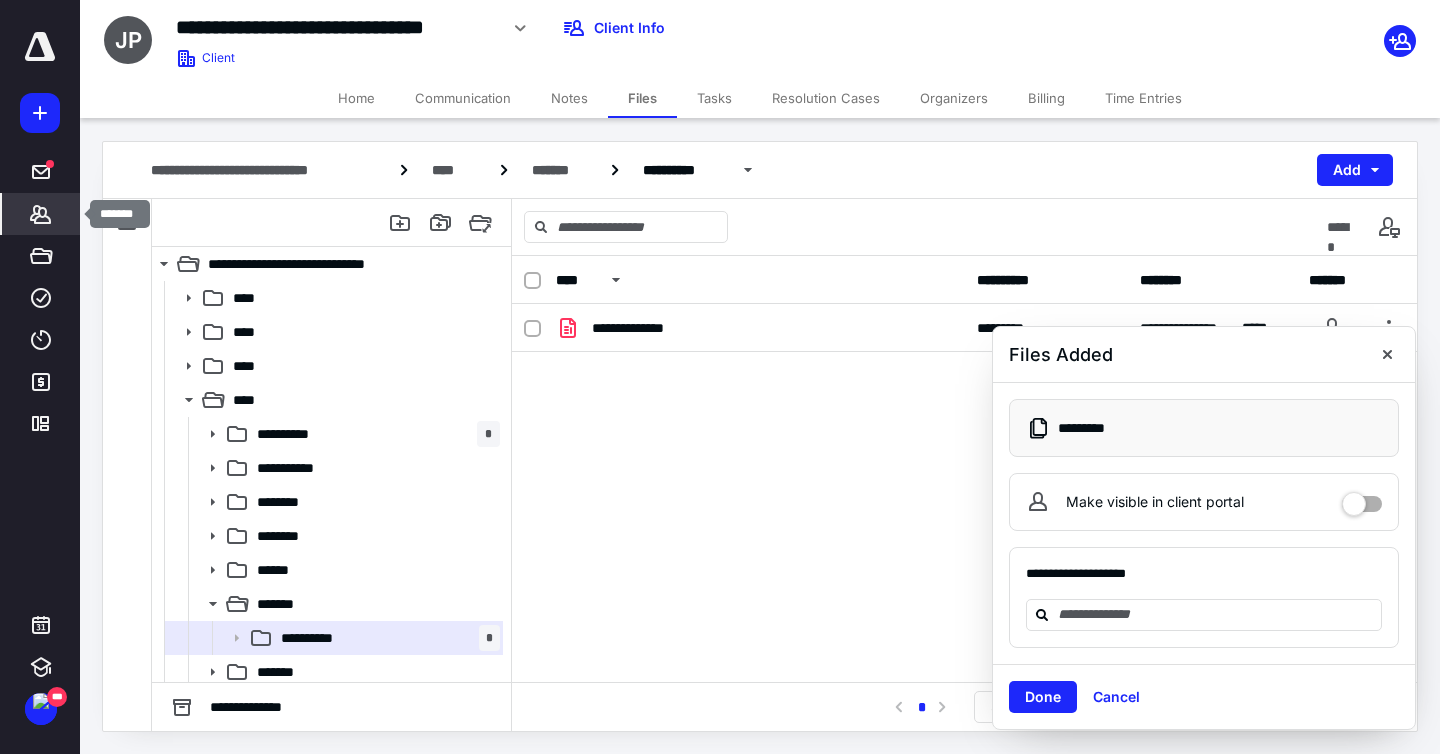 click 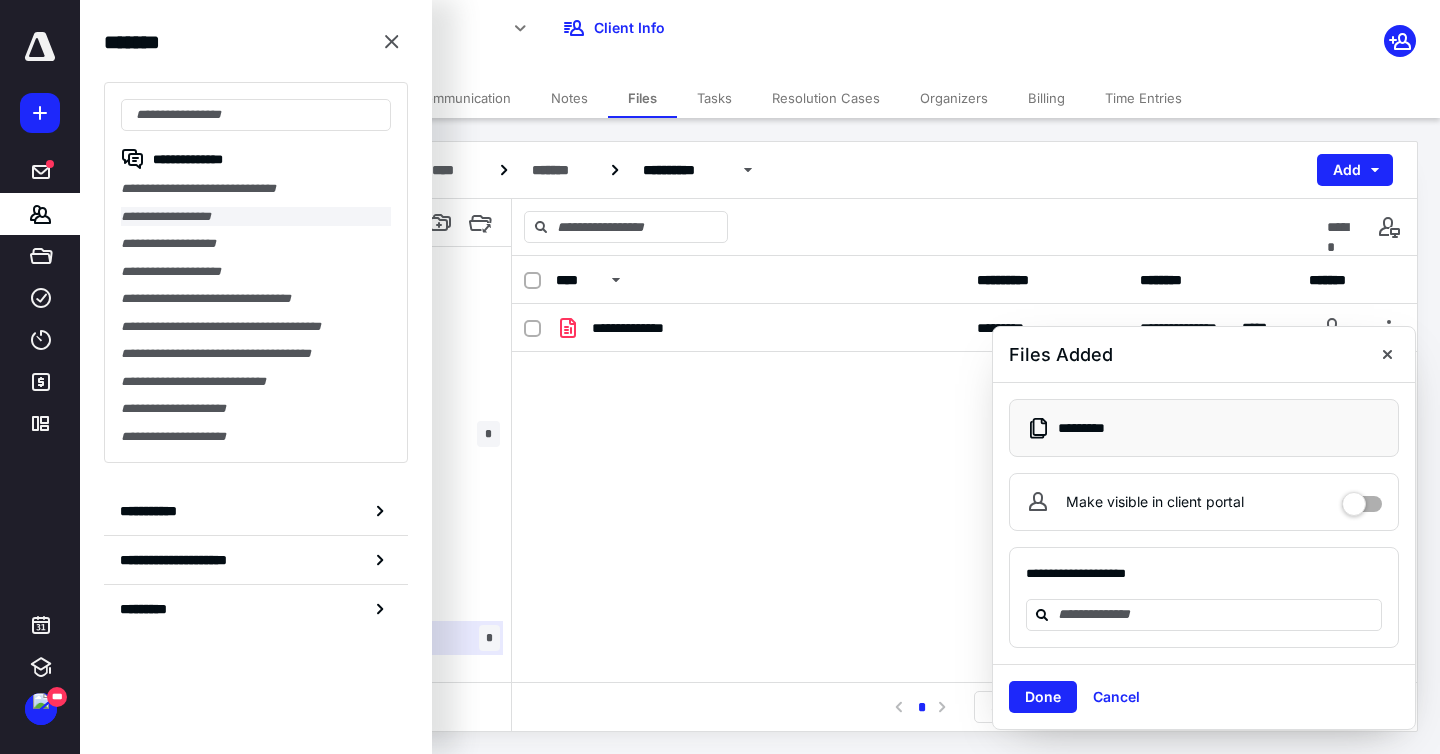 click on "**********" at bounding box center (256, 217) 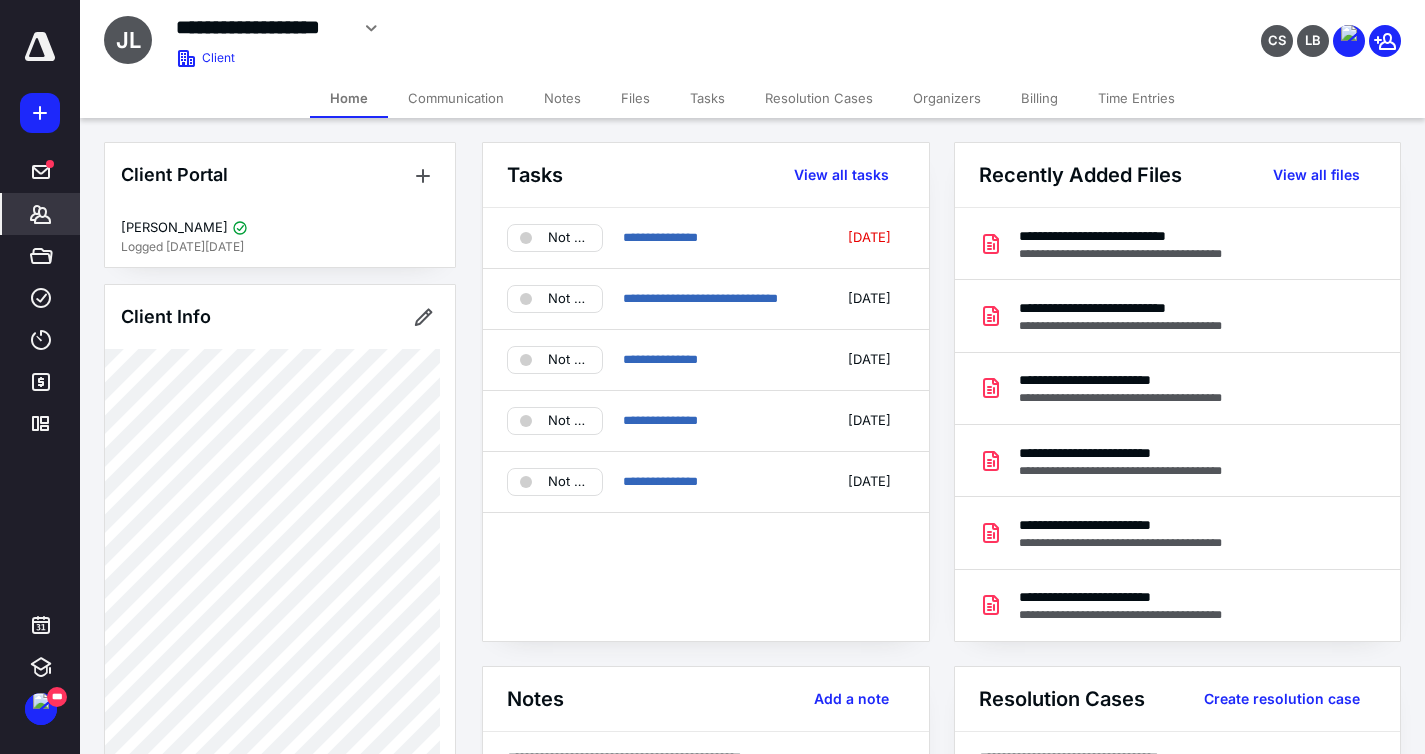 click on "Files" at bounding box center (635, 98) 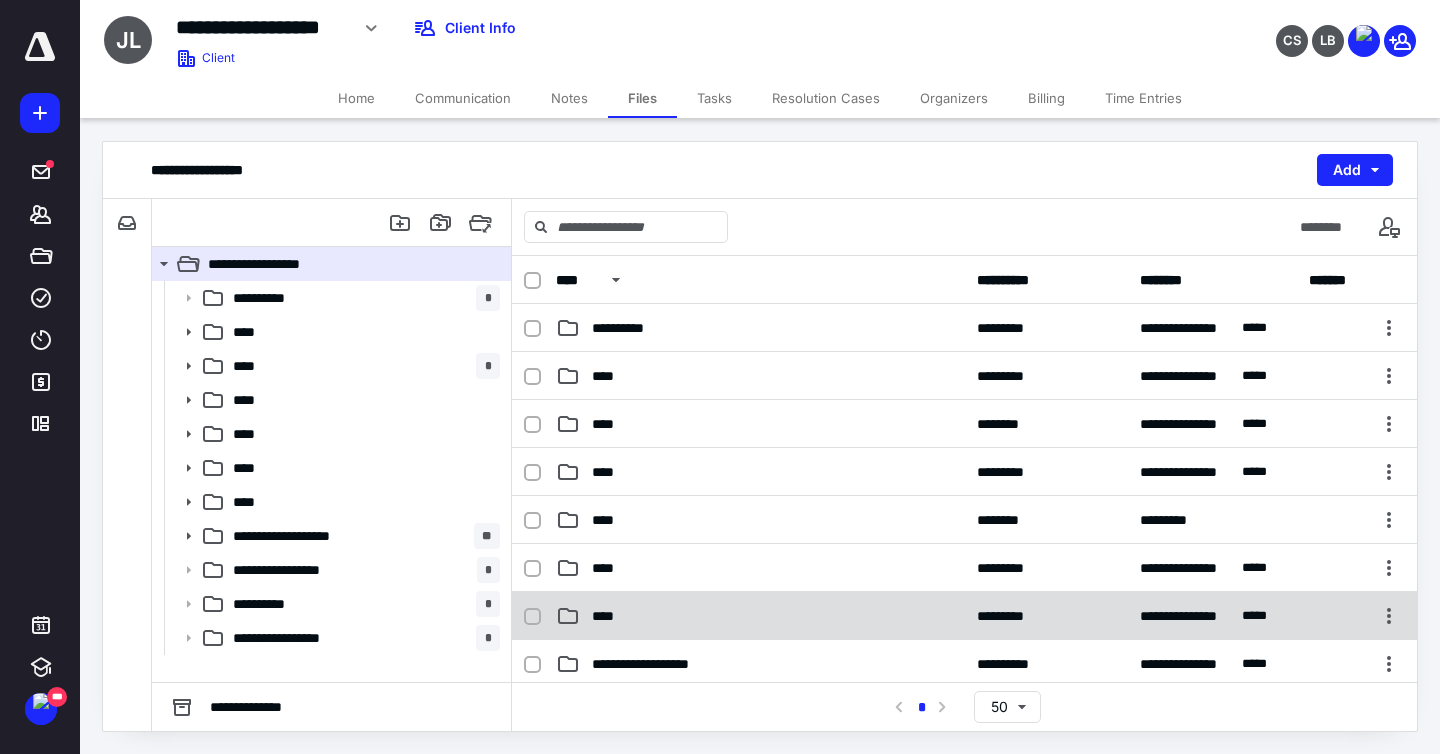 click on "****" at bounding box center (760, 616) 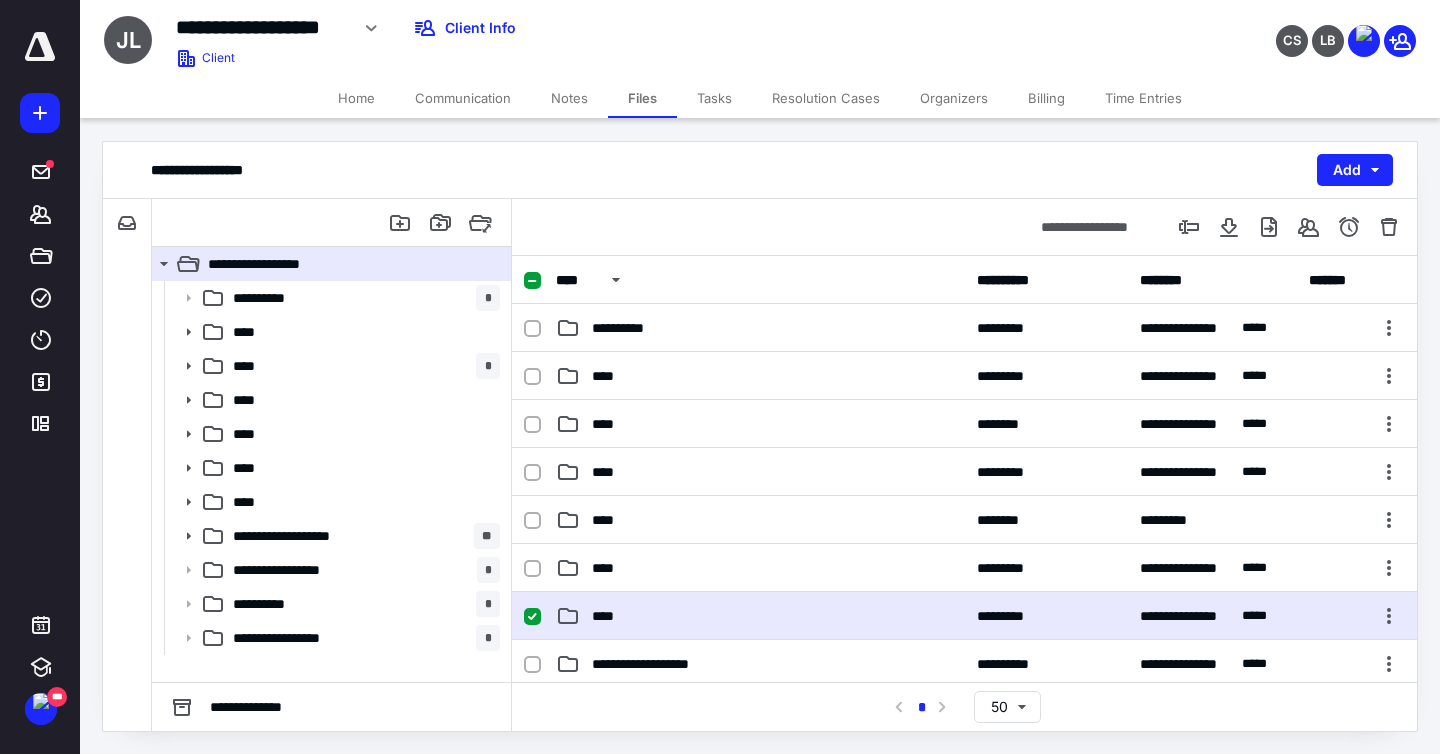click on "****" at bounding box center [760, 616] 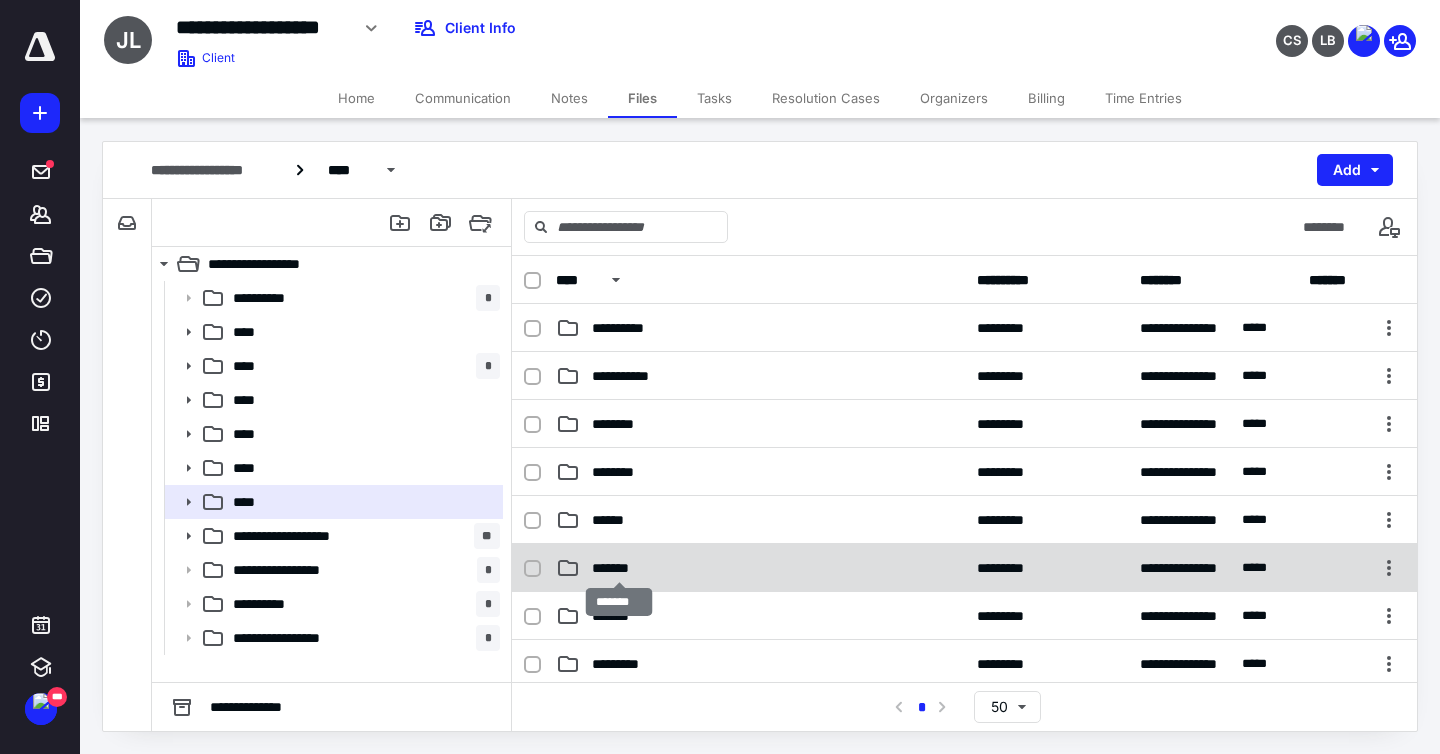 click on "*******" at bounding box center (619, 568) 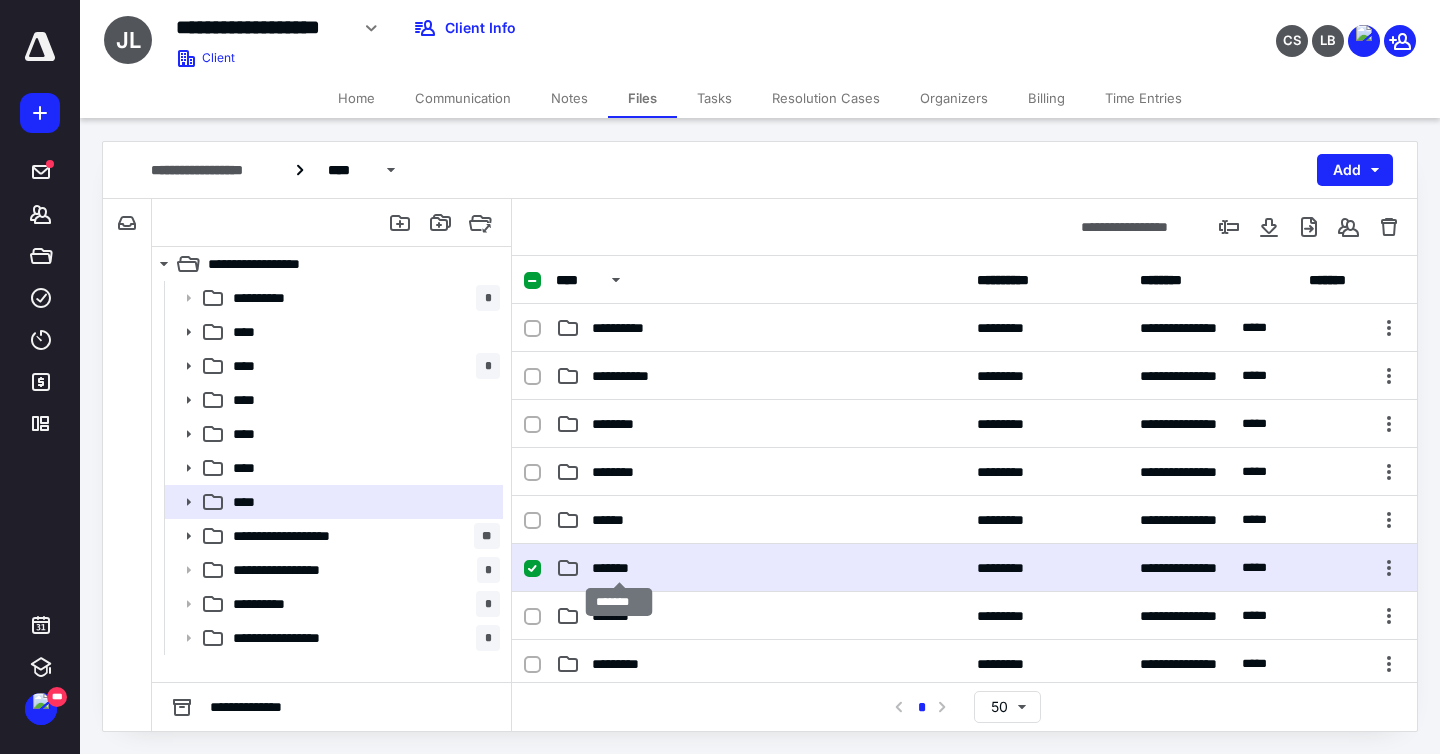 click on "*******" at bounding box center (619, 568) 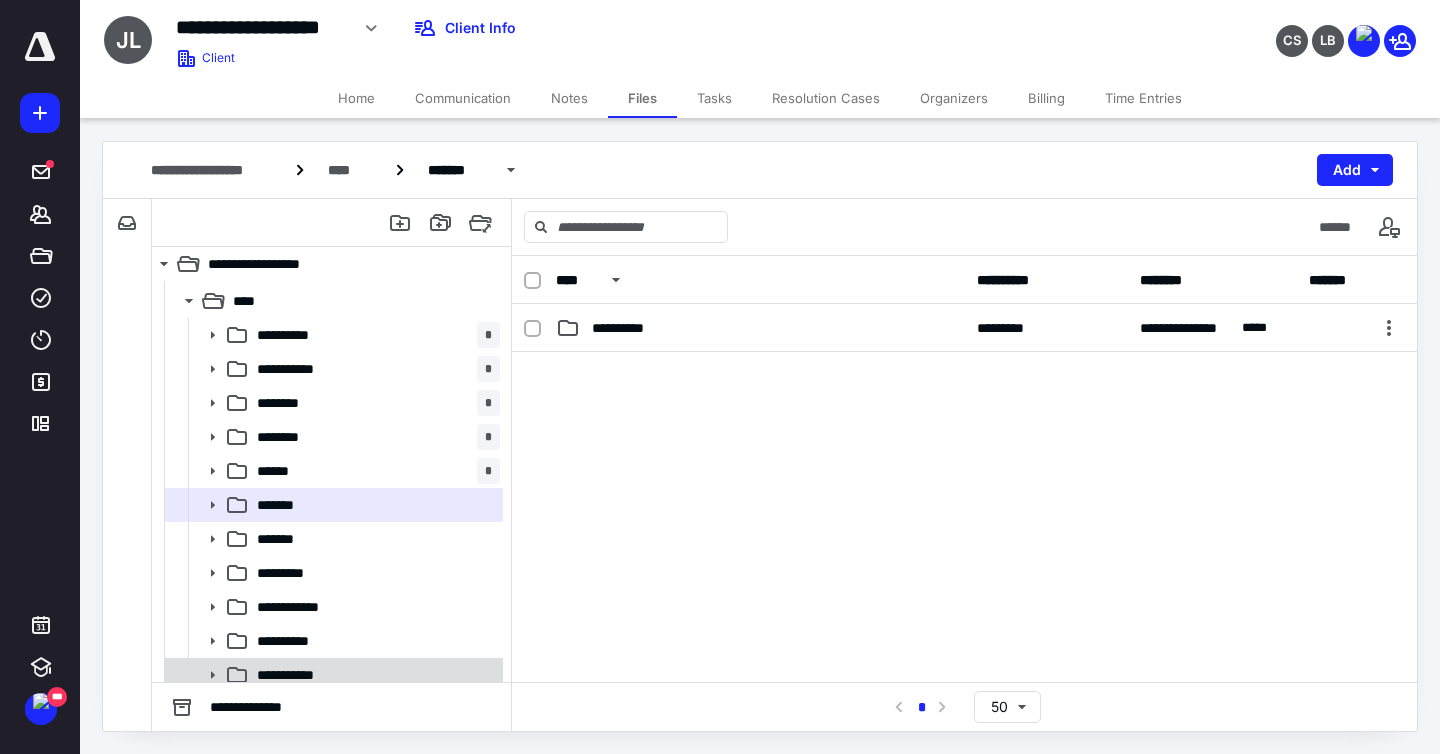 scroll, scrollTop: 320, scrollLeft: 0, axis: vertical 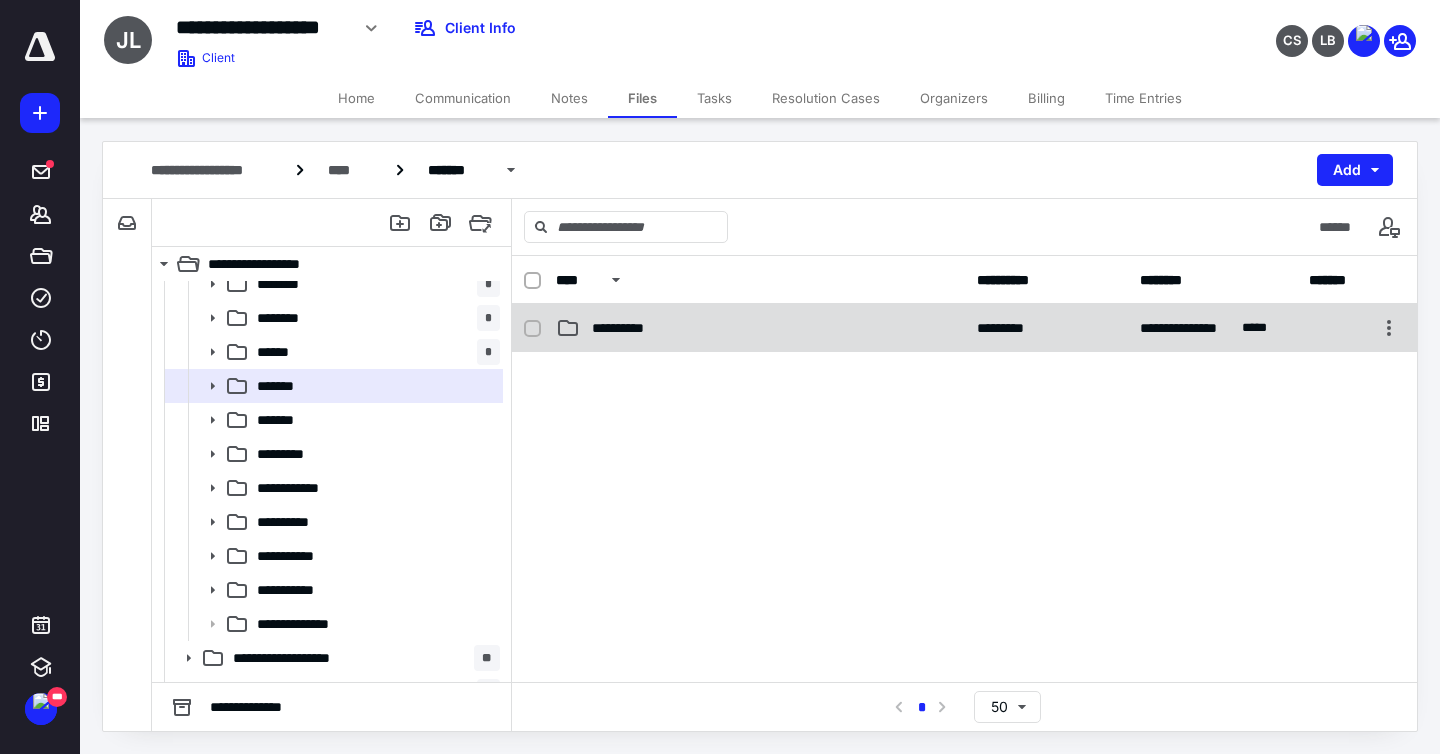 click on "**********" at bounding box center (760, 328) 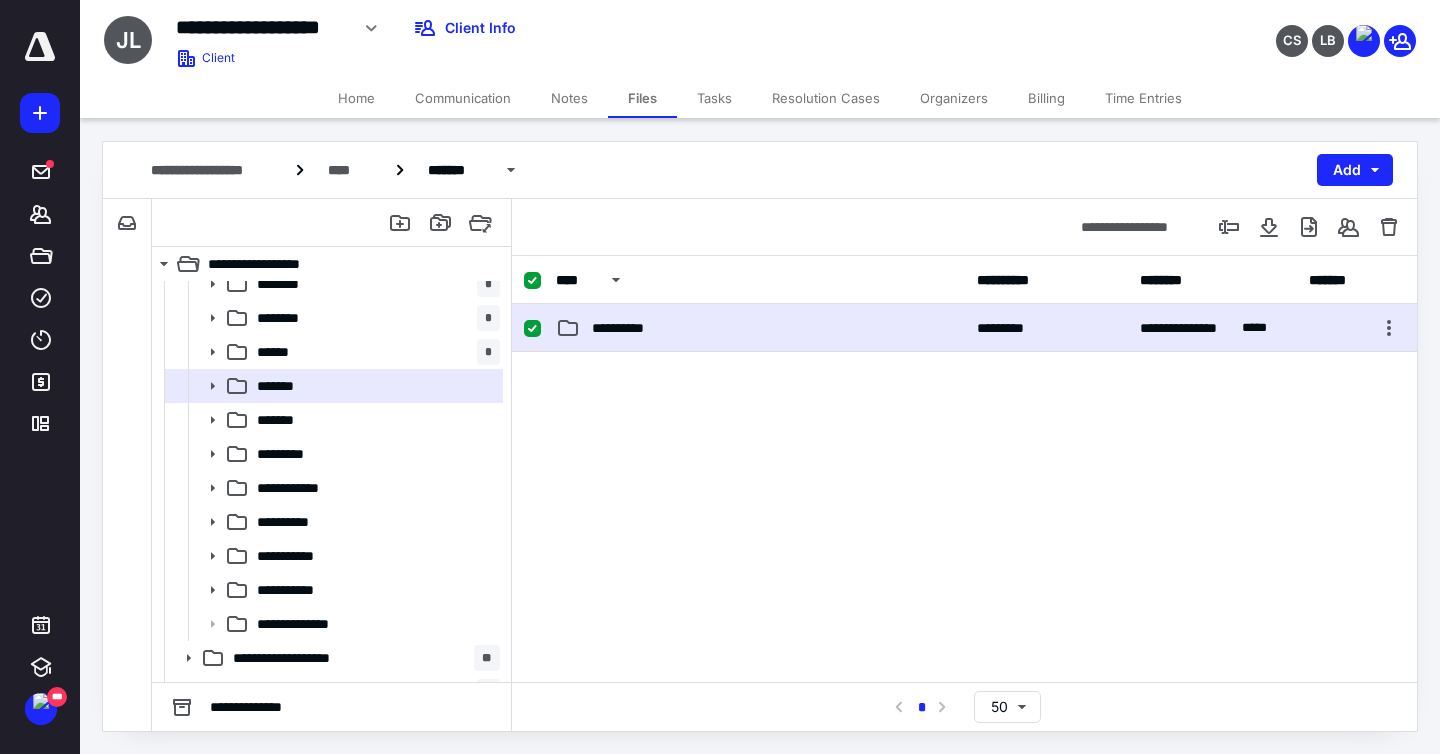 click on "**********" at bounding box center [760, 328] 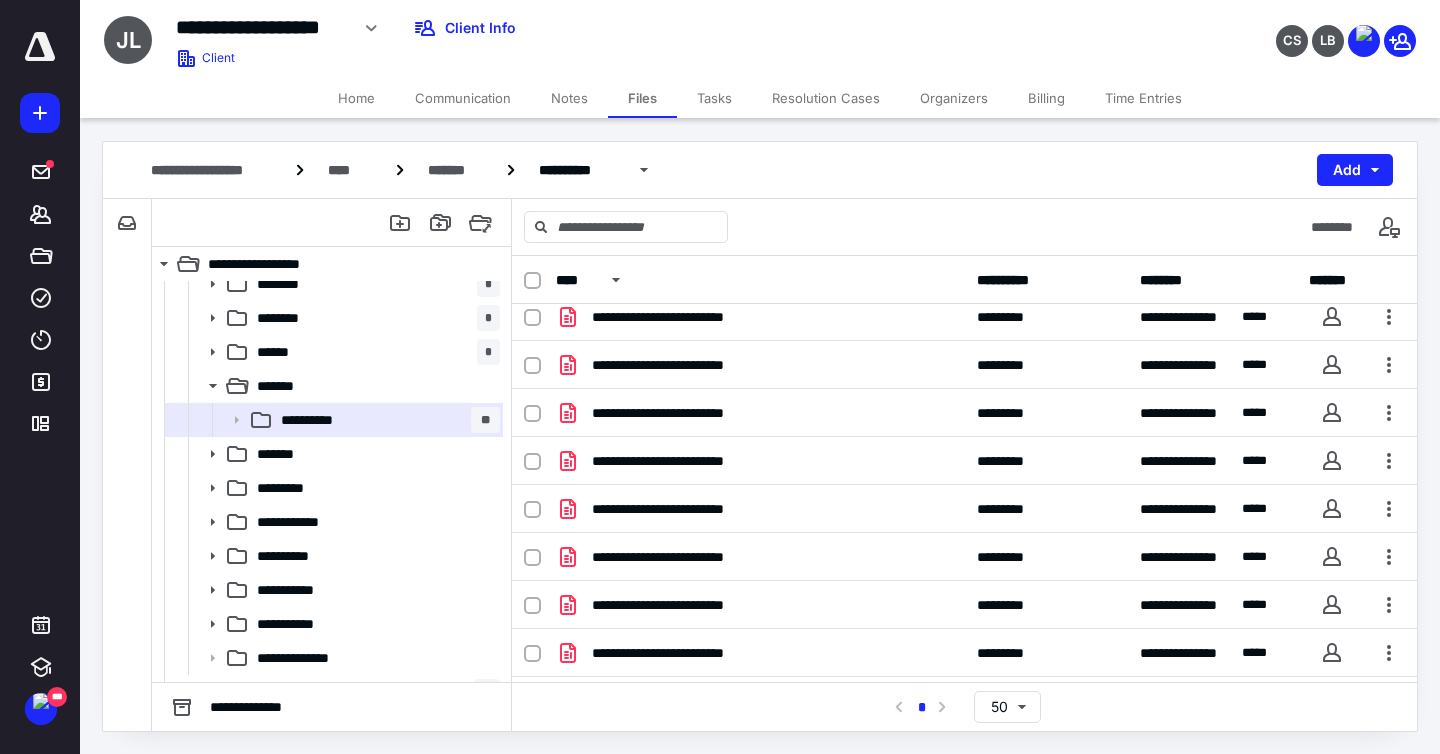 scroll, scrollTop: 0, scrollLeft: 0, axis: both 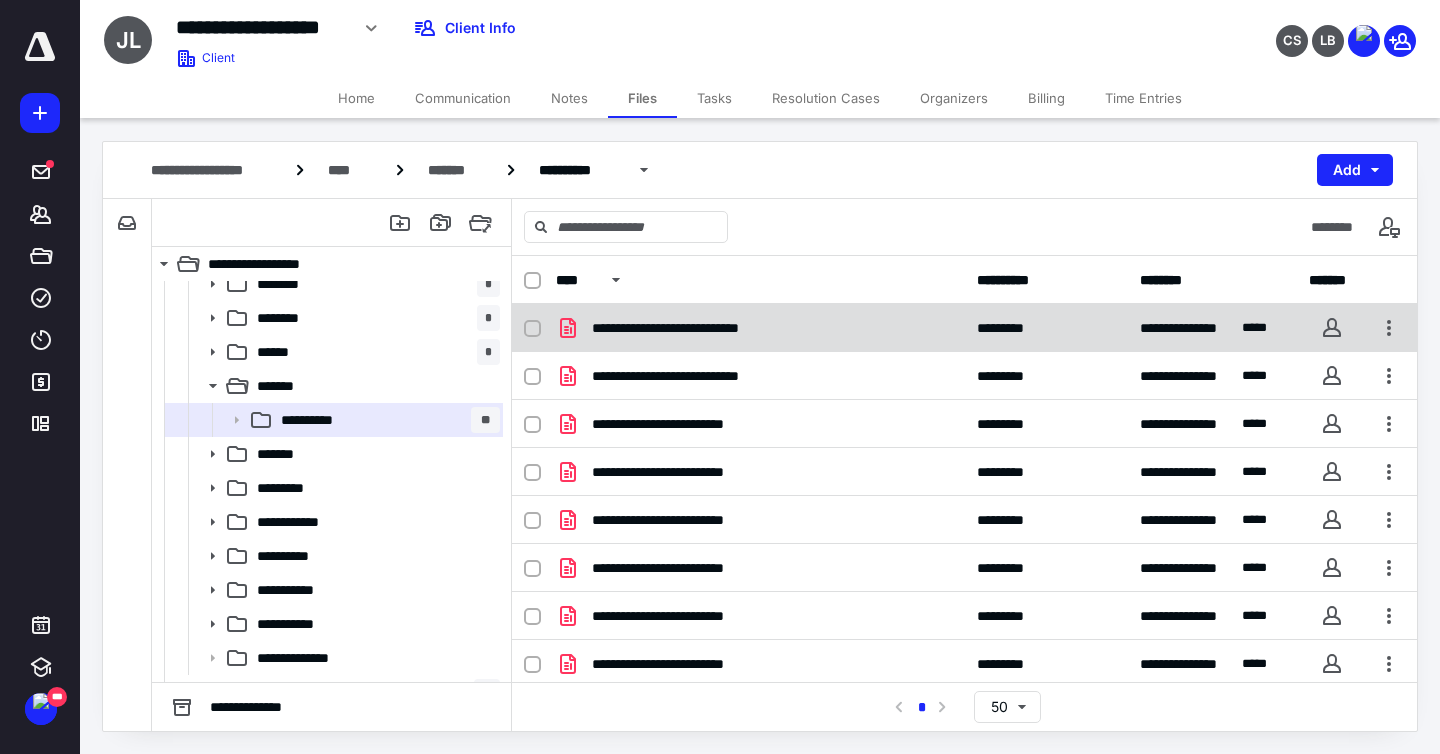 click on "**********" at bounding box center (964, 328) 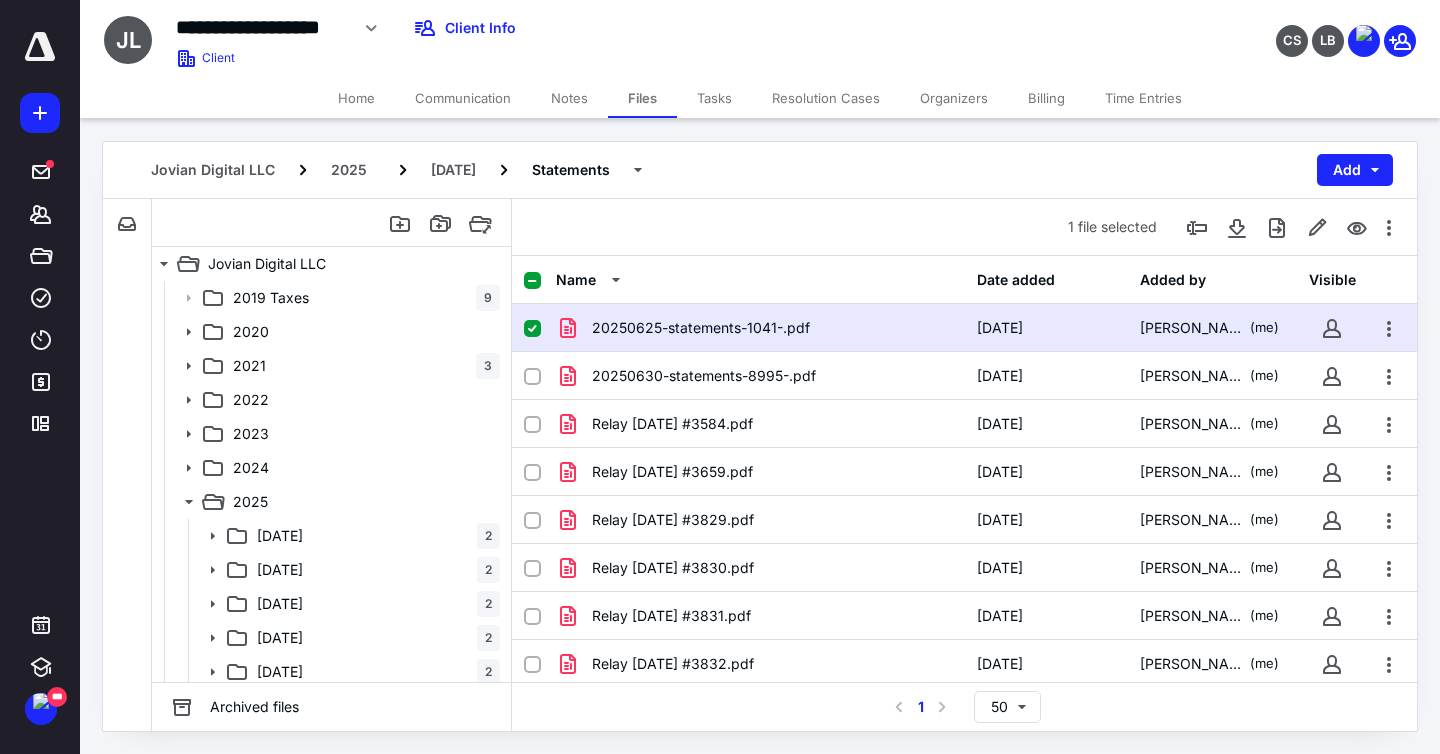 scroll, scrollTop: 320, scrollLeft: 0, axis: vertical 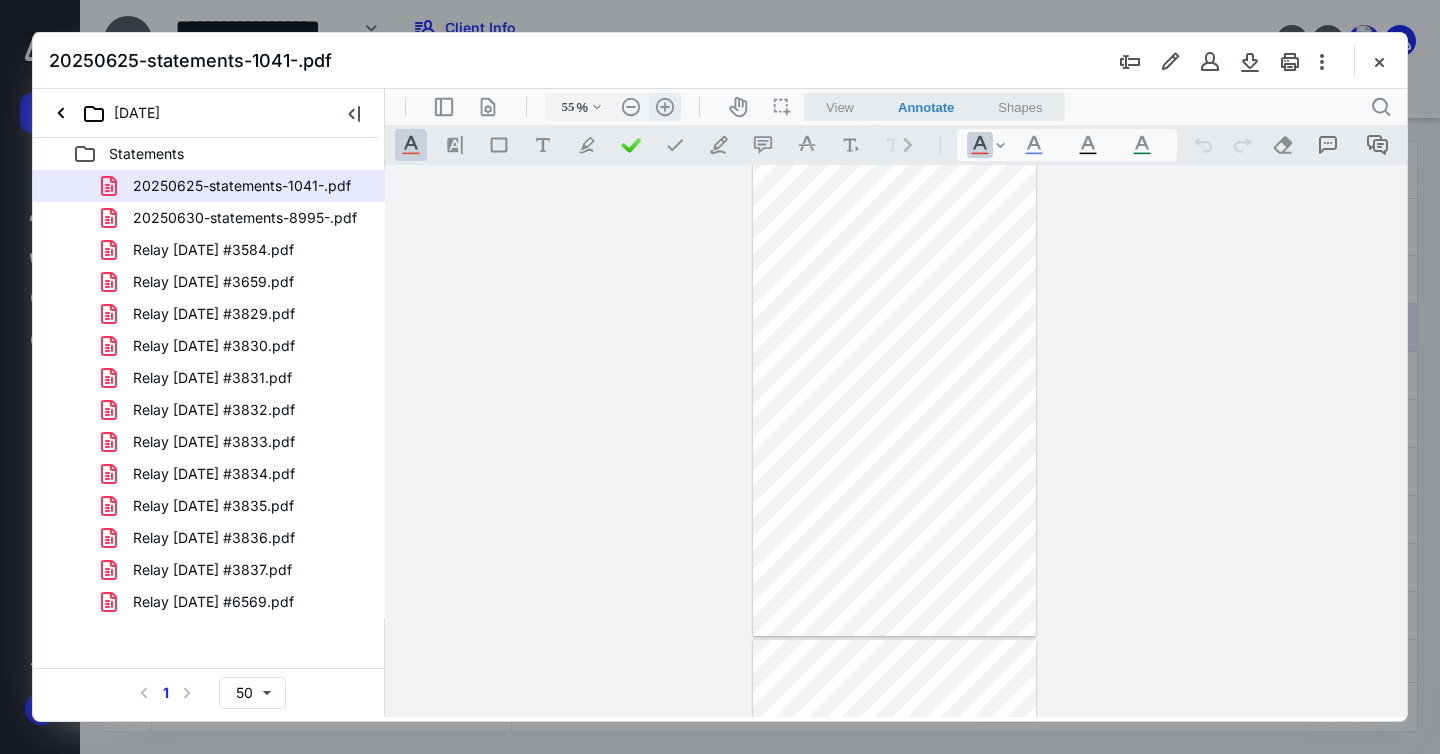 click on ".cls-1{fill:#abb0c4;} icon - header - zoom - in - line" at bounding box center [665, 107] 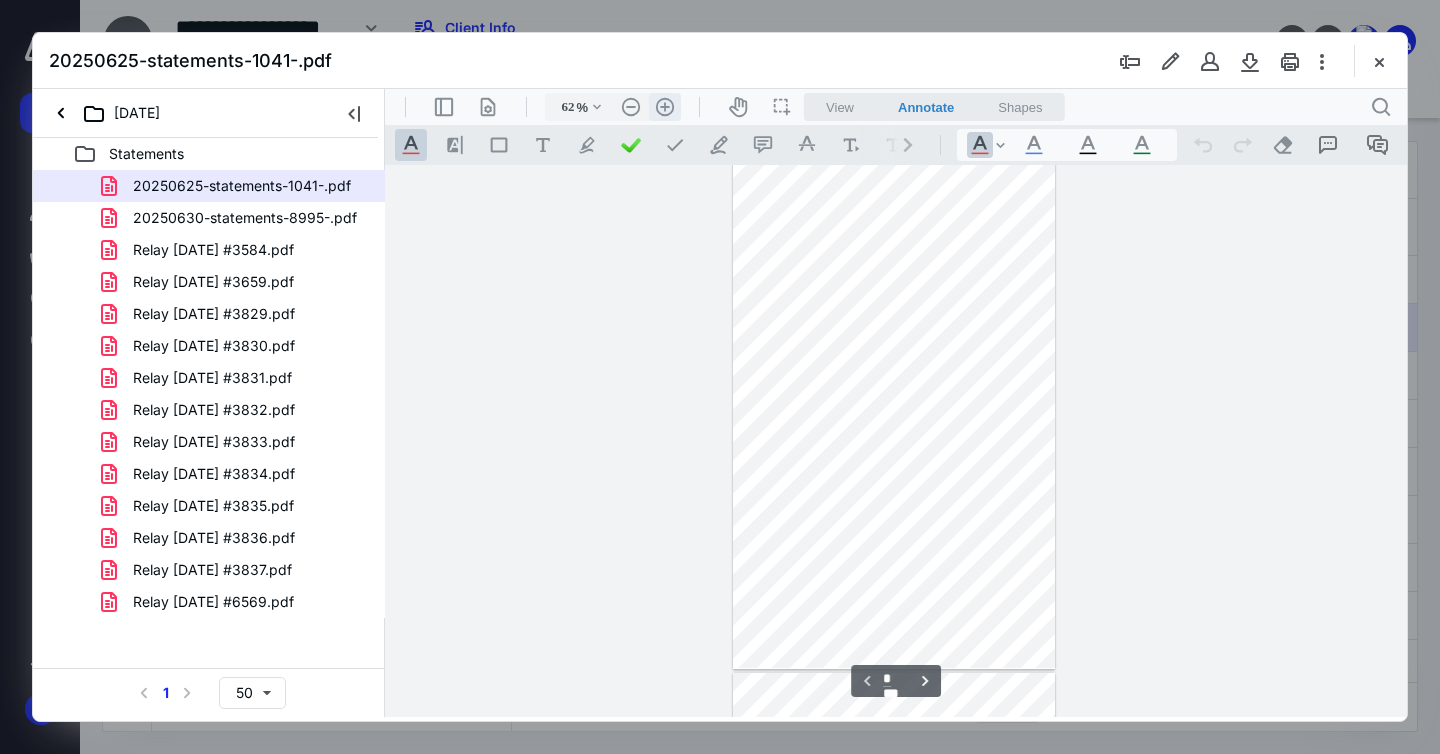 click on ".cls-1{fill:#abb0c4;} icon - header - zoom - in - line" at bounding box center [665, 107] 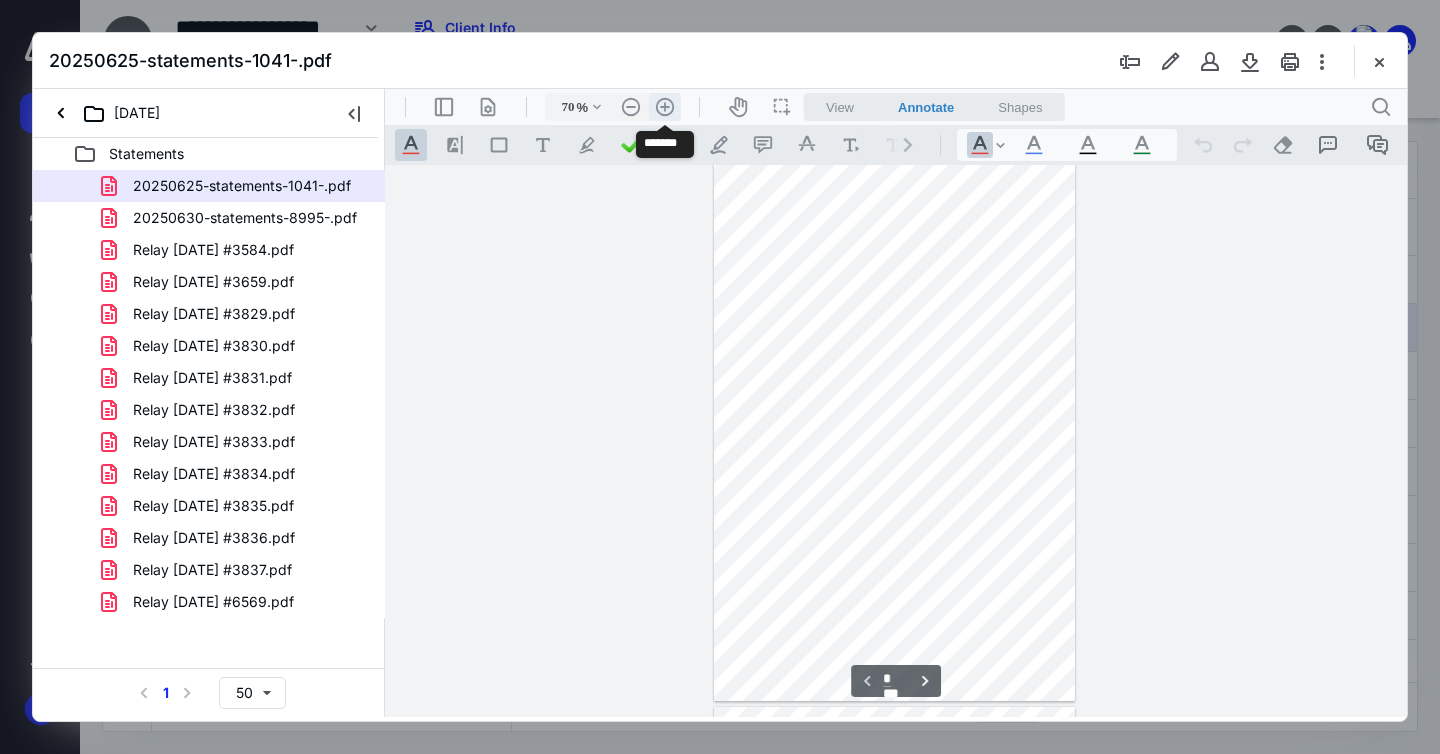 click on ".cls-1{fill:#abb0c4;} icon - header - zoom - in - line" at bounding box center [665, 107] 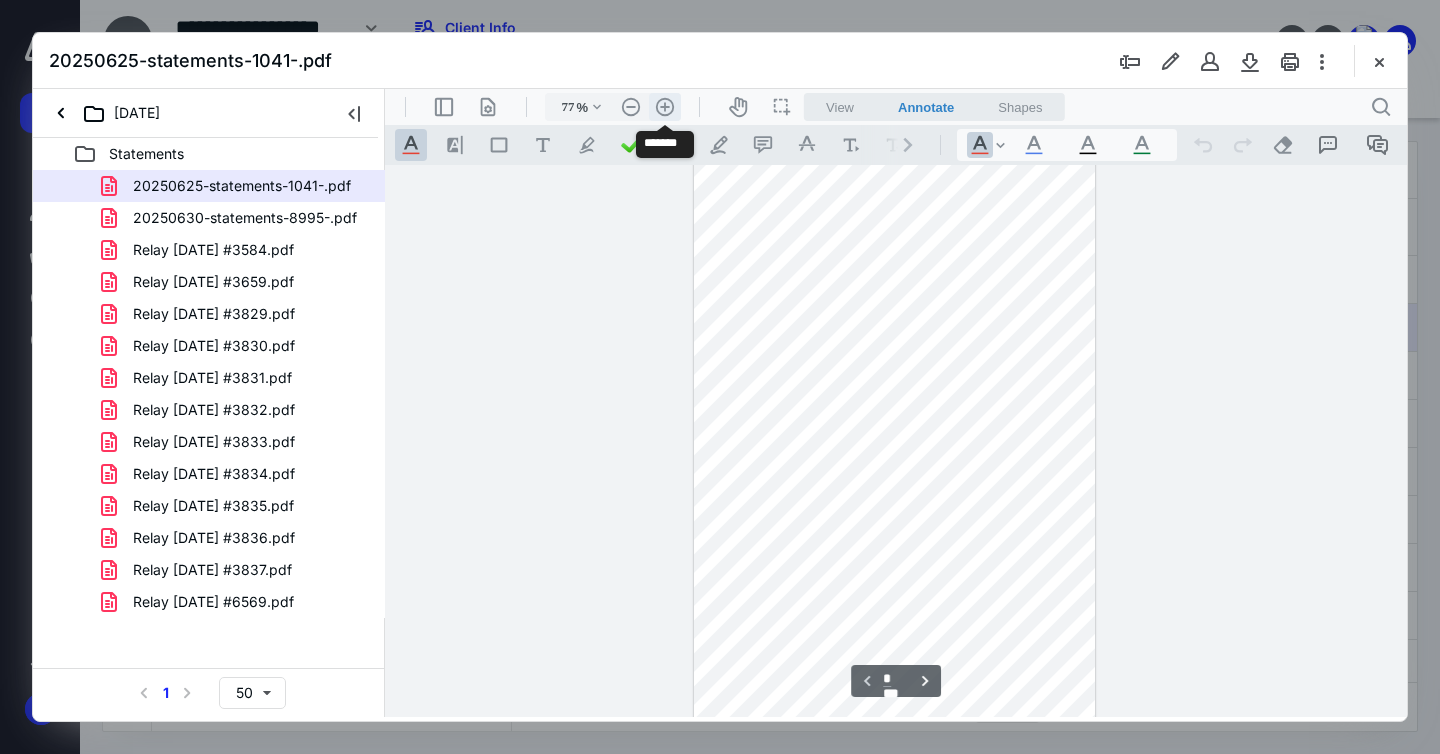 click on ".cls-1{fill:#abb0c4;} icon - header - zoom - in - line" at bounding box center [665, 107] 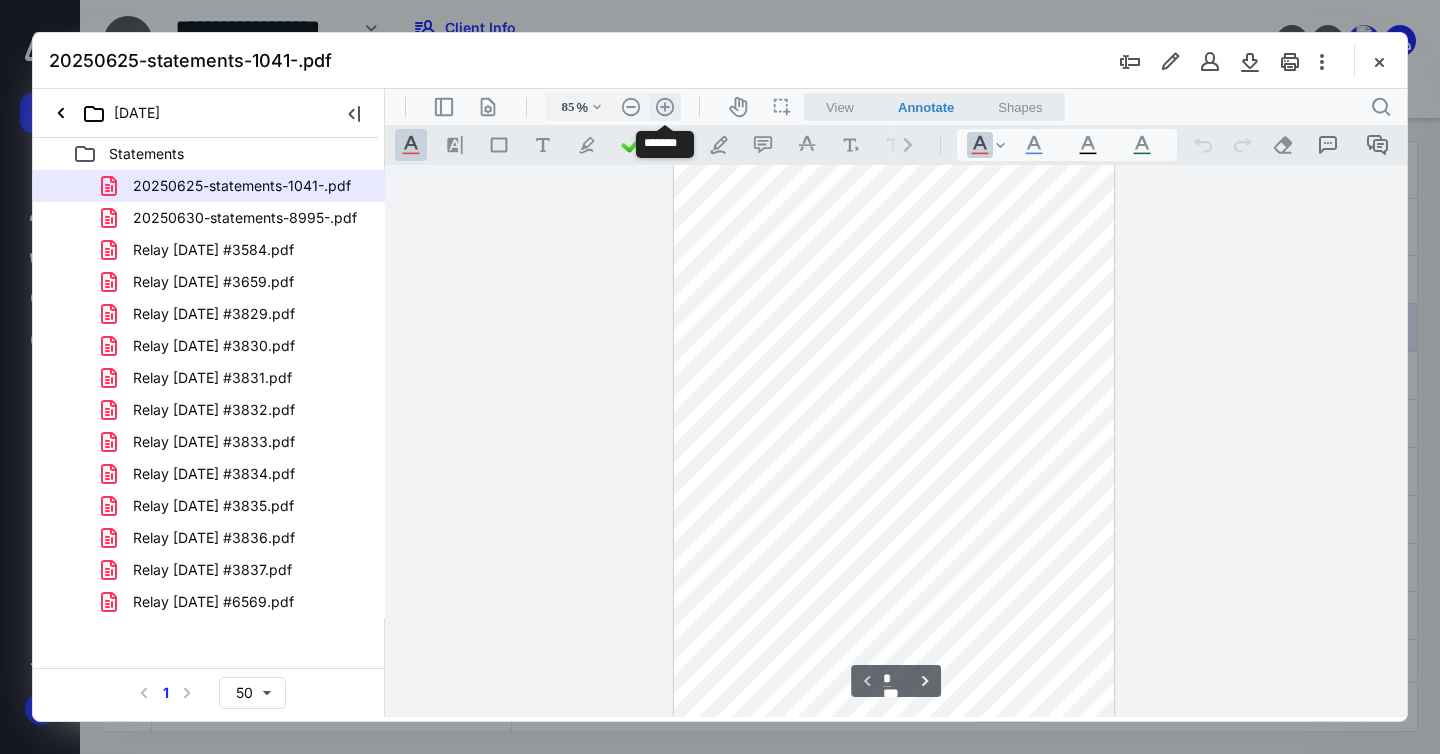 click on ".cls-1{fill:#abb0c4;} icon - header - zoom - in - line" at bounding box center [665, 107] 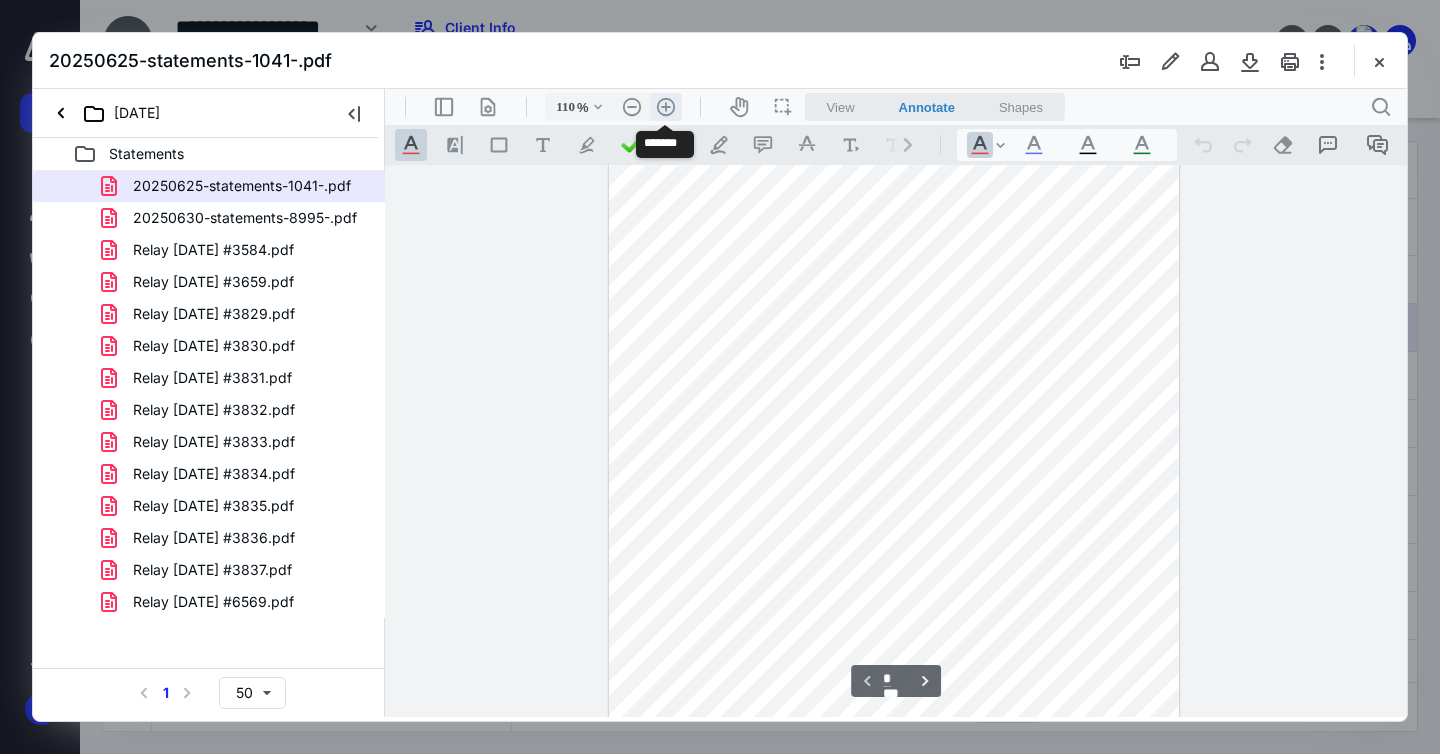 click on ".cls-1{fill:#abb0c4;} icon - header - zoom - in - line" at bounding box center [666, 107] 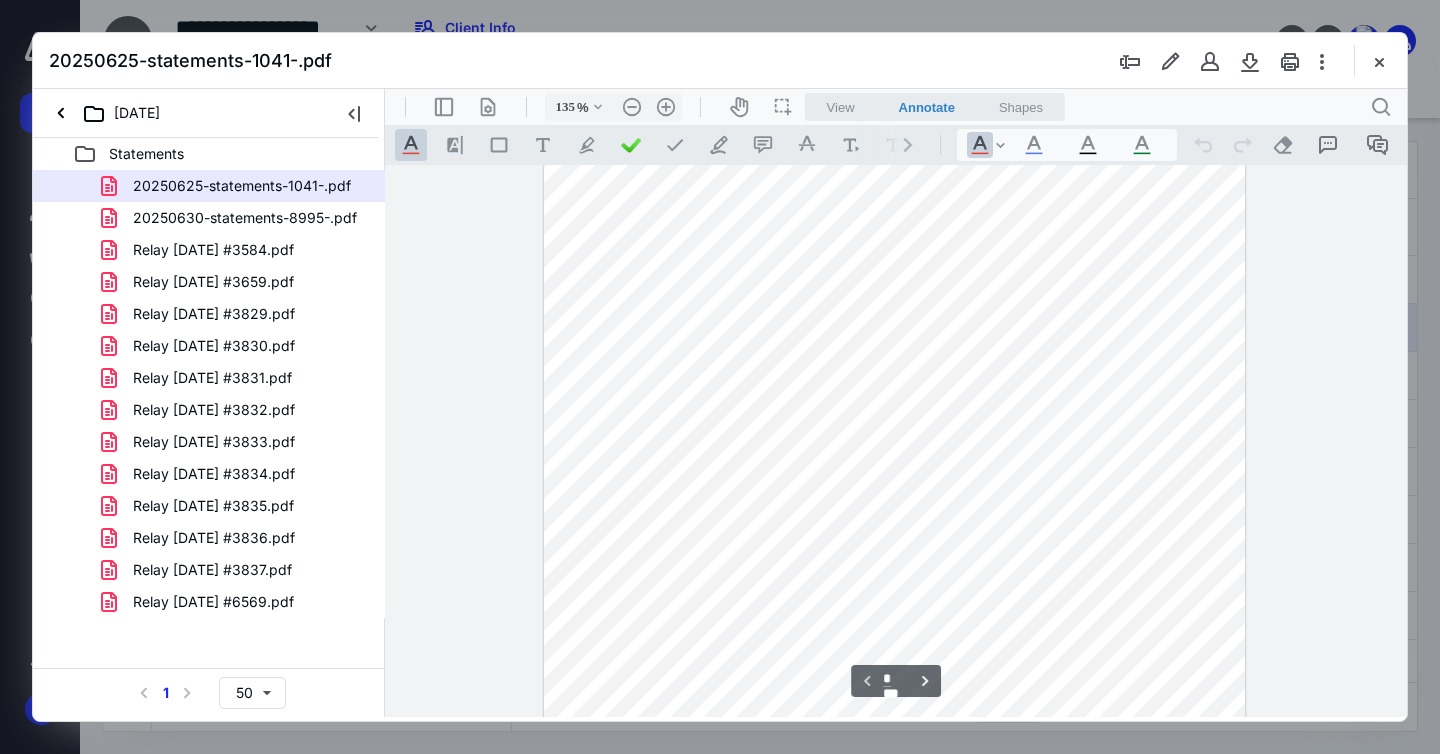 scroll, scrollTop: 56, scrollLeft: 0, axis: vertical 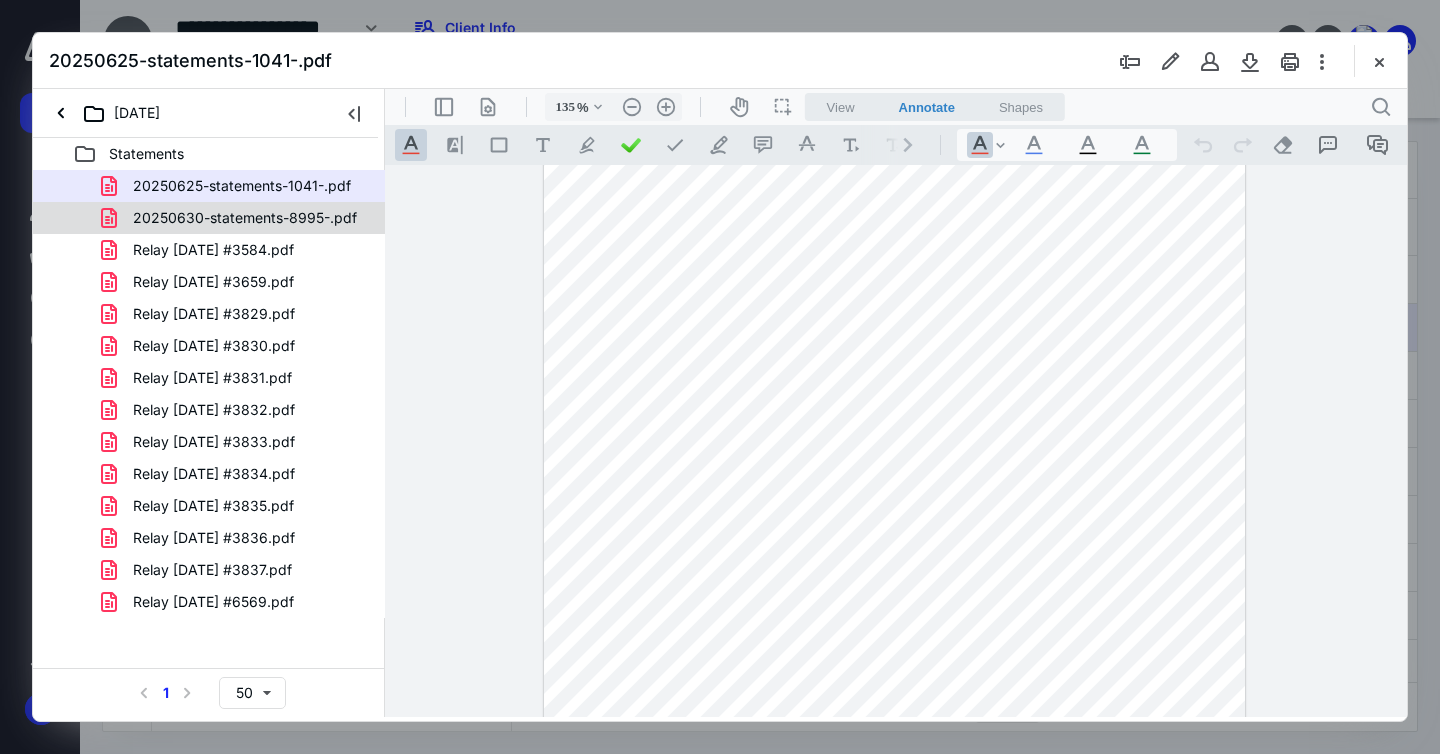 click on "20250630-statements-8995-.pdf" at bounding box center (245, 218) 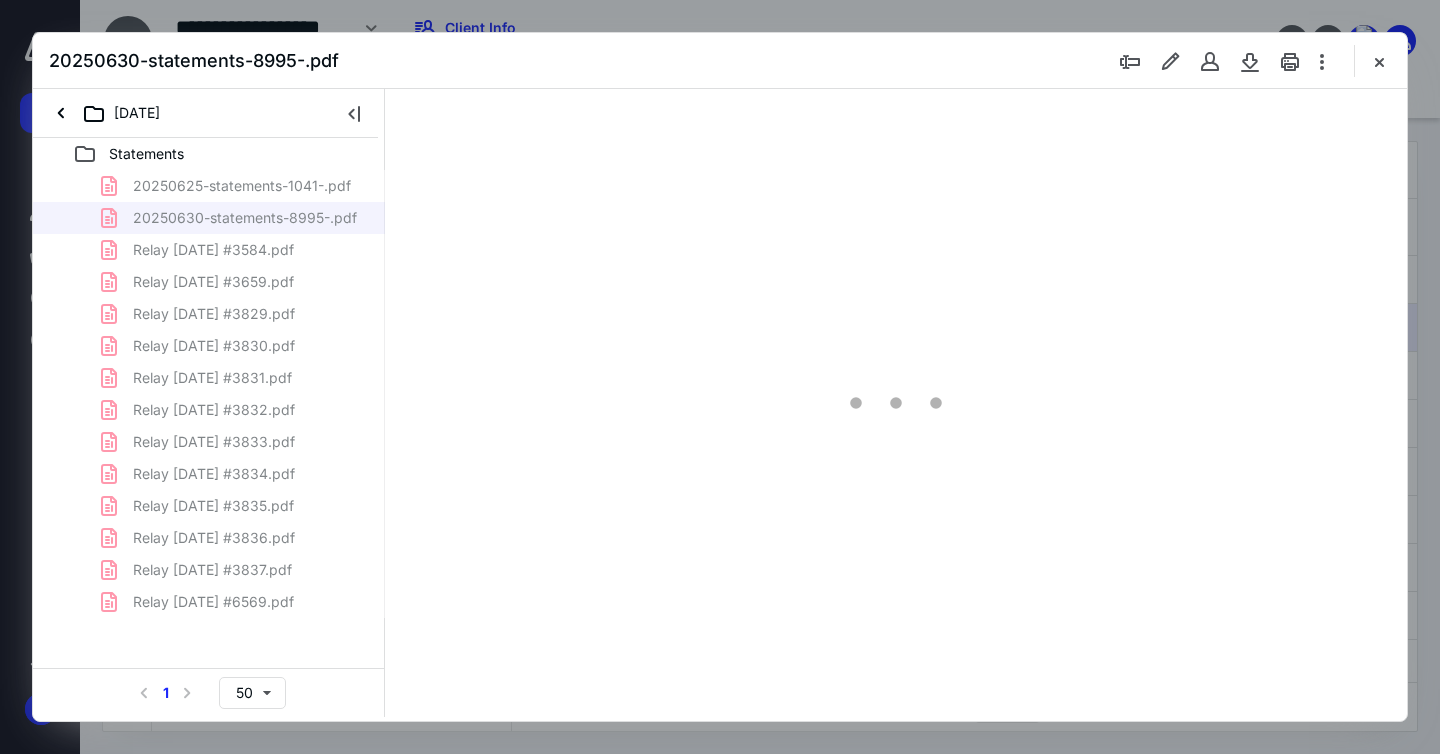 scroll, scrollTop: 79, scrollLeft: 0, axis: vertical 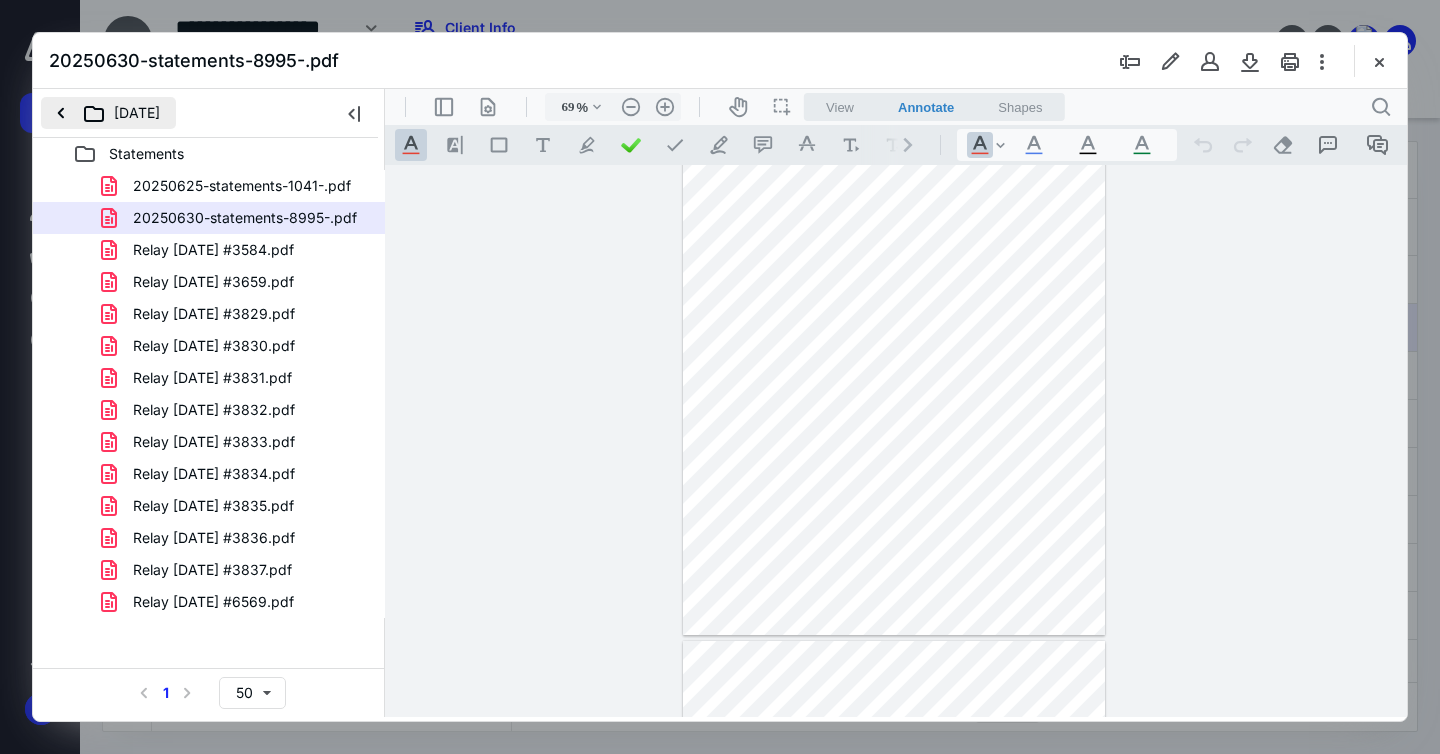 click on "[DATE]" at bounding box center (108, 113) 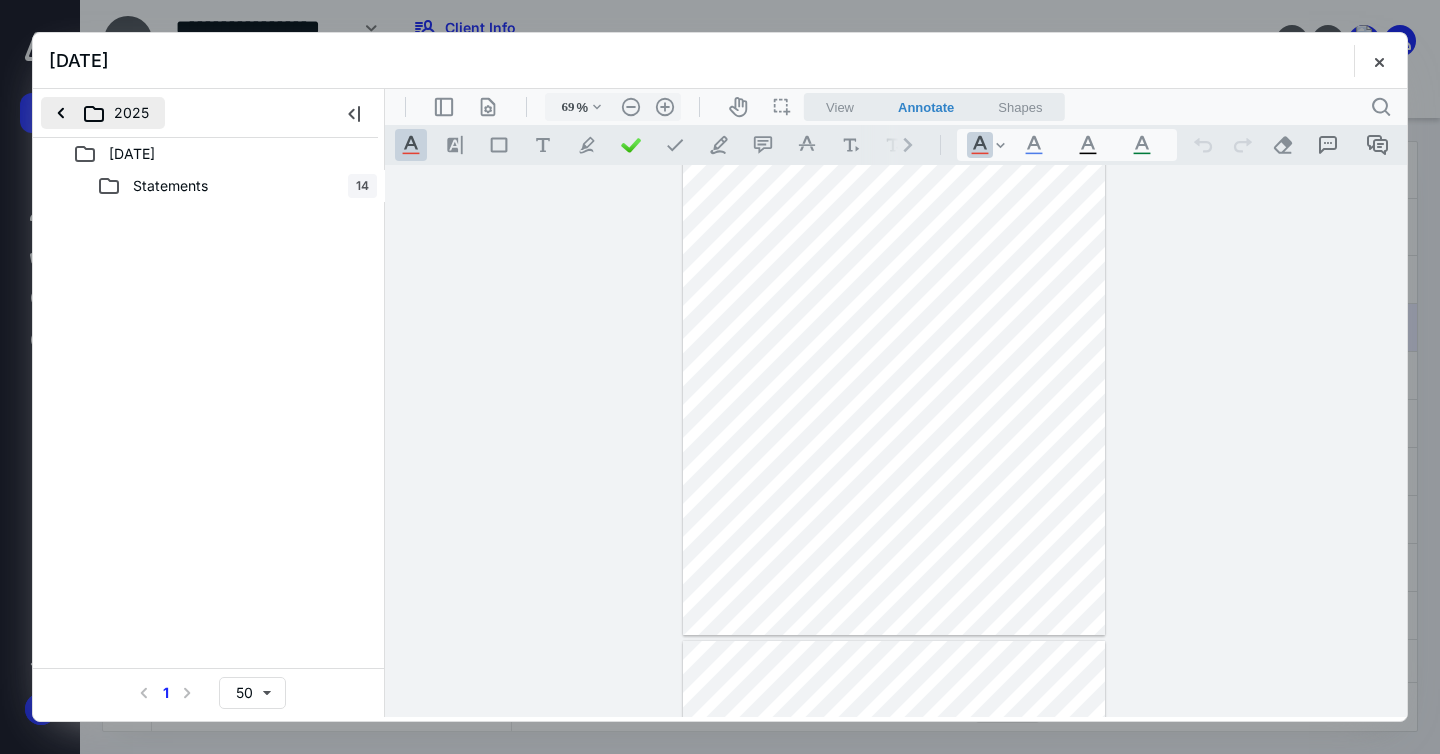 click on "2025" at bounding box center (103, 113) 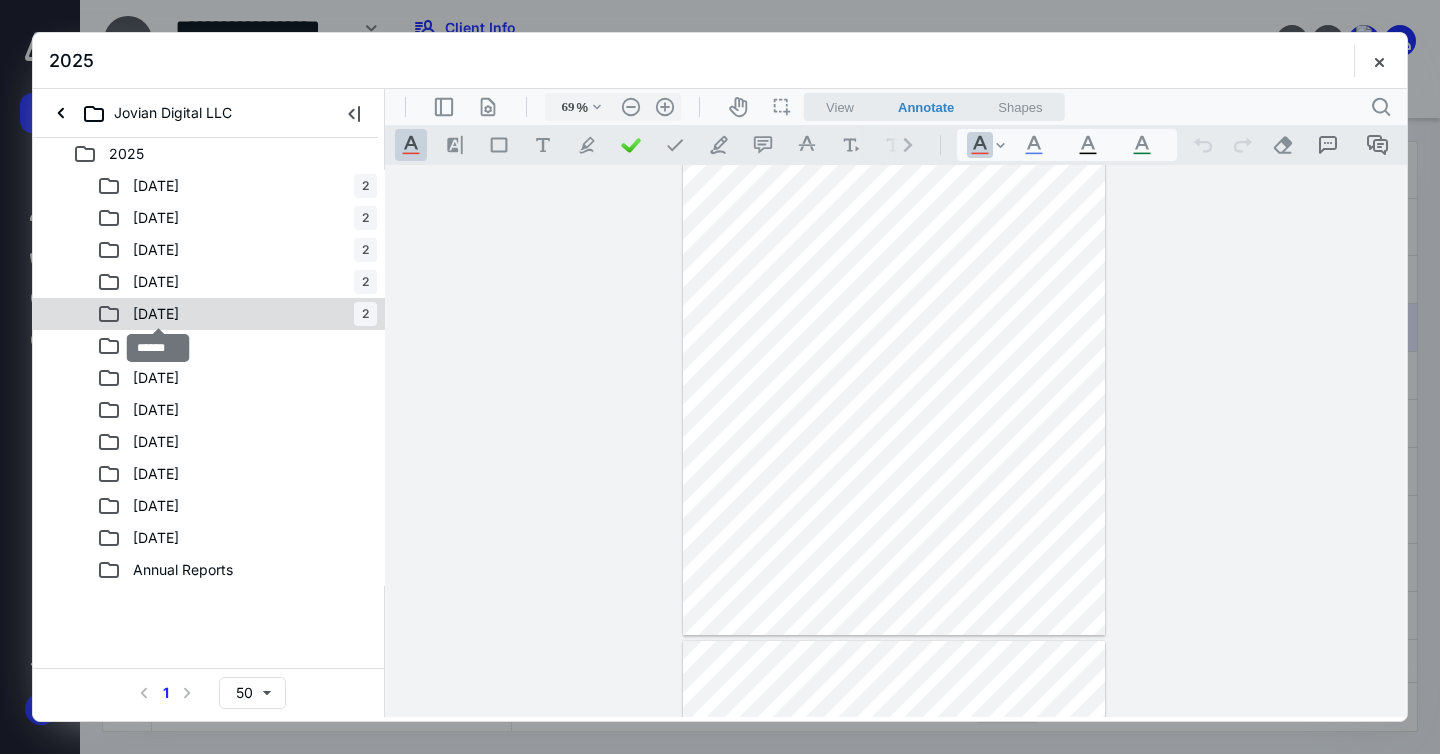 click on "[DATE]" at bounding box center (156, 314) 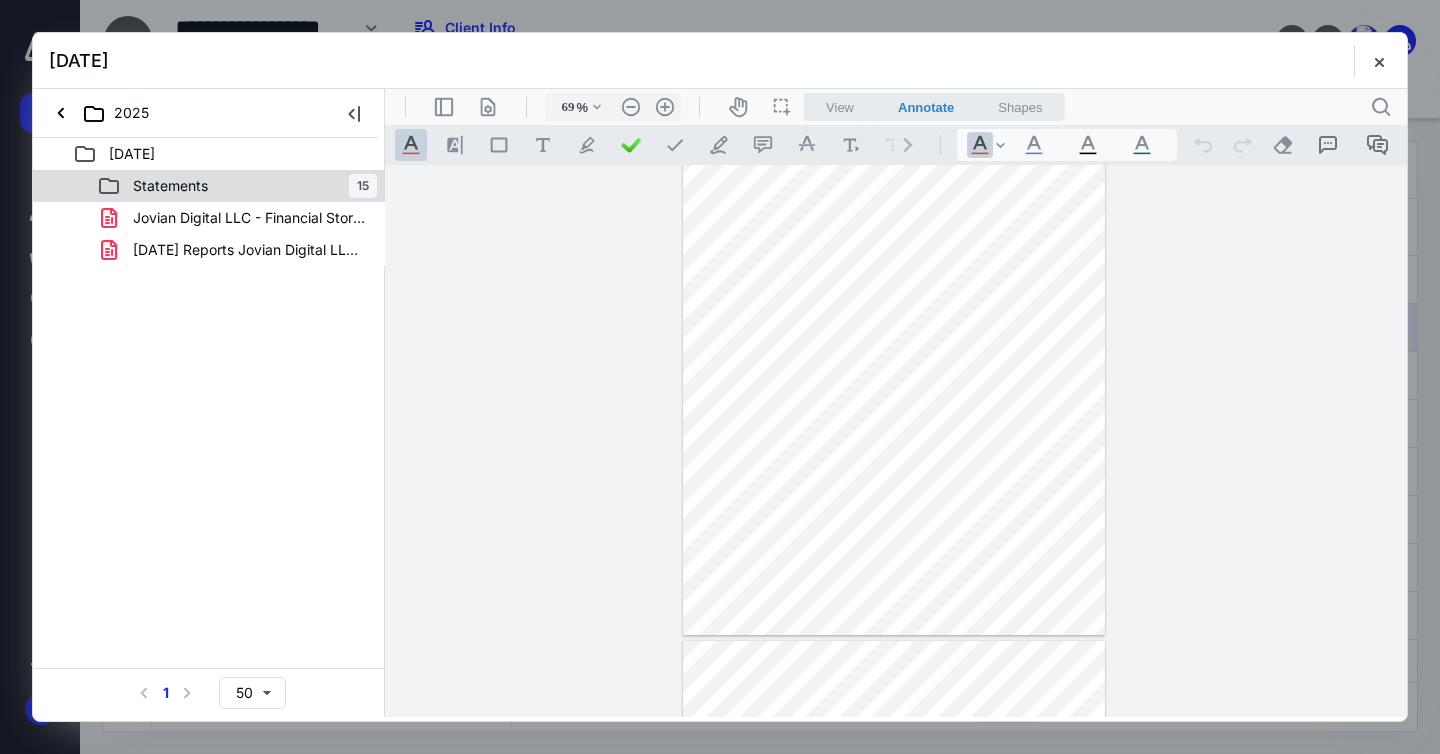click on "Statements 15" at bounding box center (209, 186) 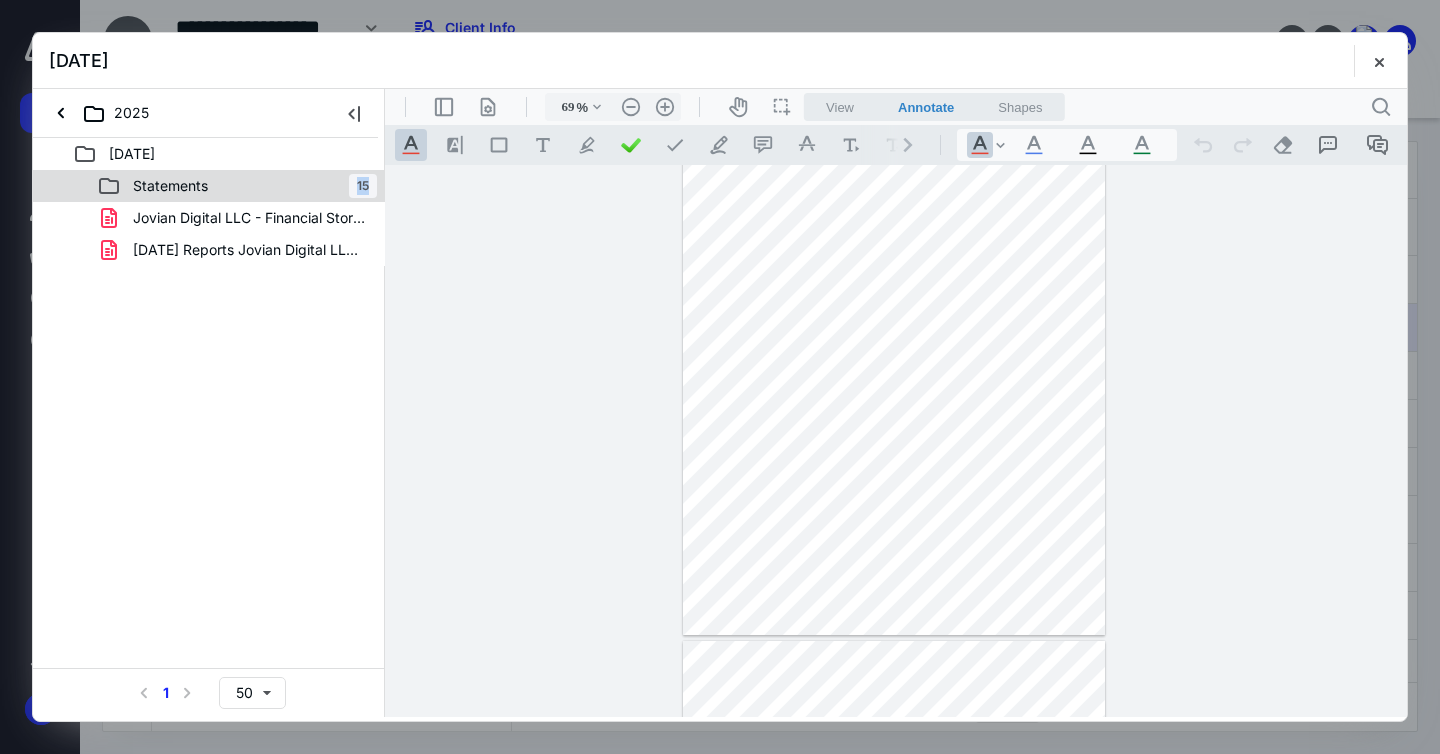 click on "Statements 15" at bounding box center [209, 186] 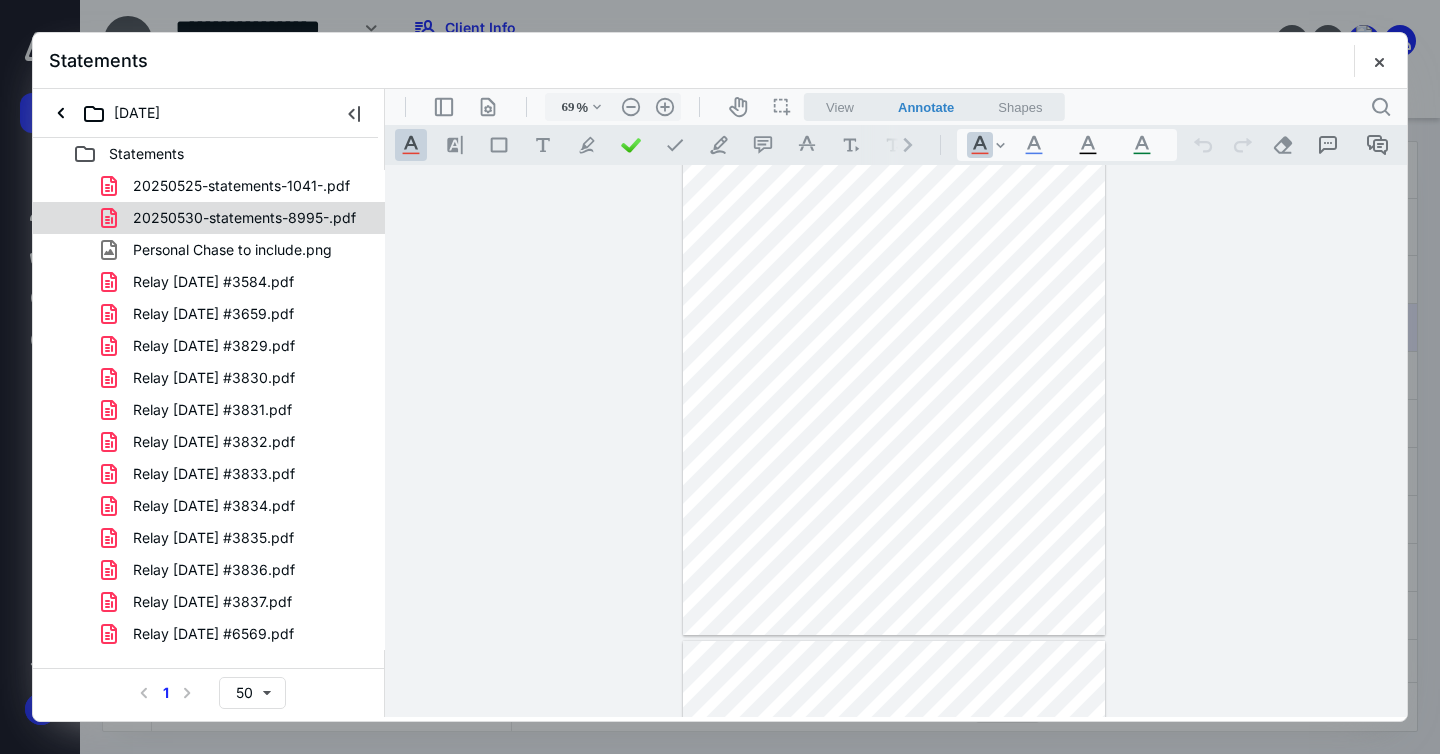 click on "20250530-statements-8995-.pdf" at bounding box center (244, 218) 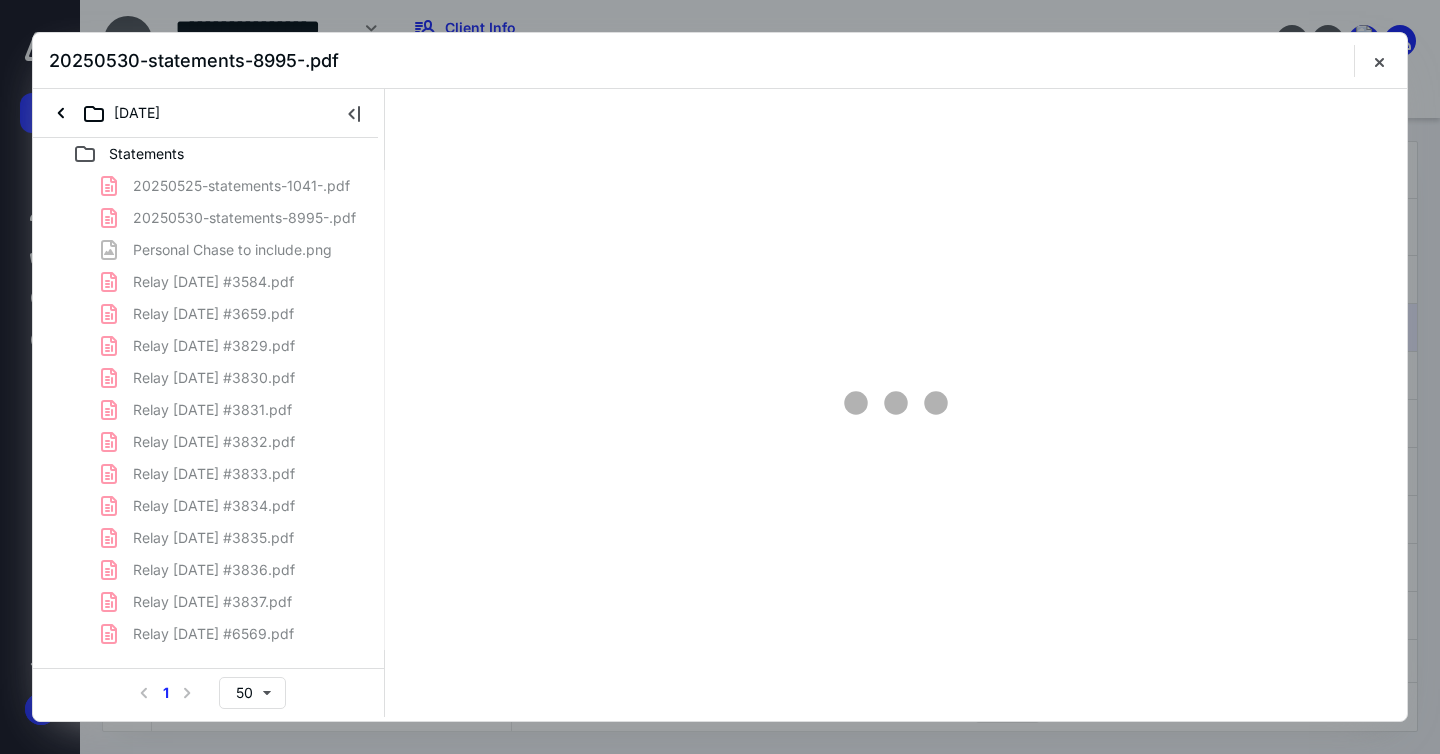 click on "20250525-statements-1041-.pdf 20250530-statements-8995-.pdf Personal Chase to include.png Relay [DATE] #3584.pdf Relay [DATE] #3659.pdf Relay [DATE] #3829.pdf Relay [DATE] #3830.pdf Relay [DATE] #3831.pdf Relay [DATE] #3832.pdf Relay [DATE] #3833.pdf Relay [DATE] #3834.pdf Relay [DATE] #3835.pdf Relay [DATE] #3836.pdf Relay [DATE] #3837.pdf Relay [DATE] #6569.pdf" at bounding box center [209, 410] 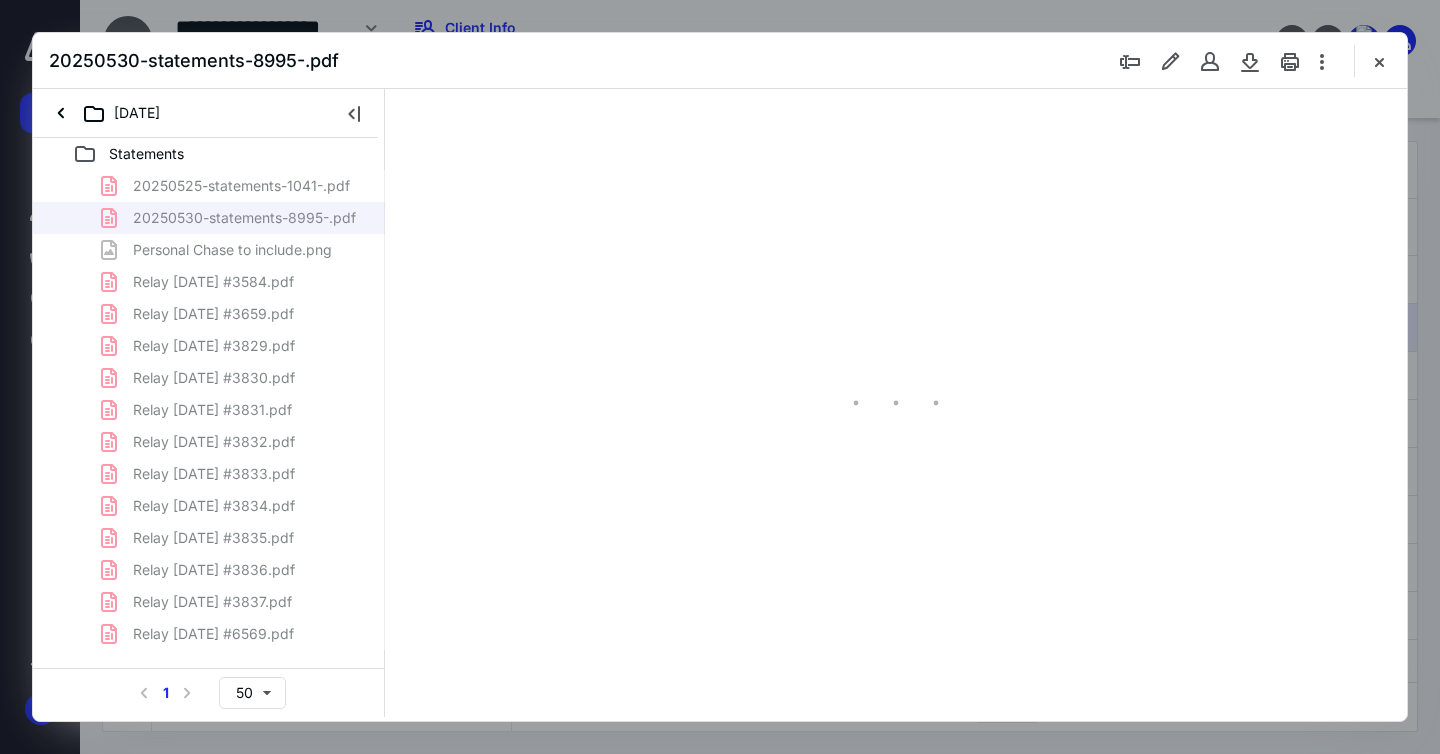 scroll, scrollTop: 79, scrollLeft: 0, axis: vertical 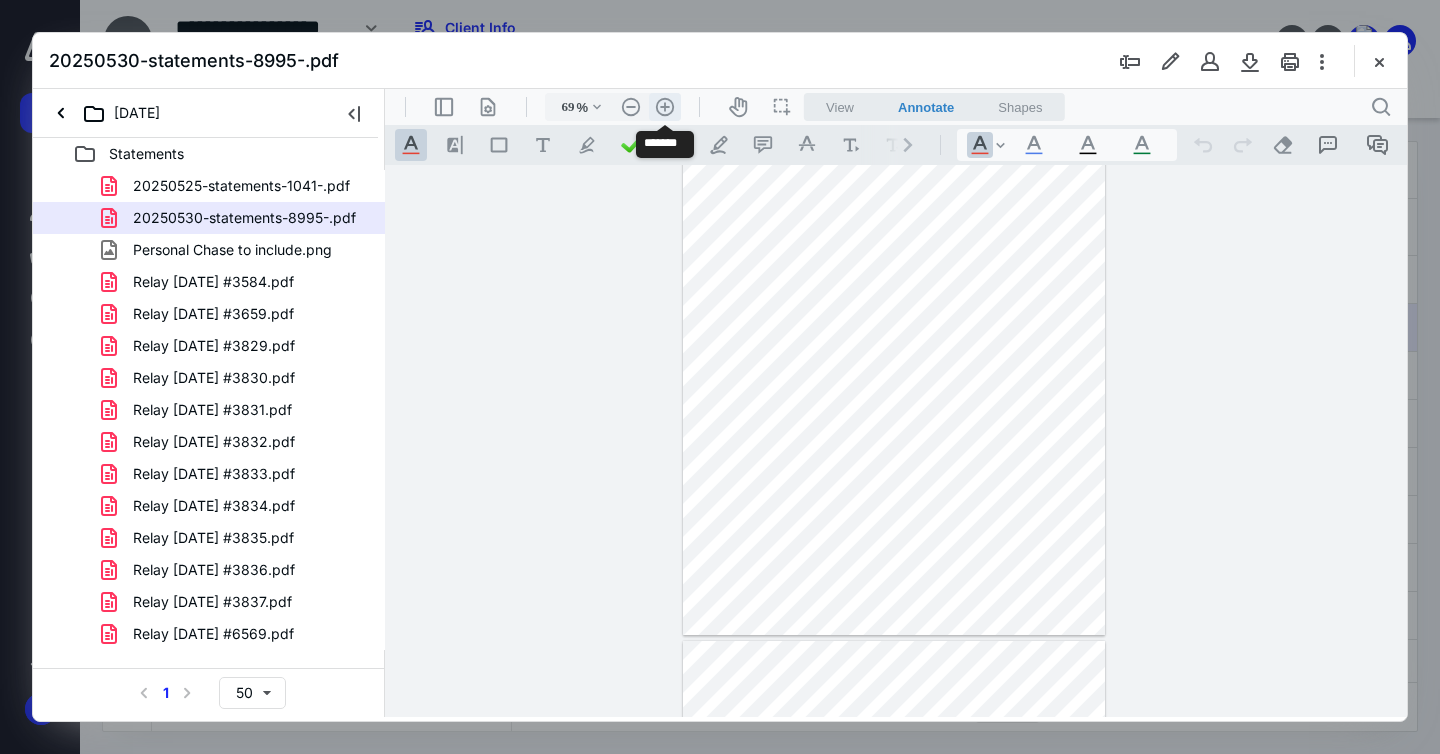 click on ".cls-1{fill:#abb0c4;} icon - header - zoom - in - line" at bounding box center (665, 107) 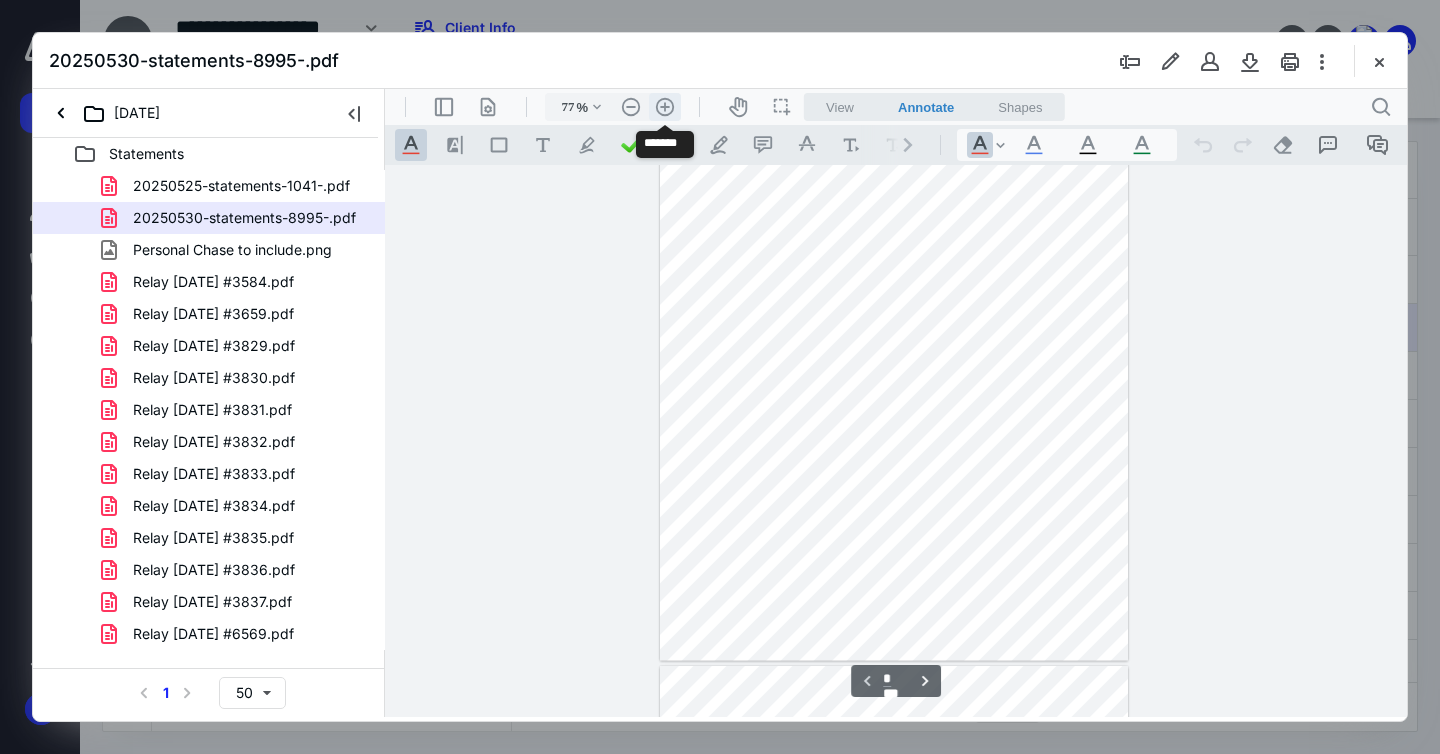 click on ".cls-1{fill:#abb0c4;} icon - header - zoom - in - line" at bounding box center [665, 107] 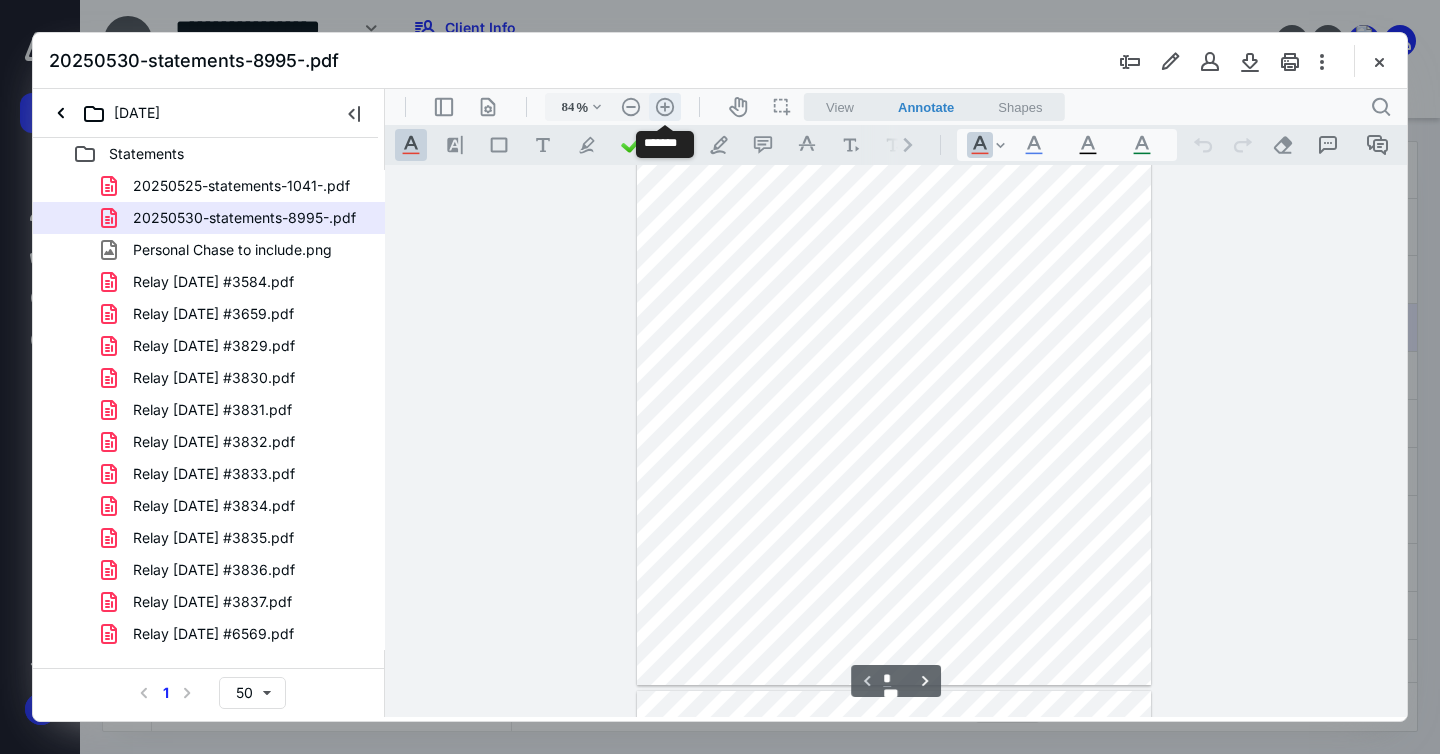 click on ".cls-1{fill:#abb0c4;} icon - header - zoom - in - line" at bounding box center (665, 107) 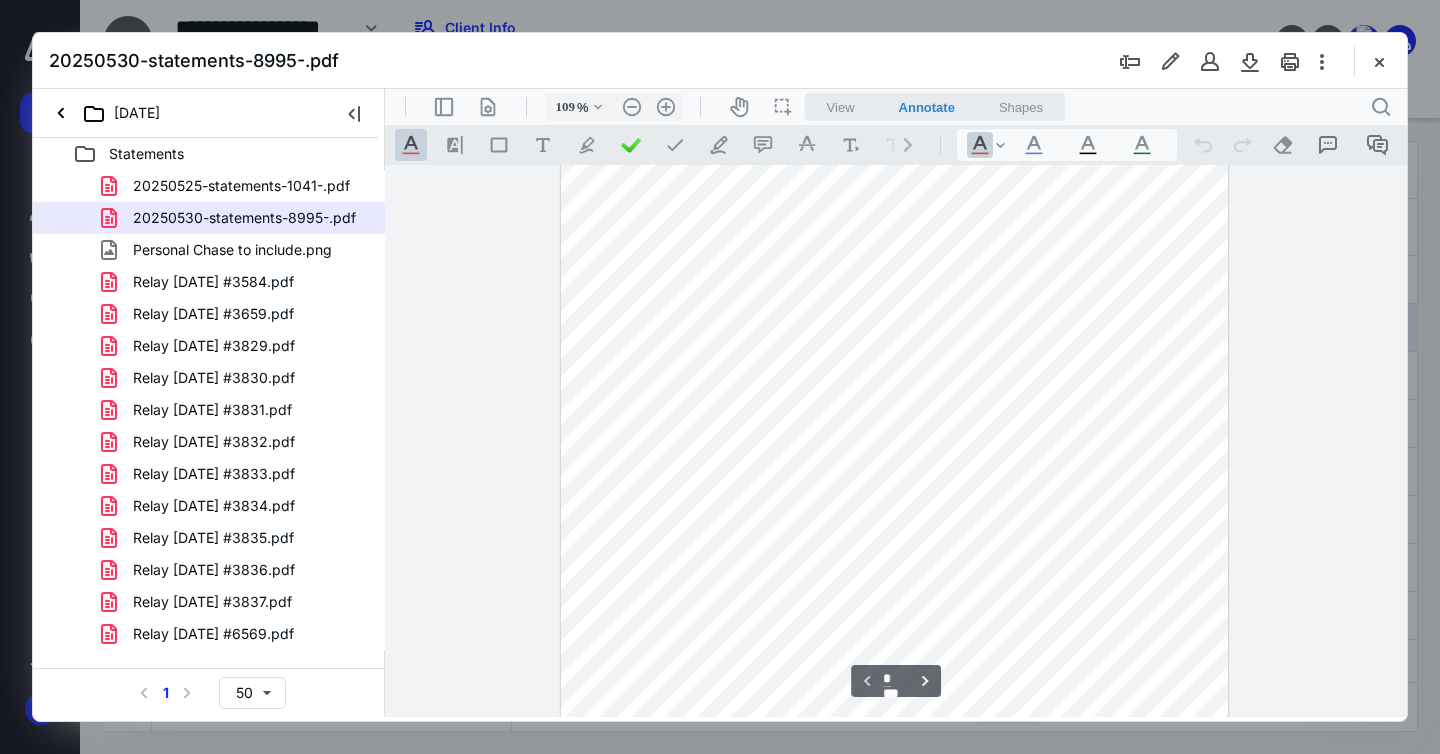 scroll, scrollTop: 0, scrollLeft: 0, axis: both 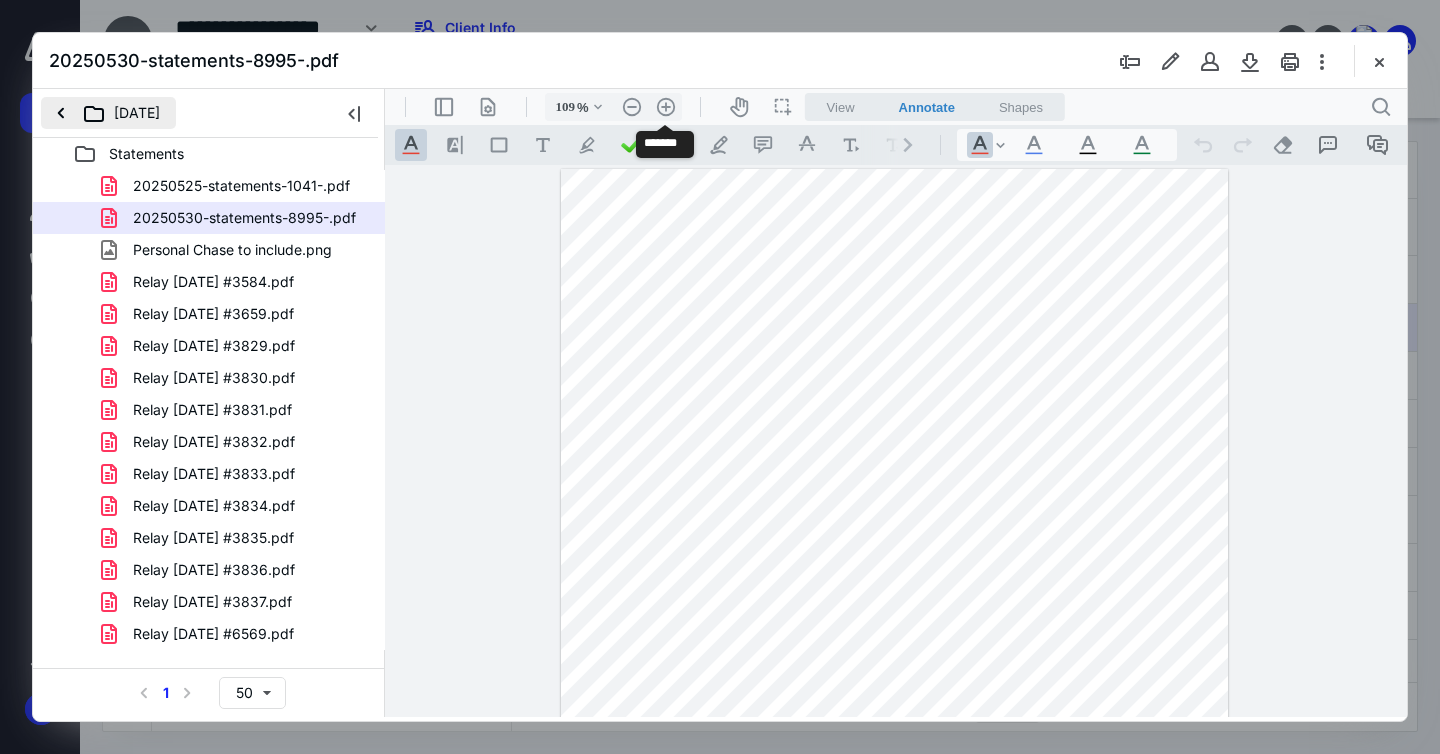 click on "[DATE]" at bounding box center (108, 113) 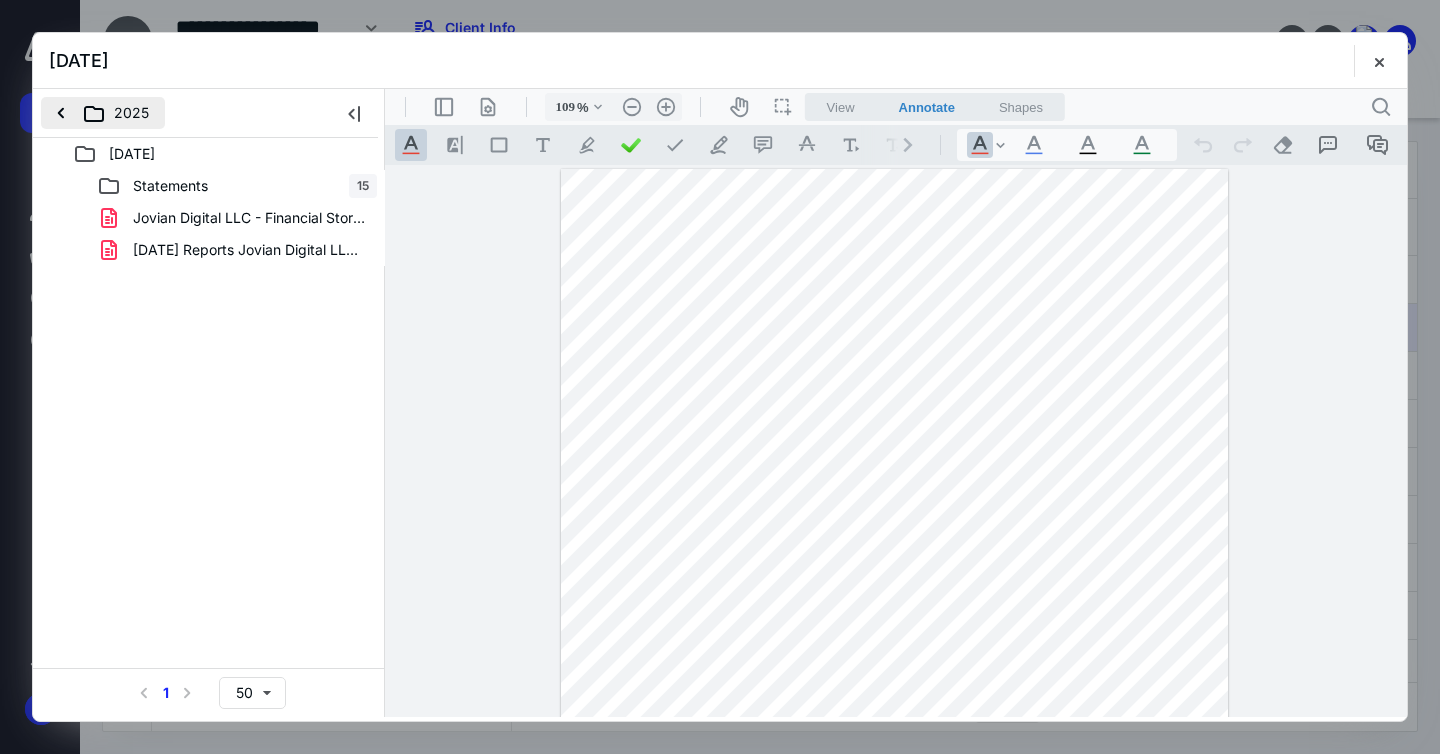 click on "2025" at bounding box center [103, 113] 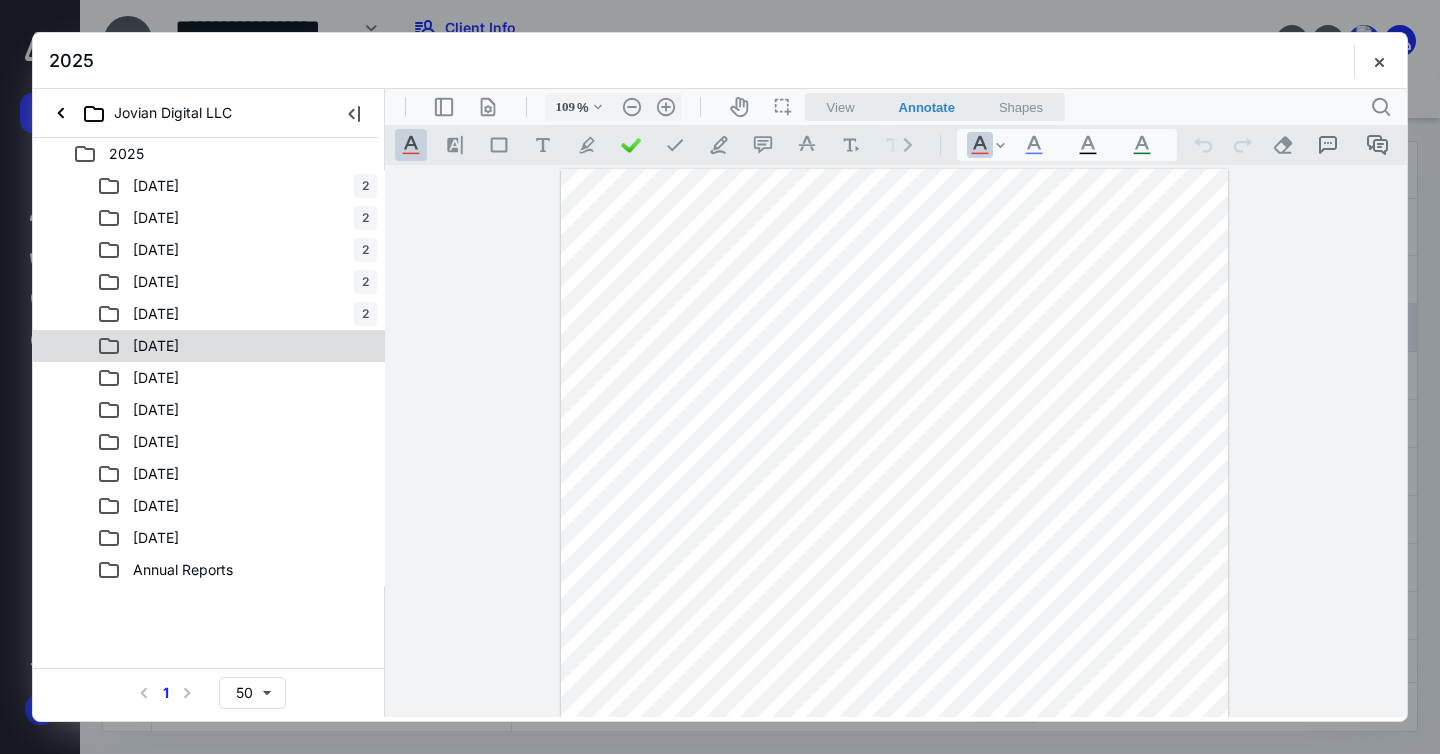 click on "[DATE]" at bounding box center [237, 346] 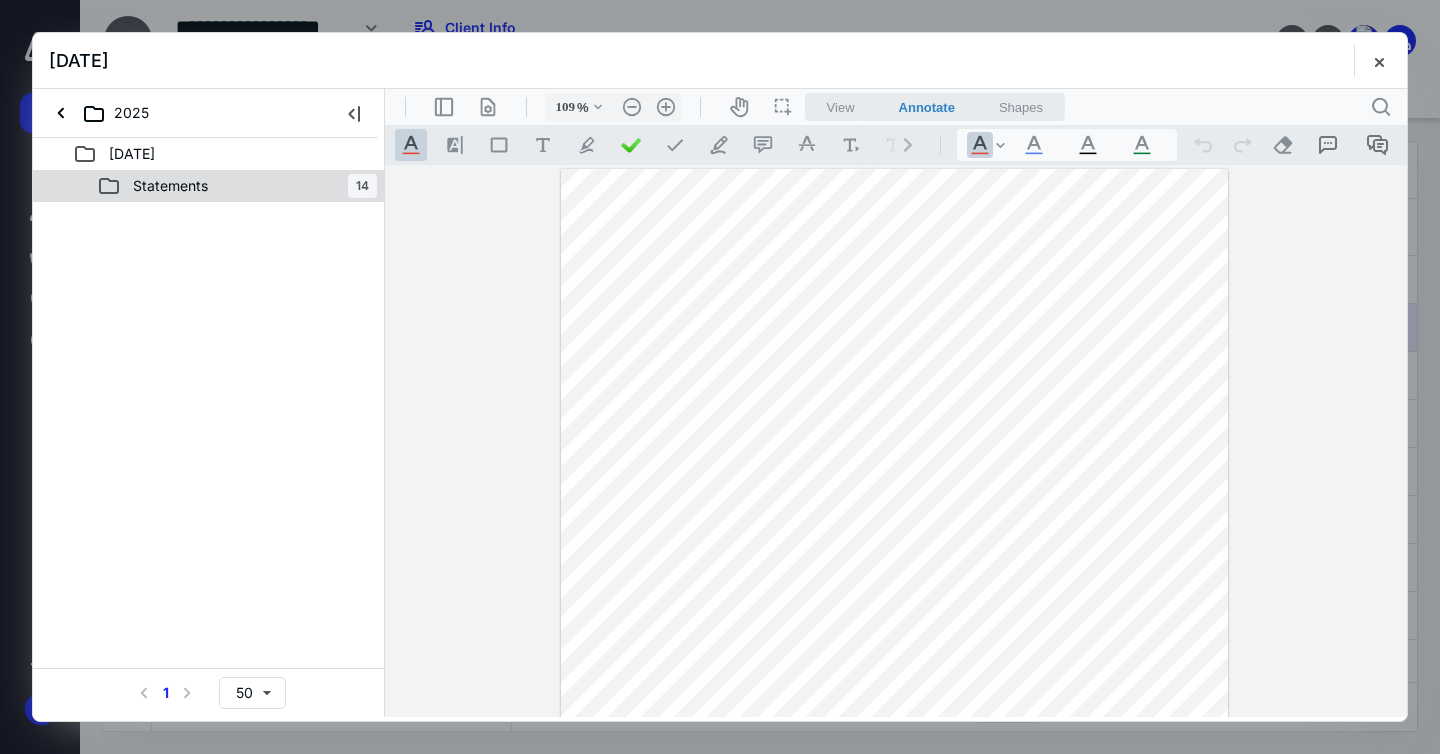 click on "Statements" at bounding box center [170, 186] 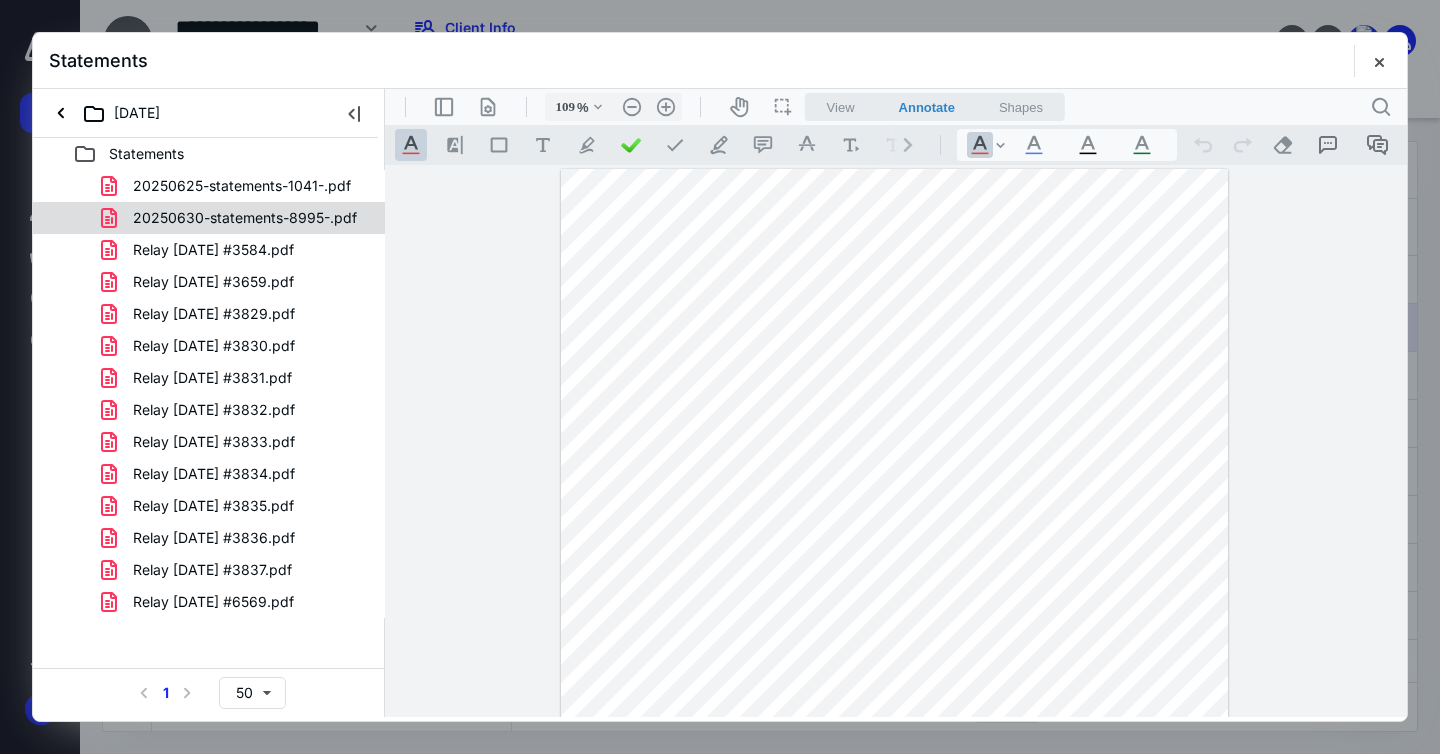click on "20250630-statements-8995-.pdf" at bounding box center (245, 218) 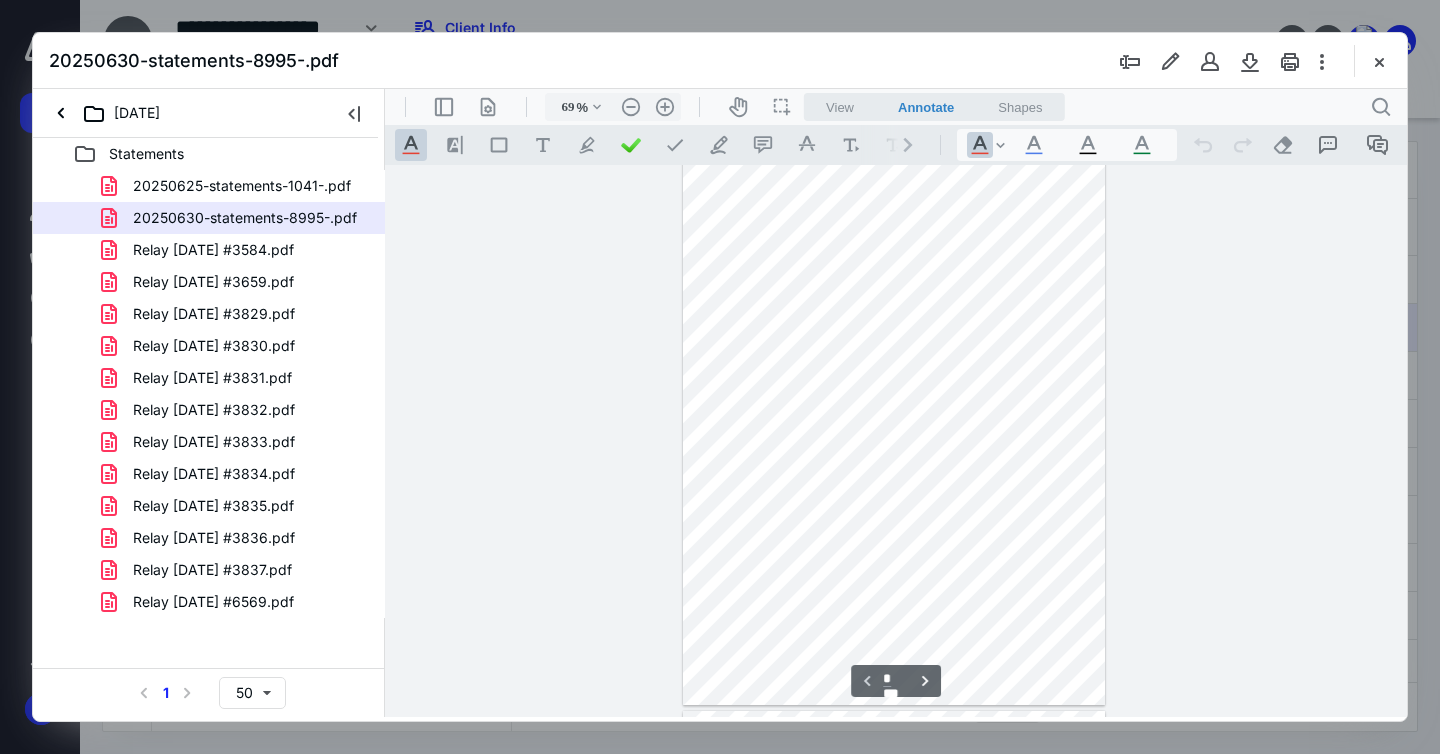 scroll, scrollTop: 0, scrollLeft: 0, axis: both 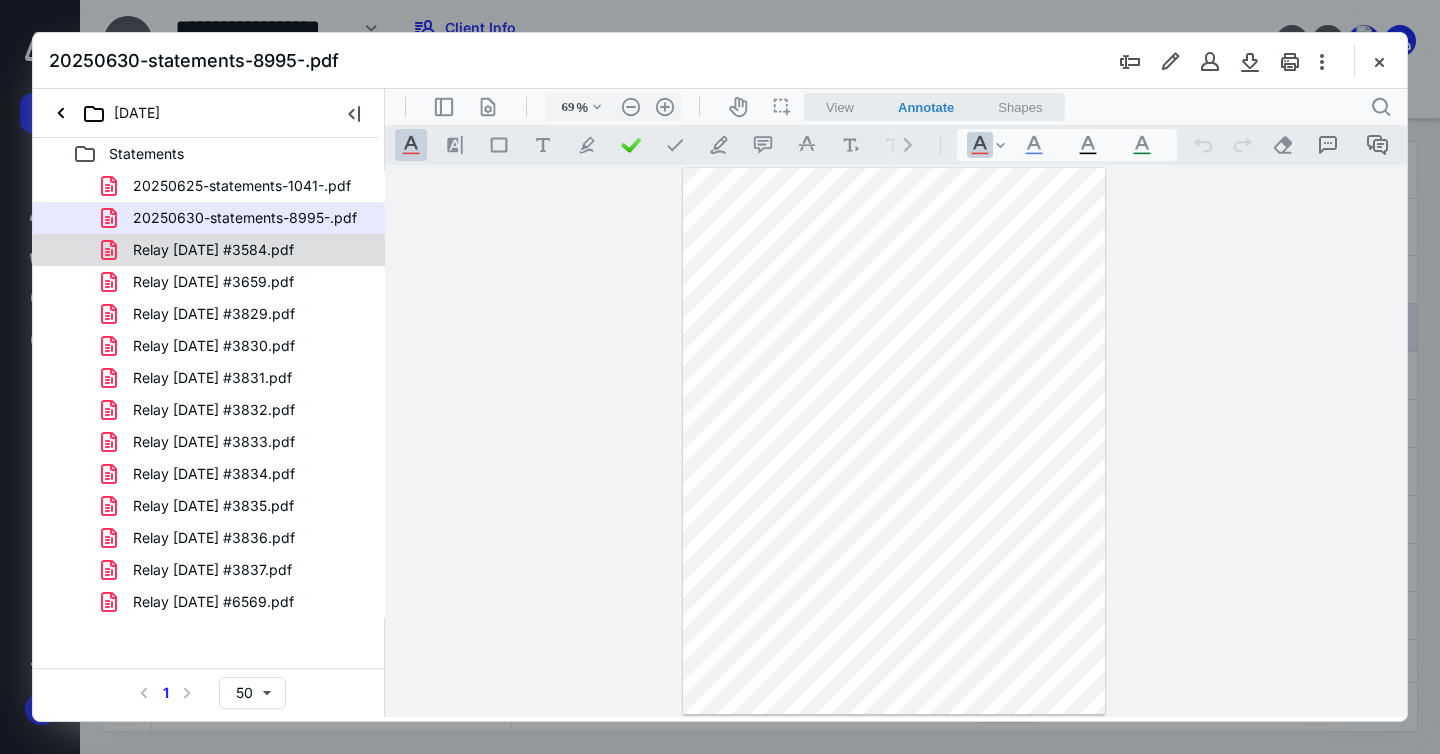 click on "Relay [DATE] #3584.pdf" at bounding box center [213, 250] 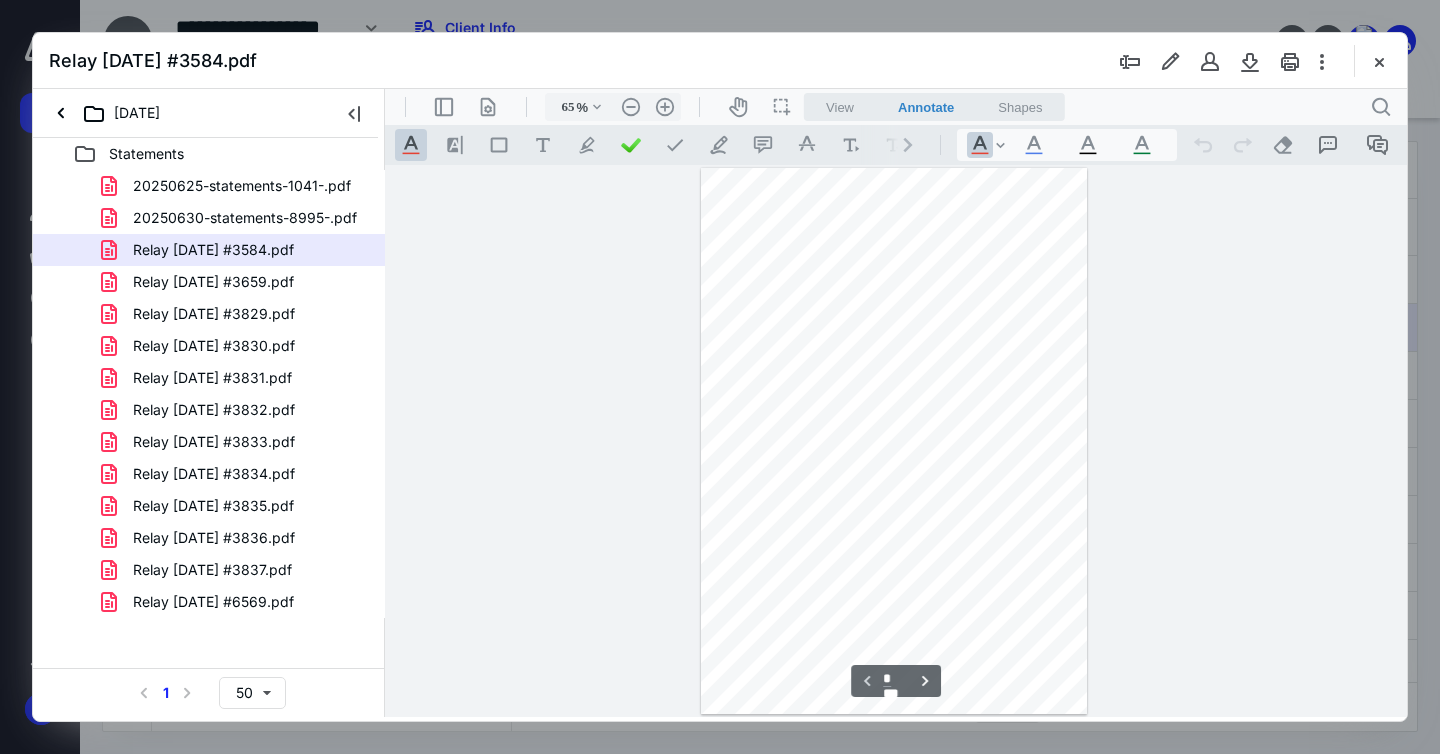 scroll, scrollTop: 79, scrollLeft: 0, axis: vertical 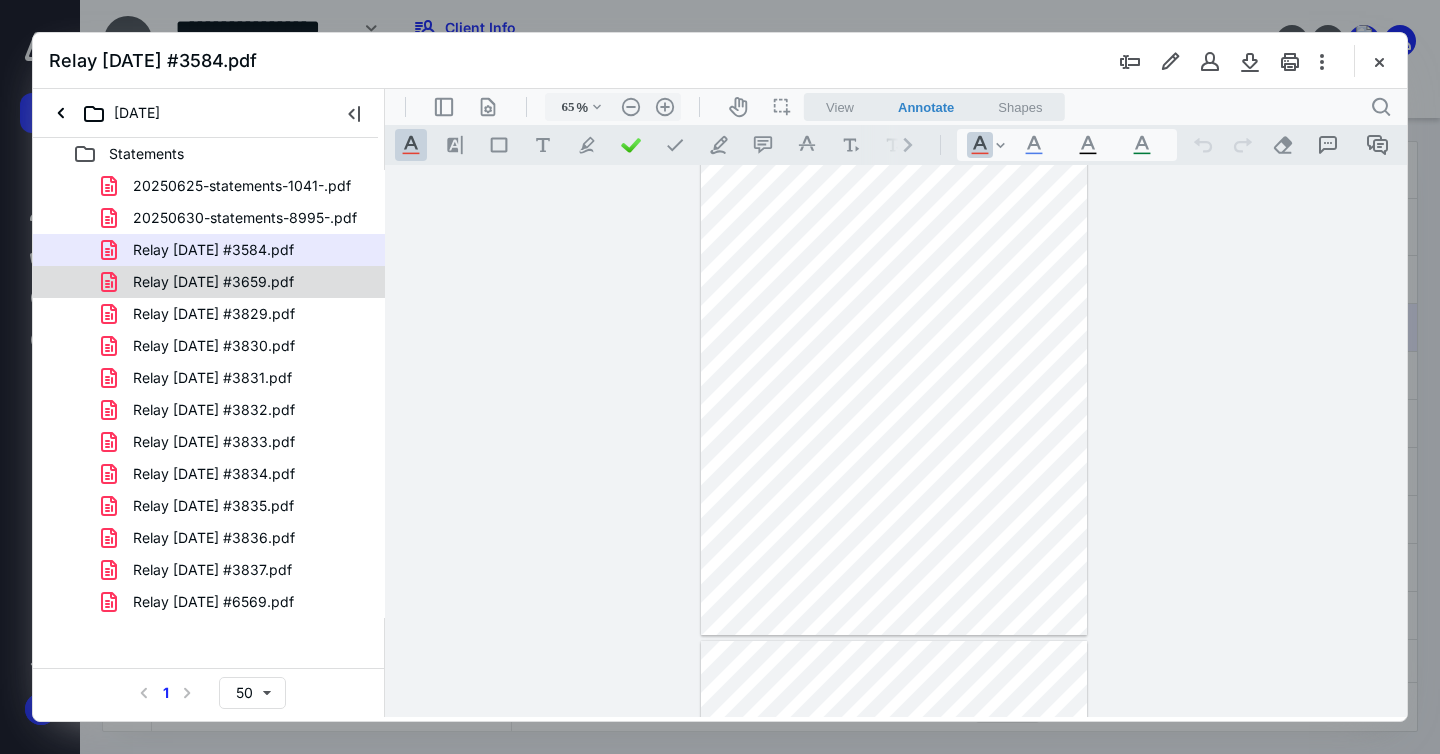 click on "Relay [DATE] #3659.pdf" at bounding box center (213, 282) 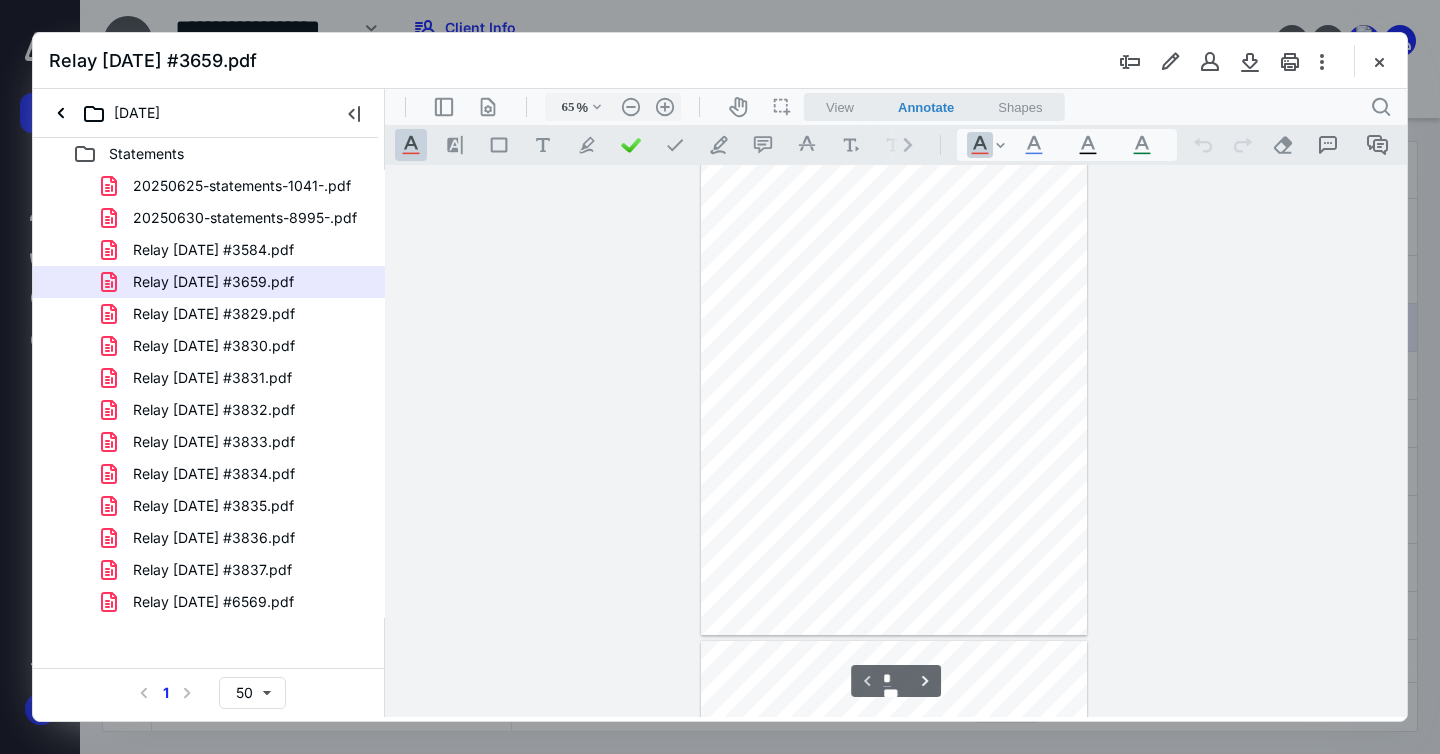 scroll, scrollTop: 0, scrollLeft: 0, axis: both 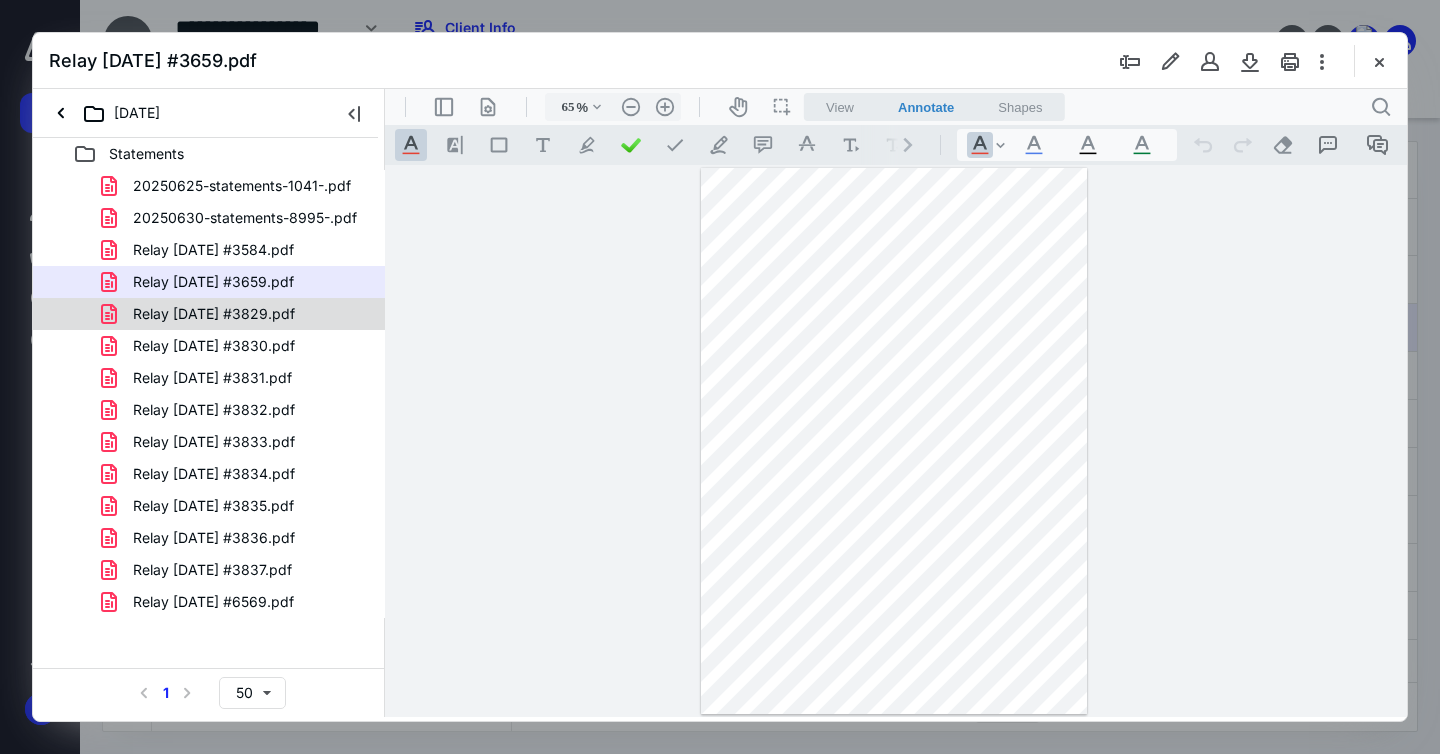 click on "Relay [DATE] #3829.pdf" at bounding box center [214, 314] 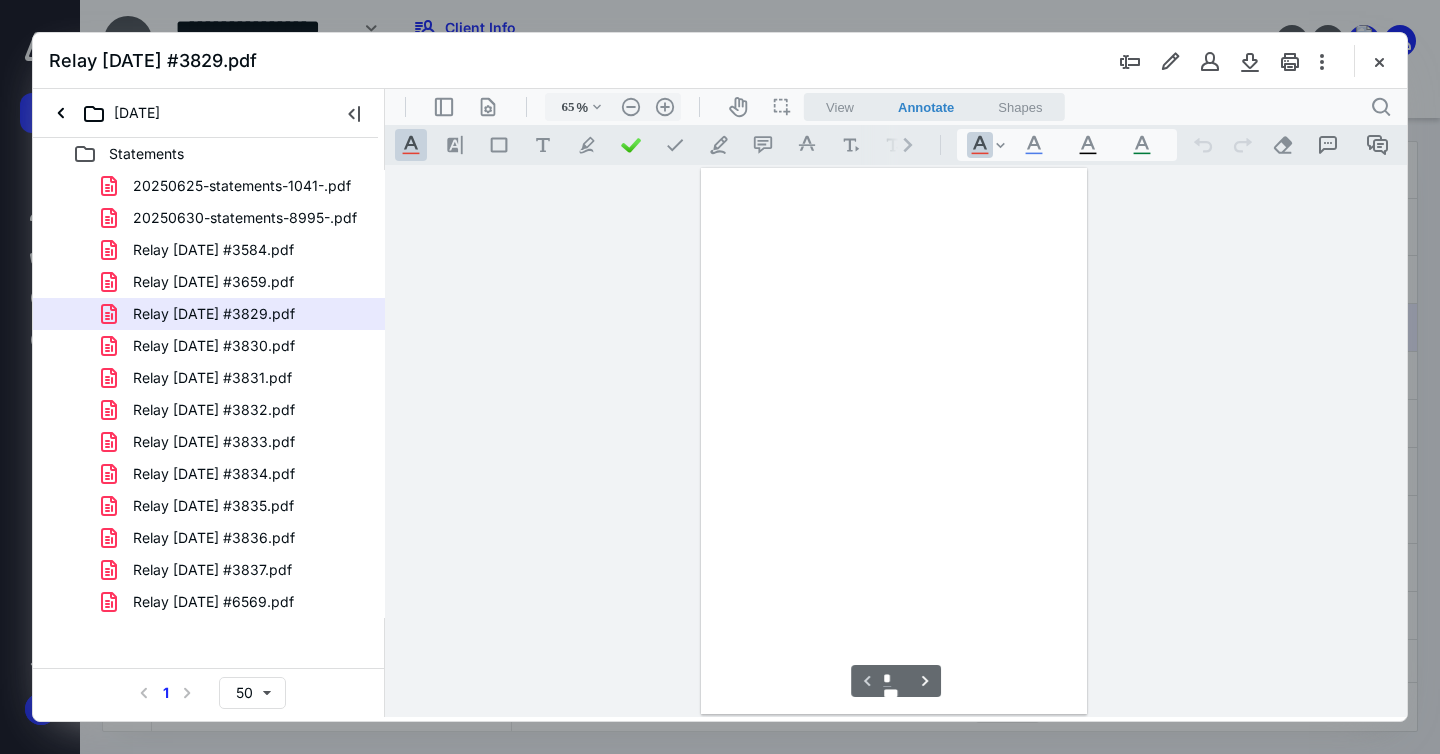scroll, scrollTop: 79, scrollLeft: 0, axis: vertical 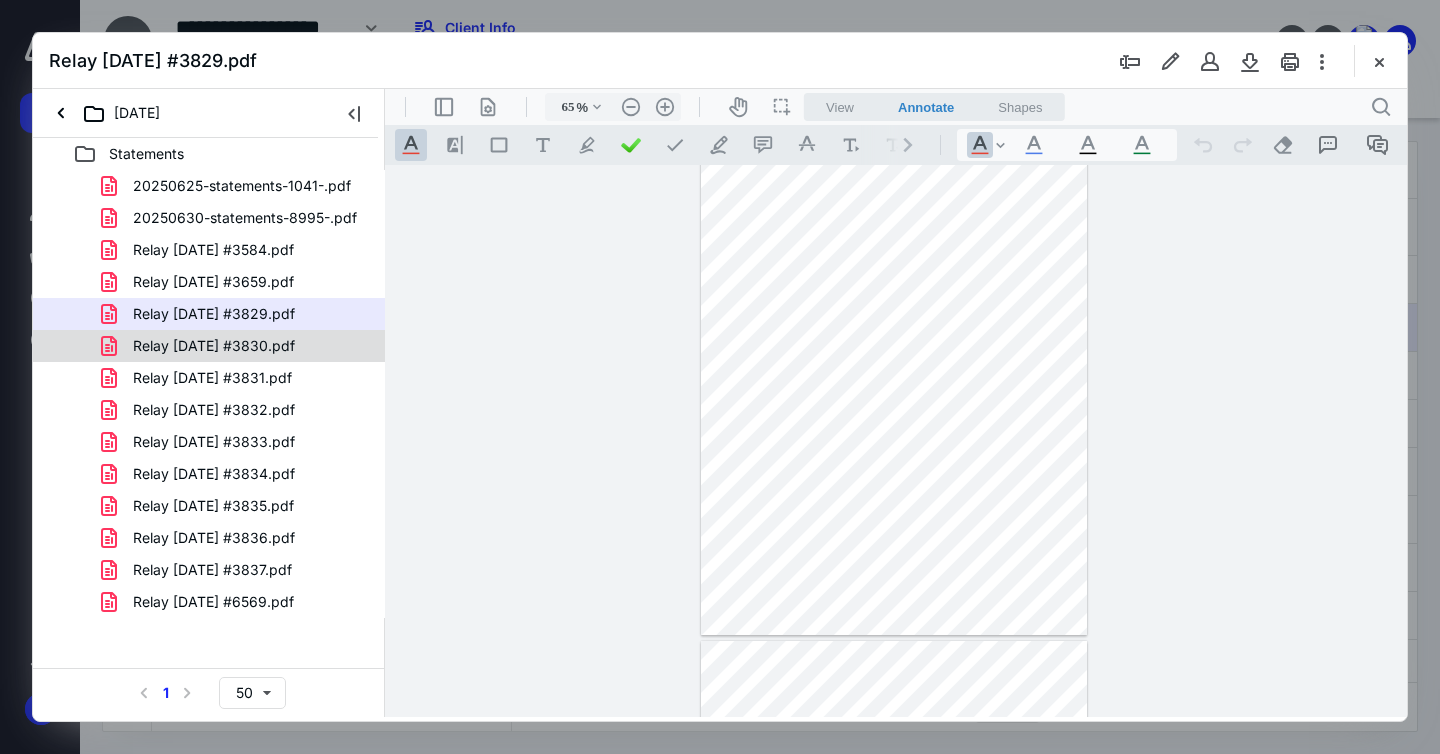 click on "Relay [DATE] #3830.pdf" at bounding box center [214, 346] 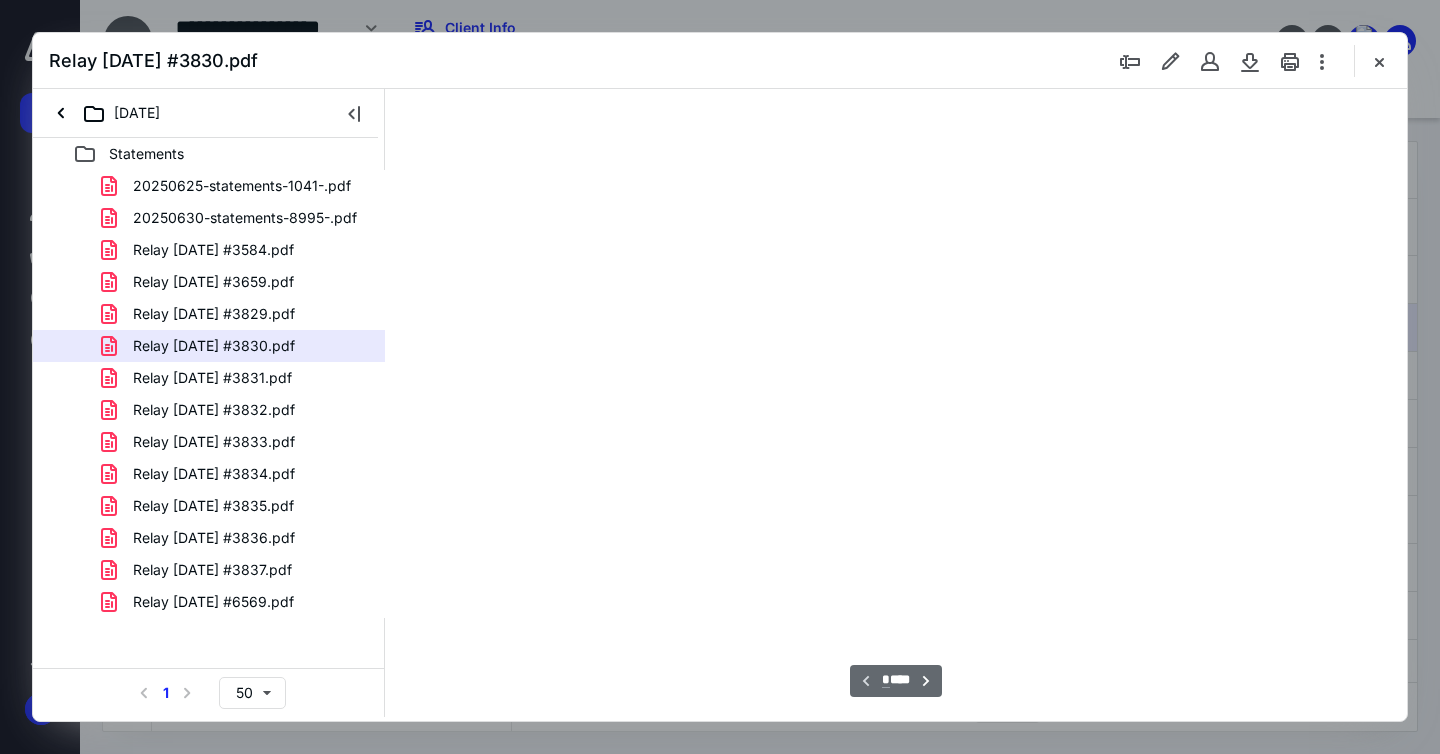 scroll, scrollTop: 79, scrollLeft: 0, axis: vertical 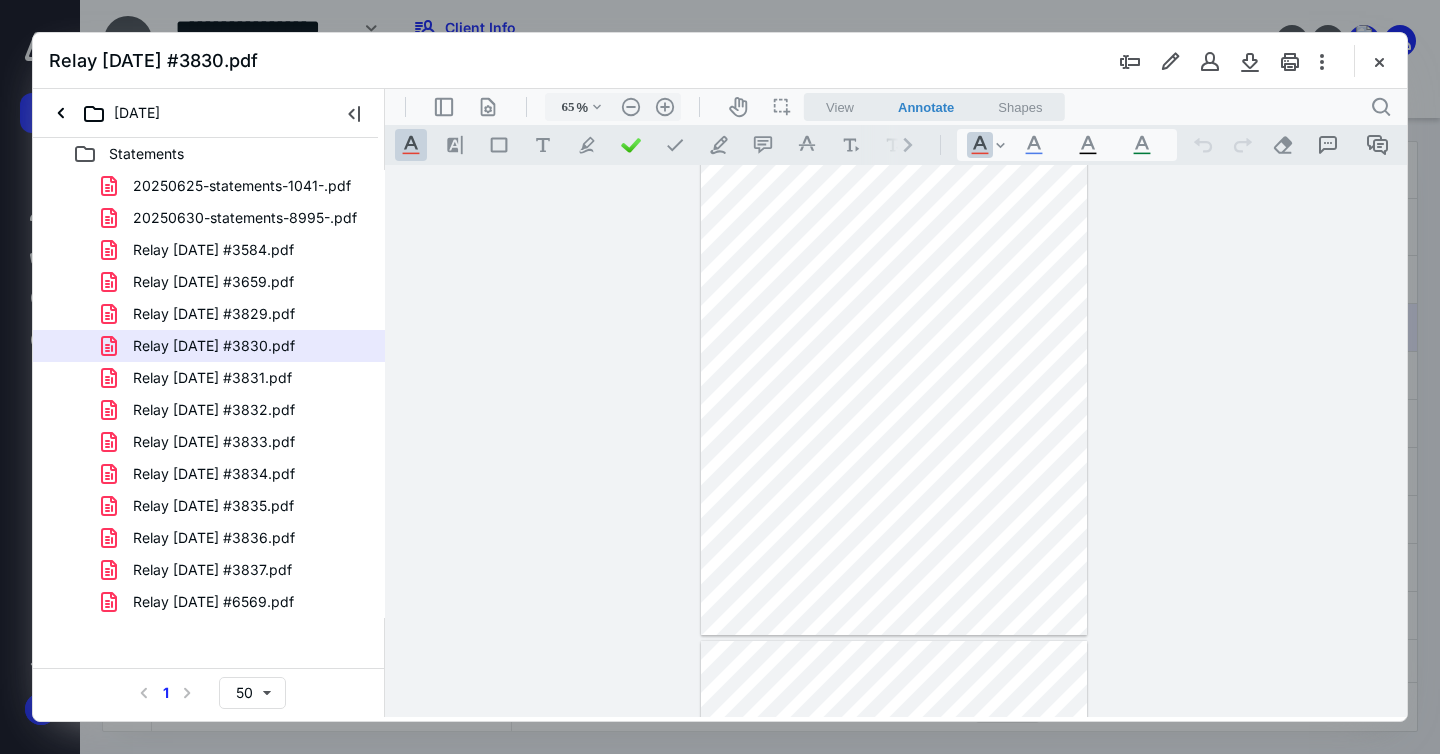 click on "Relay [DATE] #3831.pdf" at bounding box center (212, 378) 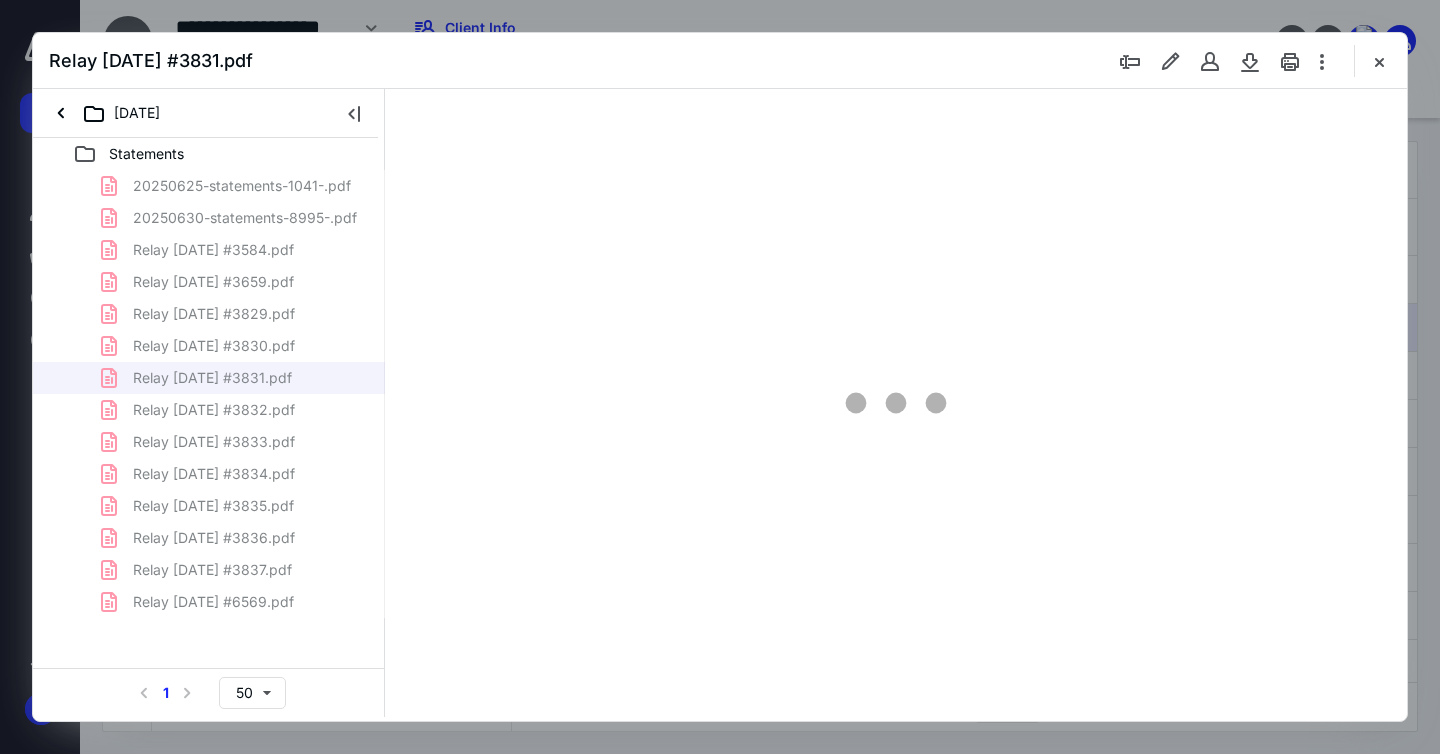 scroll, scrollTop: 79, scrollLeft: 0, axis: vertical 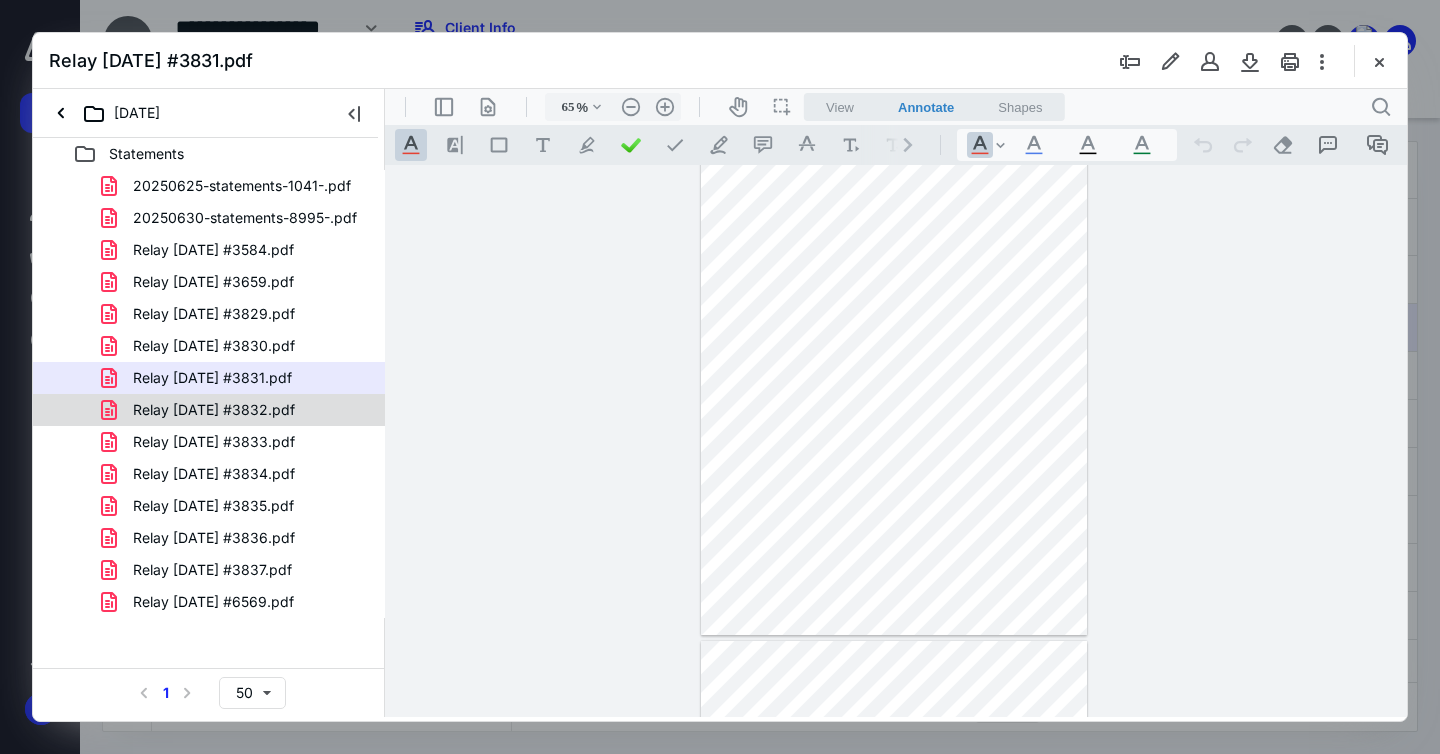 click on "Relay [DATE] #3832.pdf" at bounding box center (214, 410) 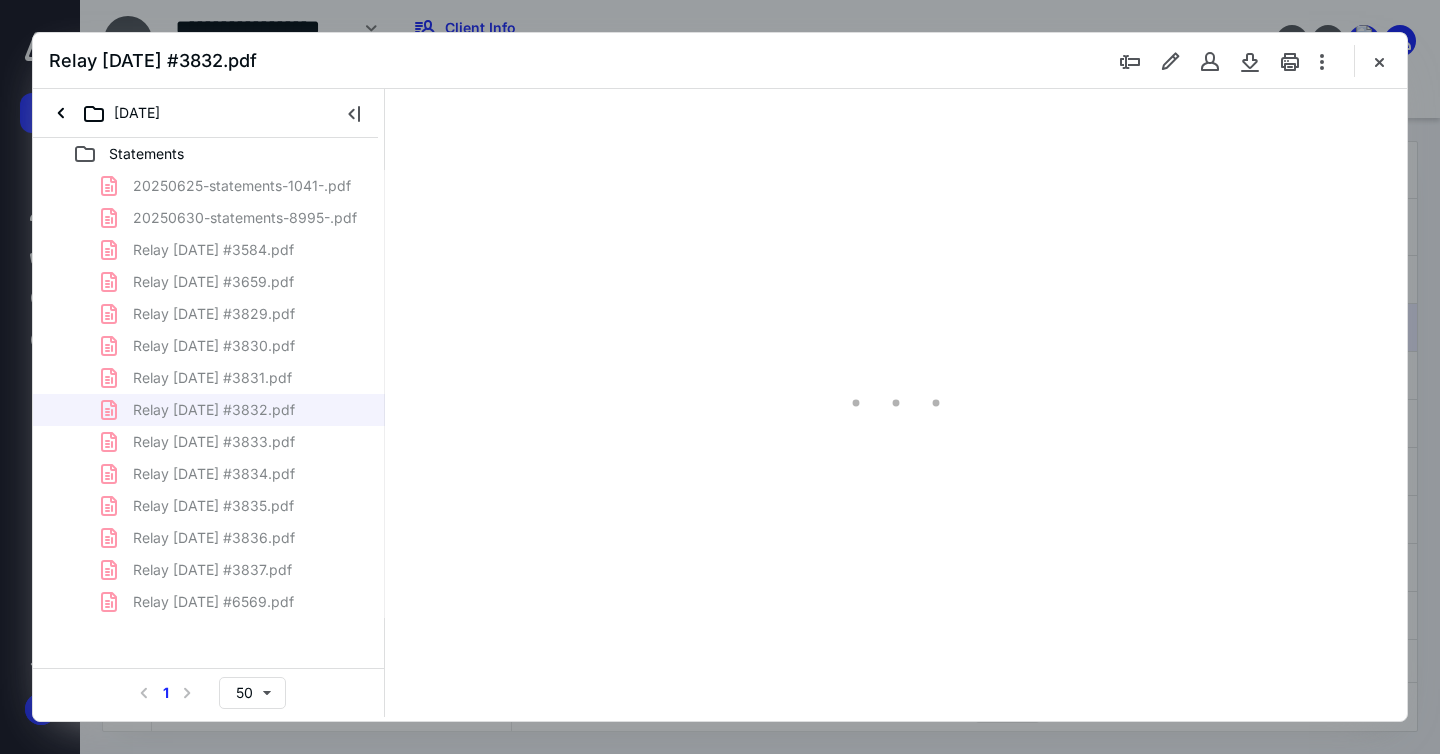 scroll, scrollTop: 79, scrollLeft: 0, axis: vertical 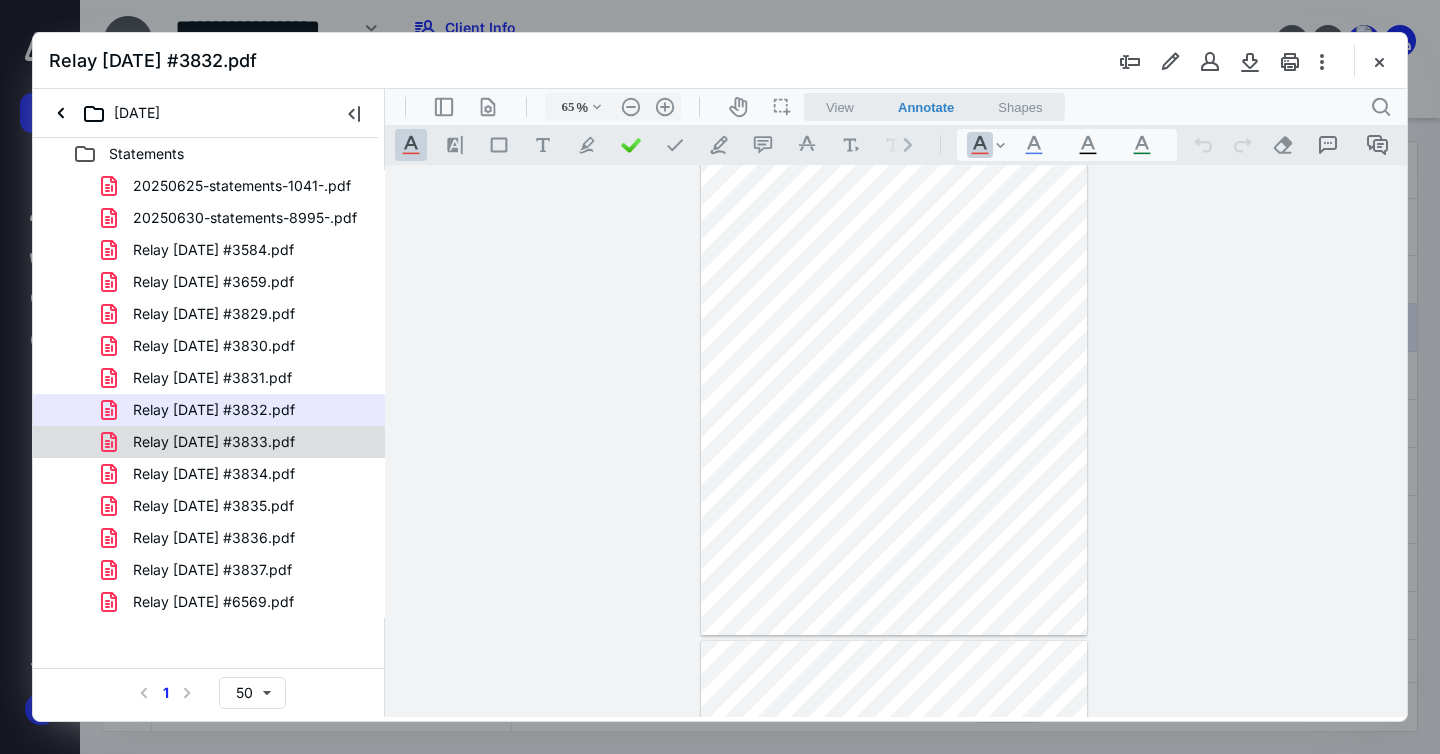 click on "Relay [DATE] #3833.pdf" at bounding box center [214, 442] 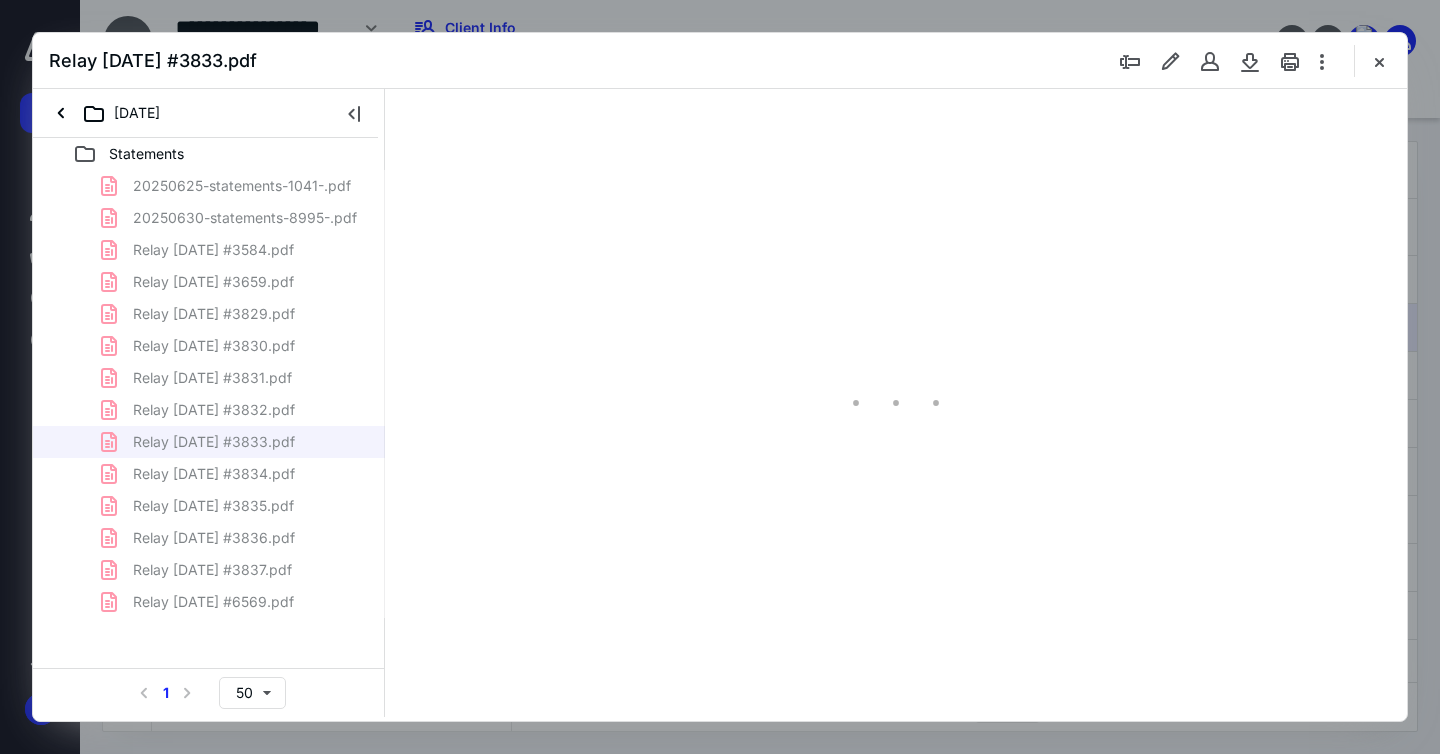 scroll, scrollTop: 79, scrollLeft: 0, axis: vertical 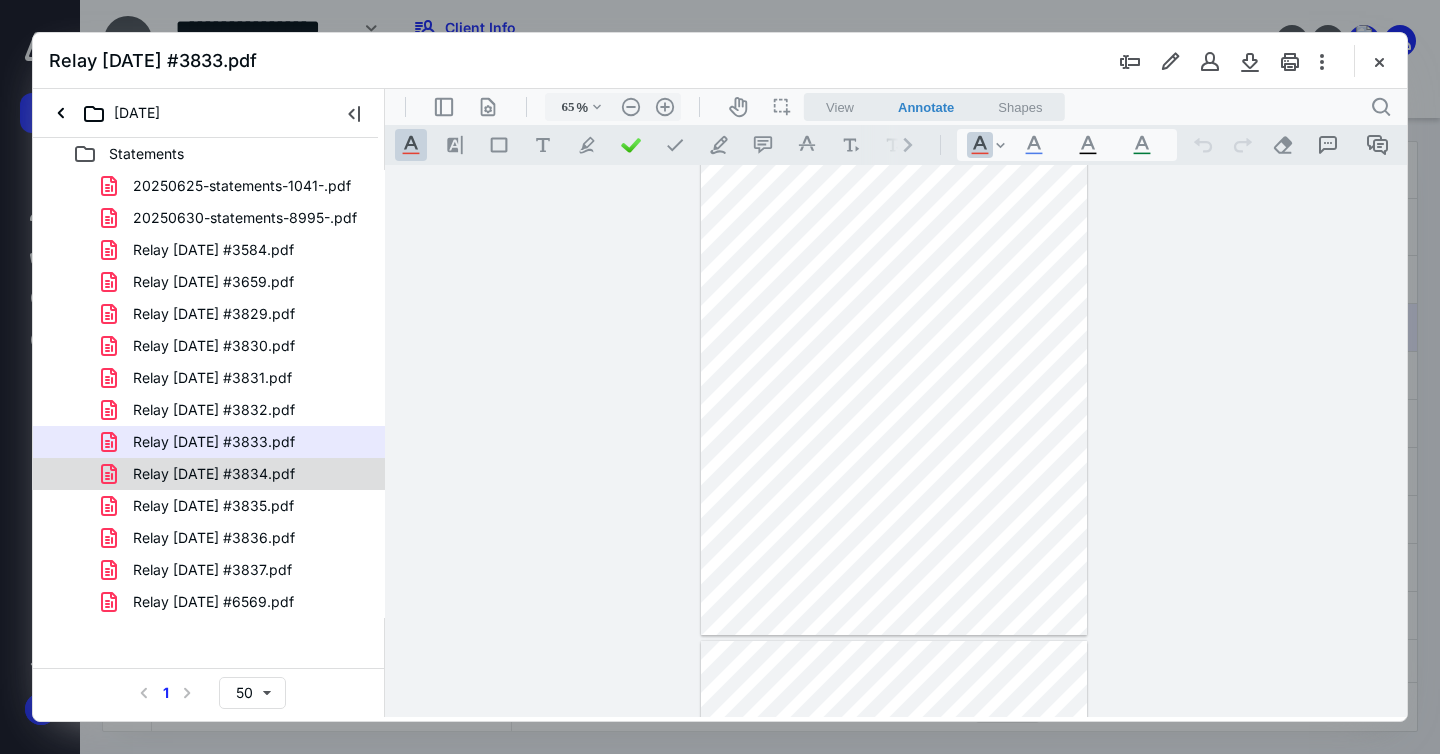 click on "Relay [DATE] #3834.pdf" at bounding box center (214, 474) 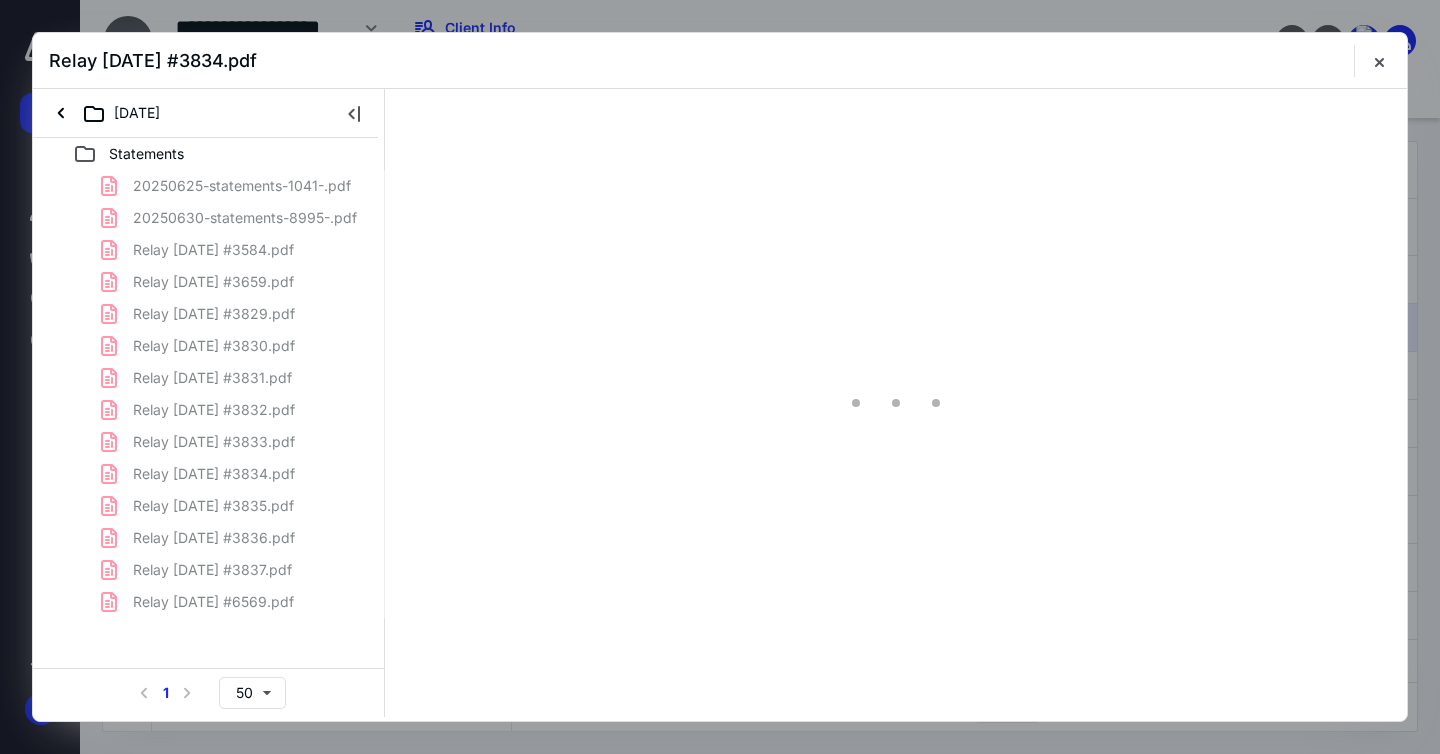 click on "20250625-statements-1041-.pdf 20250630-statements-8995-.pdf Relay [DATE] #3584.pdf Relay [DATE] #3659.pdf Relay [DATE] #3829.pdf Relay [DATE] #3830.pdf Relay [DATE] #3831.pdf Relay [DATE] #3832.pdf Relay [DATE] #3833.pdf Relay [DATE] #3834.pdf Relay [DATE] #3835.pdf Relay [DATE] #3836.pdf Relay [DATE] #3837.pdf Relay [DATE] #6569.pdf" at bounding box center [209, 394] 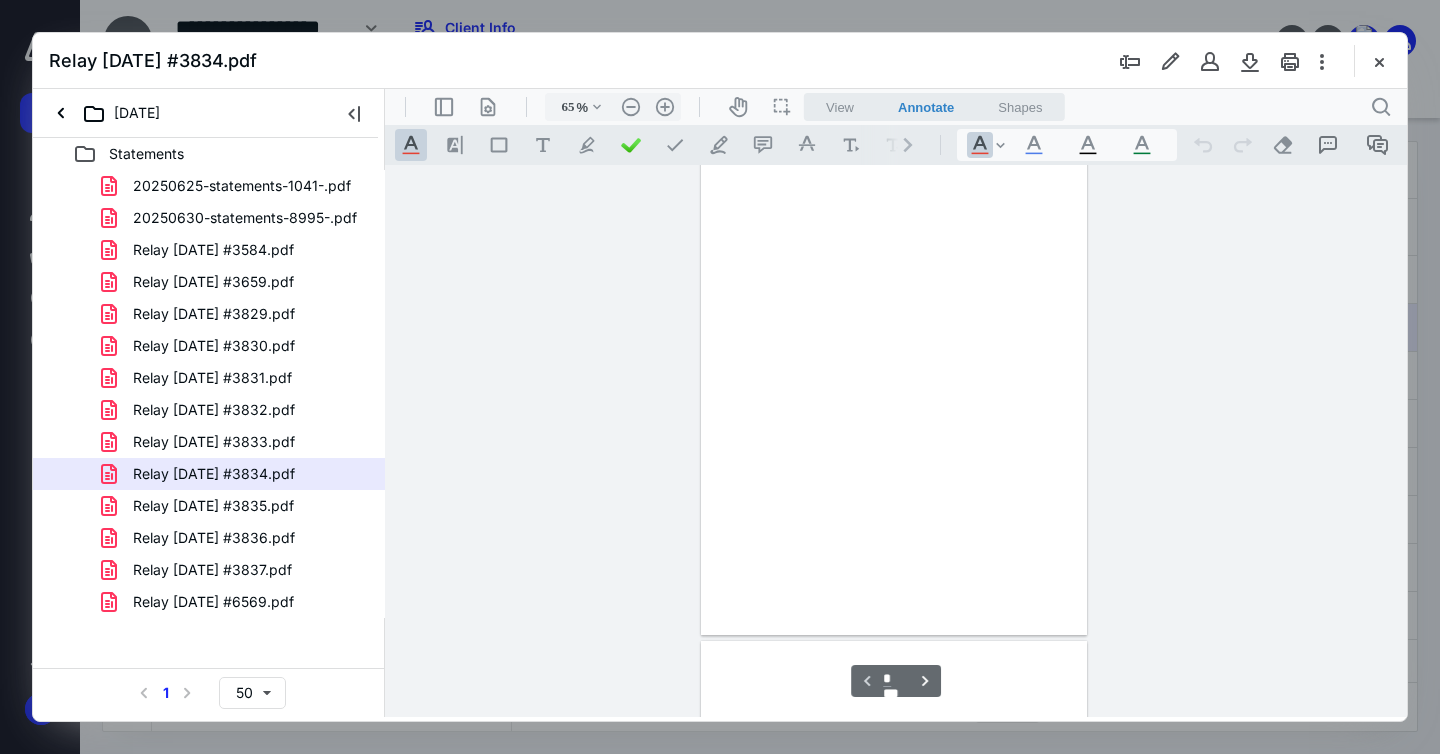 scroll, scrollTop: 79, scrollLeft: 0, axis: vertical 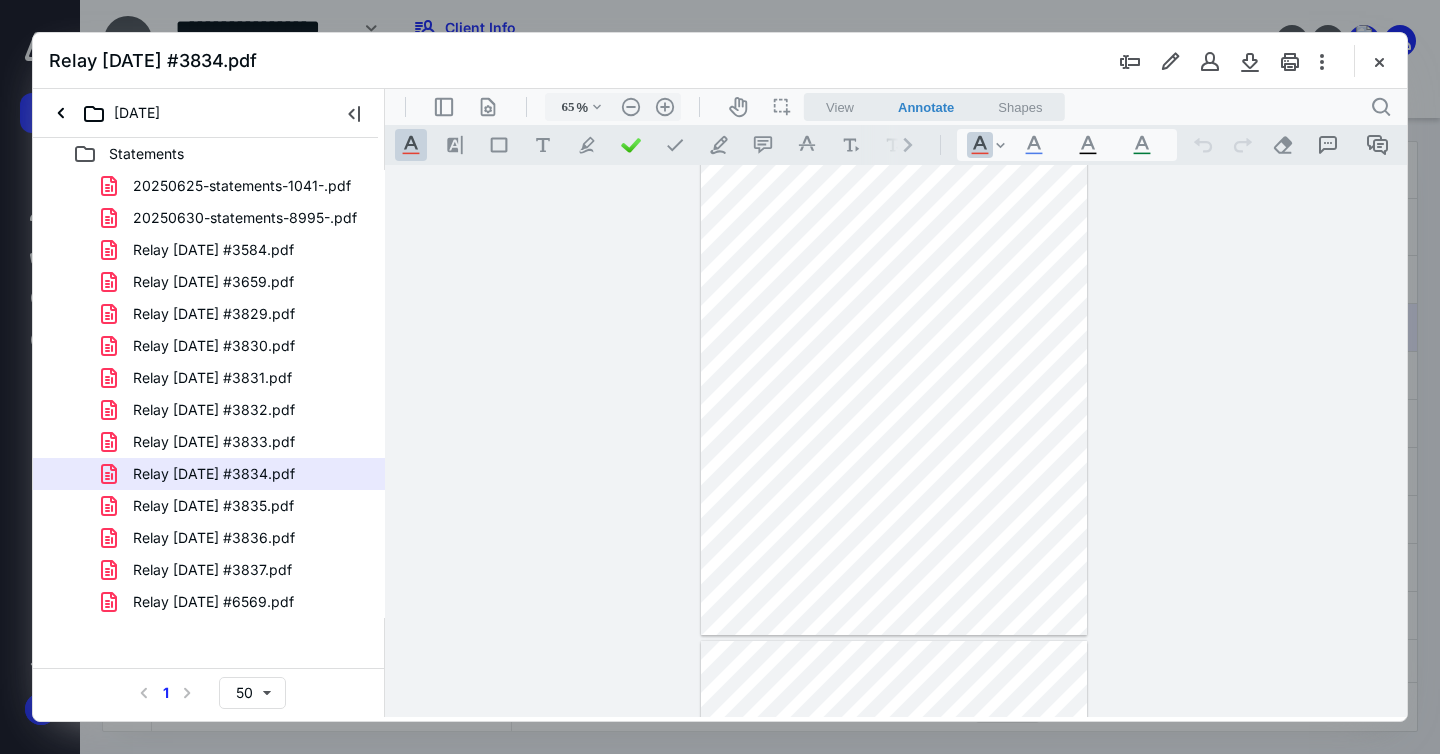 click on "Relay [DATE] #3835.pdf" at bounding box center [213, 506] 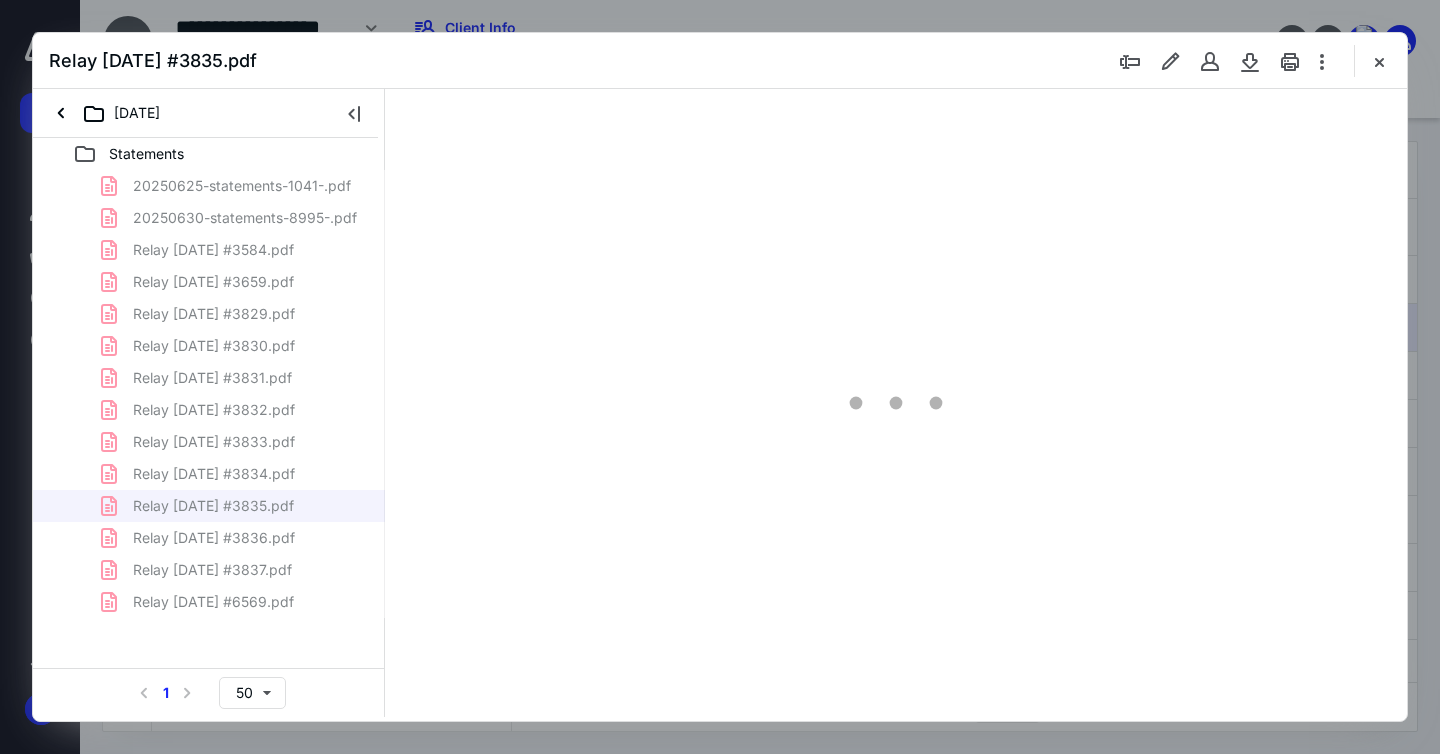 scroll, scrollTop: 79, scrollLeft: 0, axis: vertical 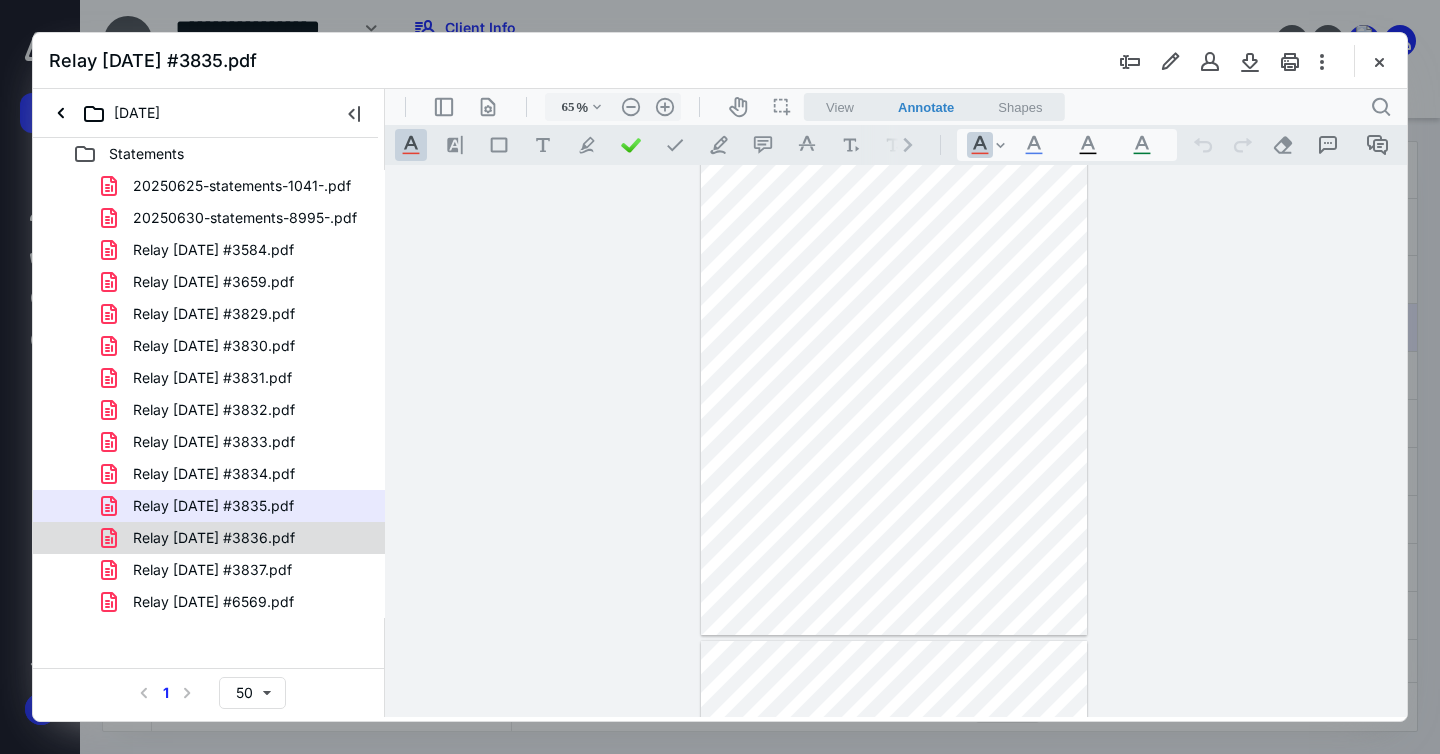 click on "Relay [DATE] #3836.pdf" at bounding box center [209, 538] 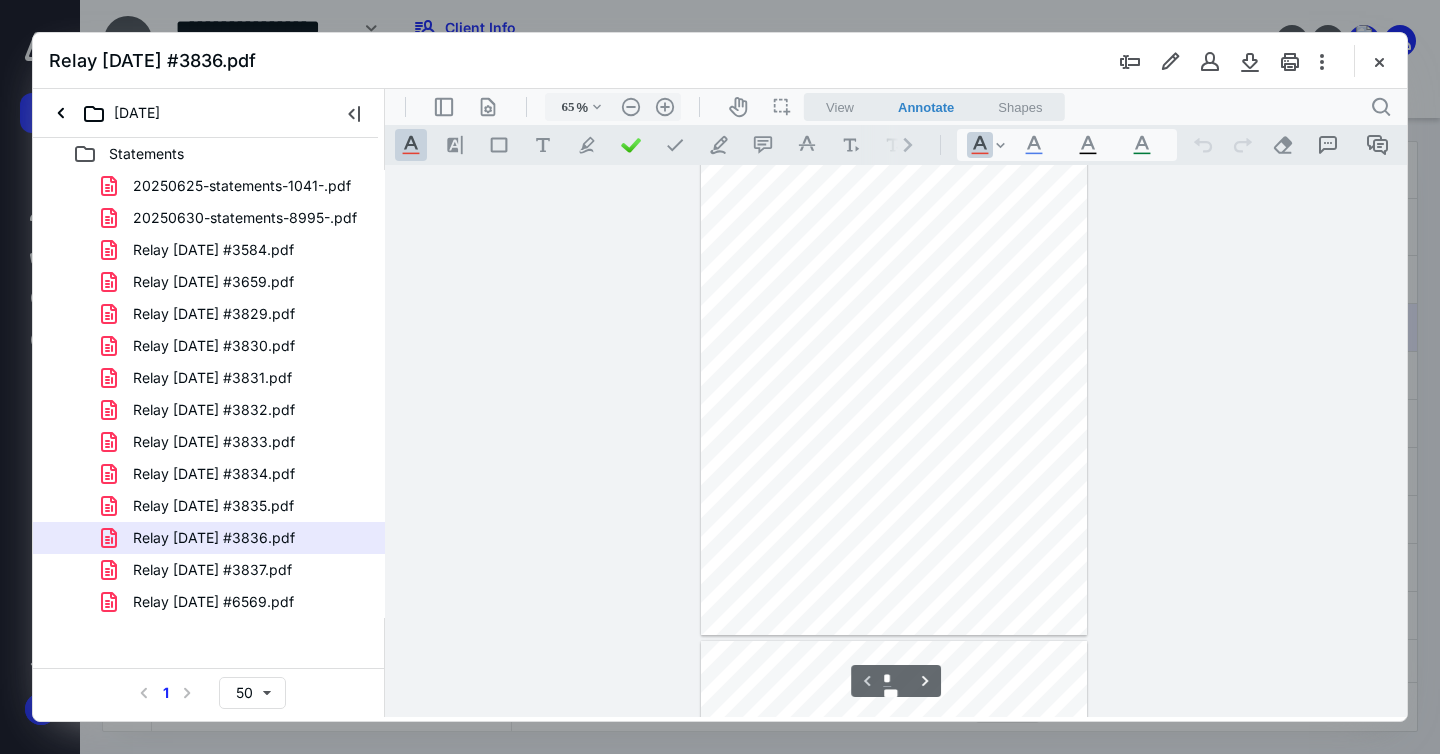 scroll, scrollTop: 79, scrollLeft: 0, axis: vertical 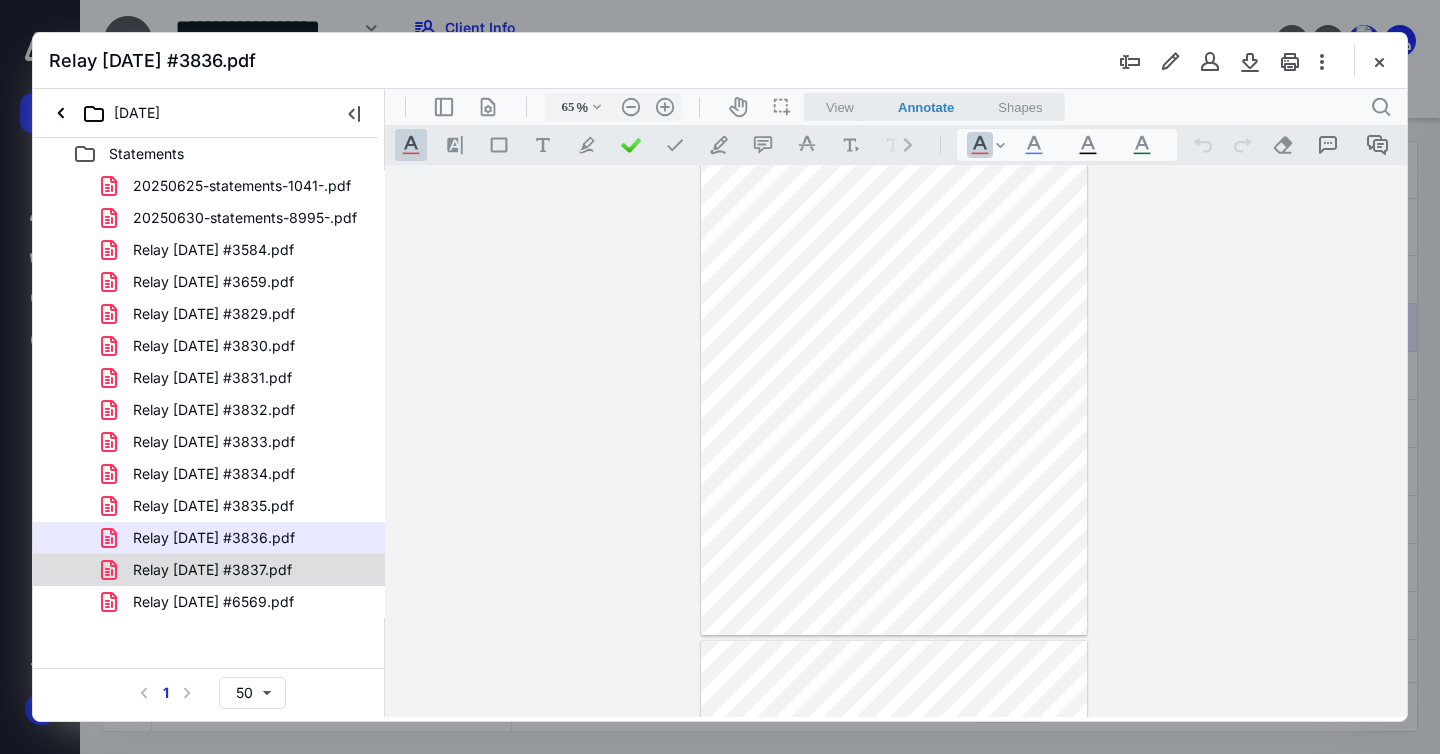 click on "Relay [DATE] #3837.pdf" at bounding box center [200, 570] 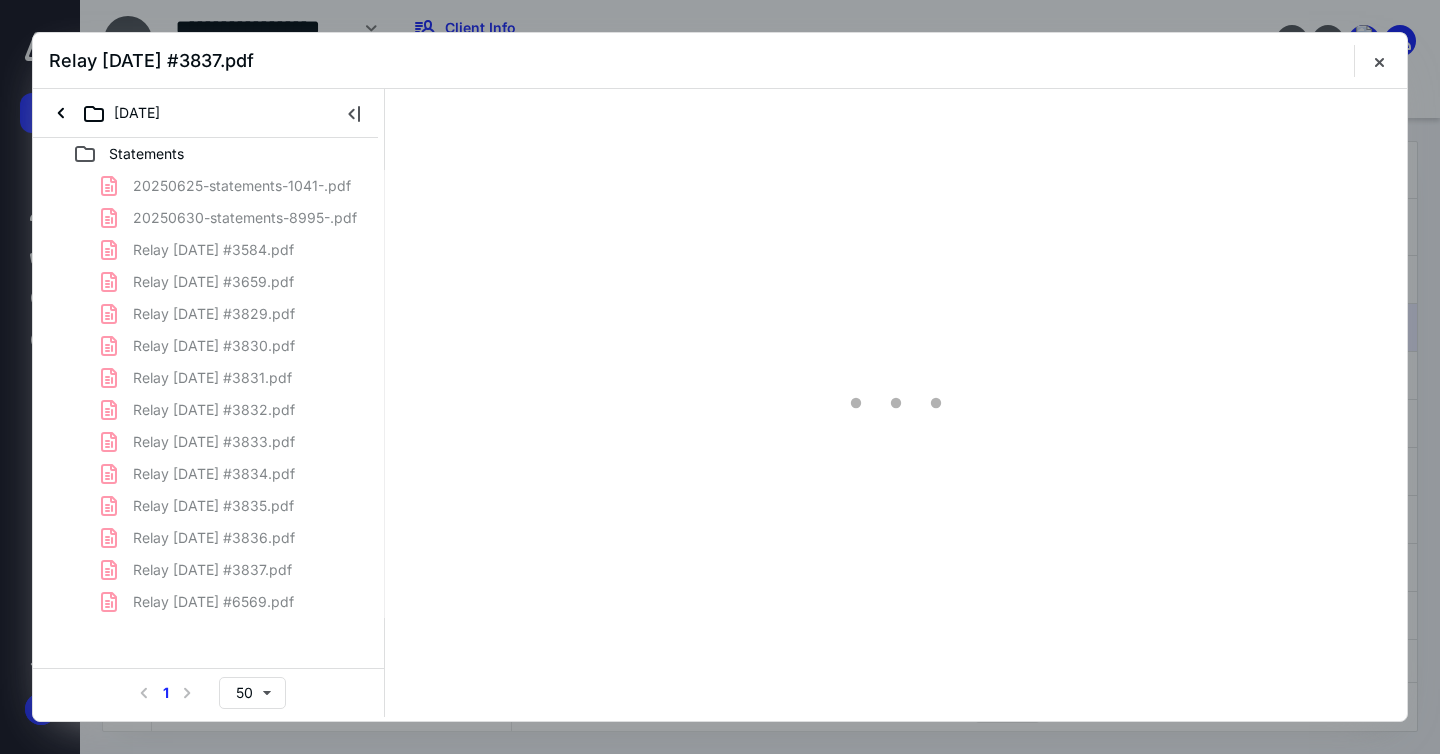 click on "20250625-statements-1041-.pdf 20250630-statements-8995-.pdf Relay [DATE] #3584.pdf Relay [DATE] #3659.pdf Relay [DATE] #3829.pdf Relay [DATE] #3830.pdf Relay [DATE] #3831.pdf Relay [DATE] #3832.pdf Relay [DATE] #3833.pdf Relay [DATE] #3834.pdf Relay [DATE] #3835.pdf Relay [DATE] #3836.pdf Relay [DATE] #3837.pdf Relay [DATE] #6569.pdf" at bounding box center [209, 394] 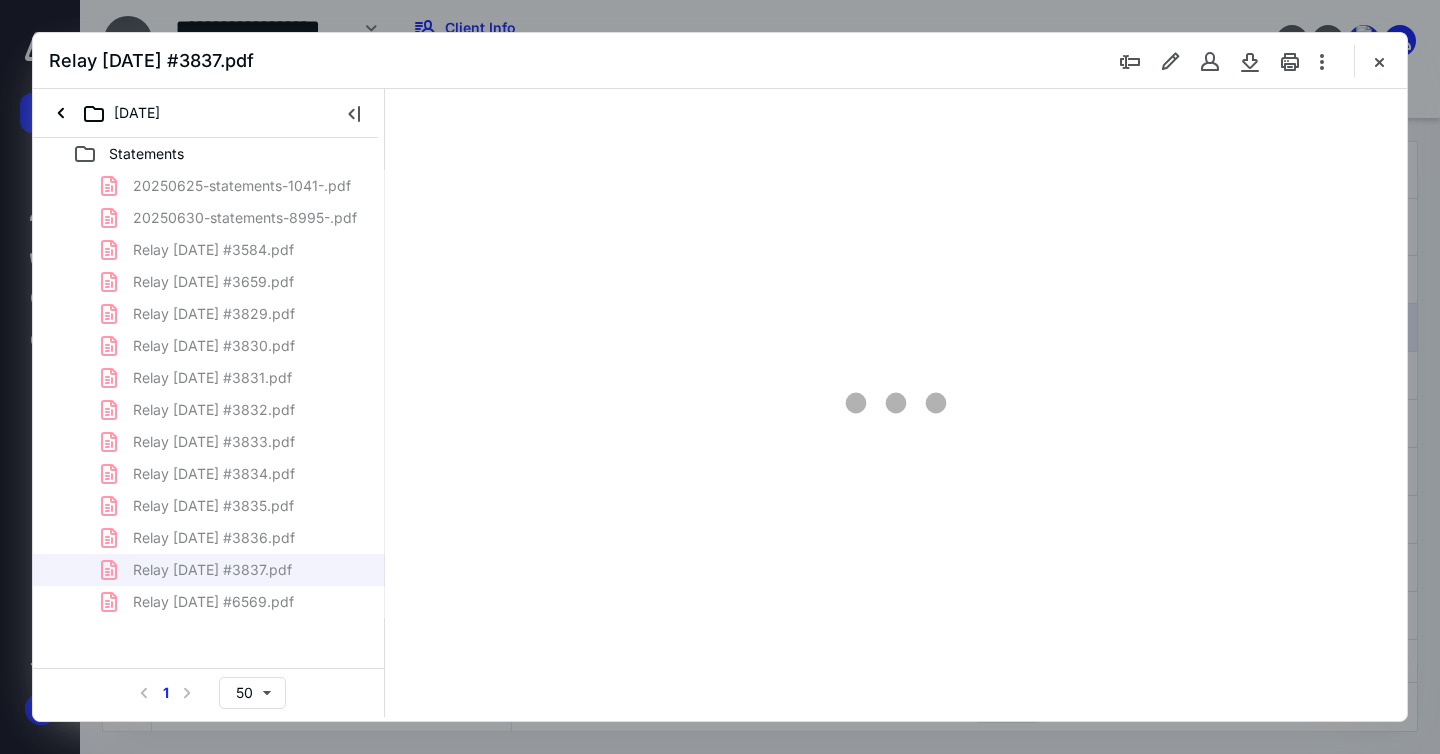 scroll, scrollTop: 79, scrollLeft: 0, axis: vertical 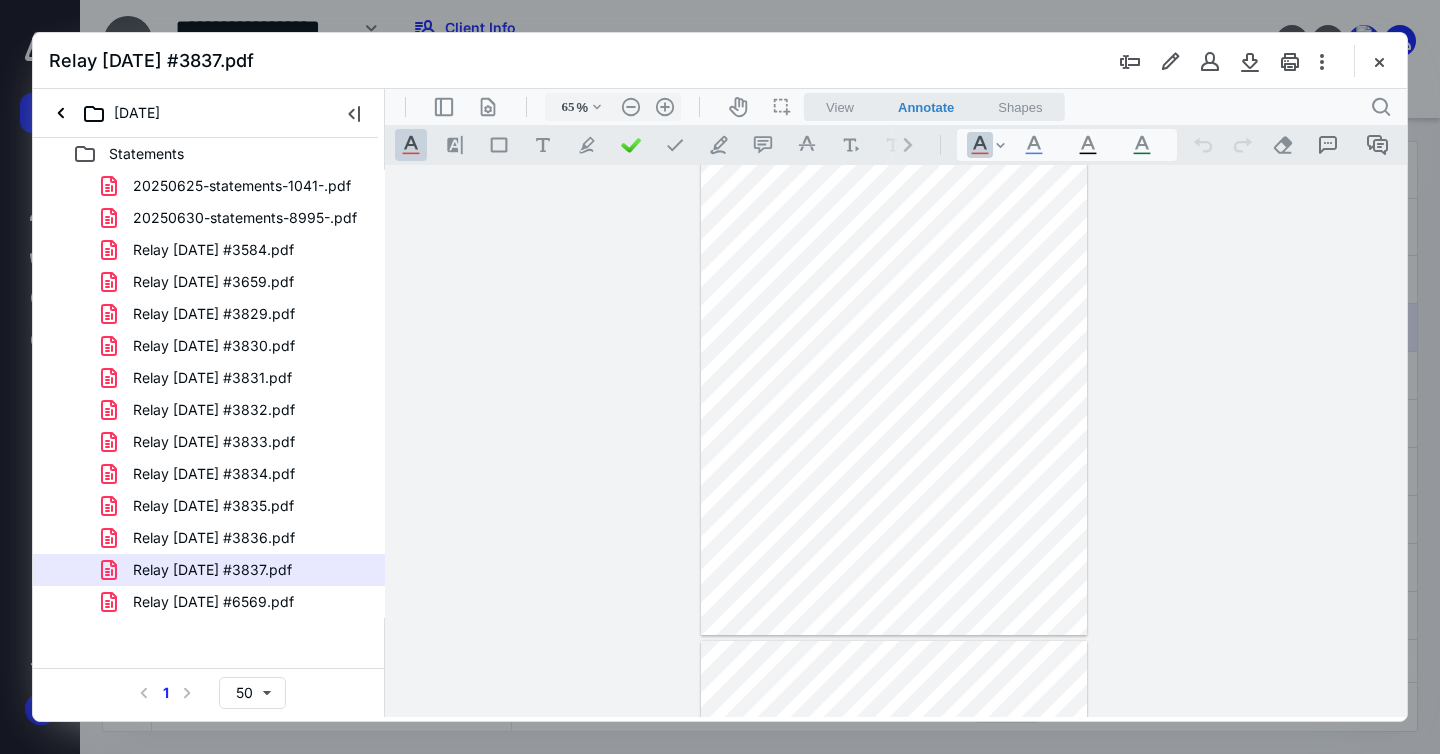 click on "Relay [DATE] #6569.pdf" at bounding box center (213, 602) 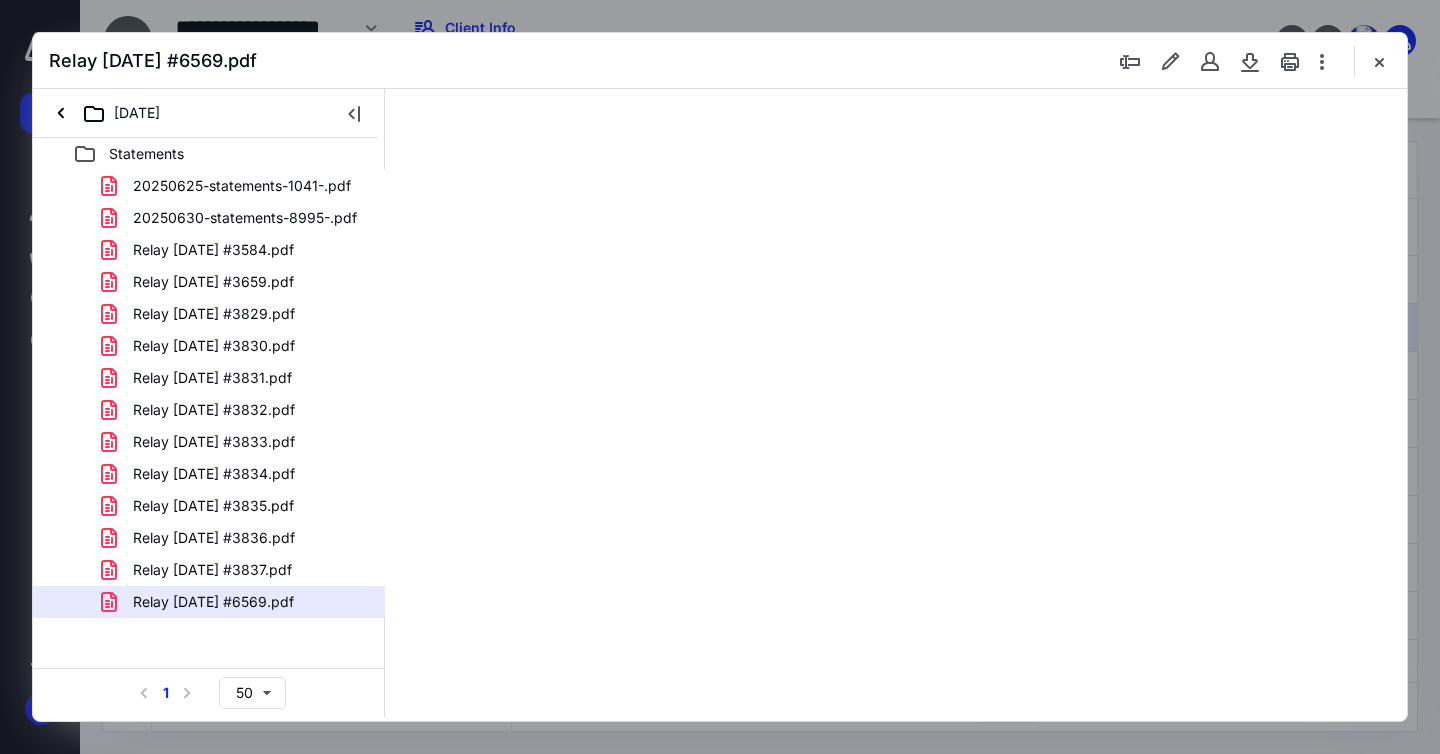 type on "65" 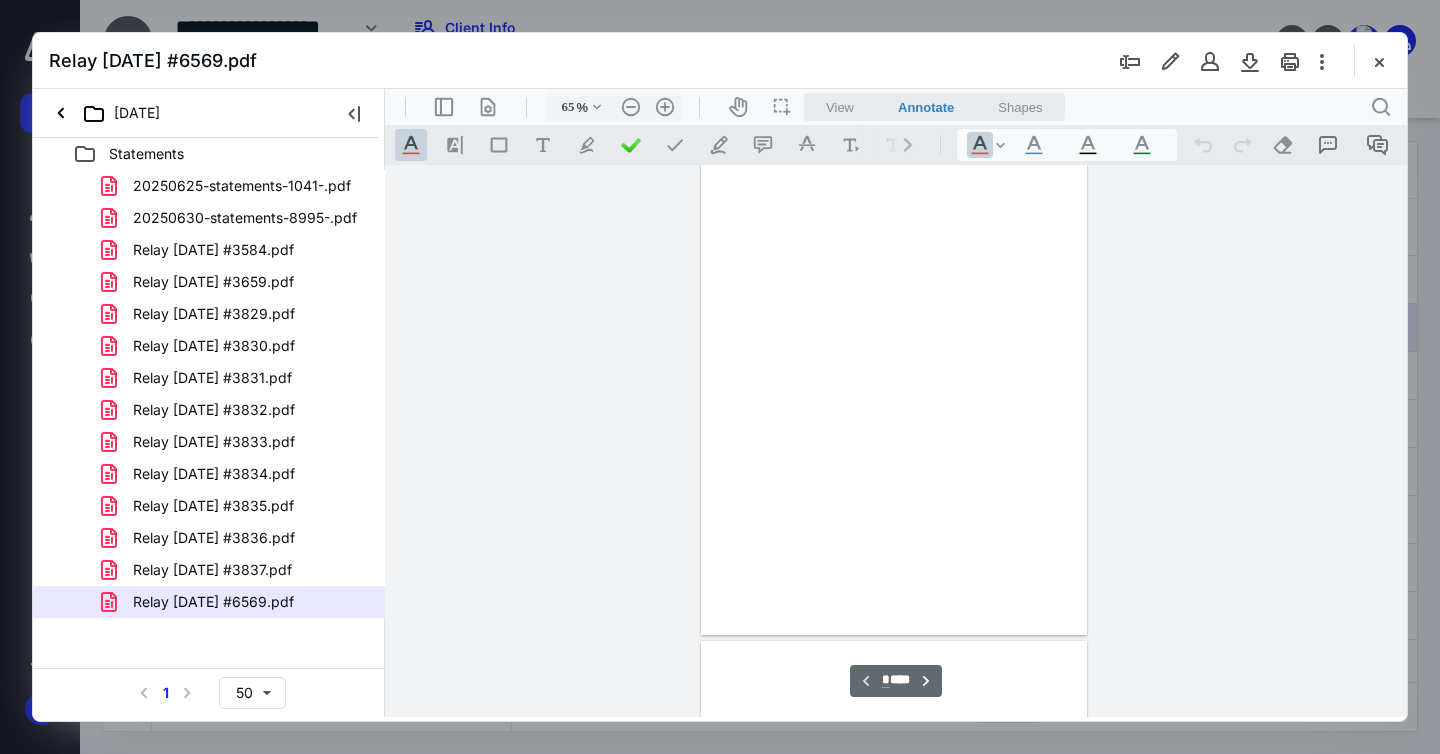 scroll, scrollTop: 79, scrollLeft: 0, axis: vertical 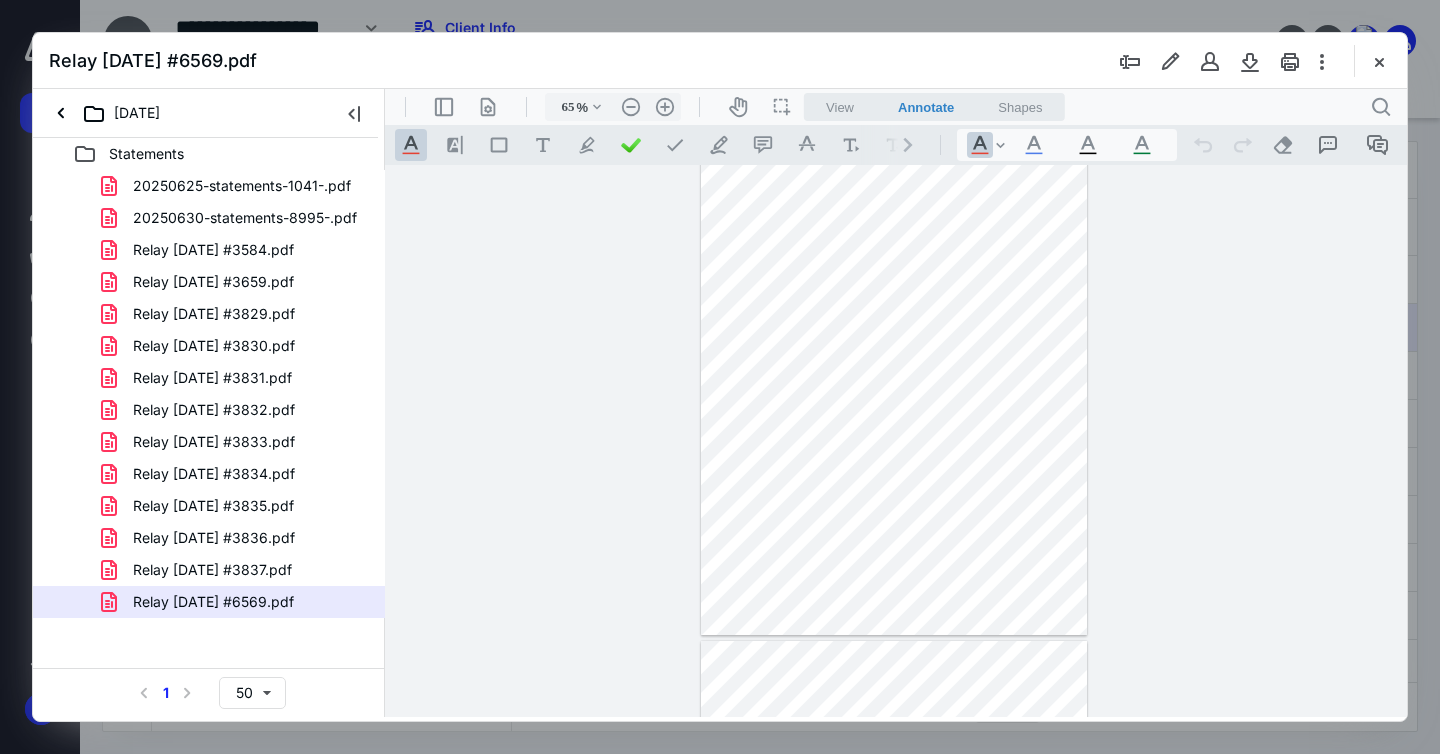 click at bounding box center [720, 377] 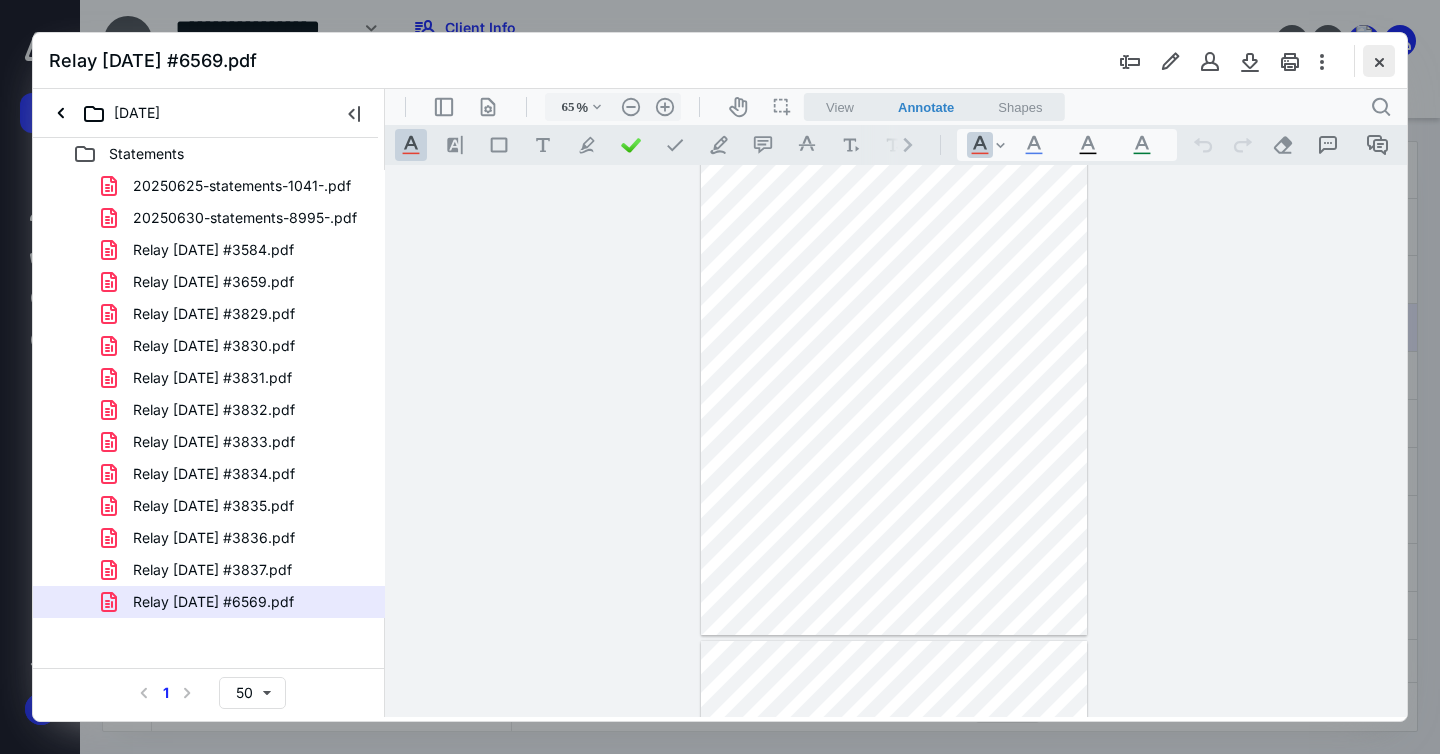 click at bounding box center (1379, 61) 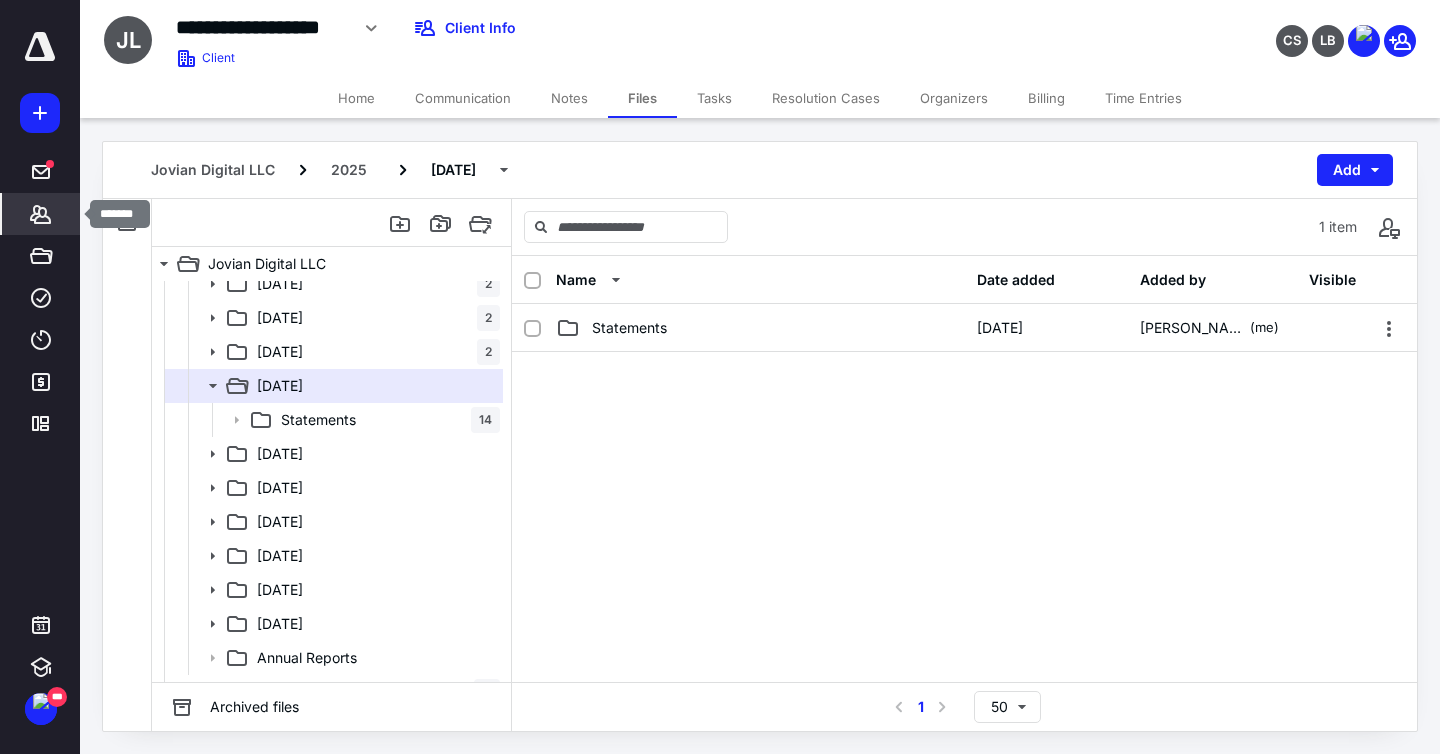 click 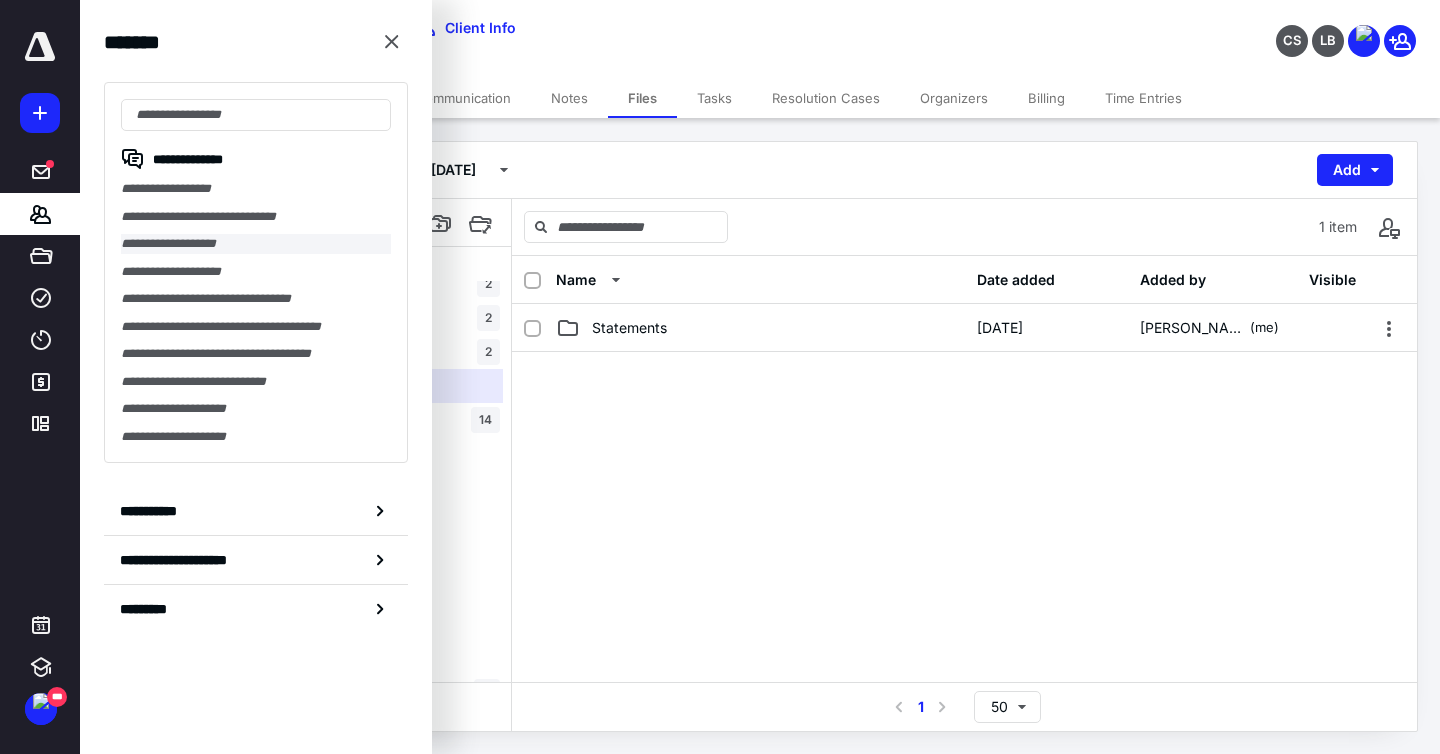 click on "**********" at bounding box center (256, 244) 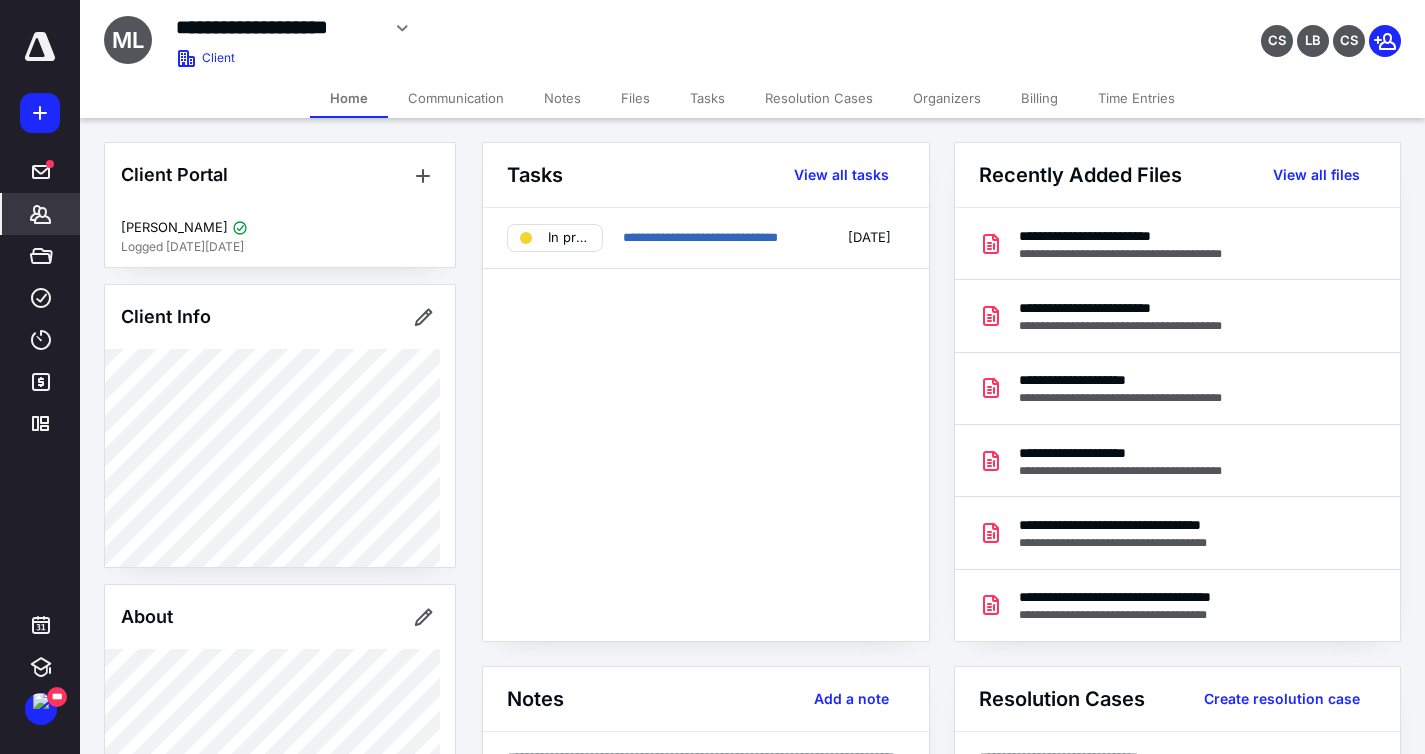 click on "Files" at bounding box center [635, 98] 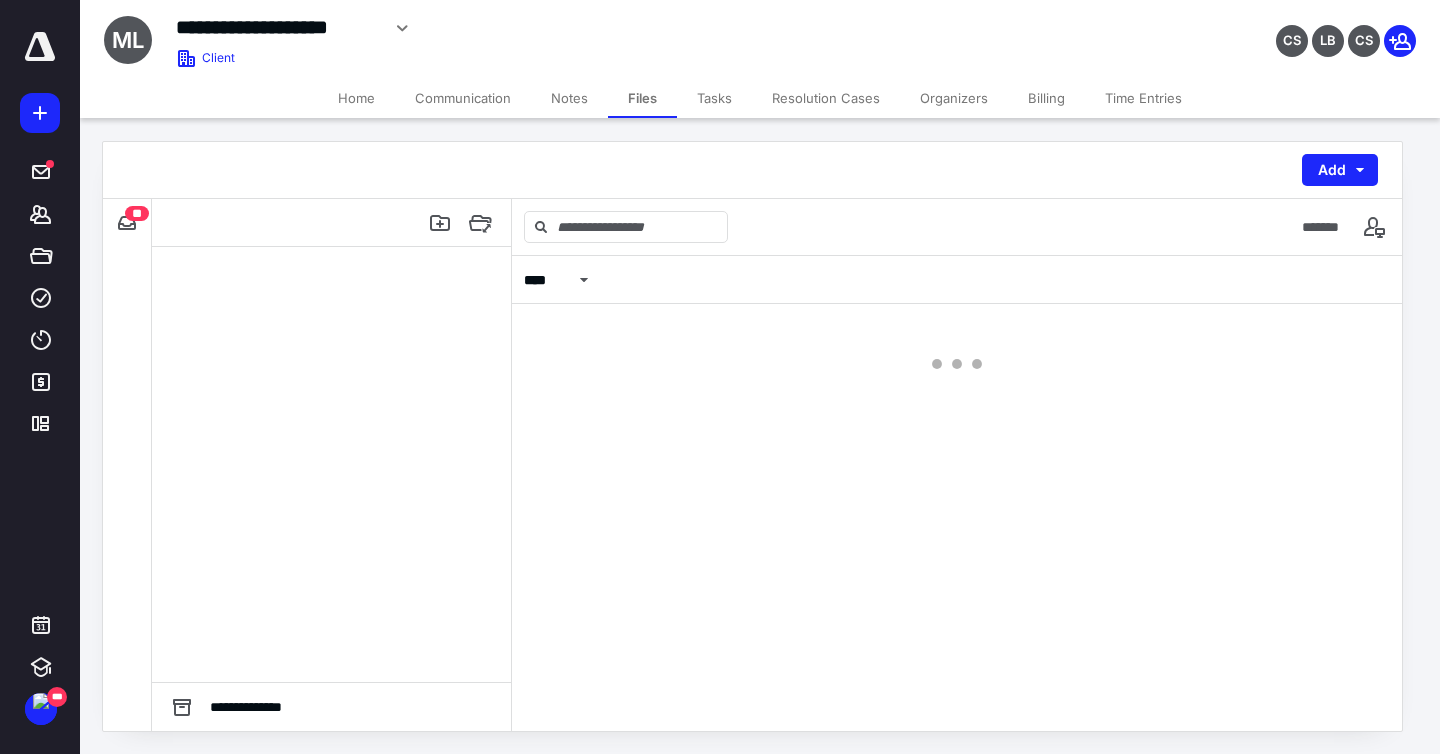 click on "Files" at bounding box center [642, 98] 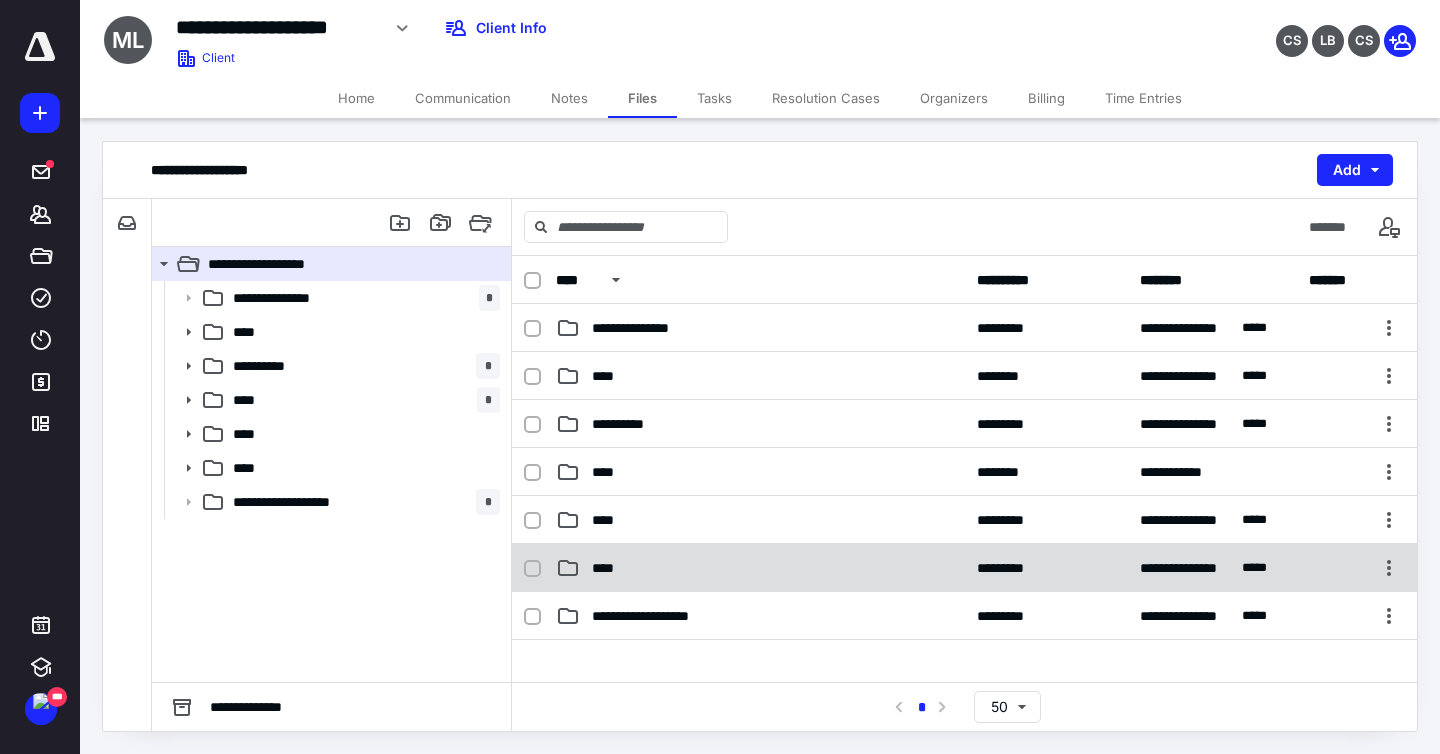 click on "****" at bounding box center (760, 568) 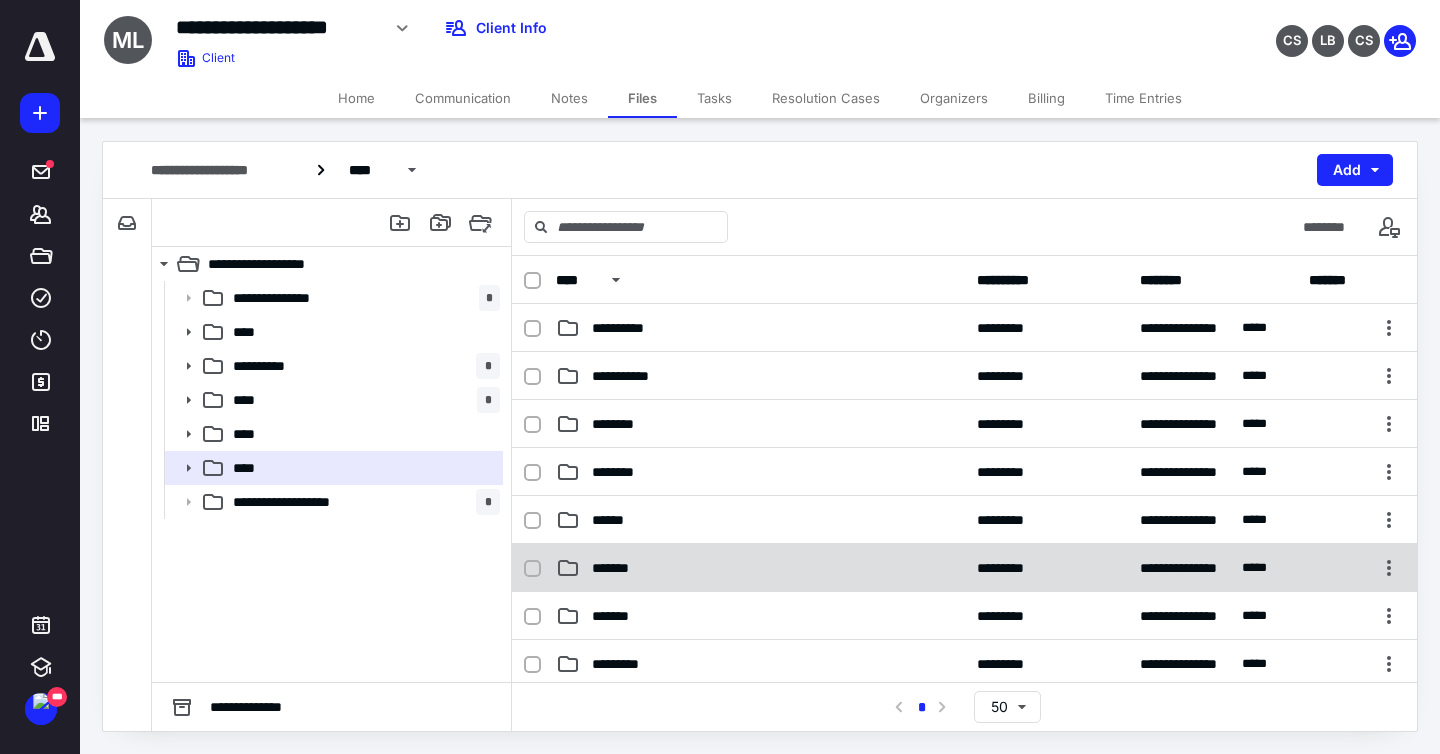 click on "*******" at bounding box center [760, 568] 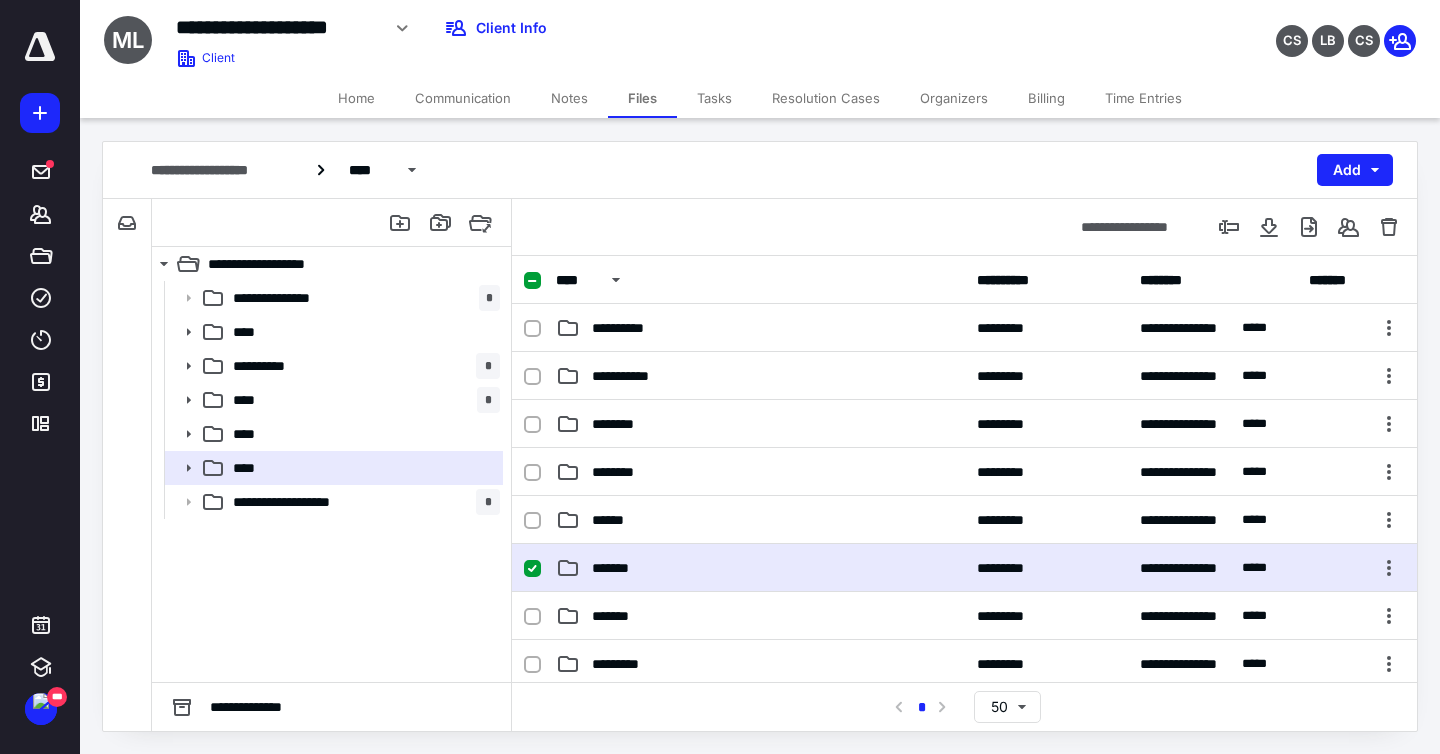 click on "*******" at bounding box center (760, 568) 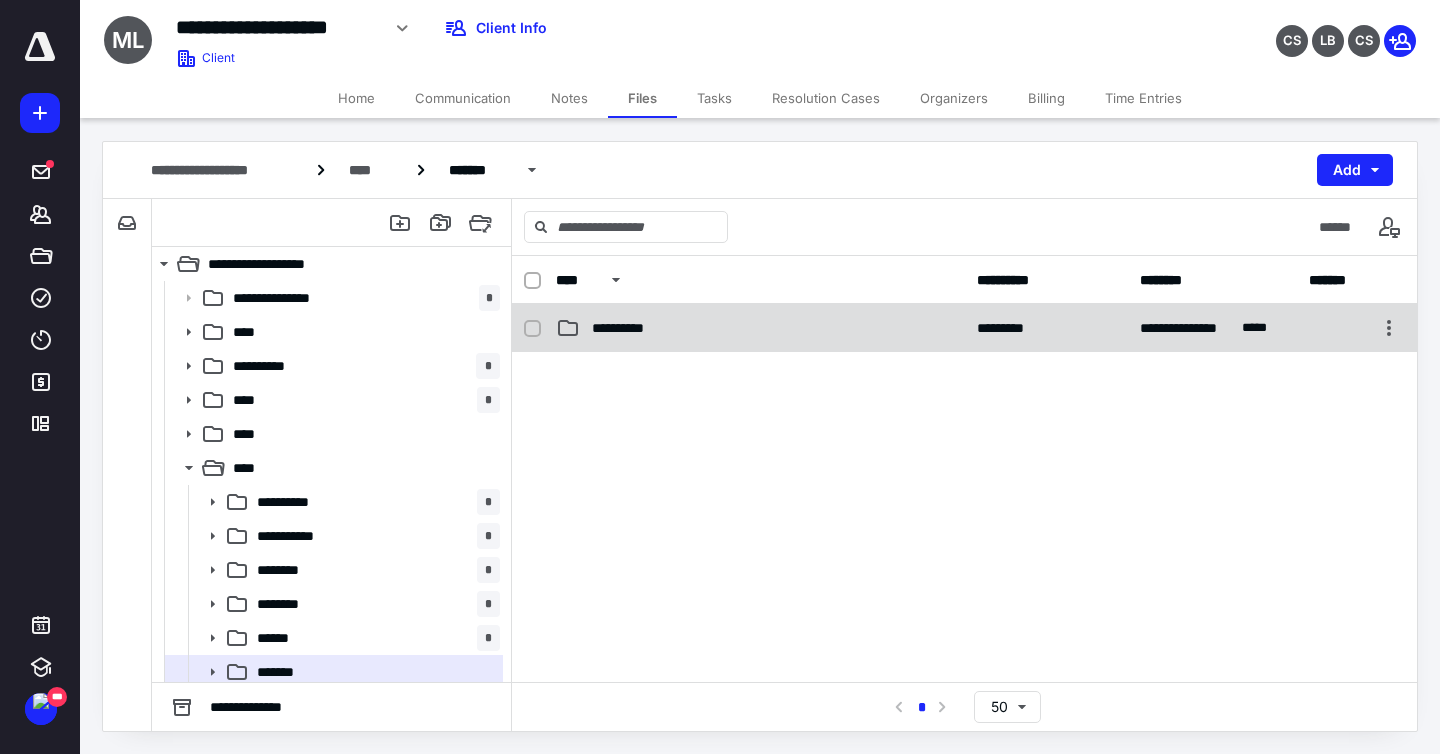 click on "**********" at bounding box center (964, 328) 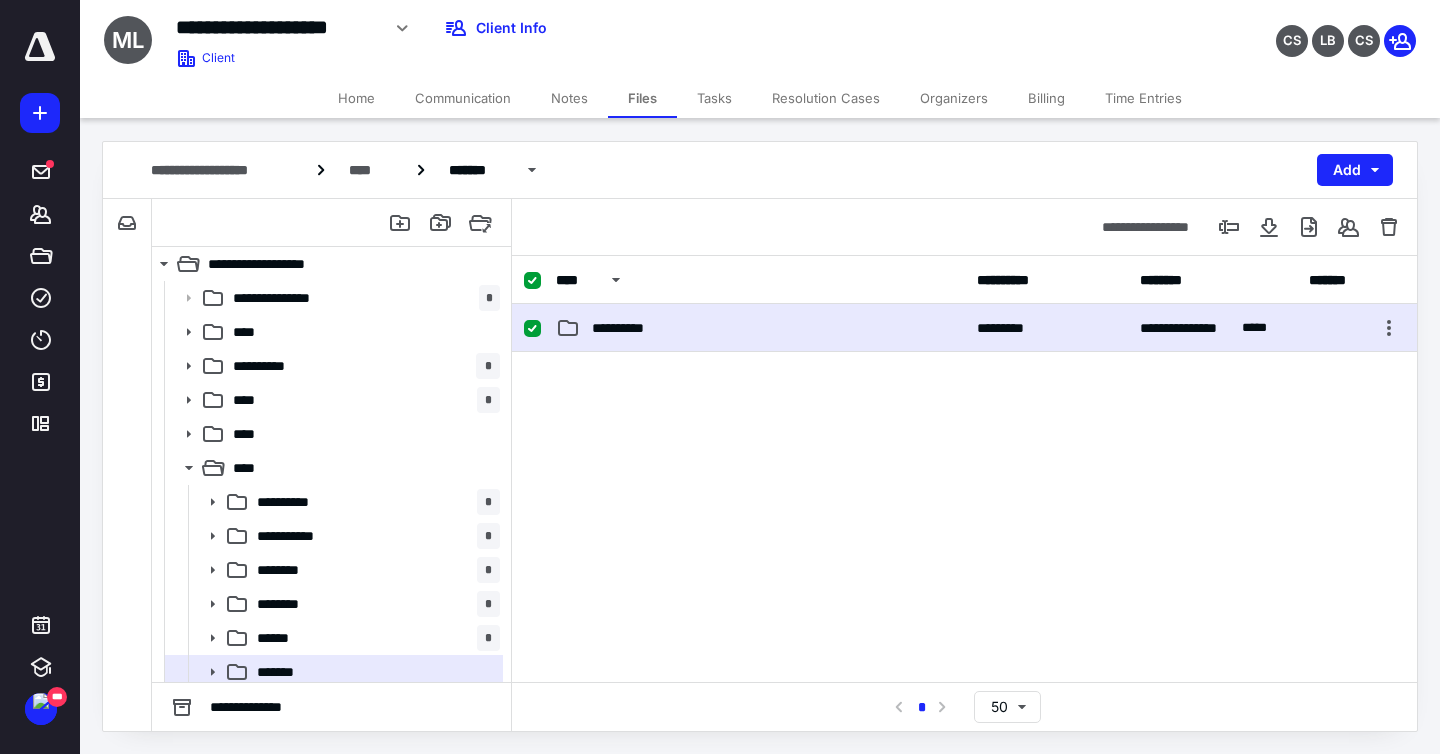 click on "**********" at bounding box center (964, 328) 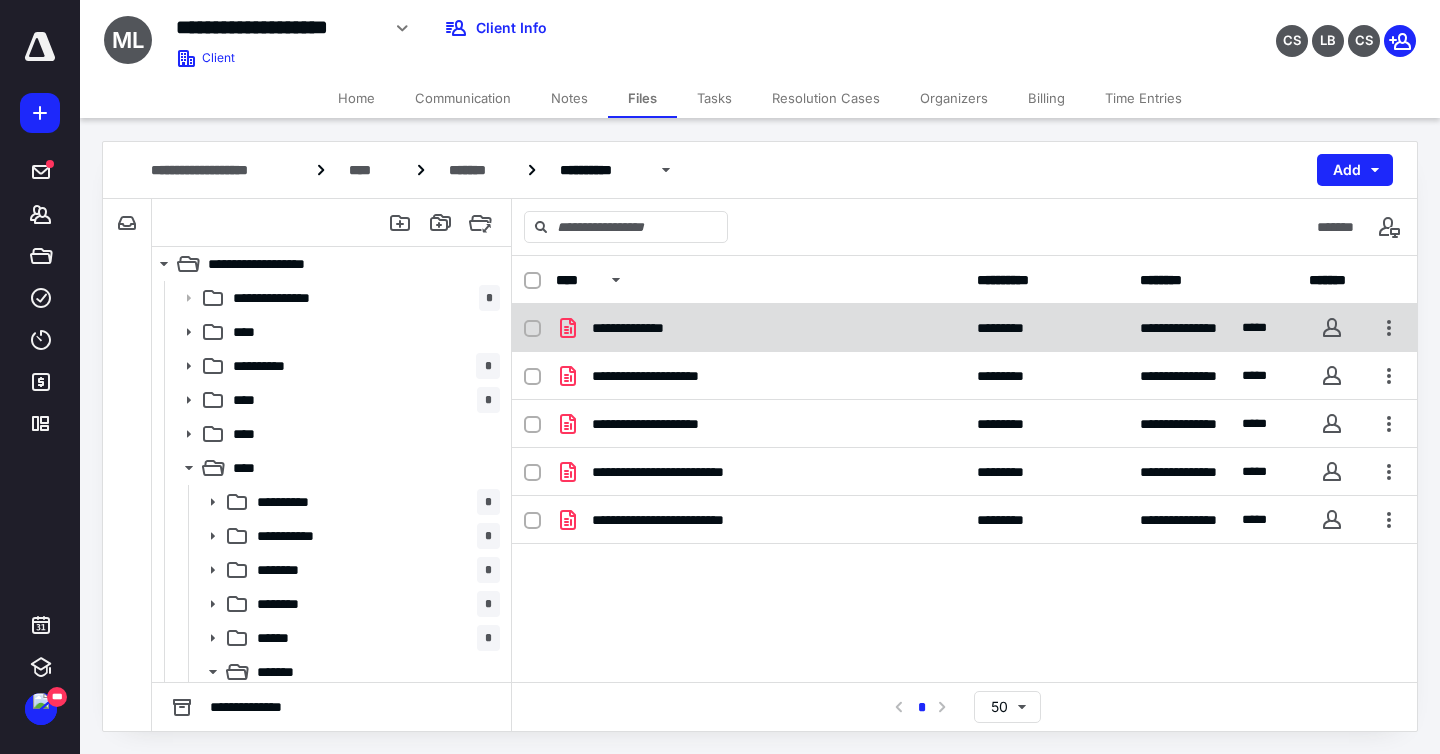 click on "**********" at bounding box center (964, 328) 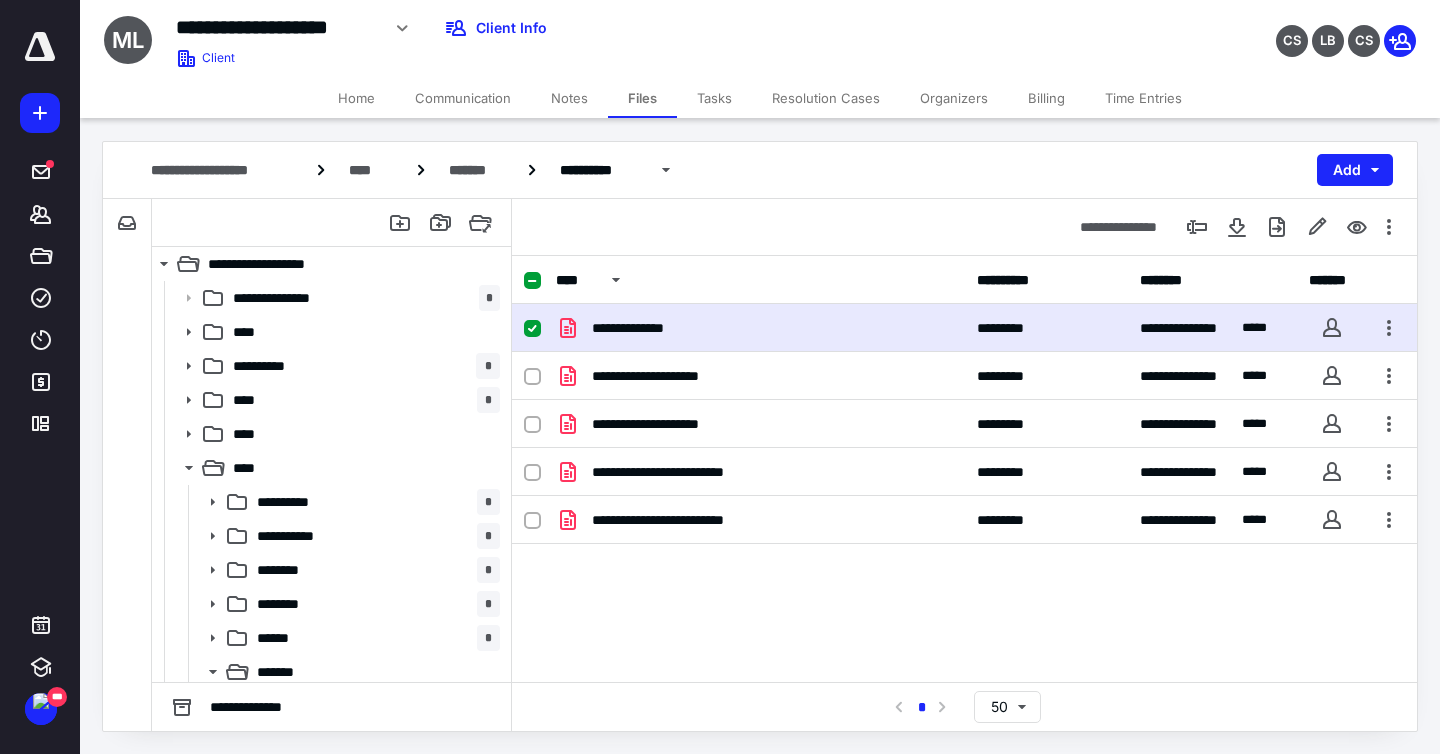 click on "**********" at bounding box center (964, 328) 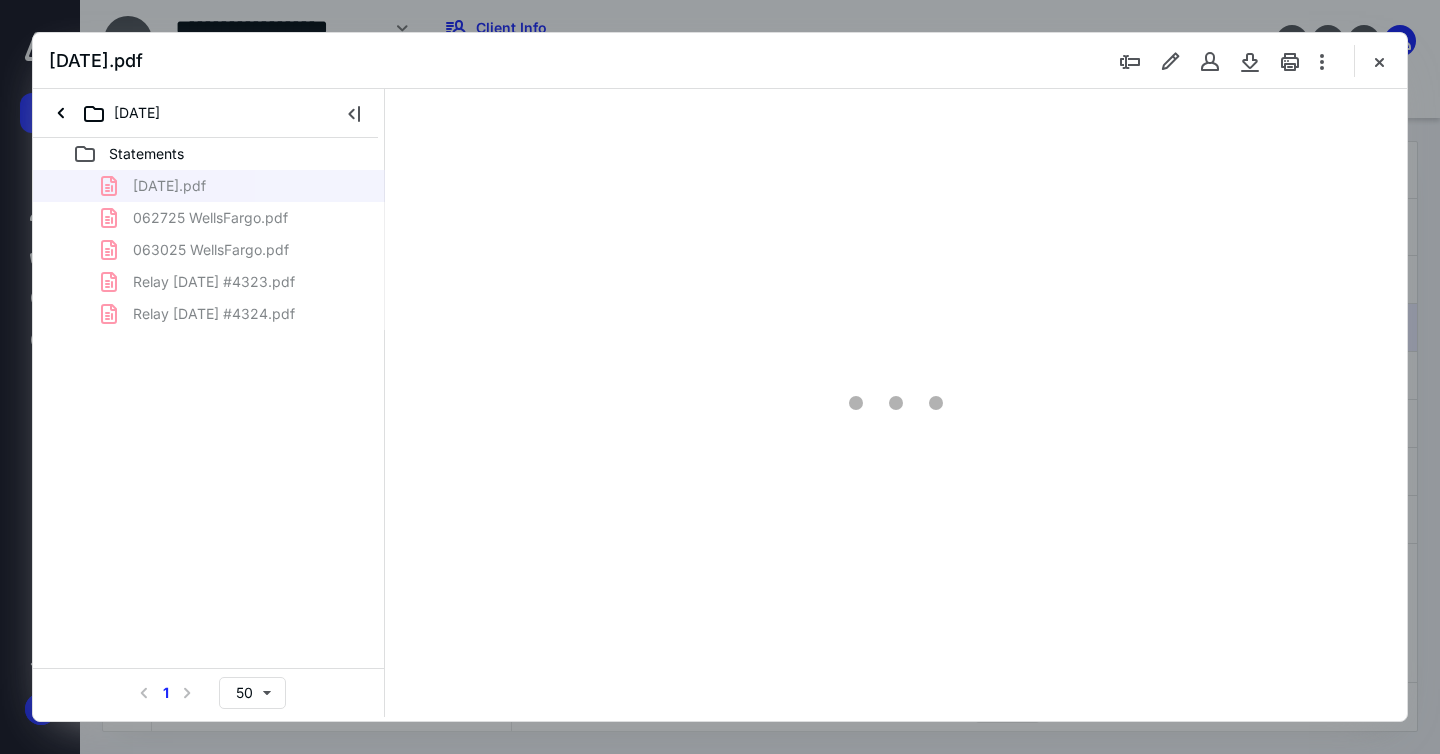 scroll, scrollTop: 0, scrollLeft: 0, axis: both 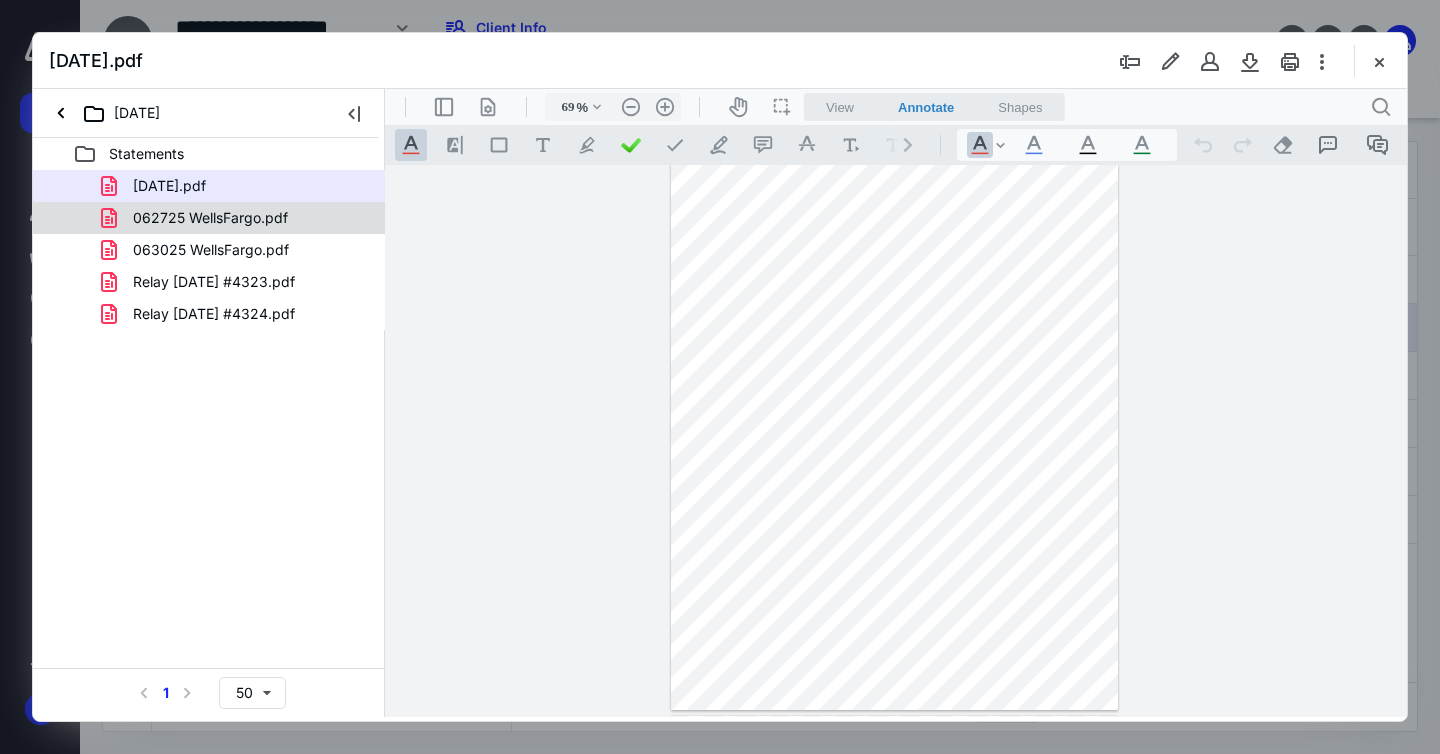 click on "062725 WellsFargo.pdf" at bounding box center [210, 218] 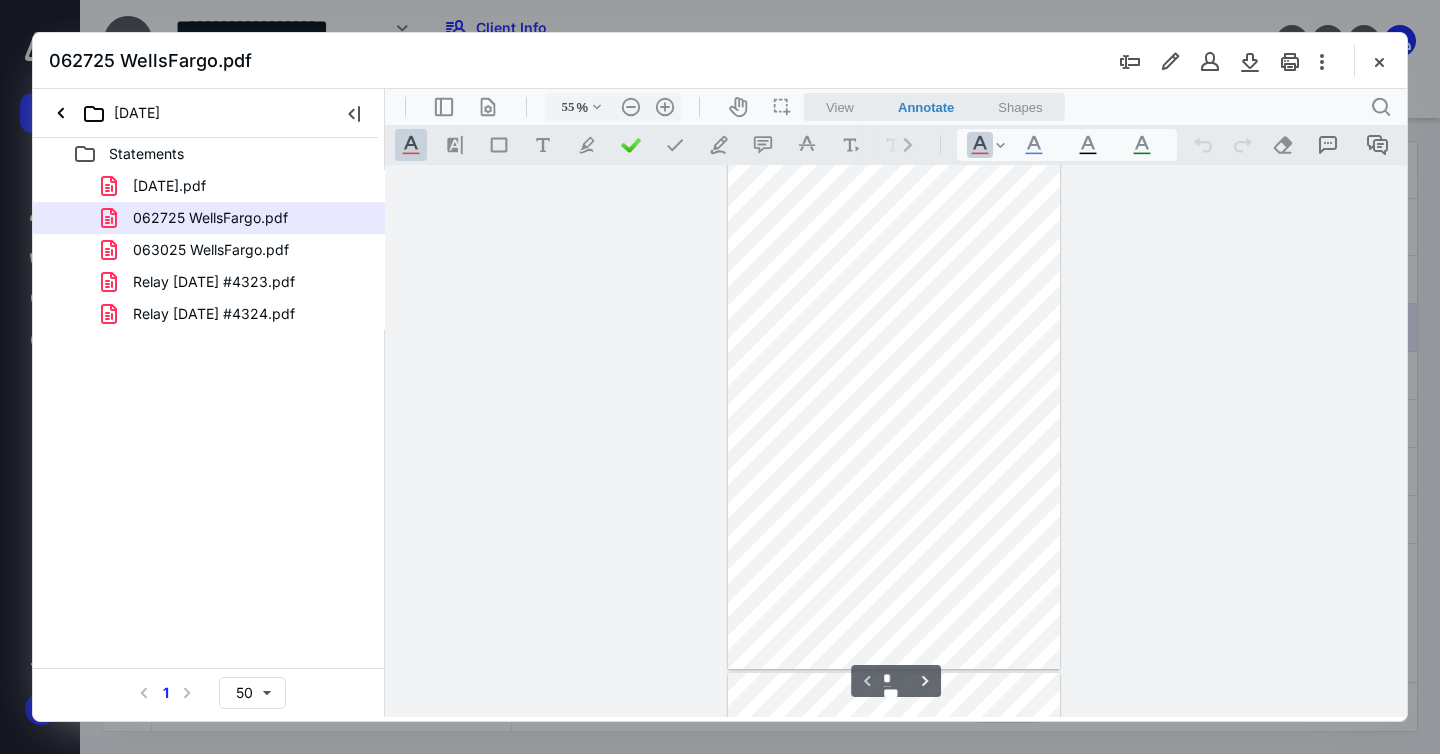 scroll, scrollTop: 0, scrollLeft: 0, axis: both 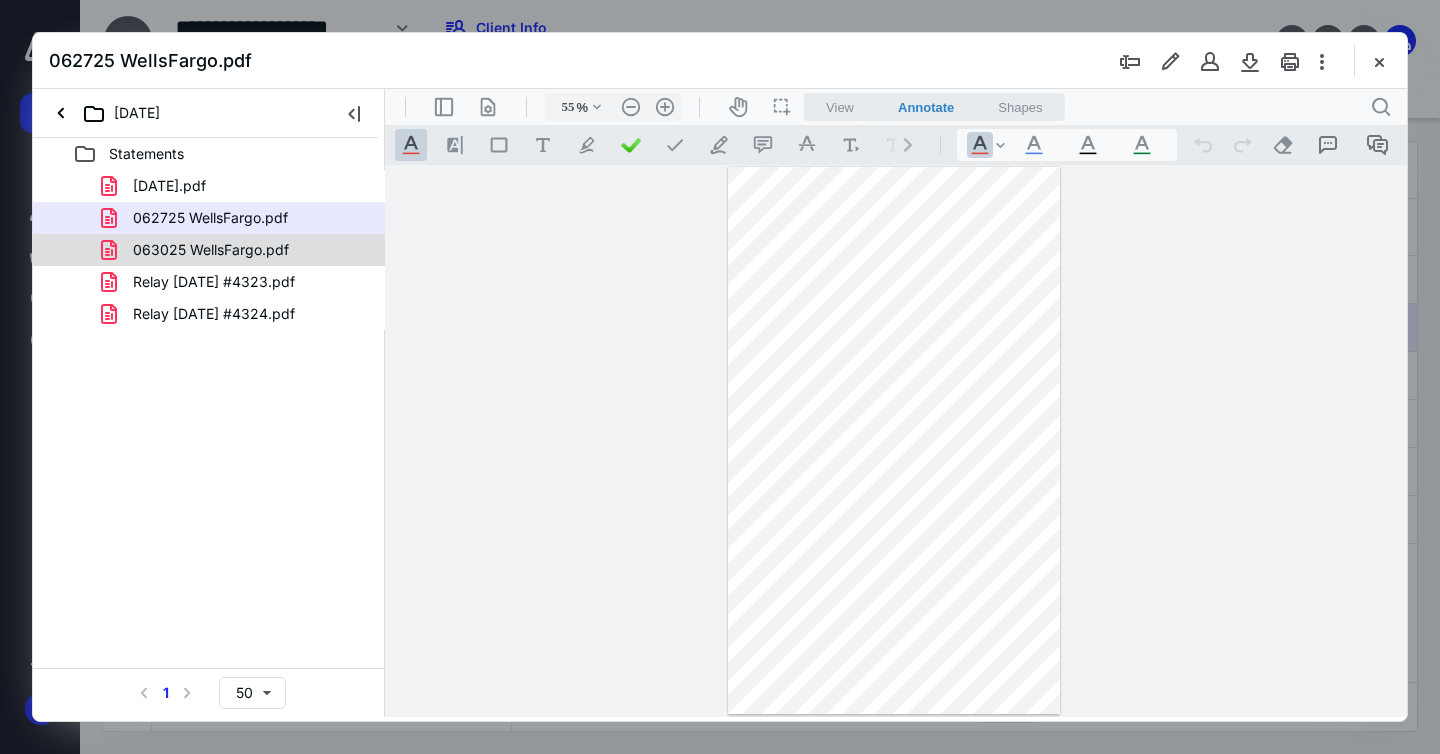 click on "063025 WellsFargo.pdf" at bounding box center [211, 250] 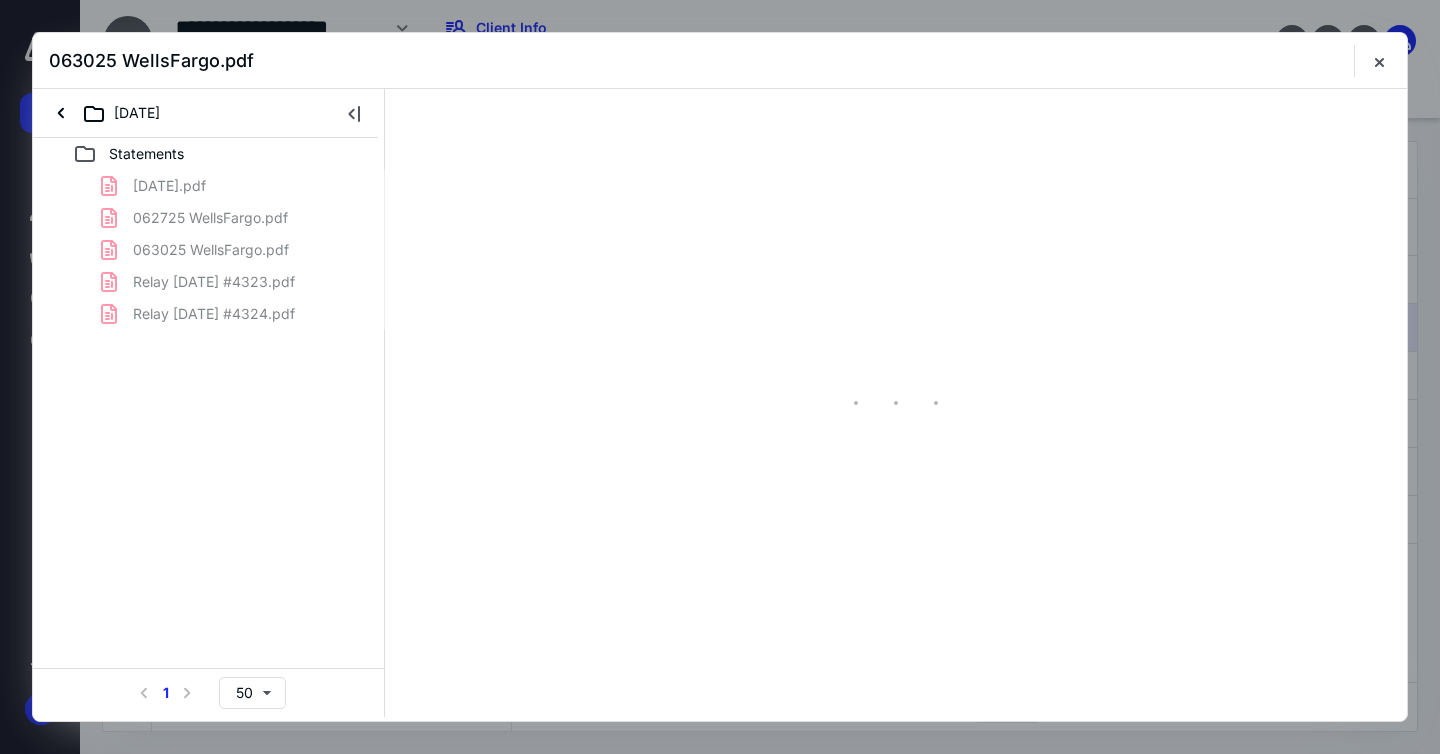 click on "[DATE].pdf 062725 WellsFargo.pdf 063025 WellsFargo.pdf Relay [DATE] #4323.pdf Relay [DATE] #4324.pdf" at bounding box center [209, 250] 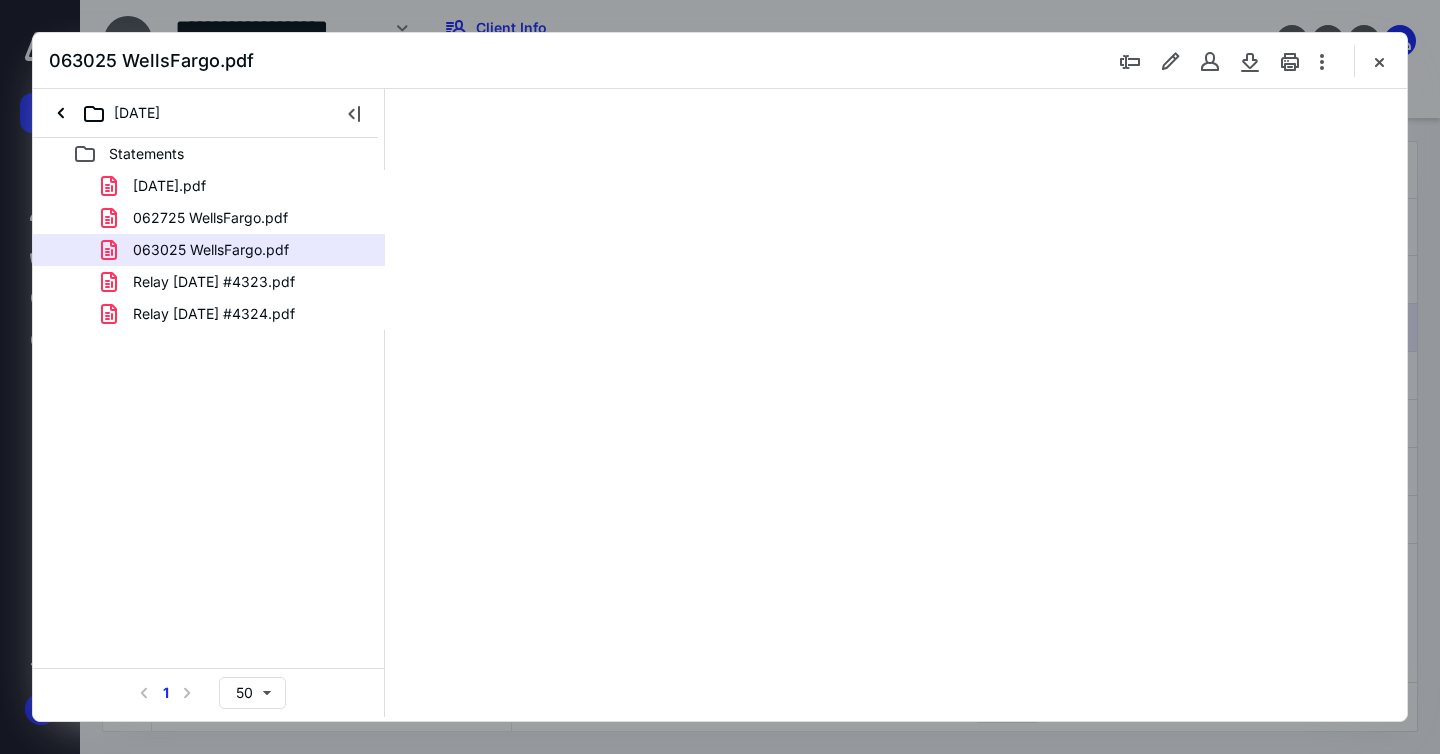 type on "69" 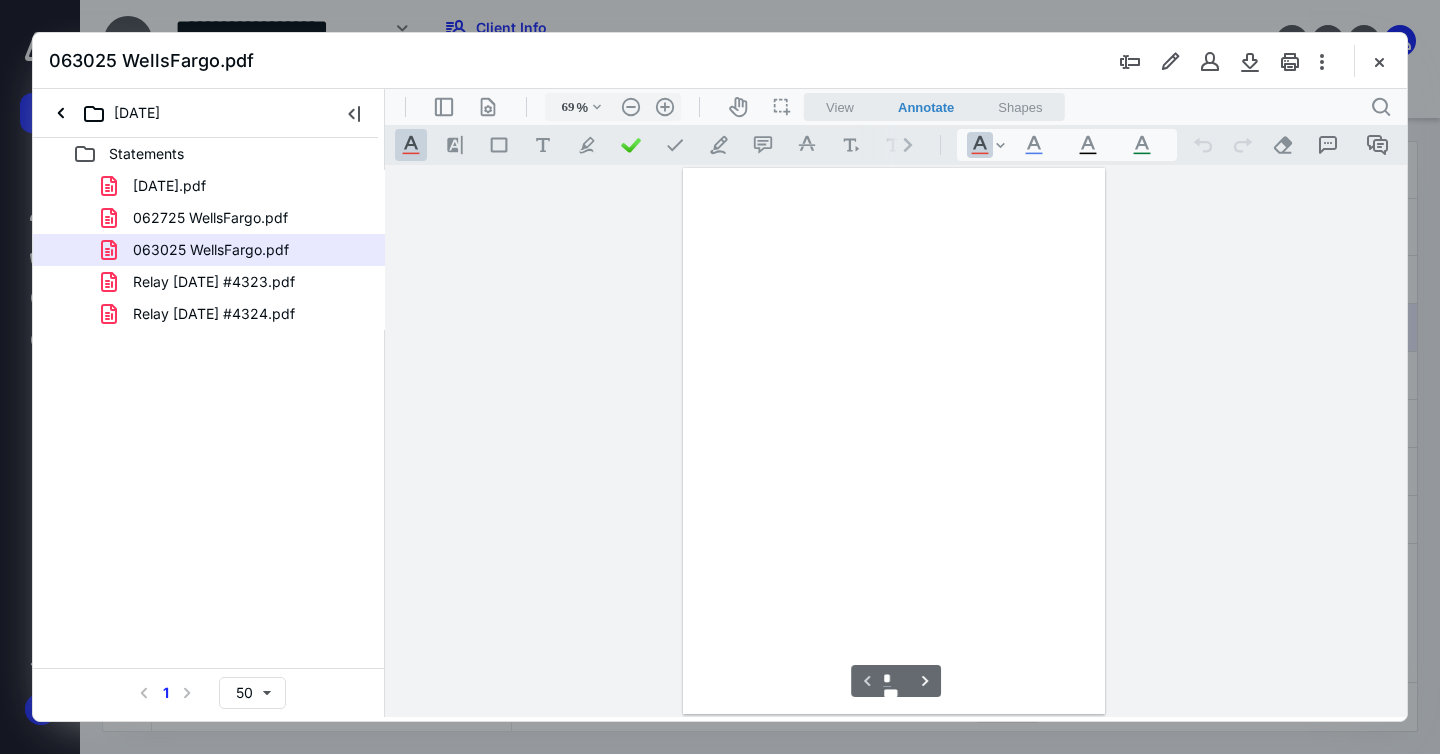 scroll, scrollTop: 79, scrollLeft: 0, axis: vertical 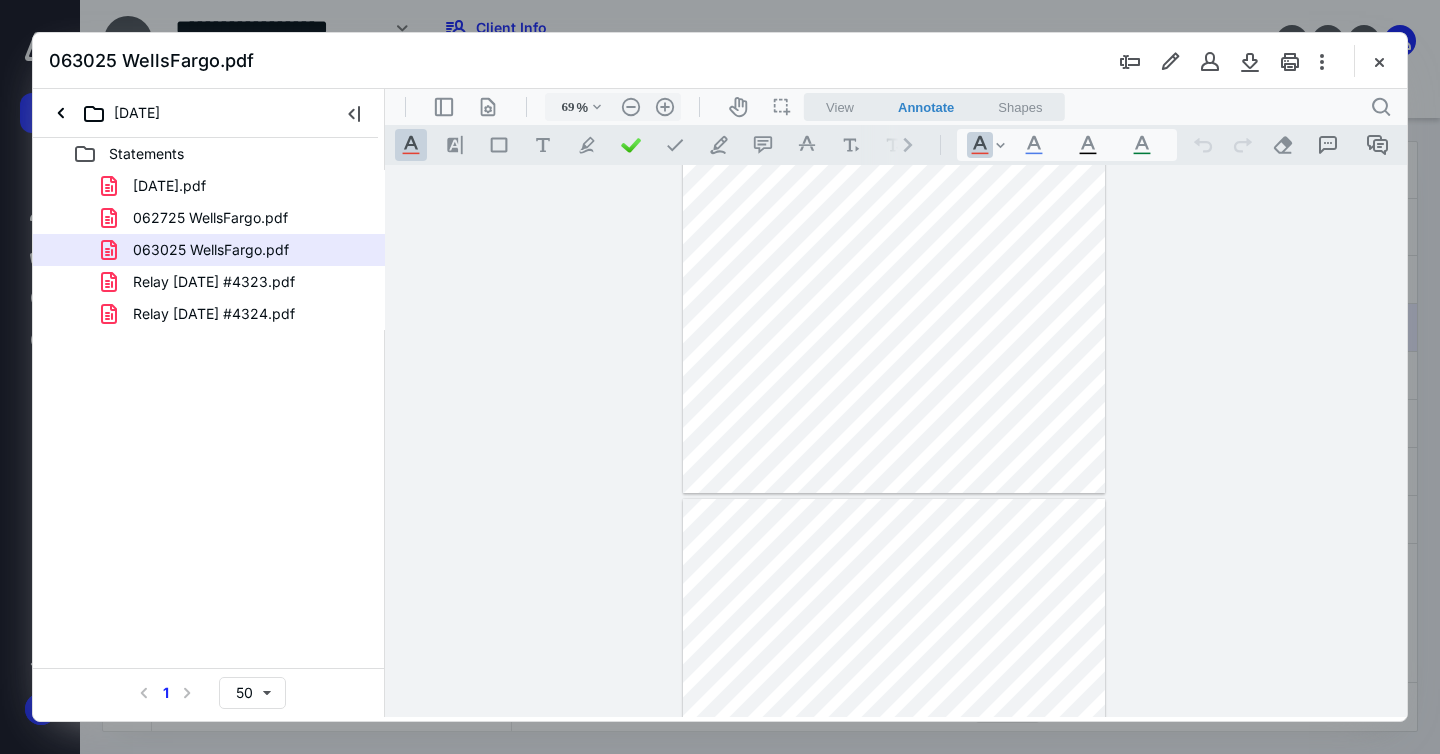 type on "*" 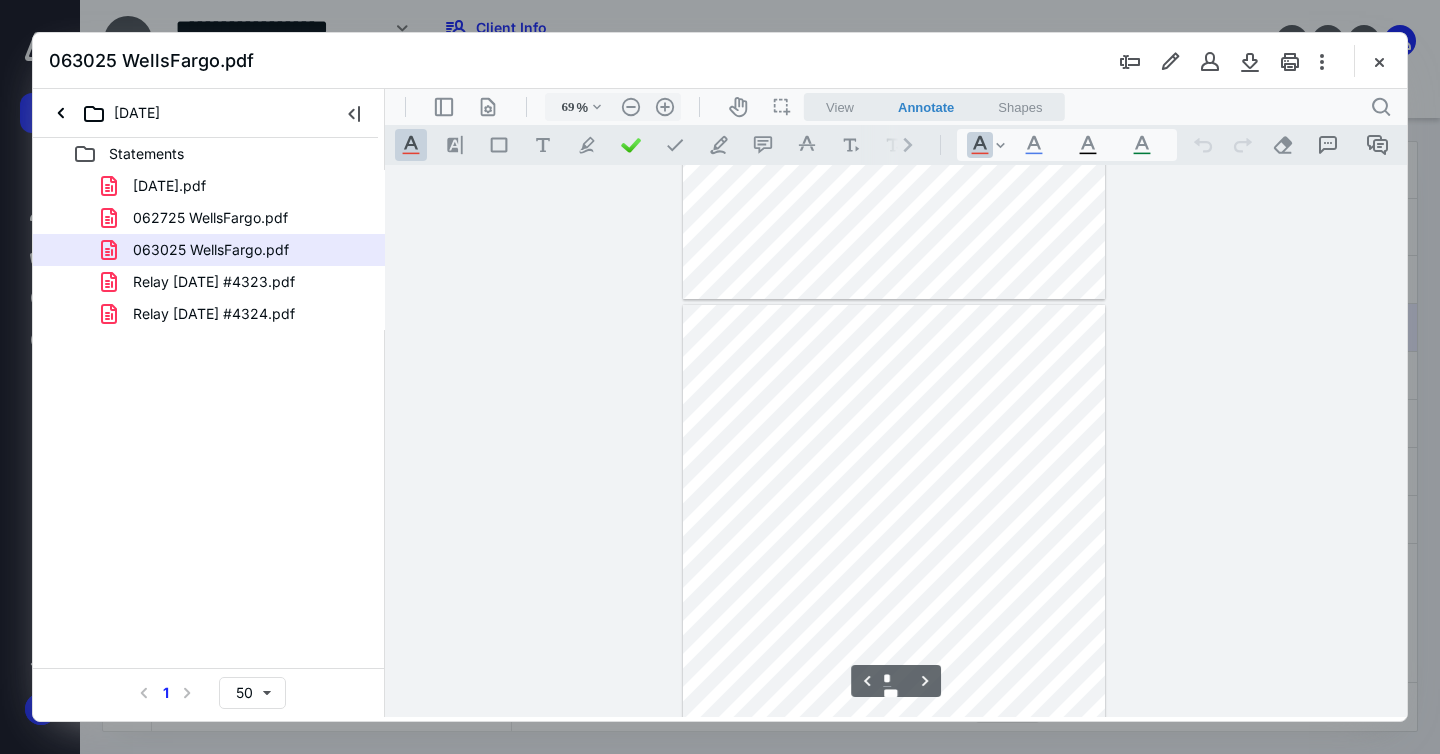 scroll, scrollTop: 429, scrollLeft: 0, axis: vertical 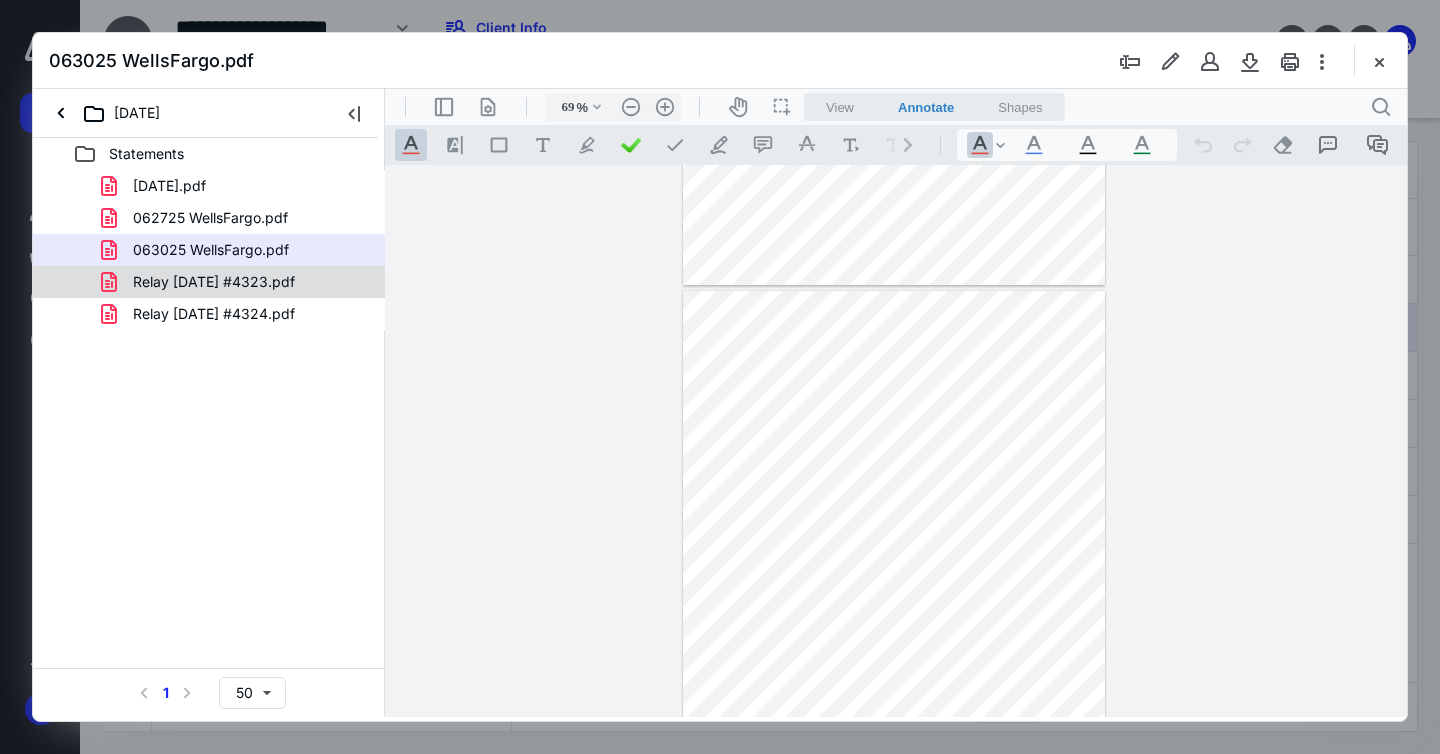 click on "Relay [DATE] #4323.pdf" at bounding box center [202, 282] 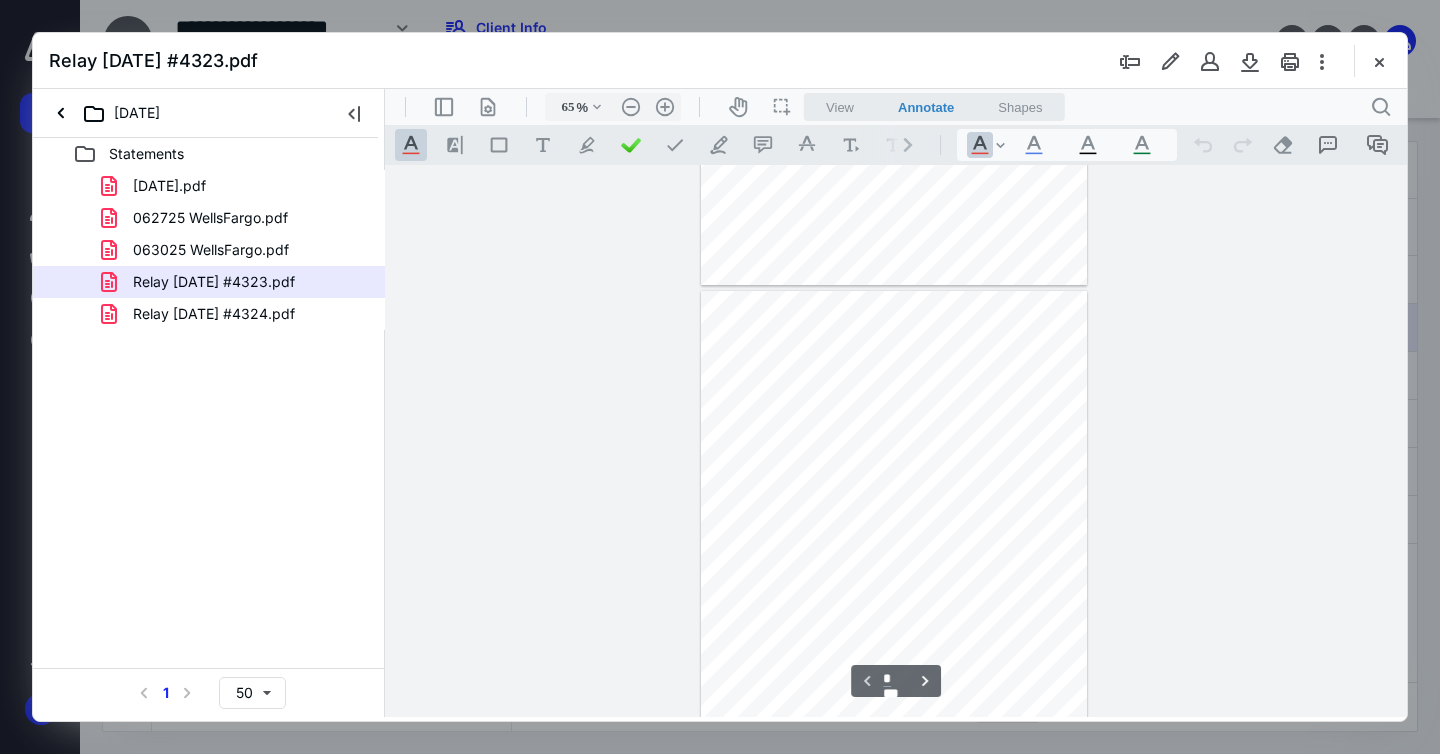 scroll, scrollTop: 0, scrollLeft: 0, axis: both 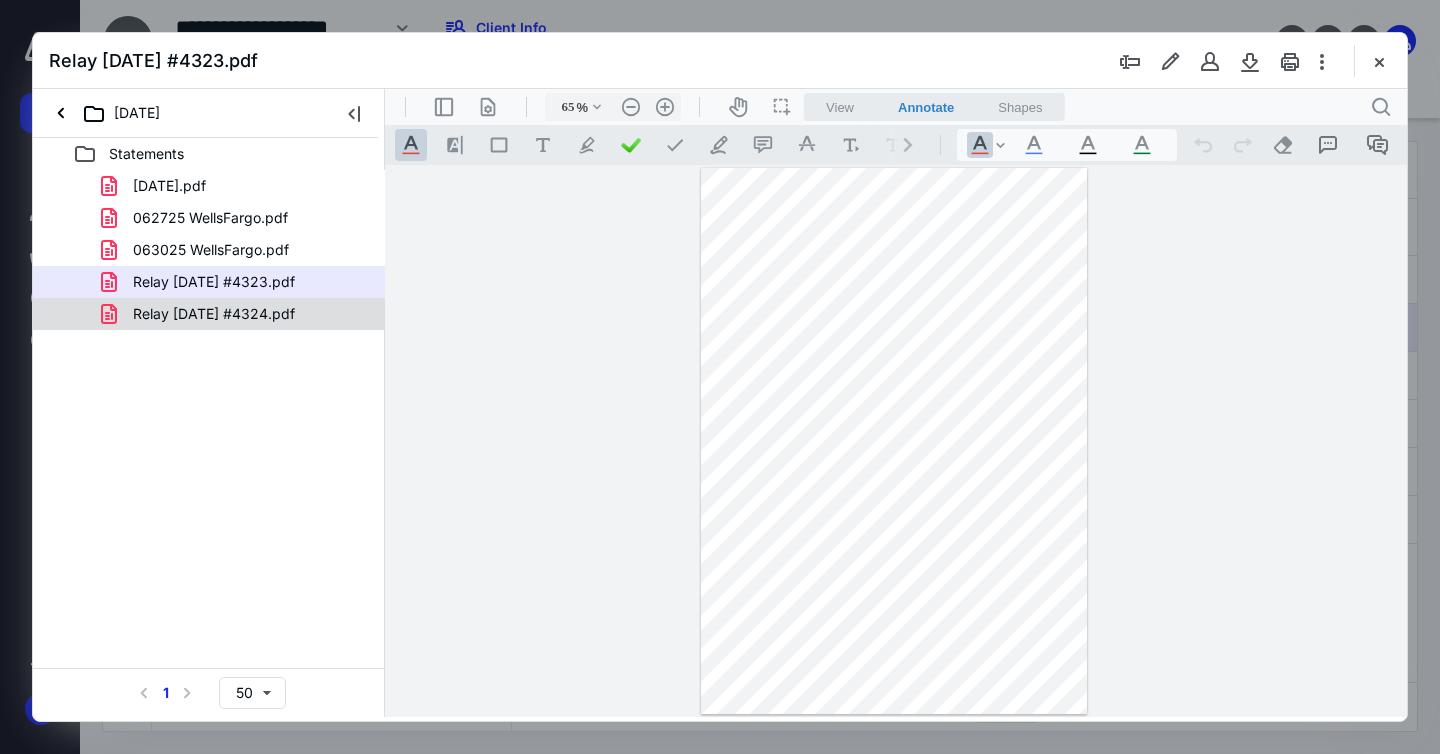 click on "Relay [DATE] #4324.pdf" at bounding box center (214, 314) 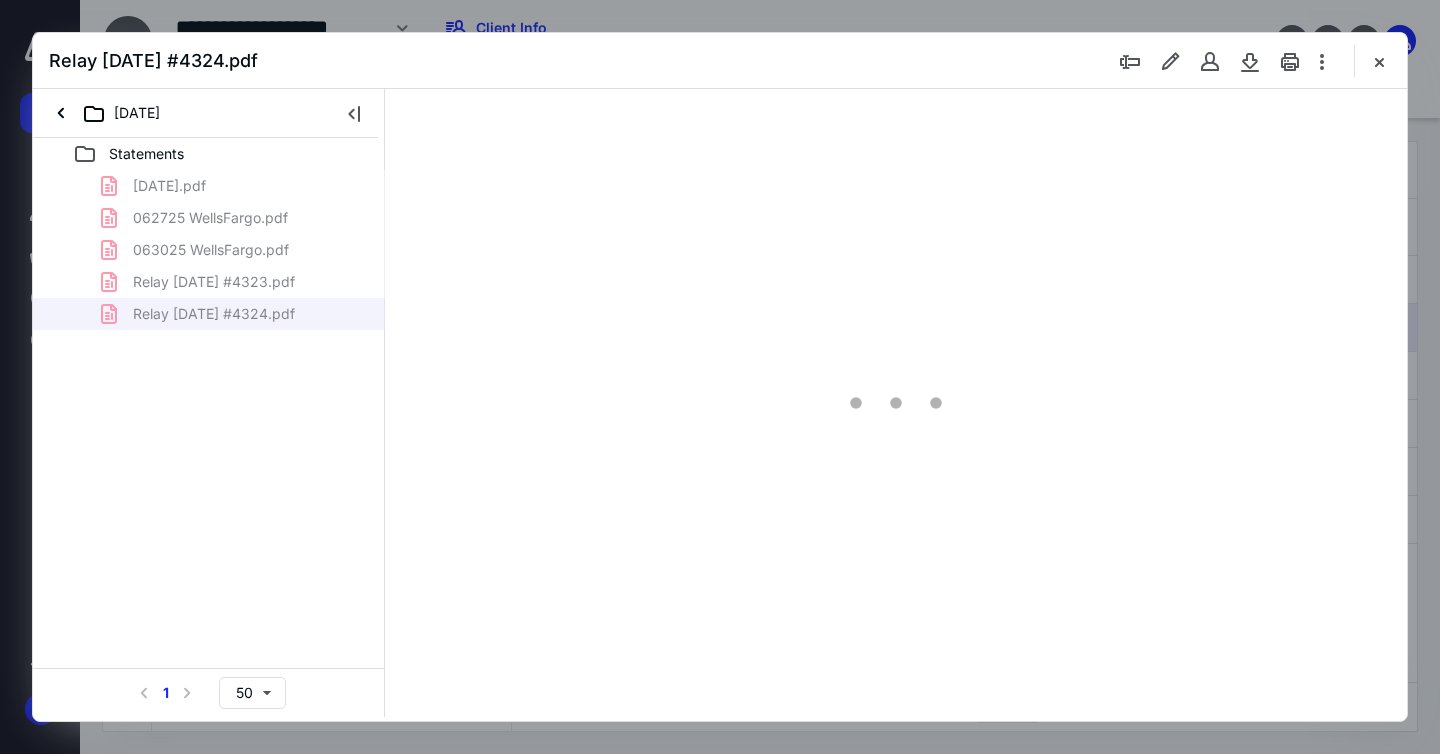 type on "65" 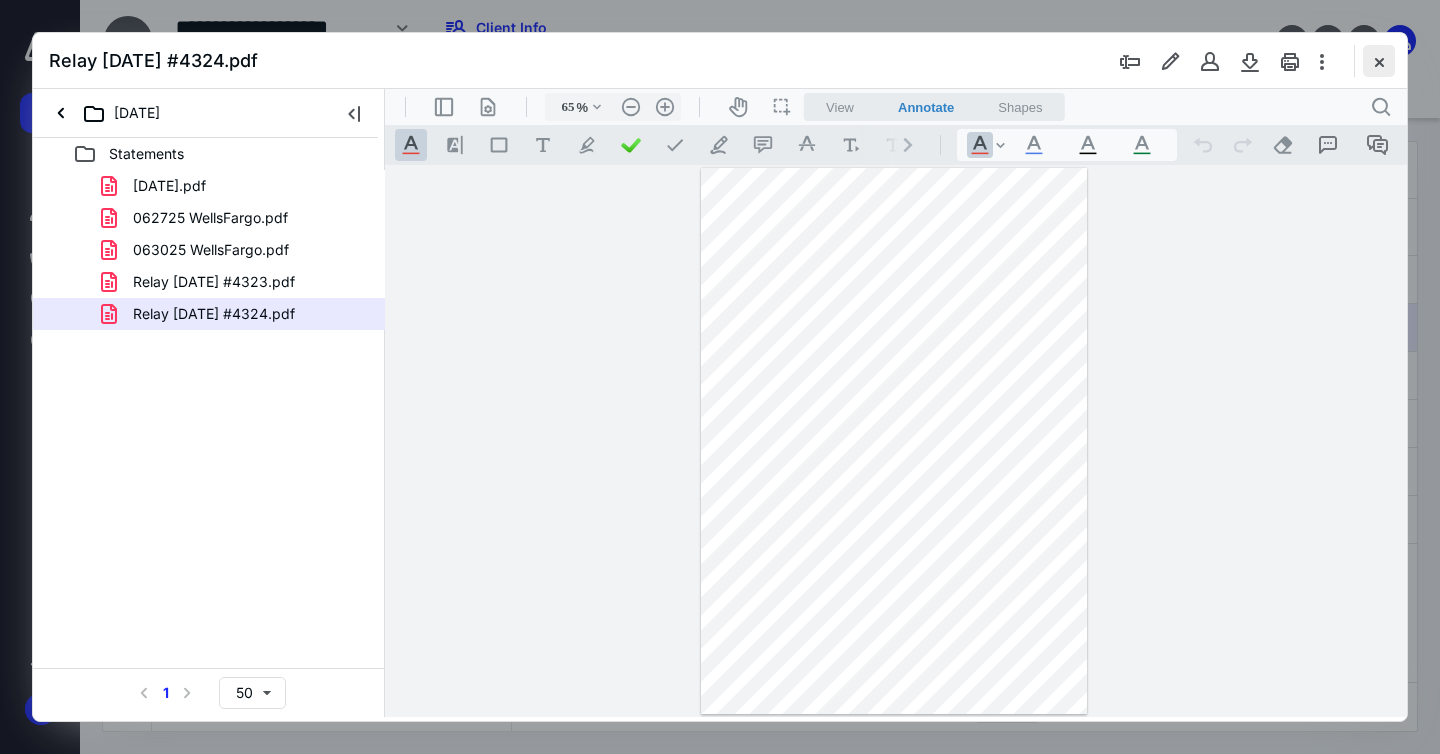 click at bounding box center (1379, 61) 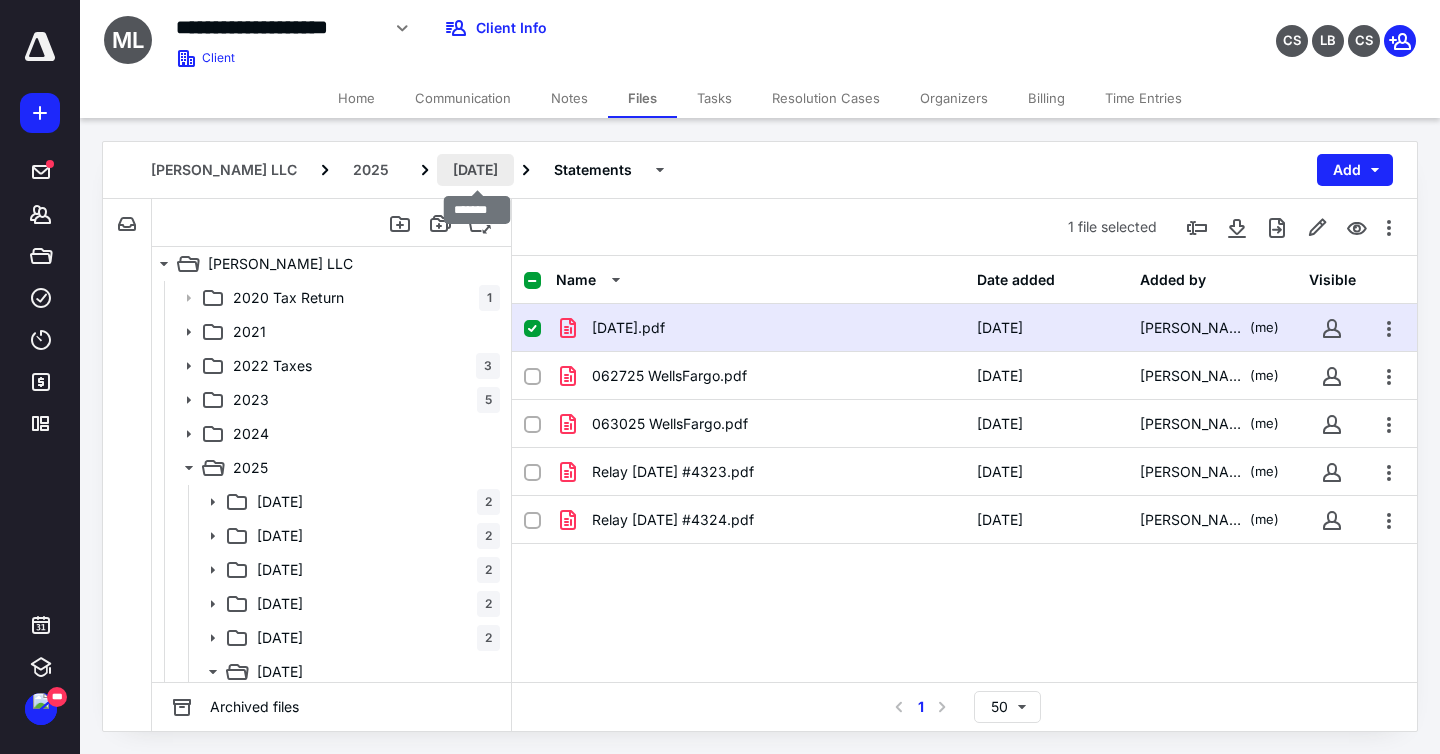 click on "[DATE]" at bounding box center (475, 170) 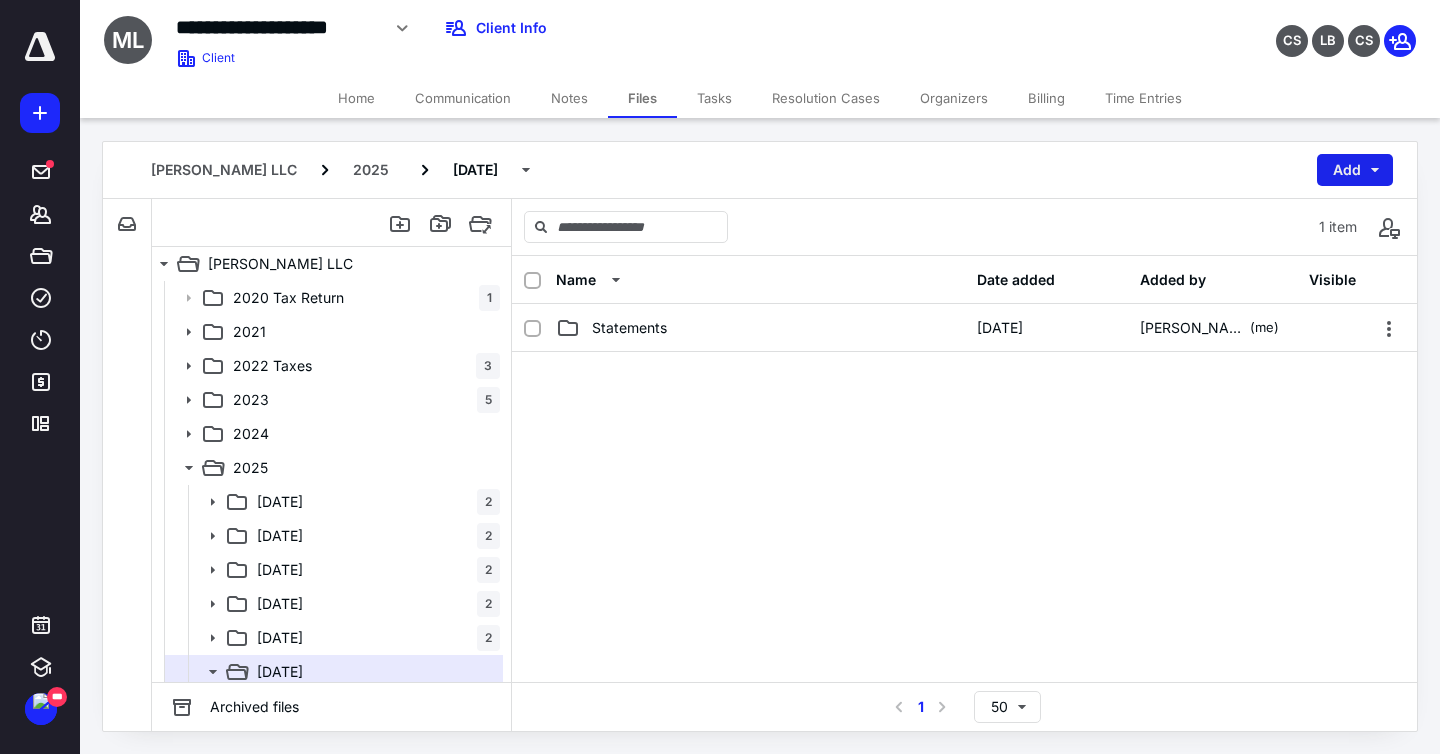 click on "Add" at bounding box center (1355, 170) 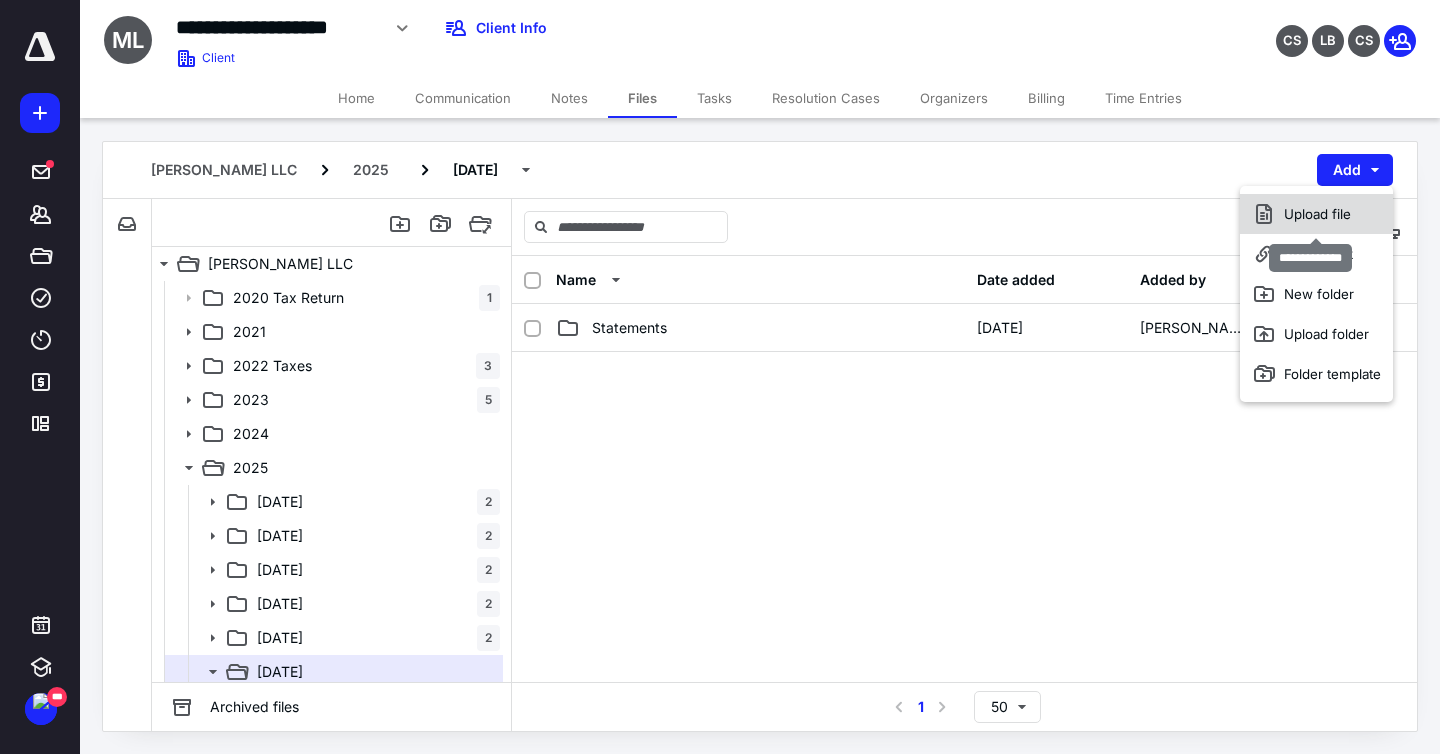 click on "Upload file" at bounding box center [1316, 214] 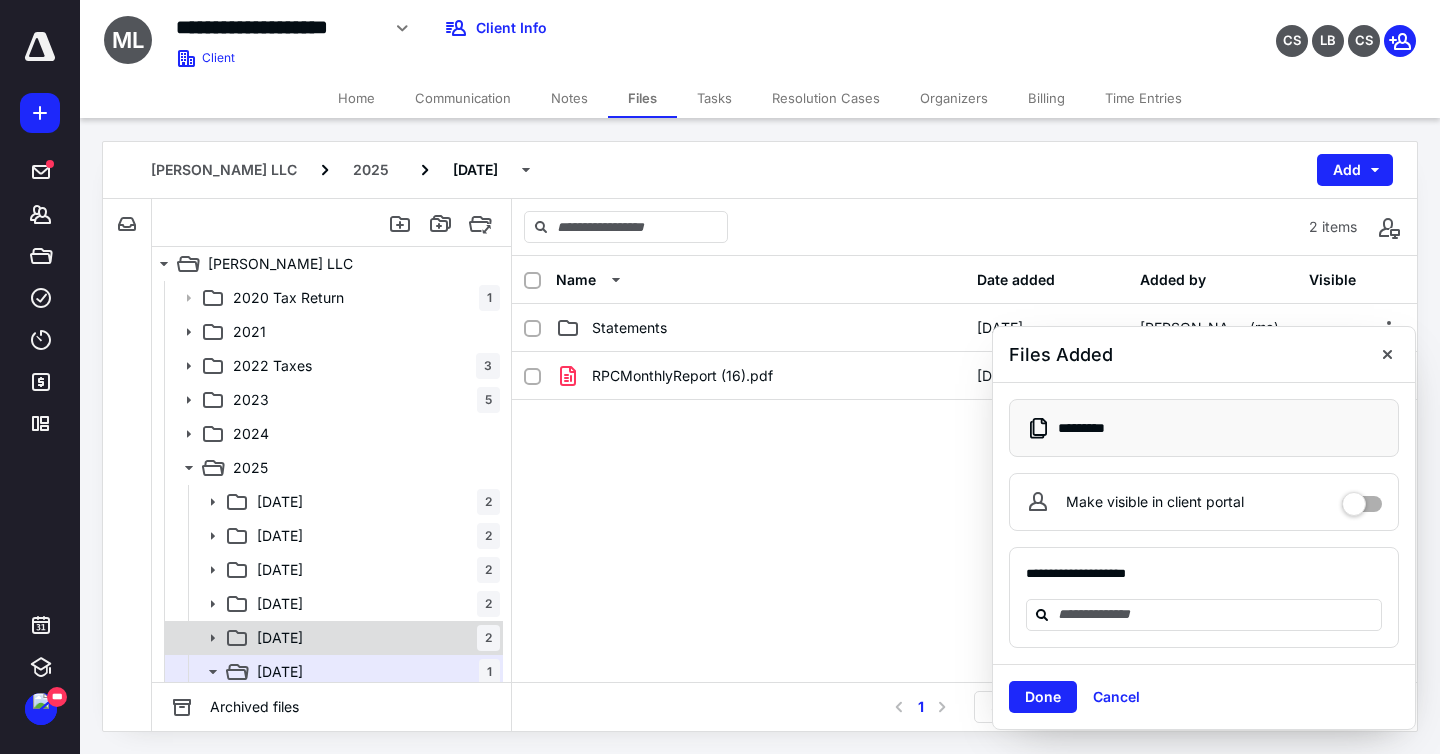 click on "[DATE] 2" at bounding box center [374, 638] 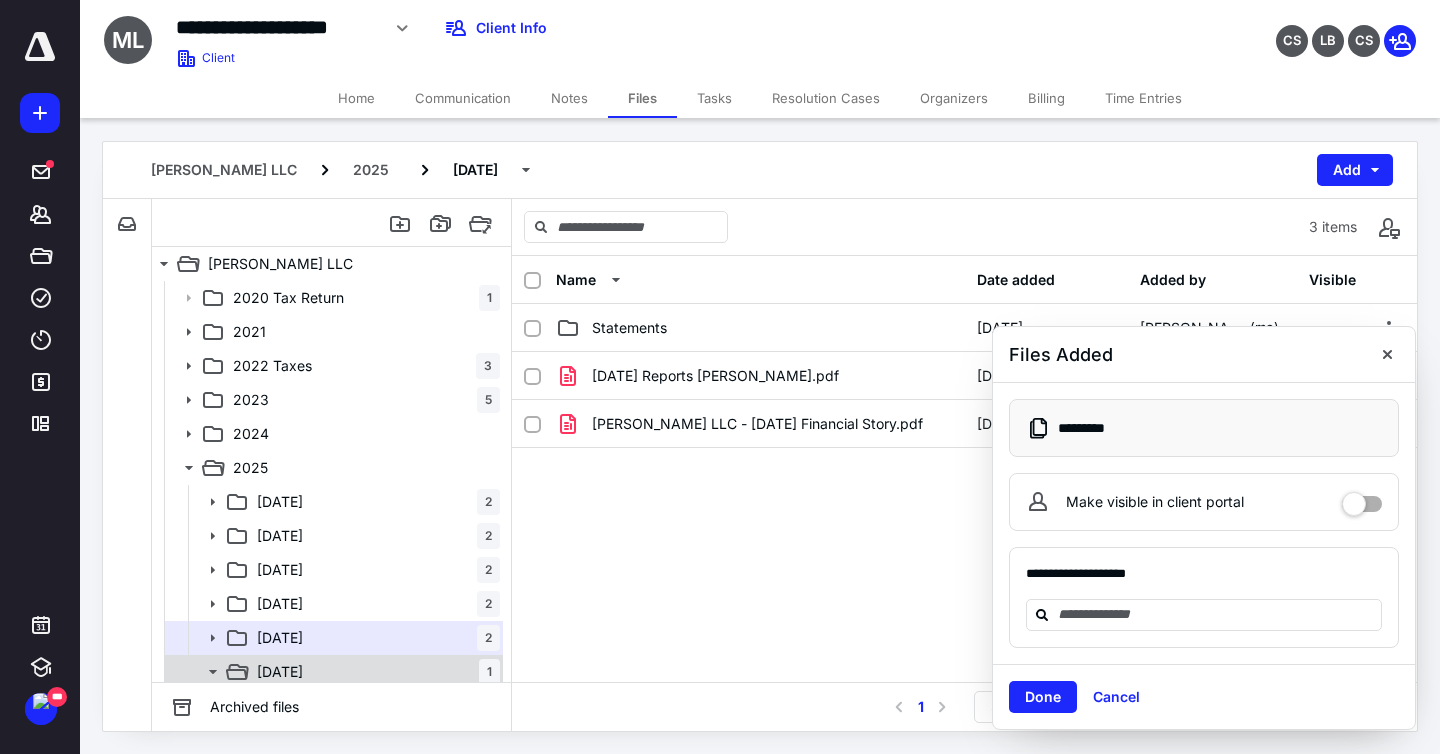 click on "[DATE] 1" at bounding box center (374, 672) 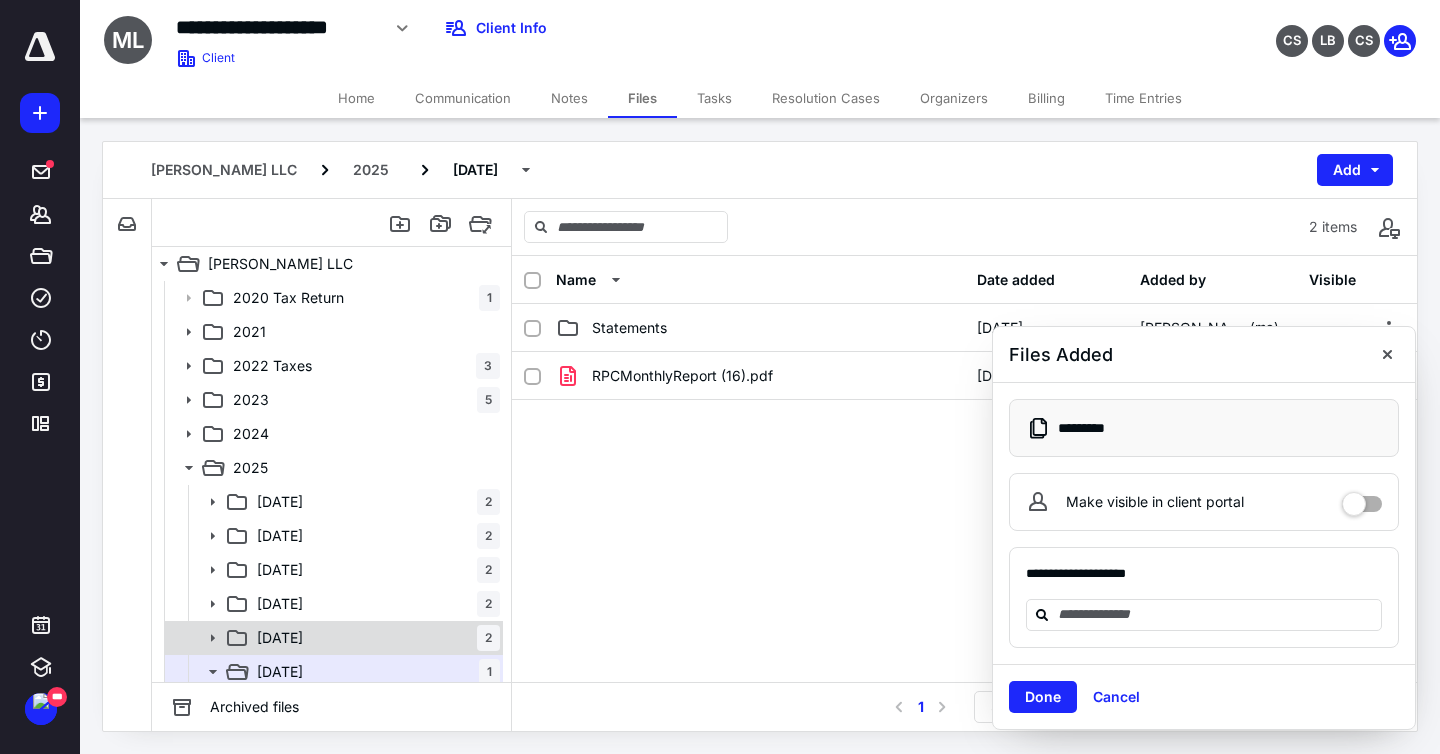 click on "[DATE] 2" at bounding box center [374, 638] 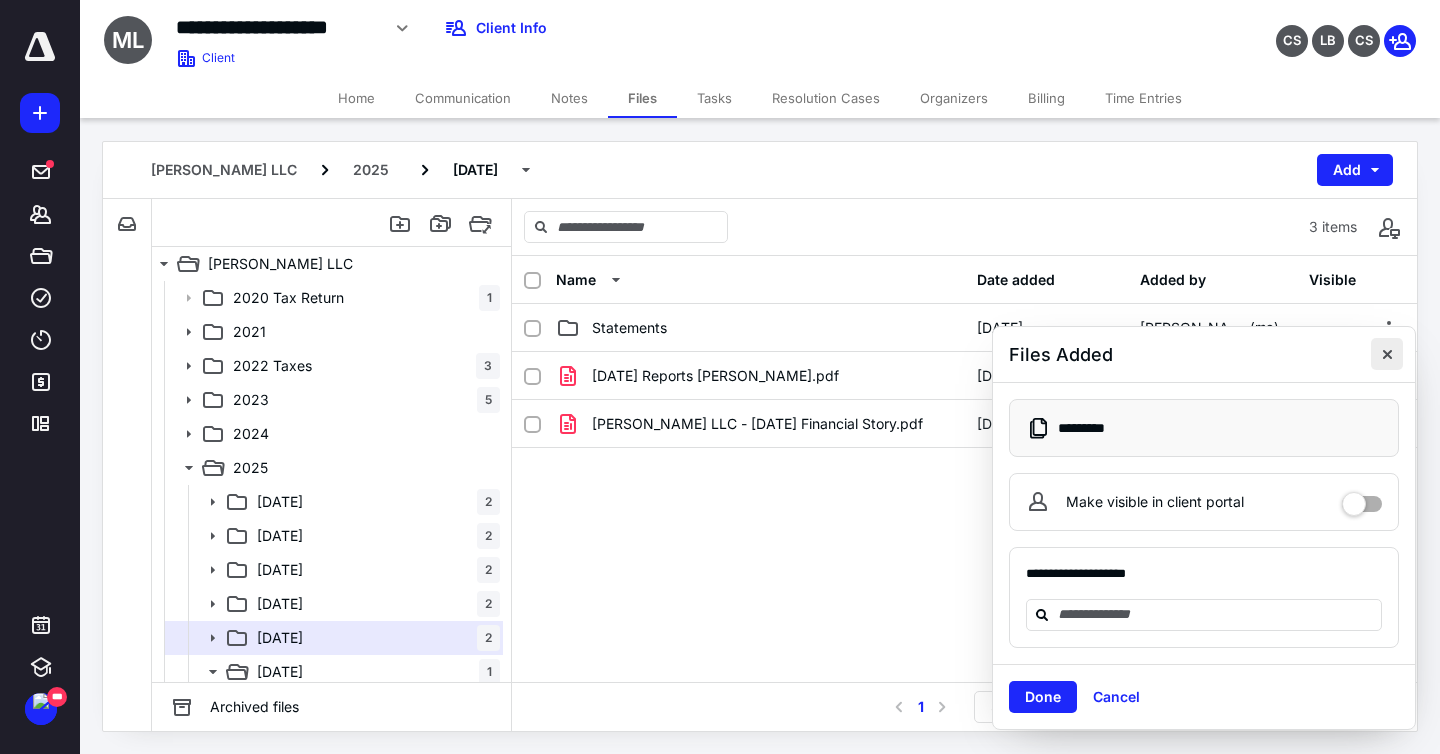 click at bounding box center [1387, 354] 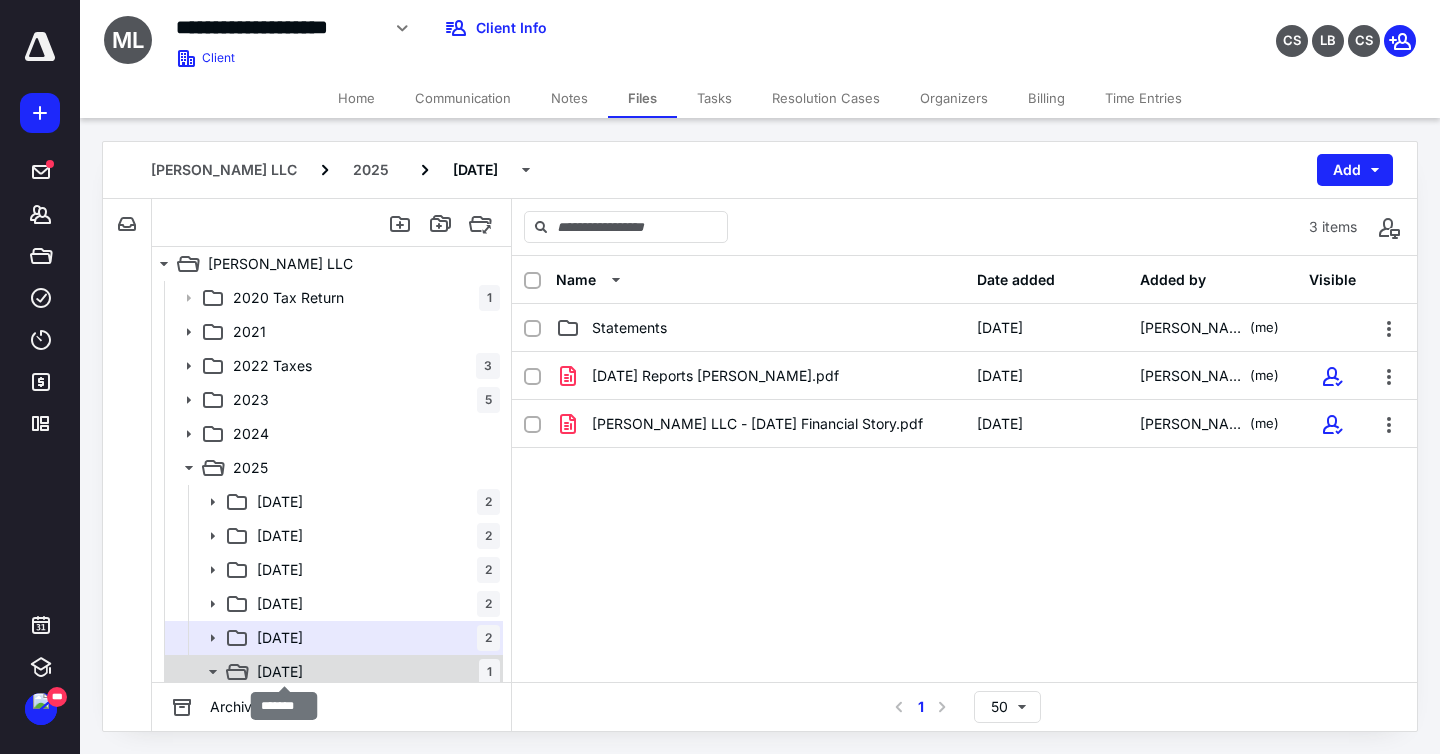 click on "[DATE]" at bounding box center (280, 672) 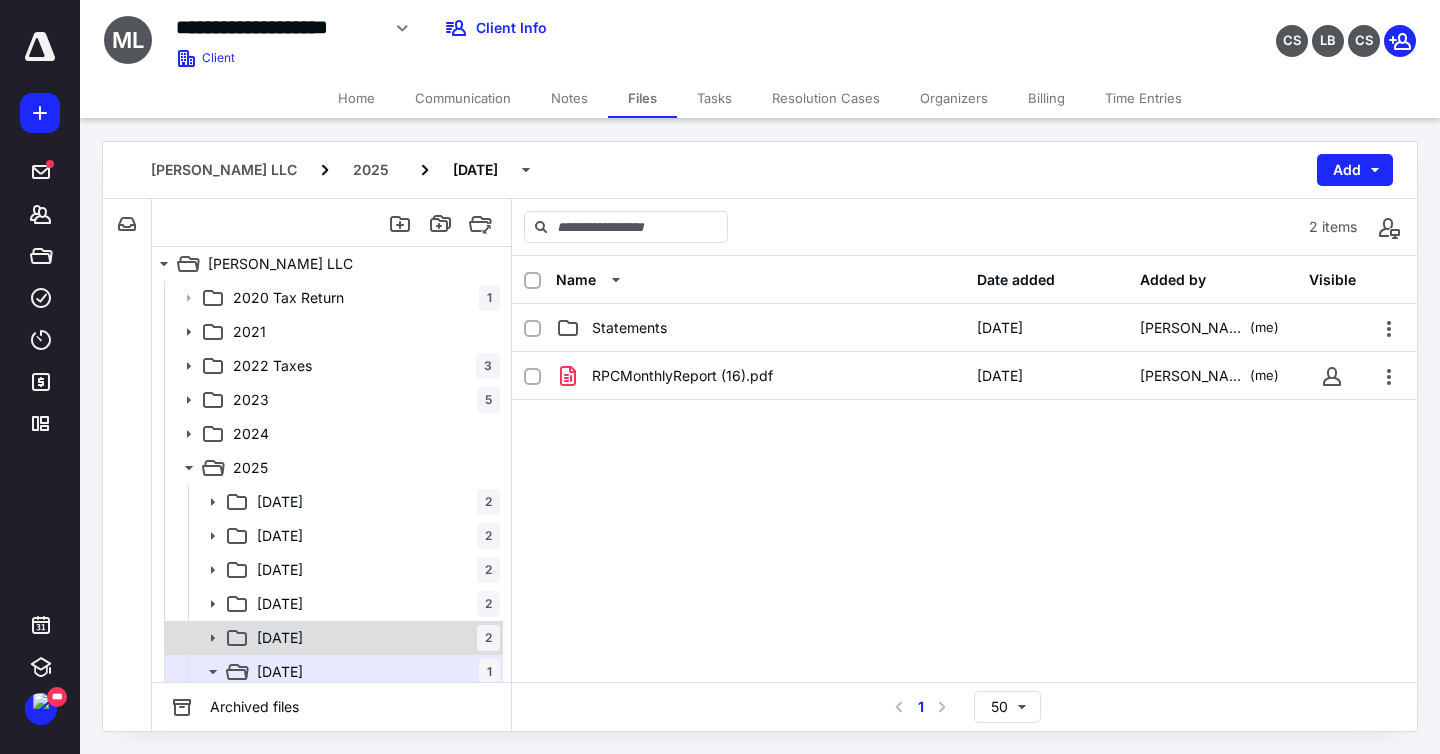 click on "[DATE] 2" at bounding box center [374, 638] 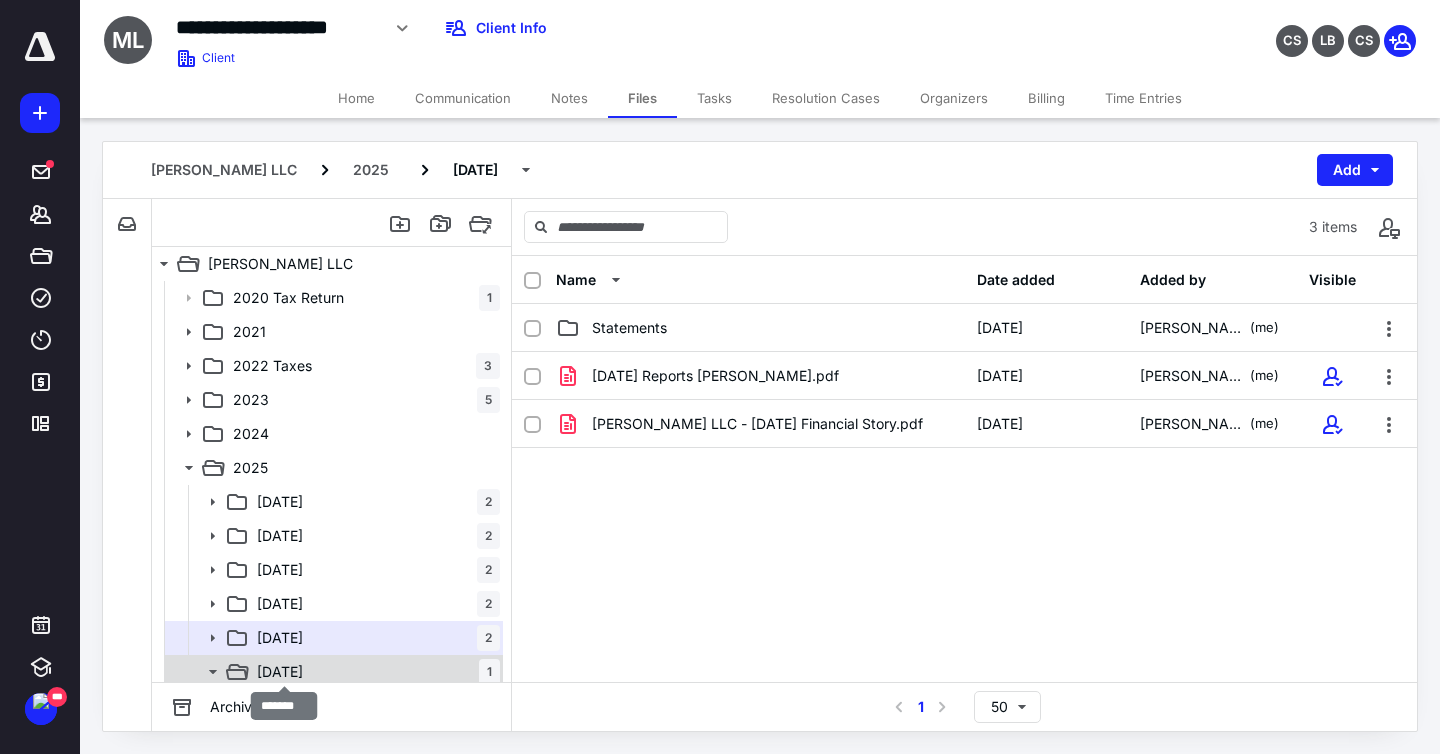 click on "[DATE]" at bounding box center [280, 672] 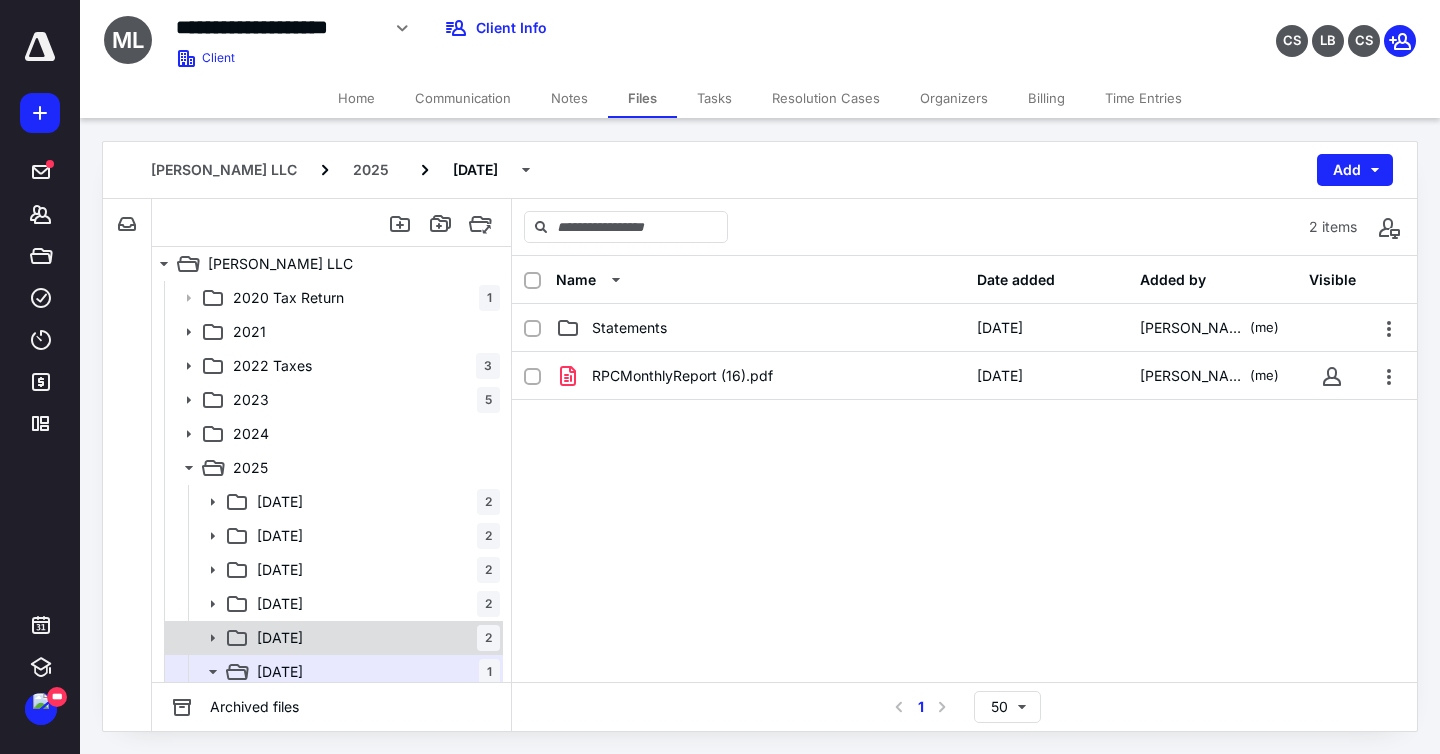 click on "[DATE] 2" at bounding box center (374, 638) 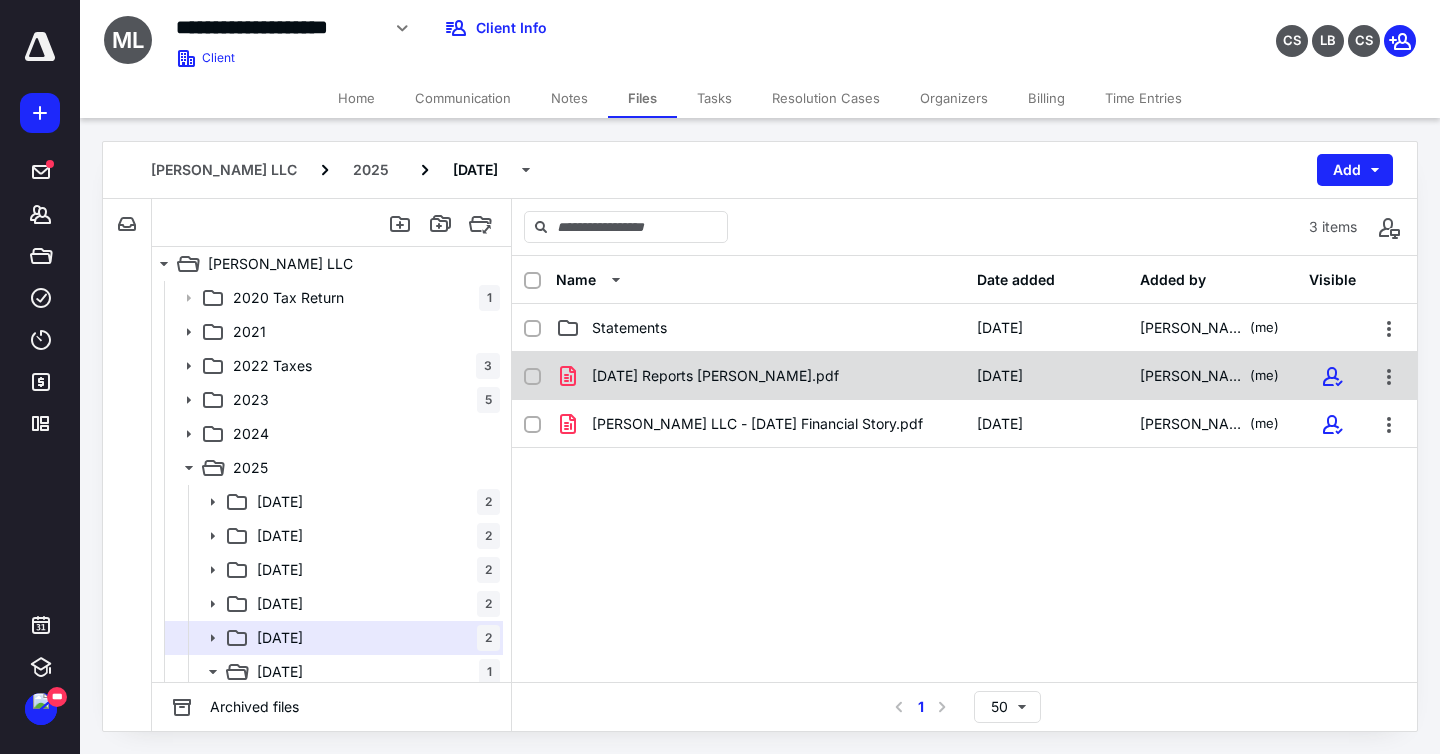 click on "[DATE] Reports [PERSON_NAME].pdf" at bounding box center (715, 376) 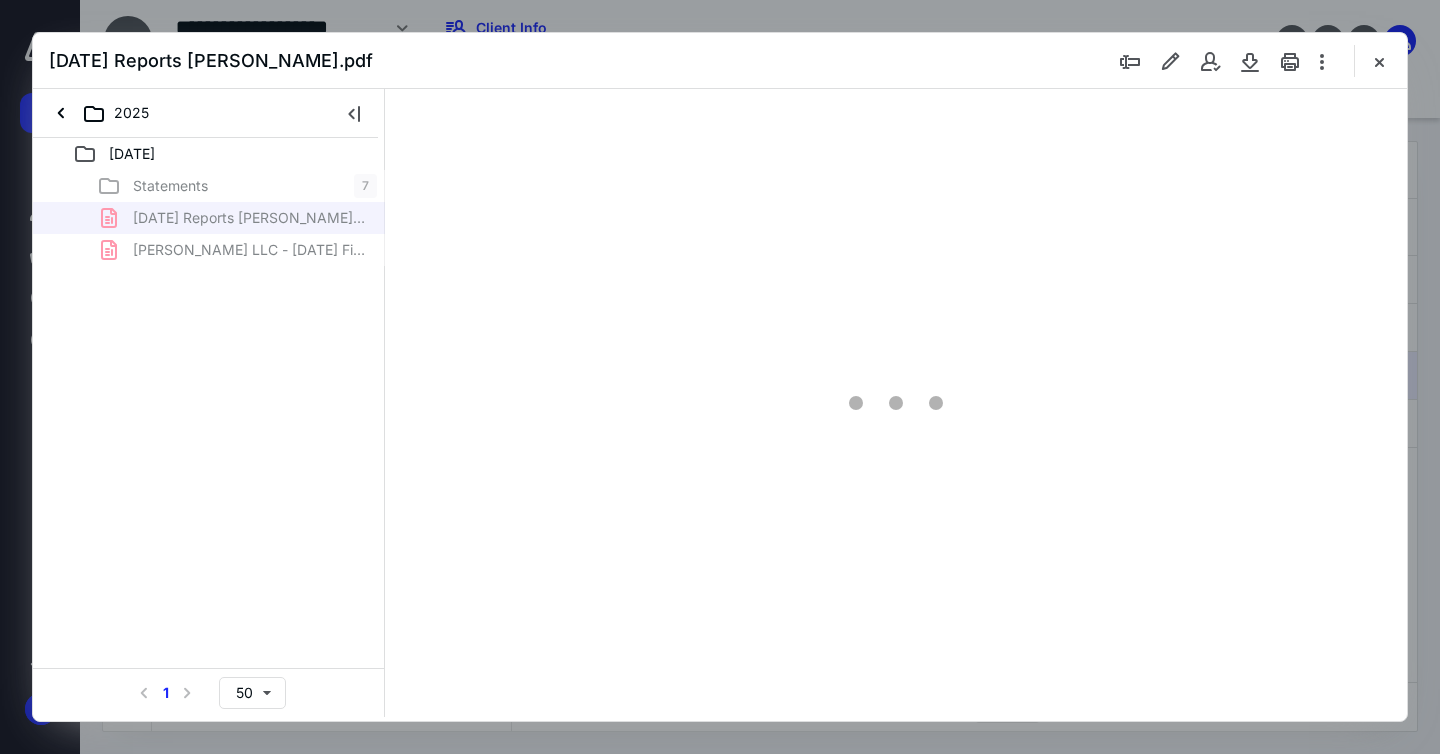 scroll, scrollTop: 0, scrollLeft: 0, axis: both 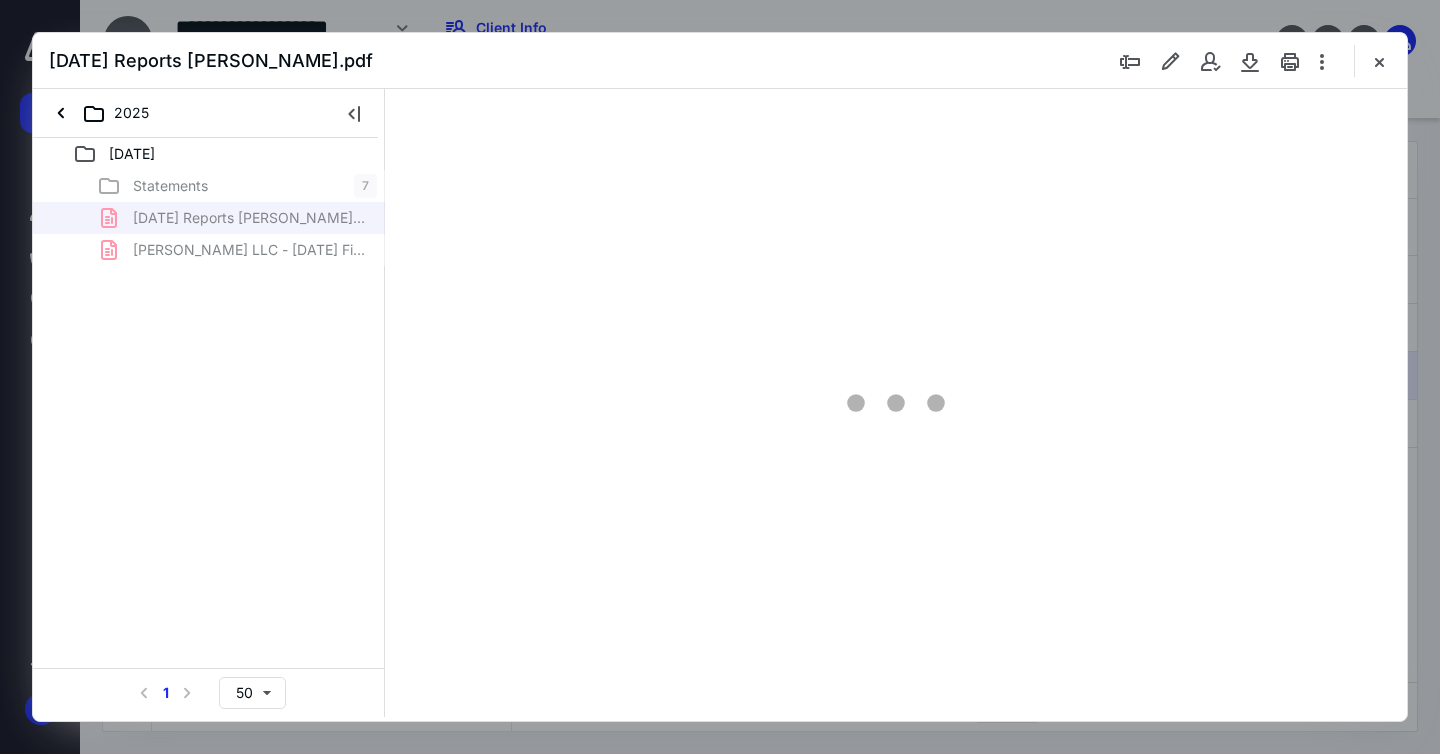 type on "69" 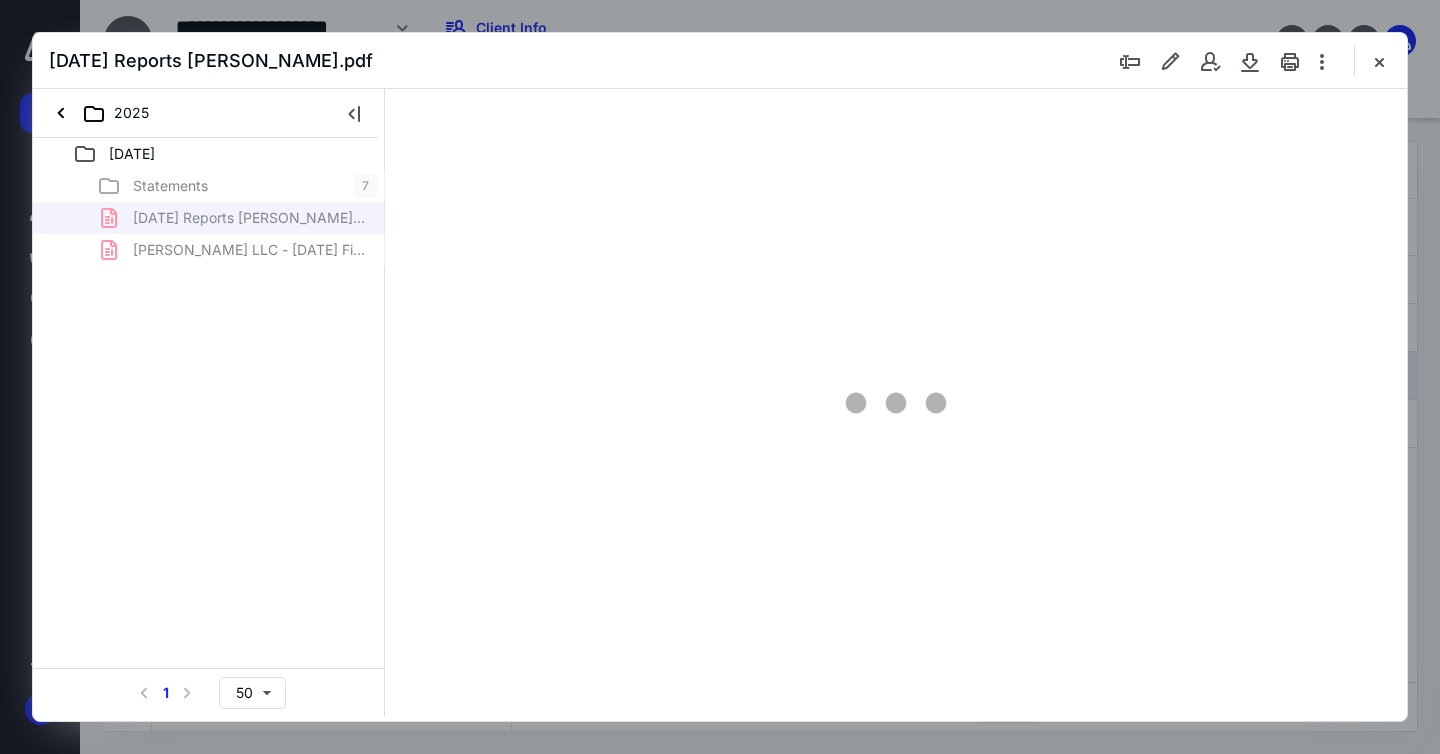 scroll, scrollTop: 79, scrollLeft: 0, axis: vertical 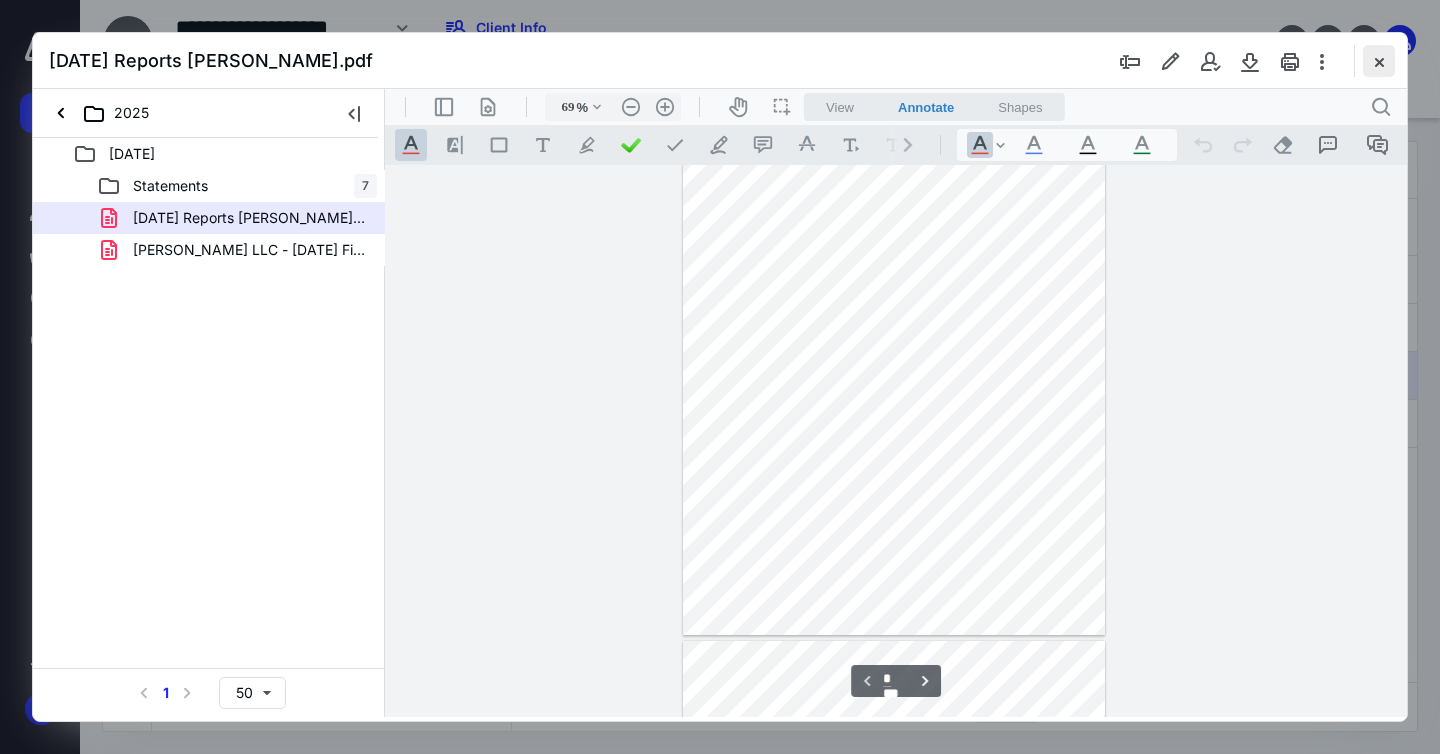 click at bounding box center [1379, 61] 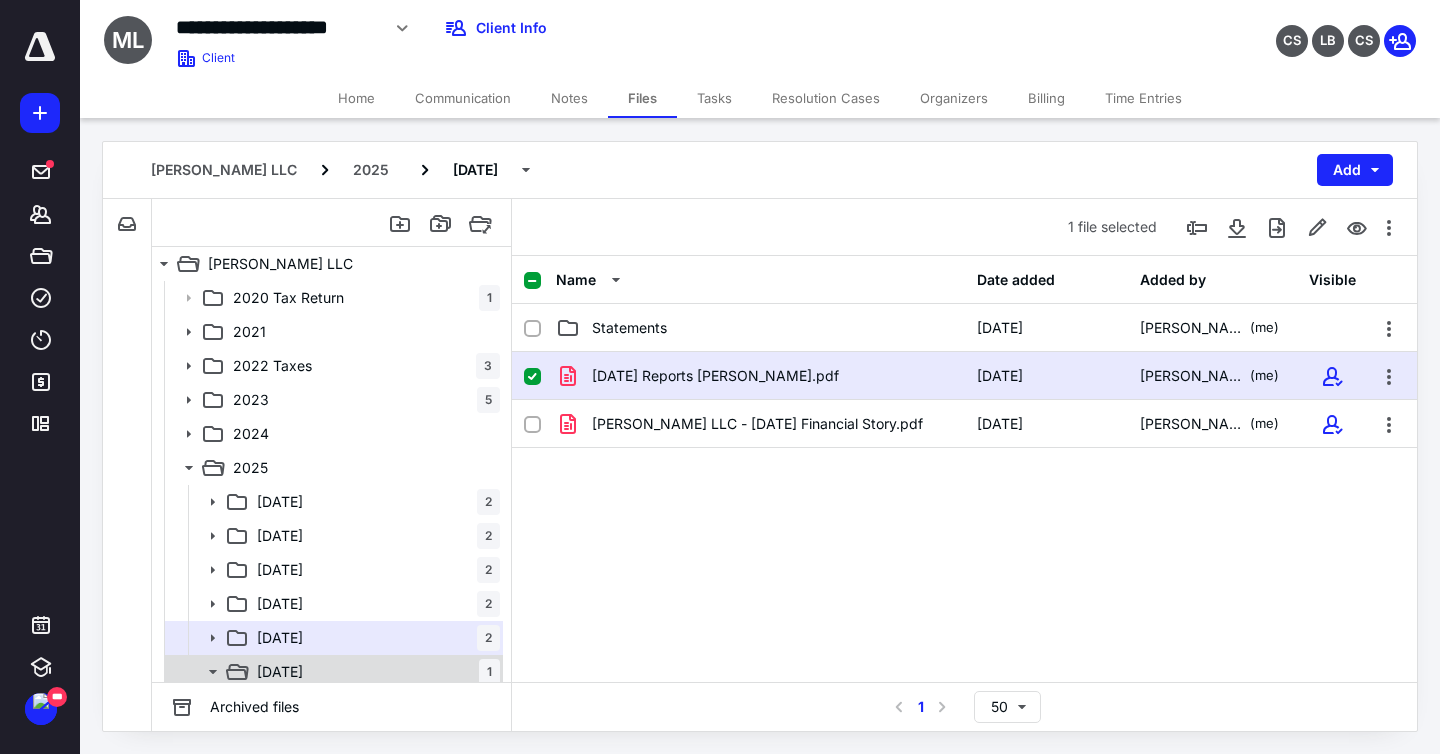 click on "[DATE] 1" at bounding box center (374, 672) 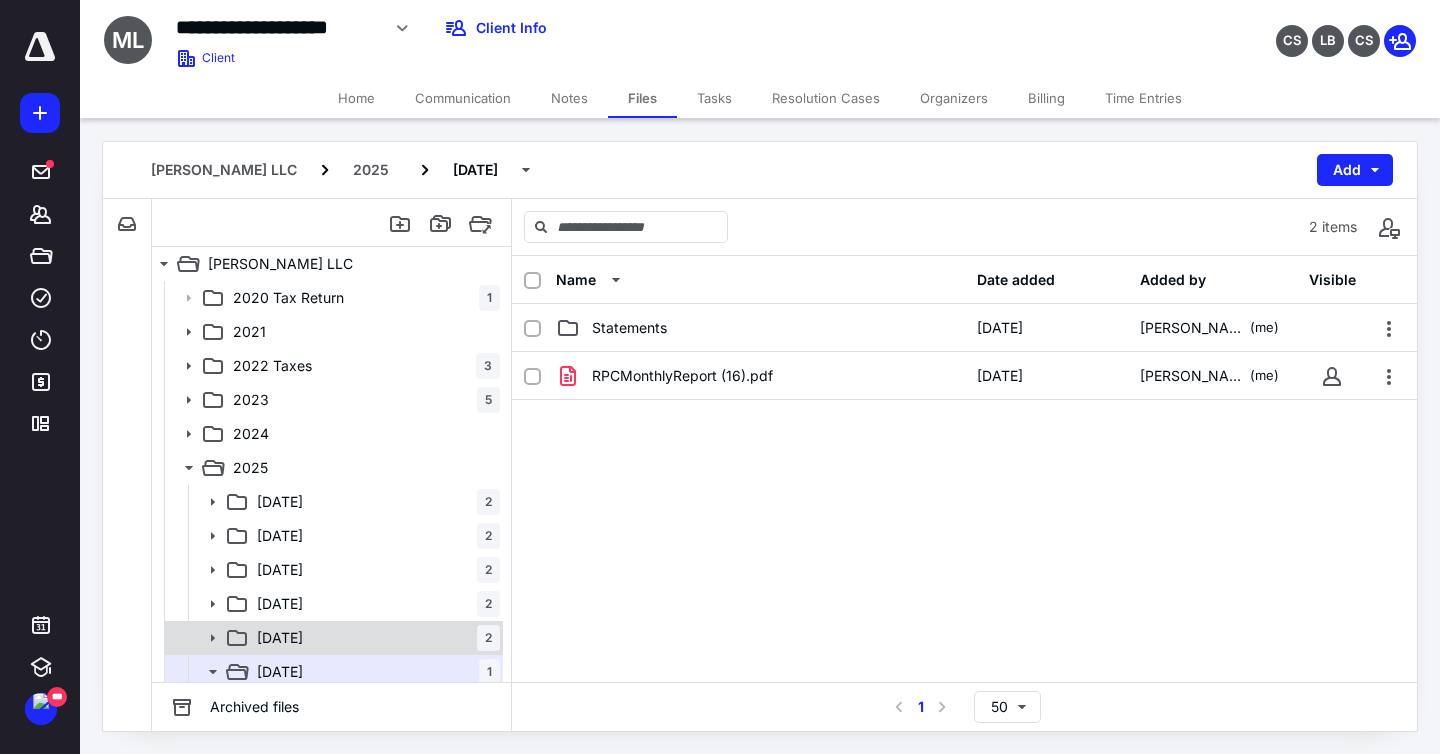 click on "[DATE] 2" at bounding box center [374, 638] 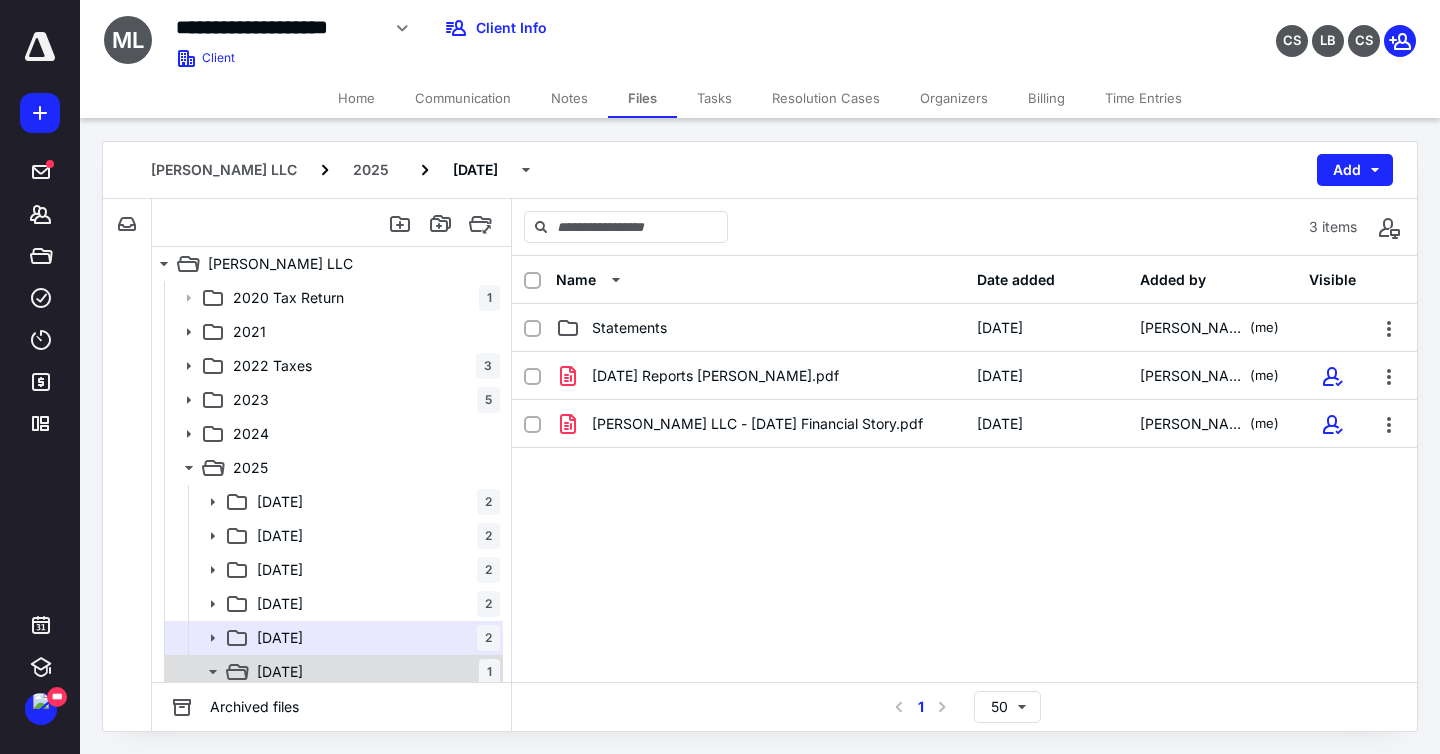 click on "[DATE] 1" at bounding box center (374, 672) 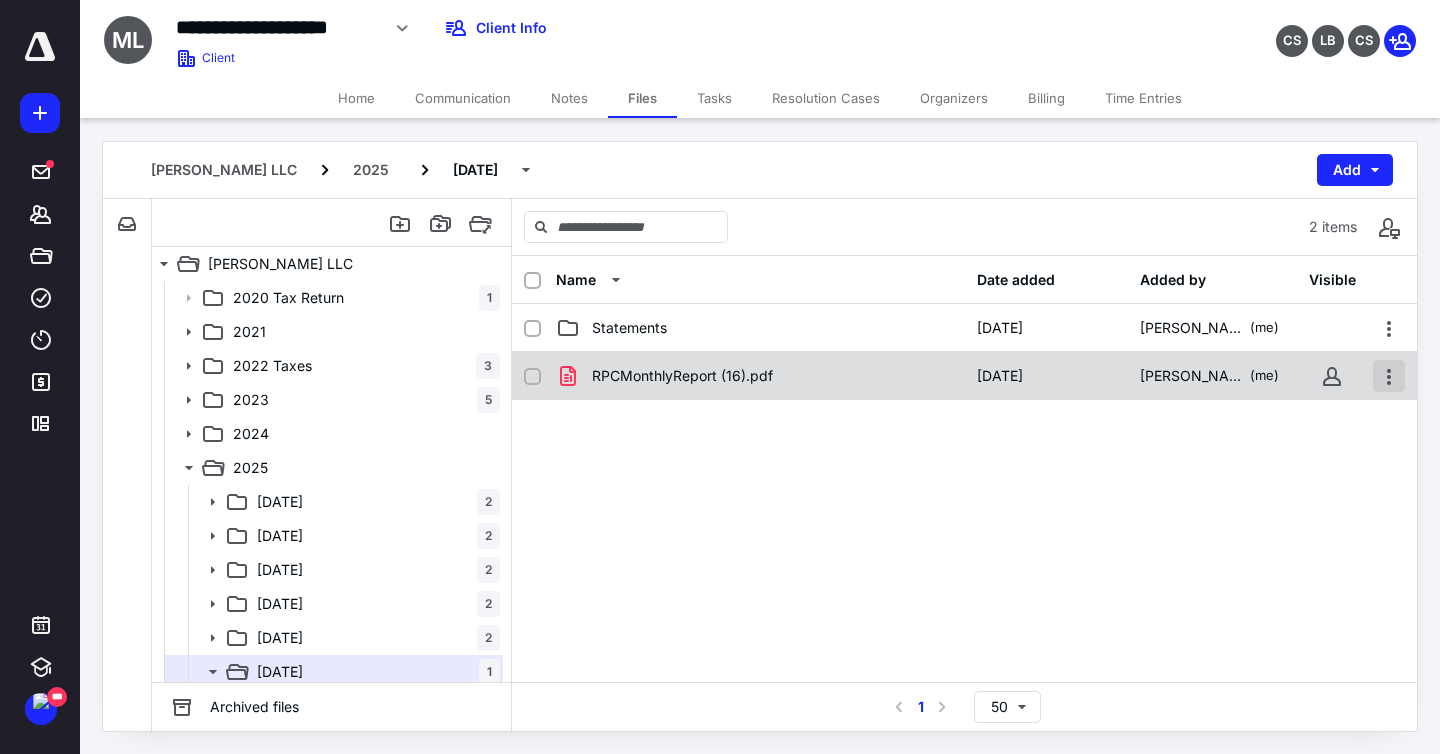 click at bounding box center (1389, 376) 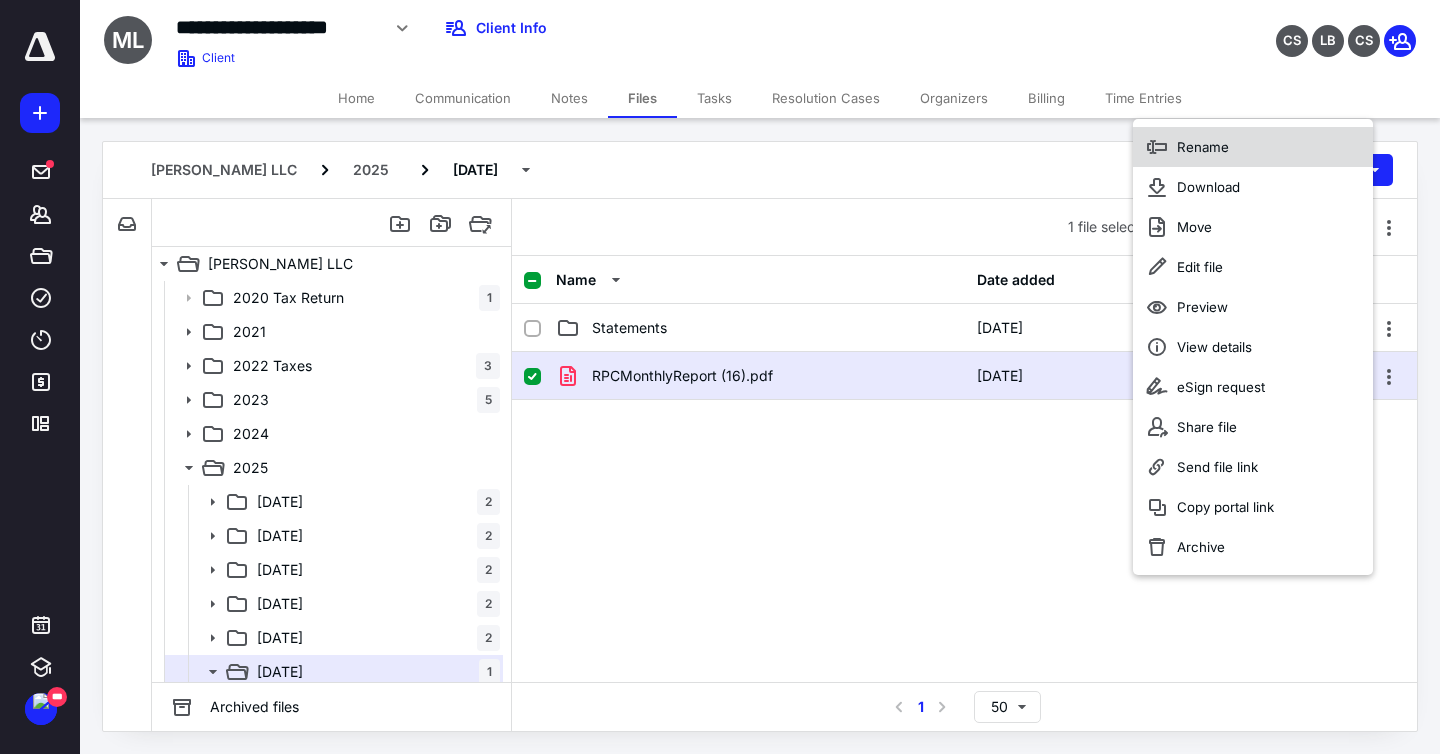 click on "Rename" at bounding box center (1203, 147) 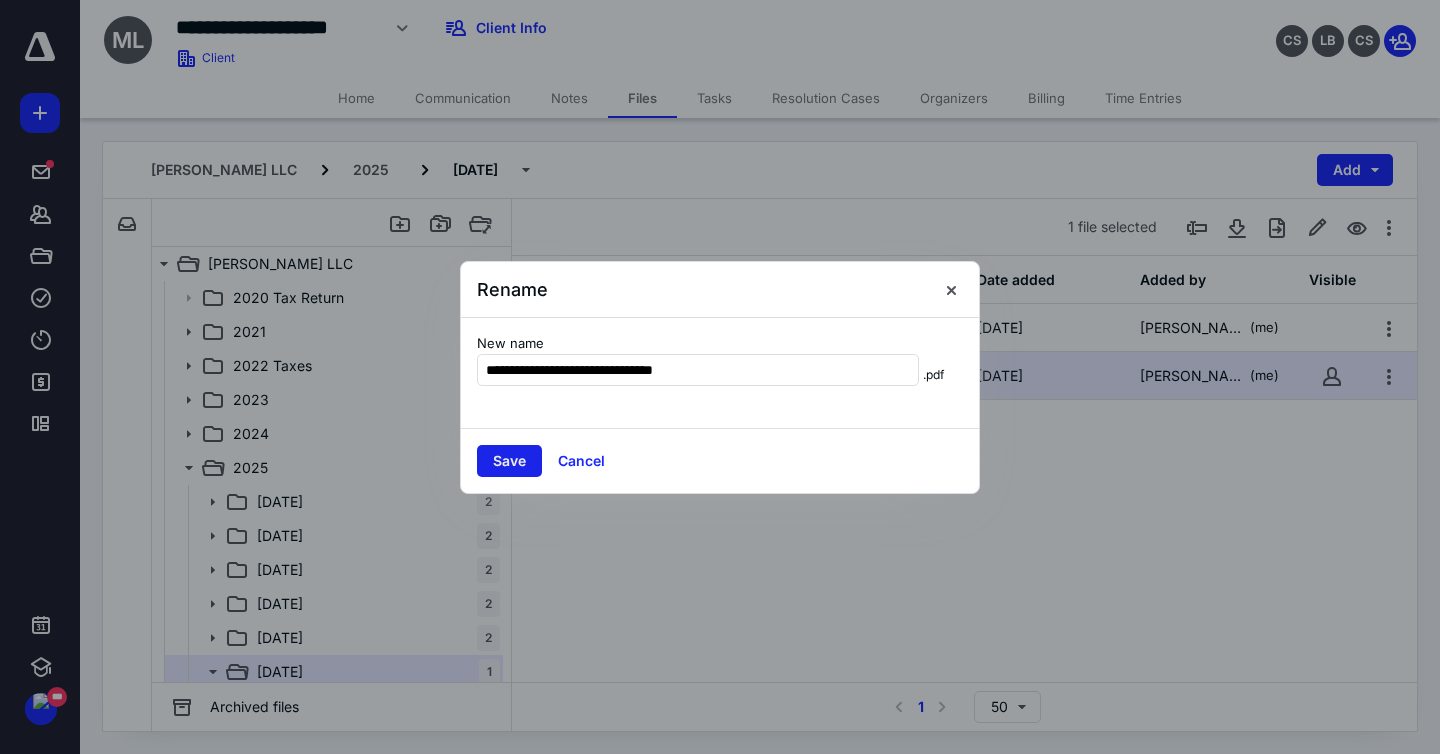 type on "**********" 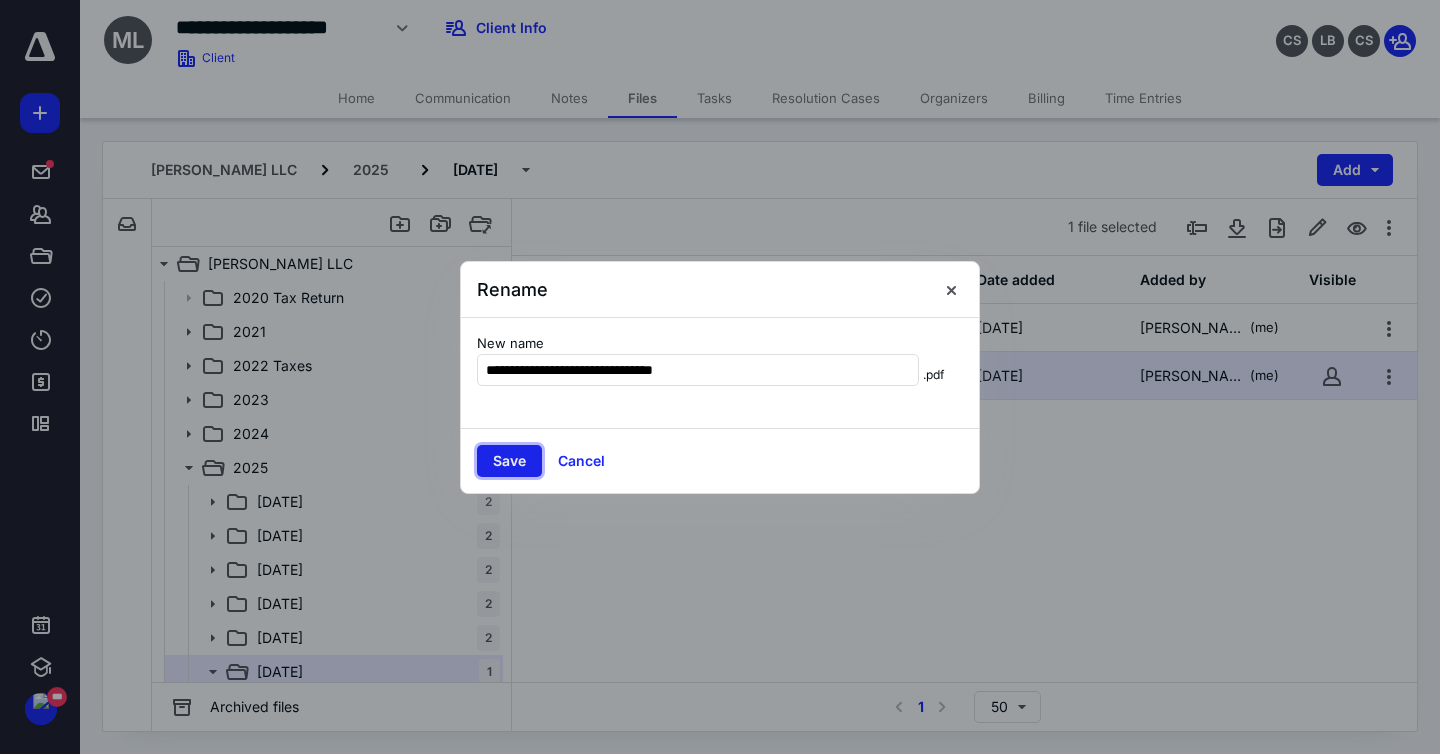 click on "Save" at bounding box center [509, 461] 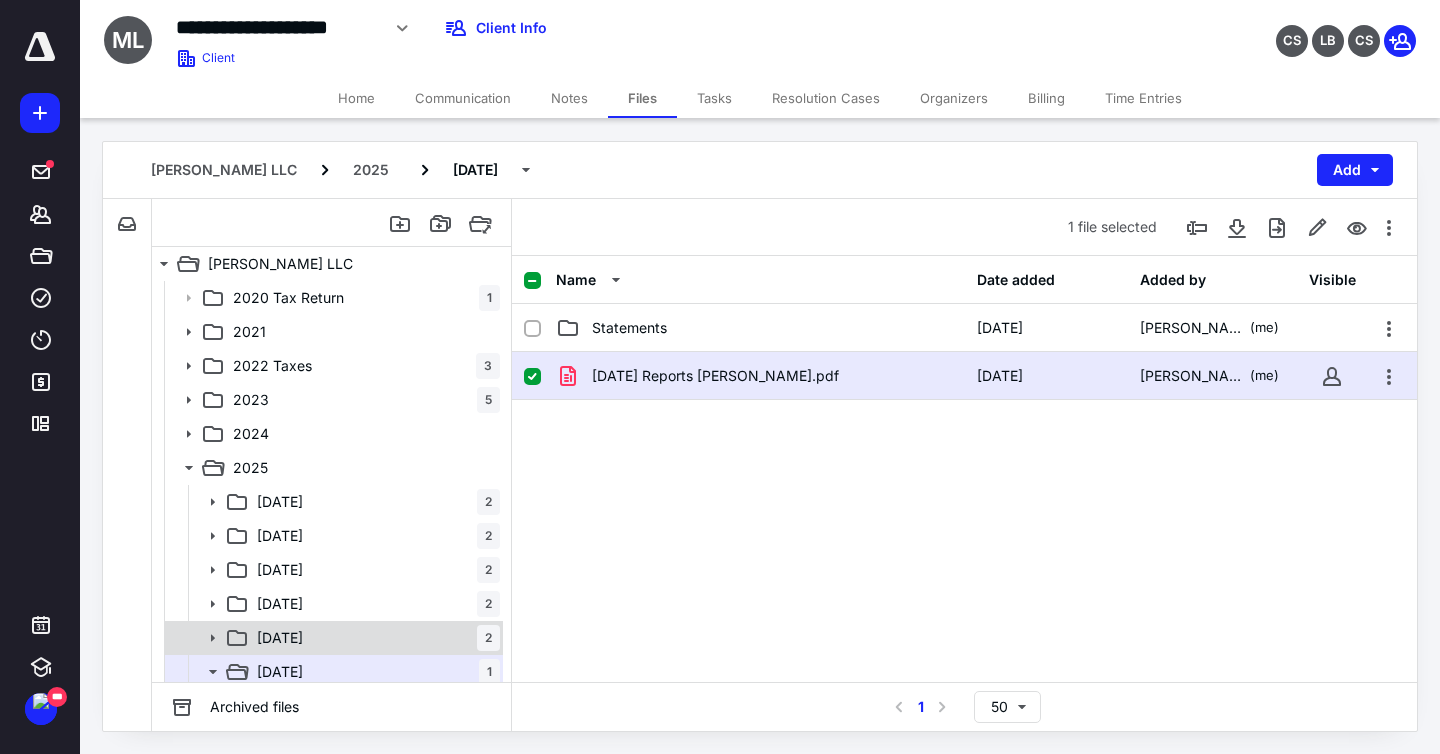 click on "[DATE] 2" at bounding box center [374, 638] 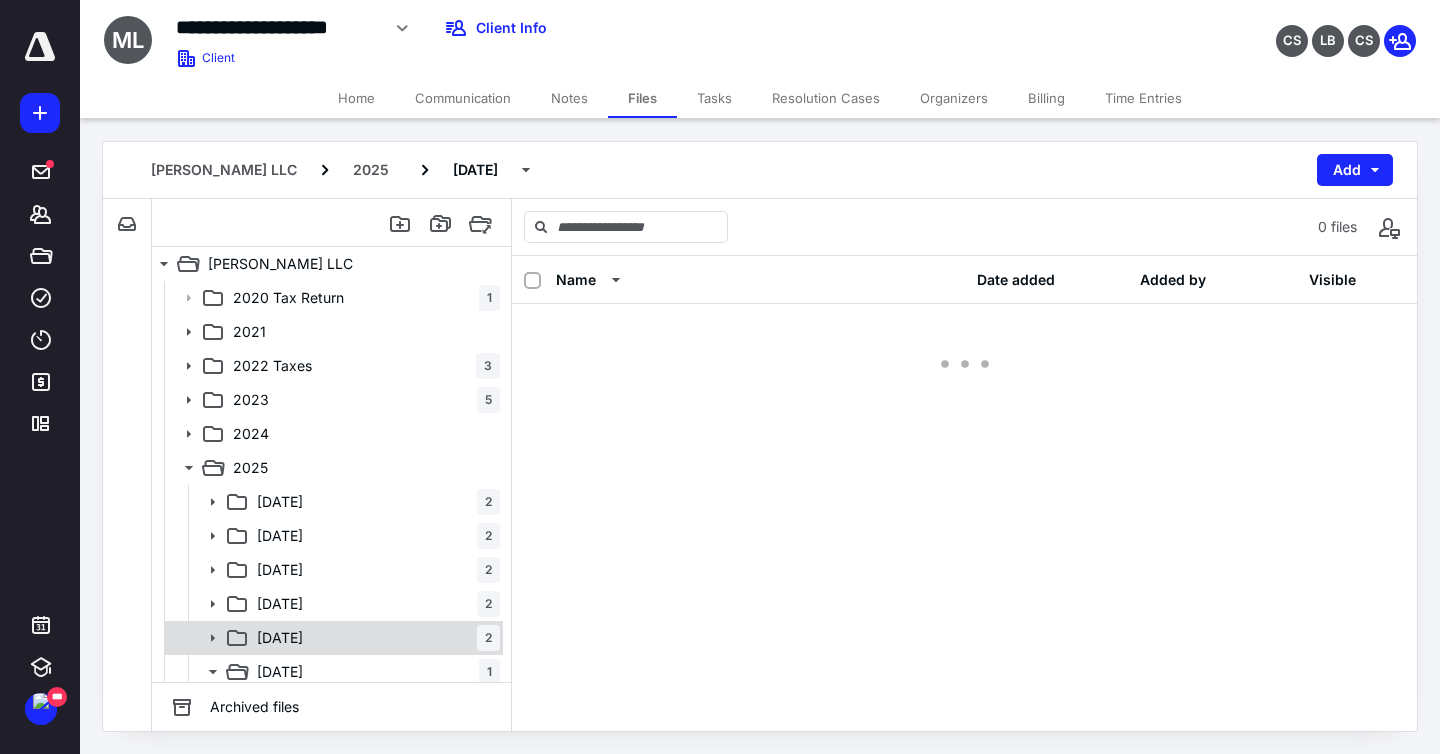 click on "[DATE] 2" at bounding box center [374, 638] 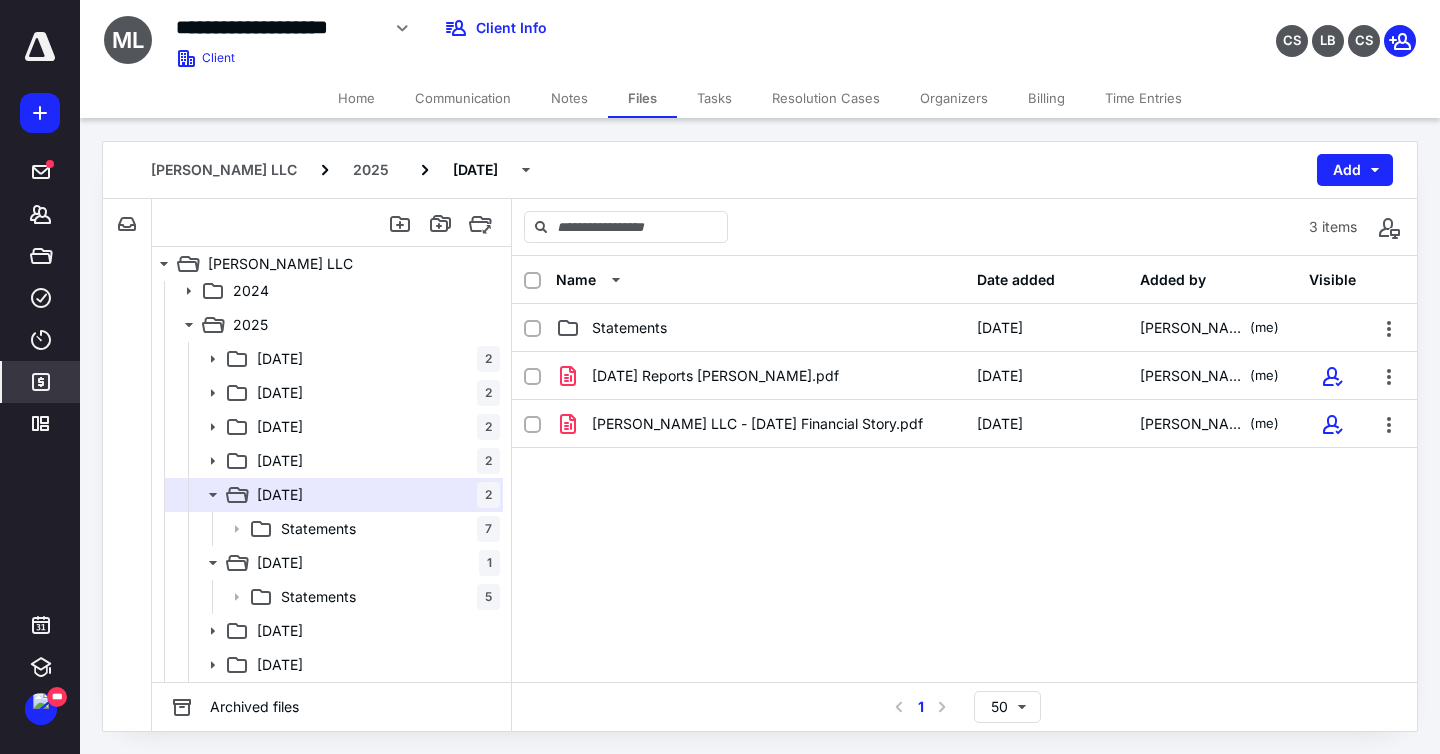 scroll, scrollTop: 227, scrollLeft: 0, axis: vertical 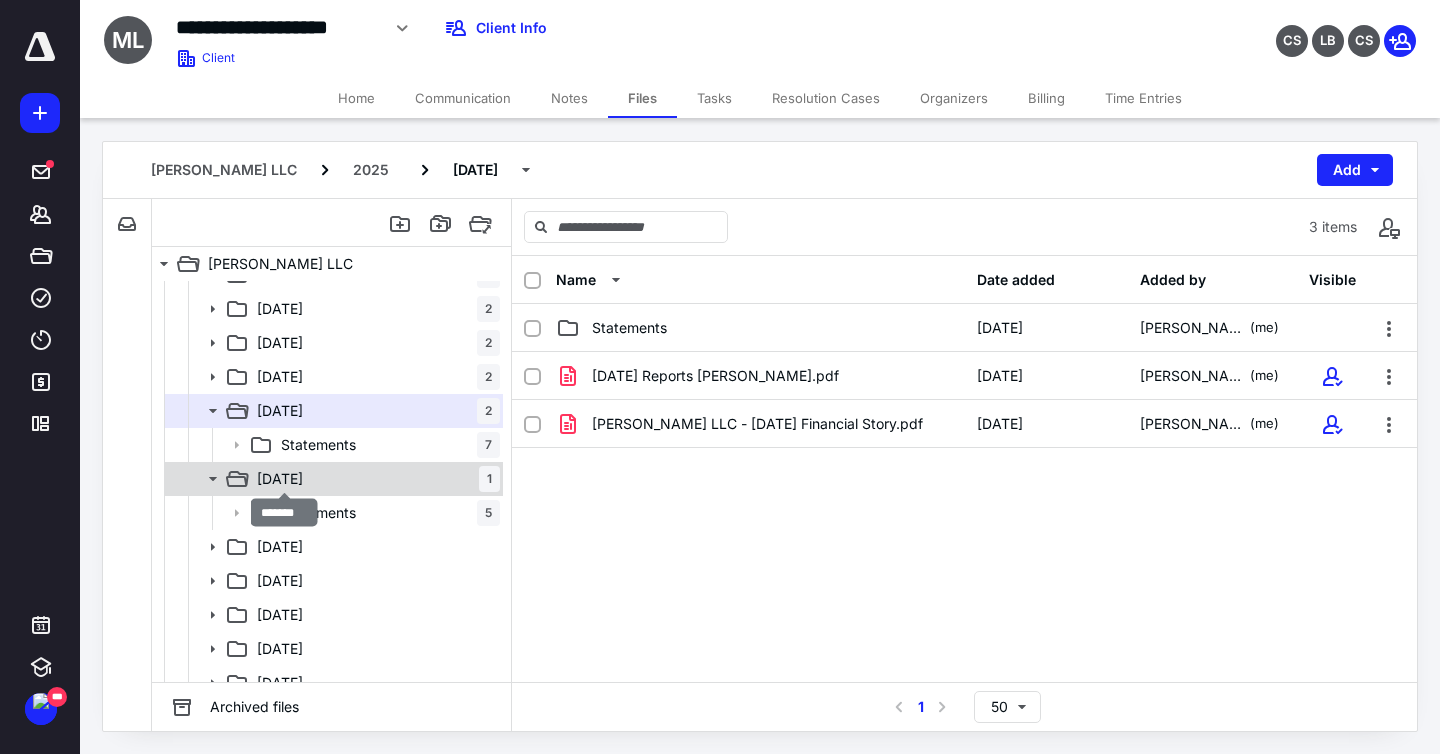 click on "[DATE]" at bounding box center [280, 479] 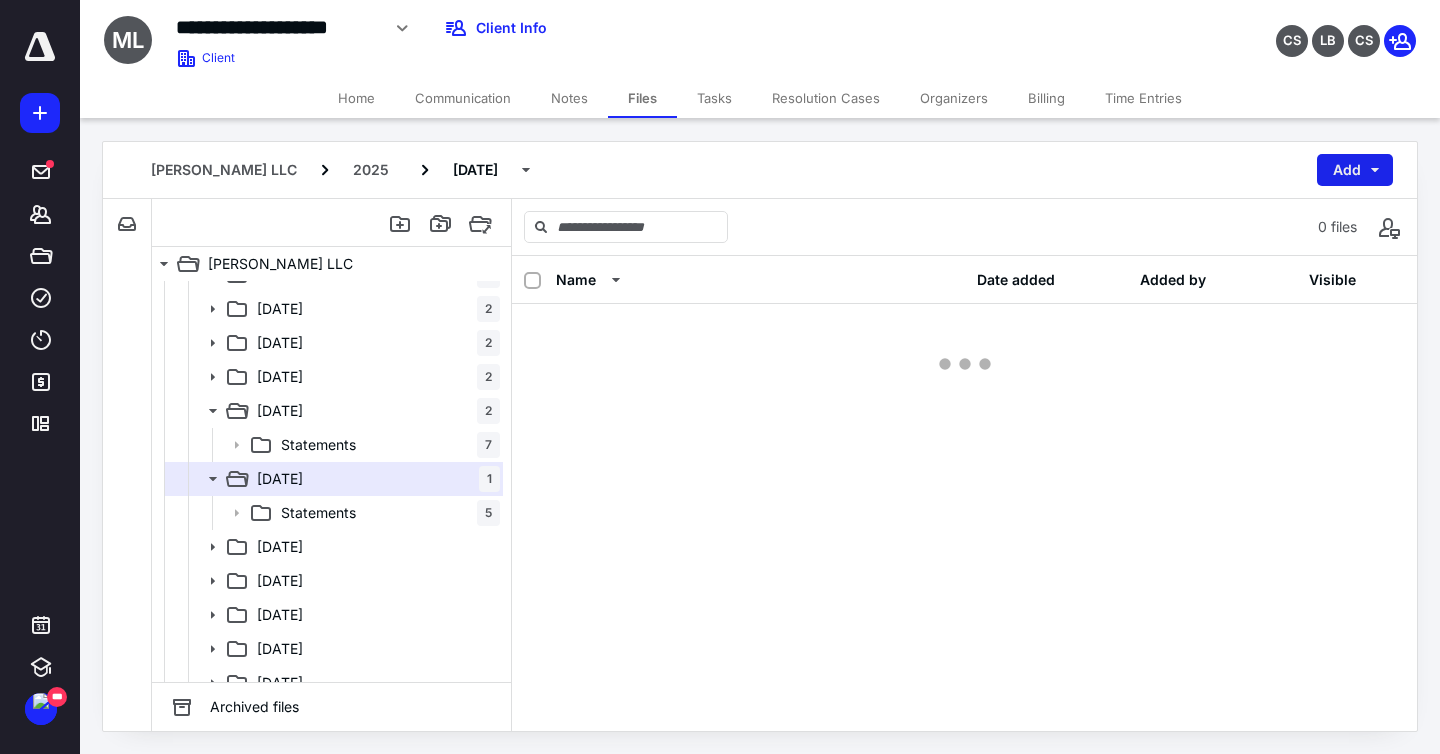 click on "Add" at bounding box center (1355, 170) 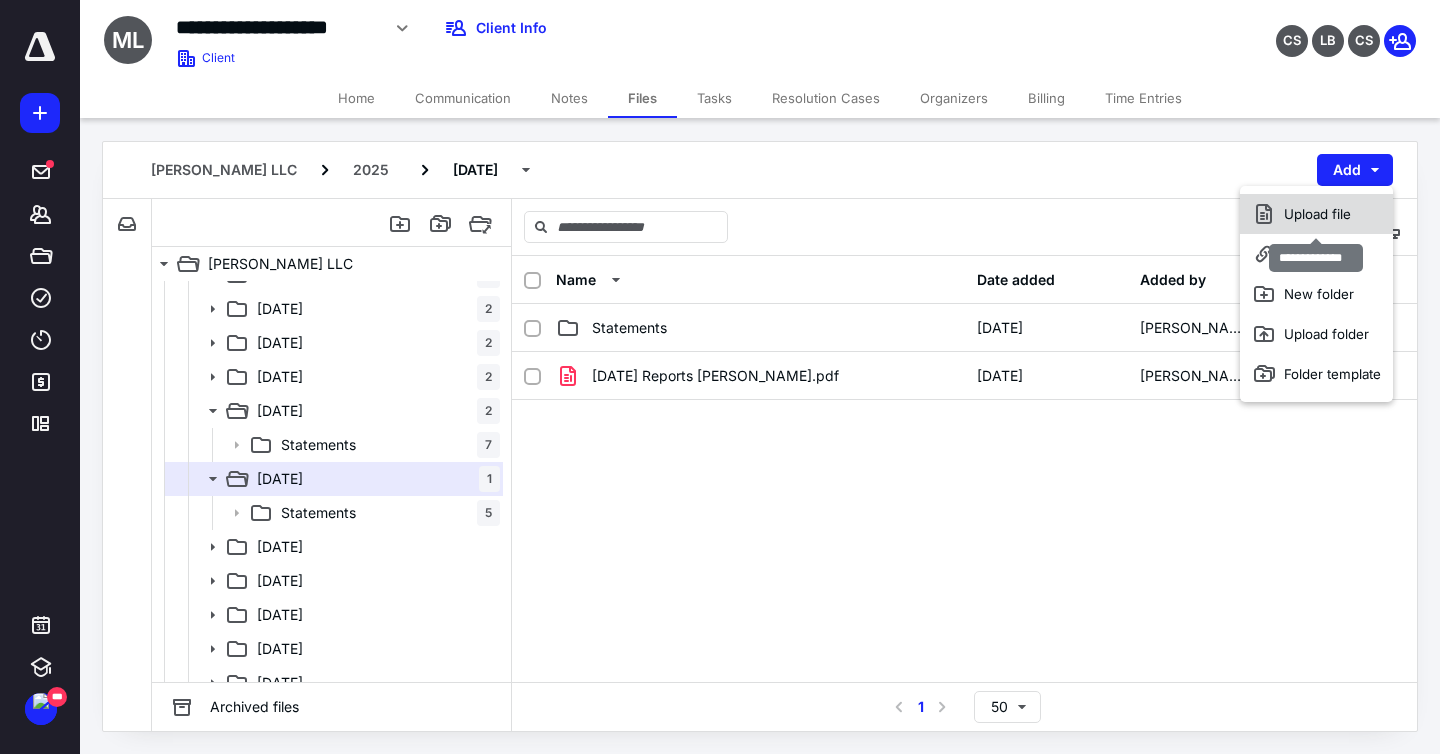 click on "Upload file" at bounding box center [1316, 214] 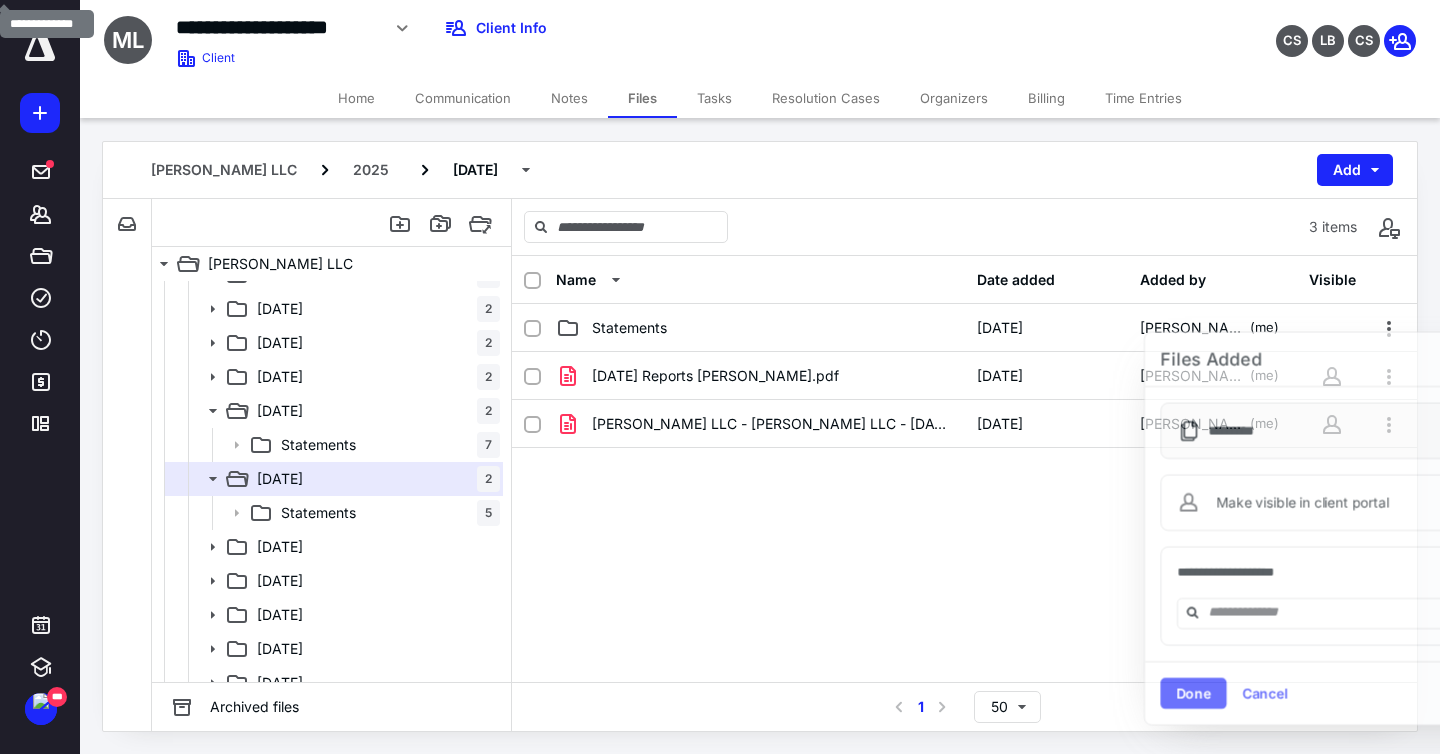 click on "* *******" at bounding box center (1349, 430) 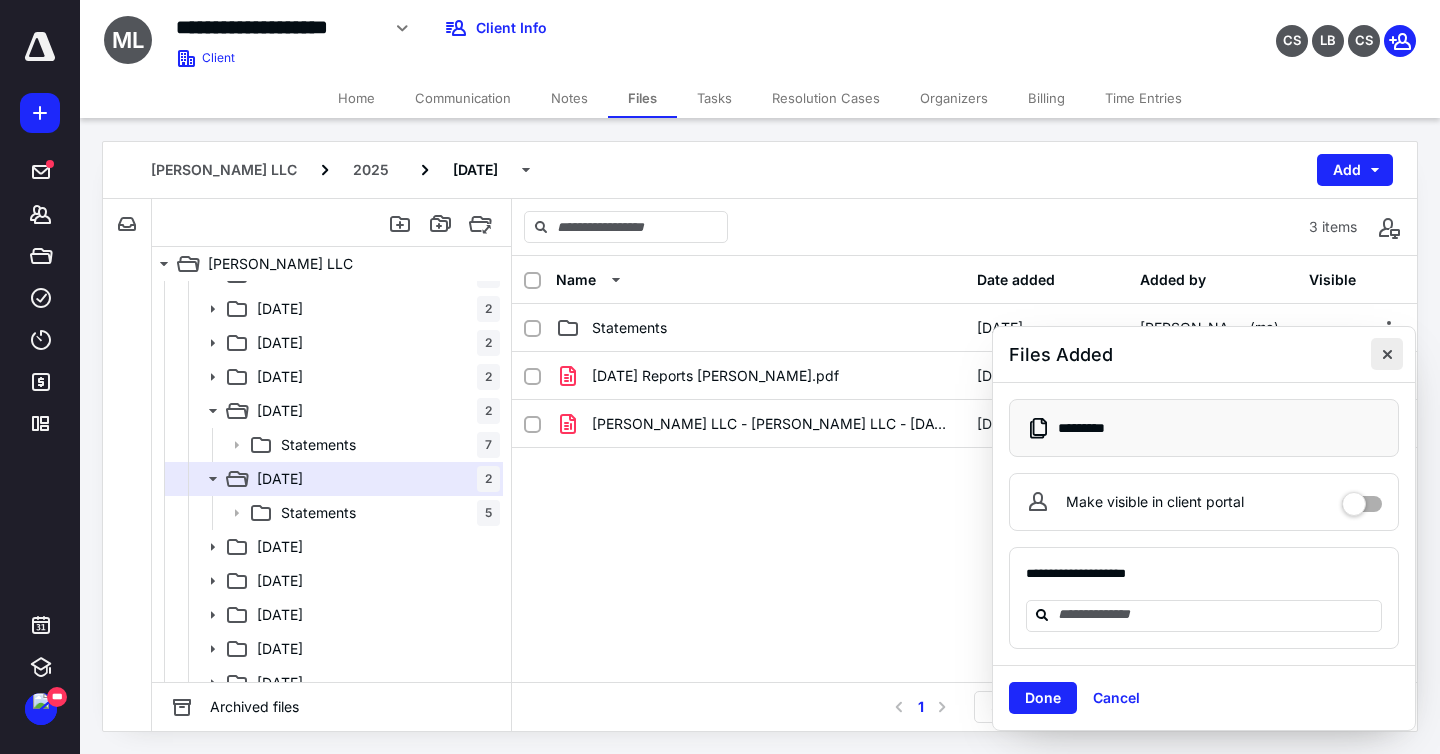 click at bounding box center (1387, 354) 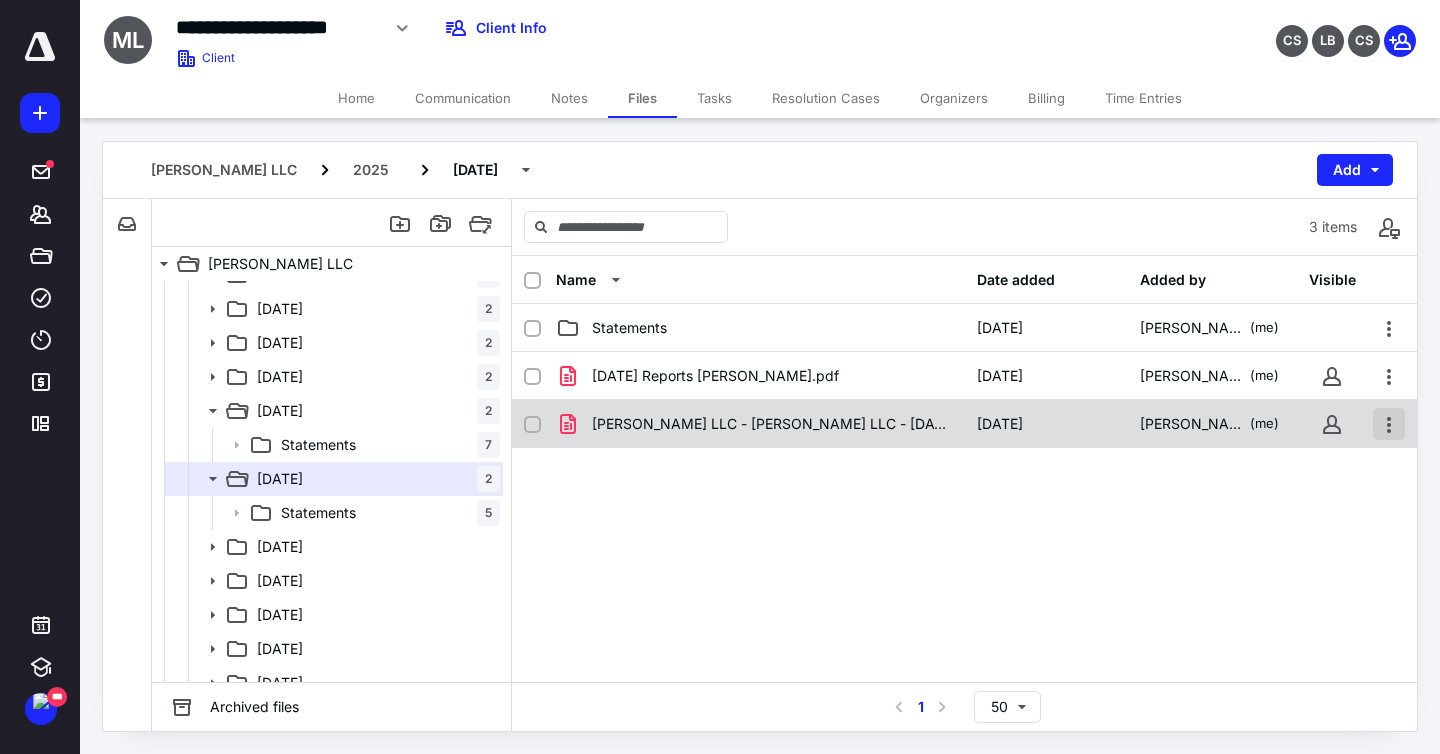 click at bounding box center [1389, 424] 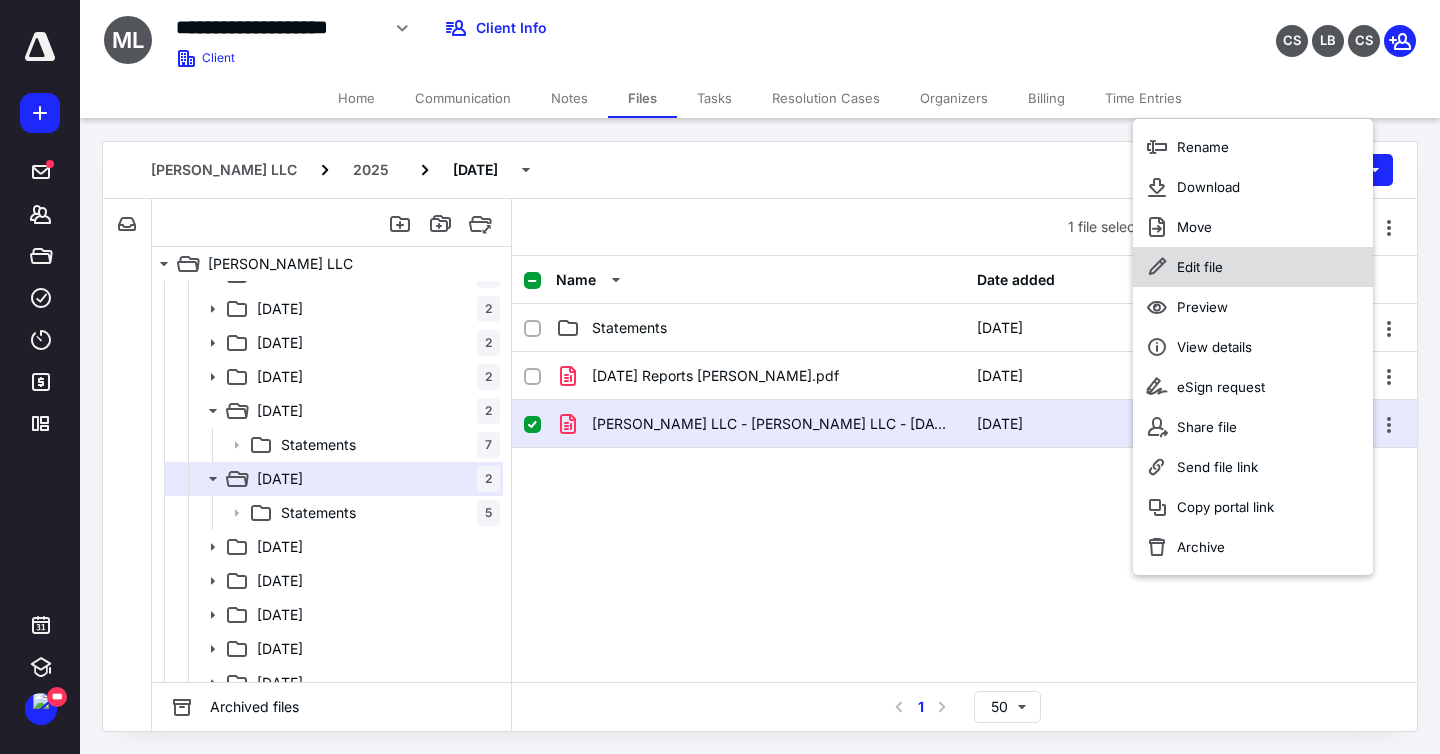 click on "Edit file" at bounding box center [1200, 267] 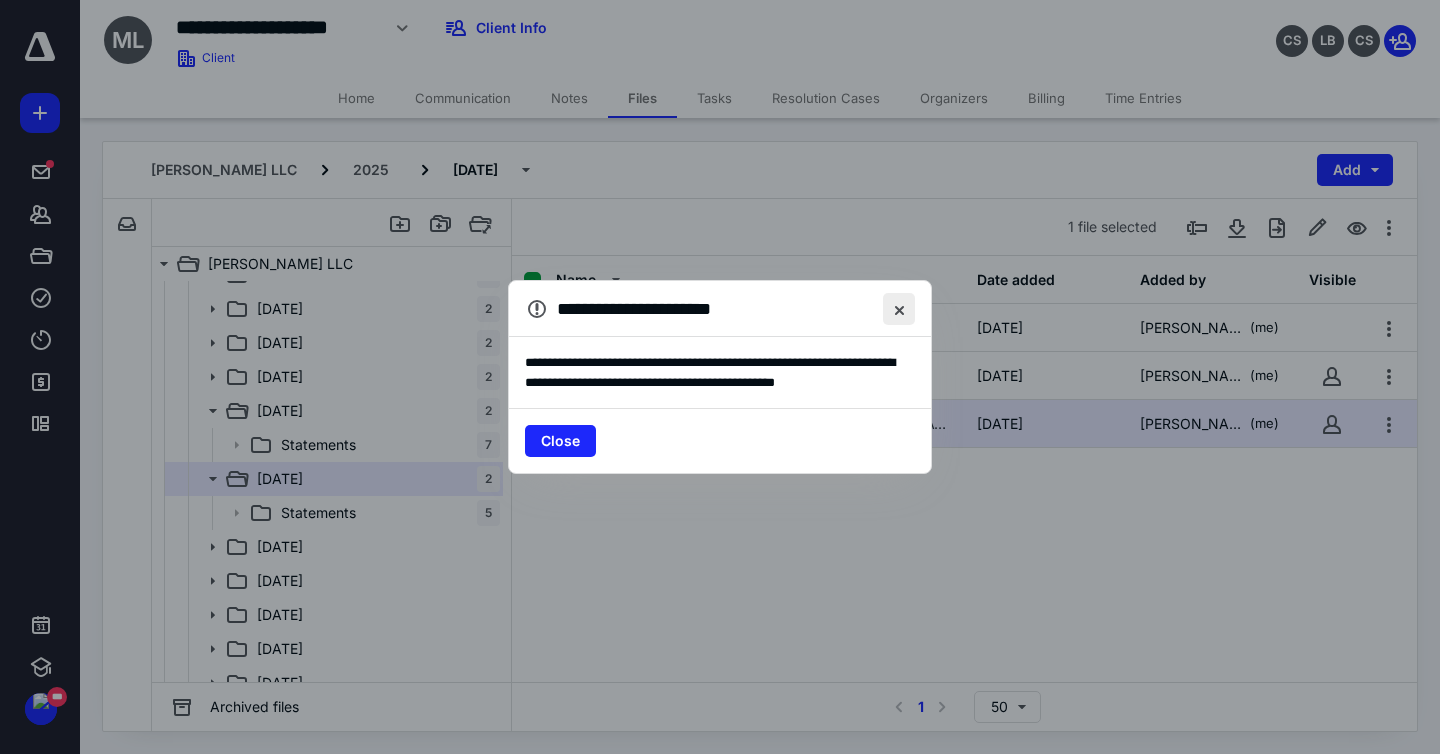 click at bounding box center [899, 309] 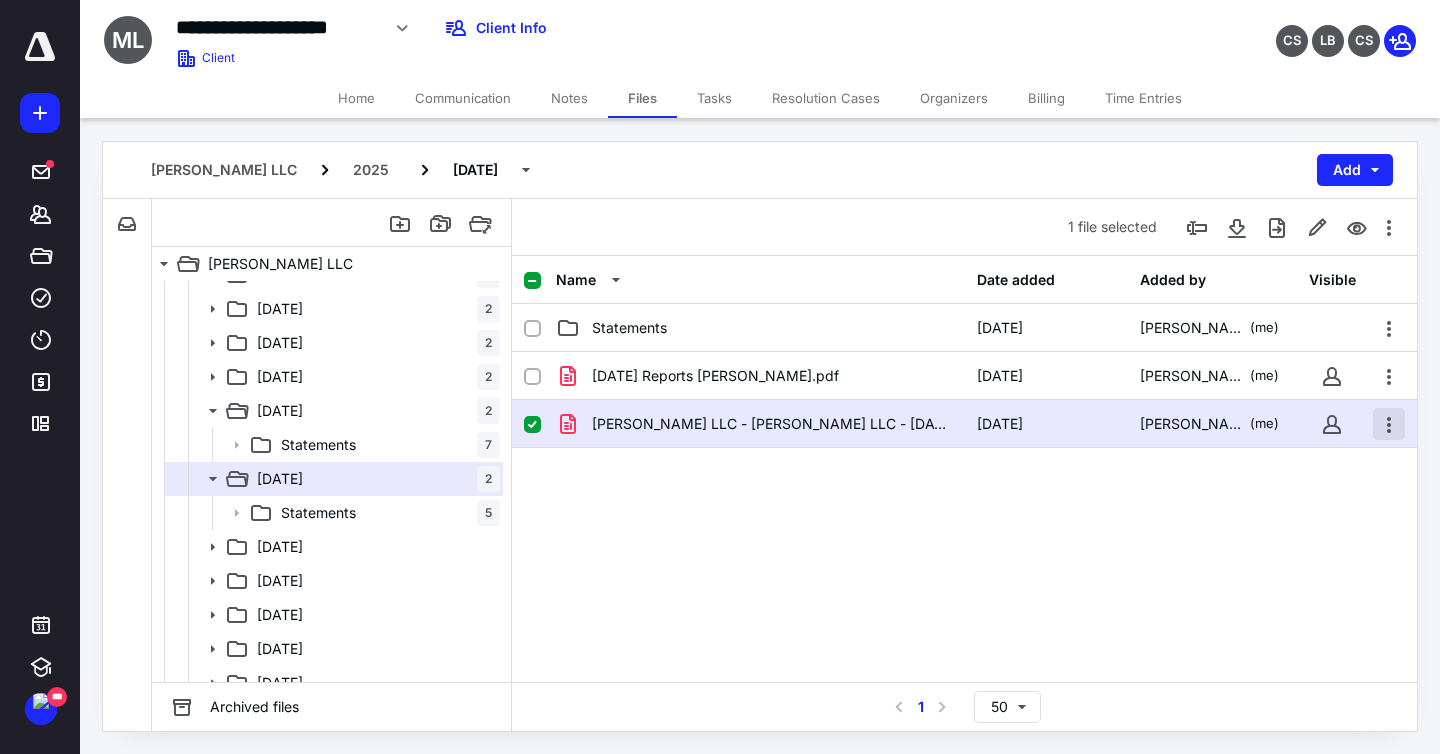 click at bounding box center (1389, 424) 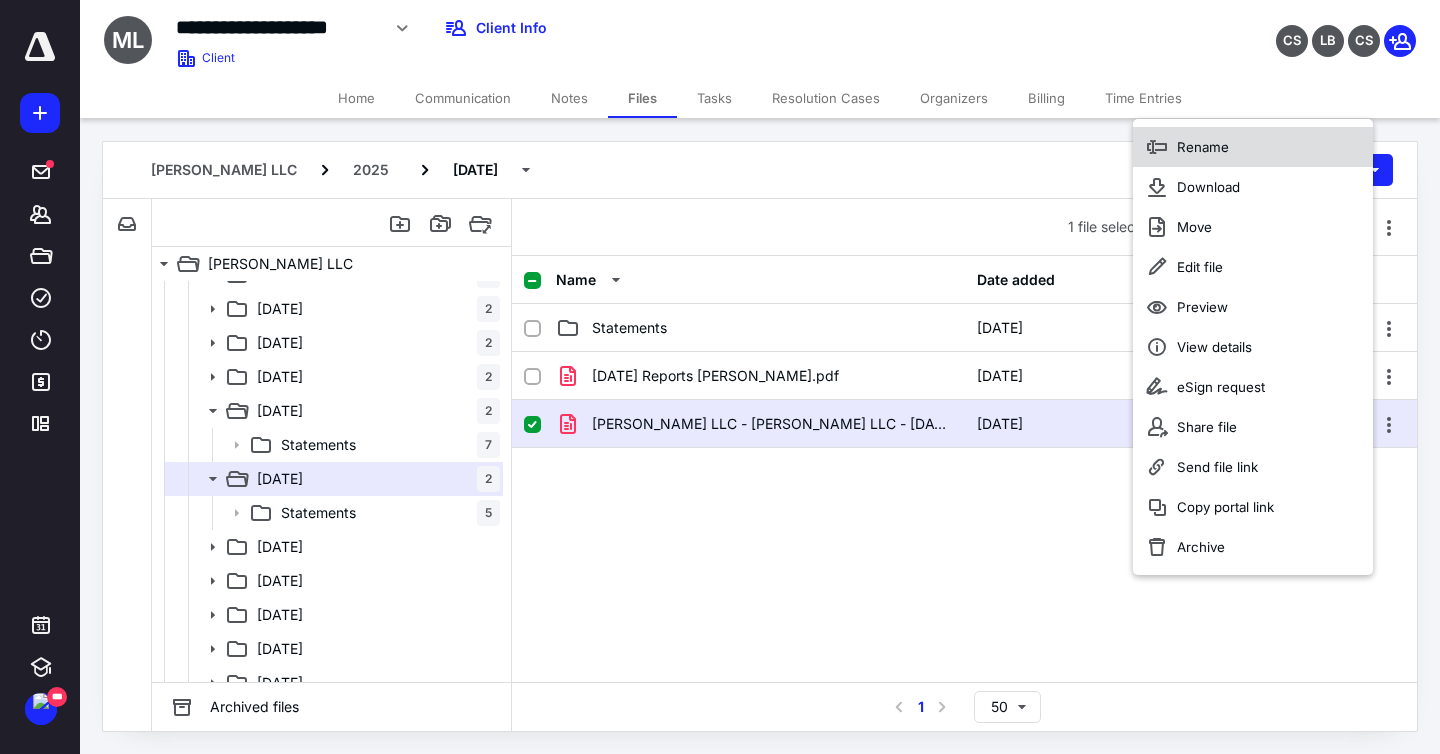 click on "Rename" at bounding box center (1203, 147) 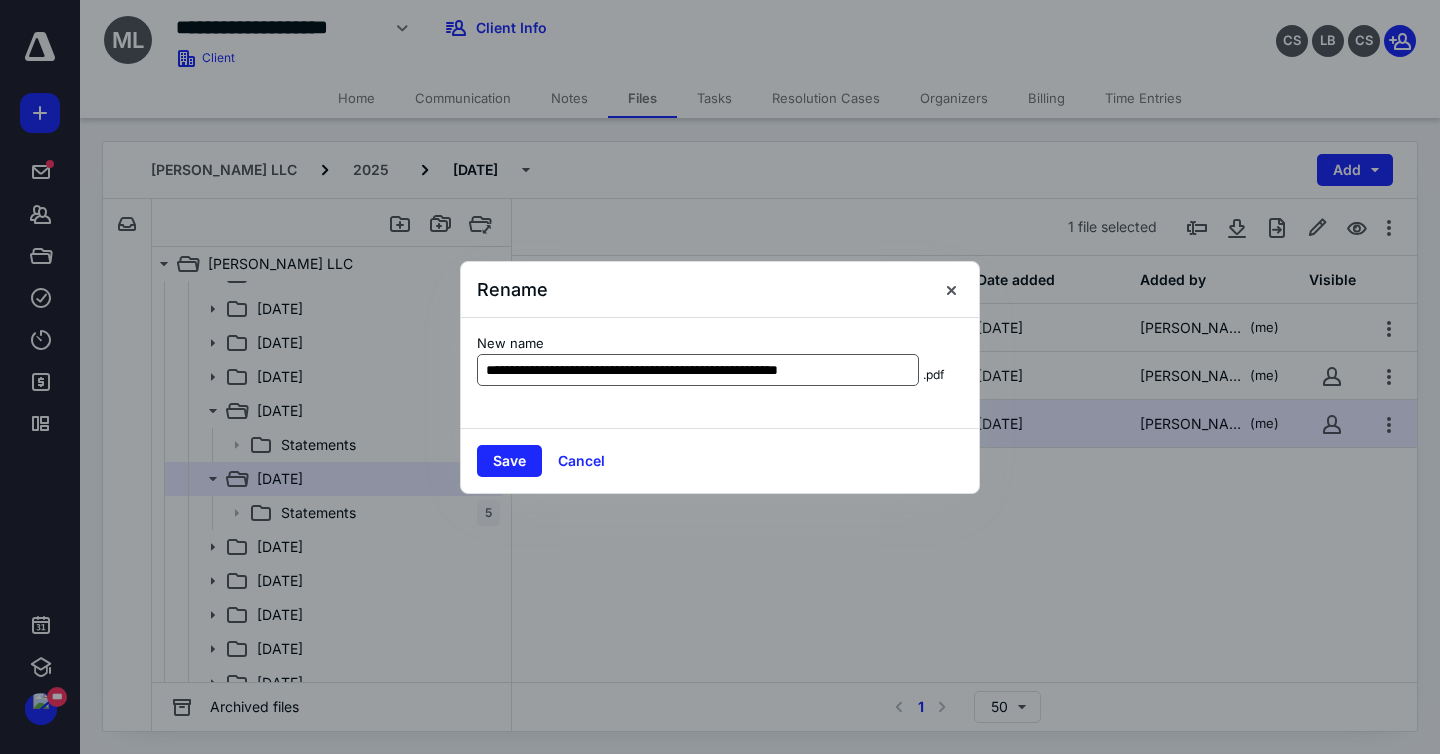 click on "**********" at bounding box center (698, 370) 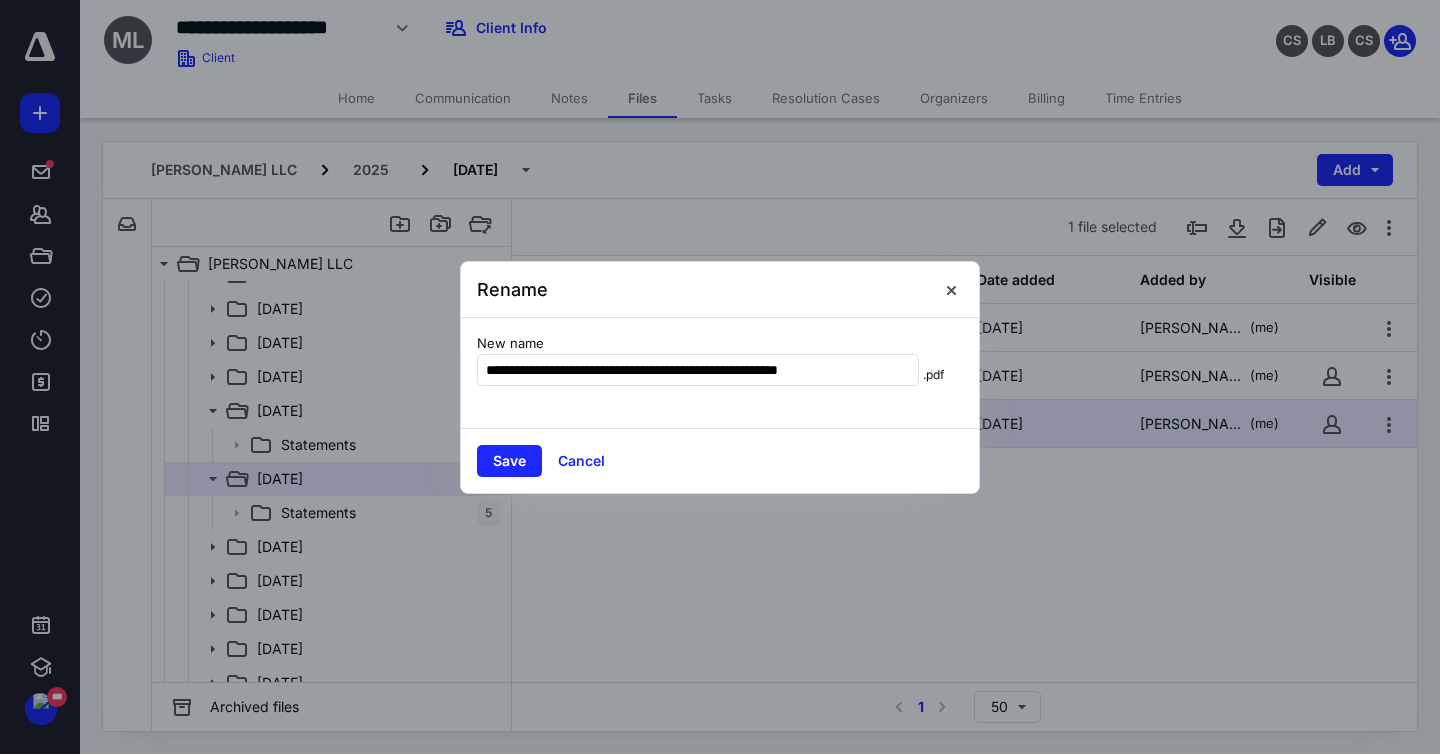 drag, startPoint x: 648, startPoint y: 372, endPoint x: 466, endPoint y: 364, distance: 182.17574 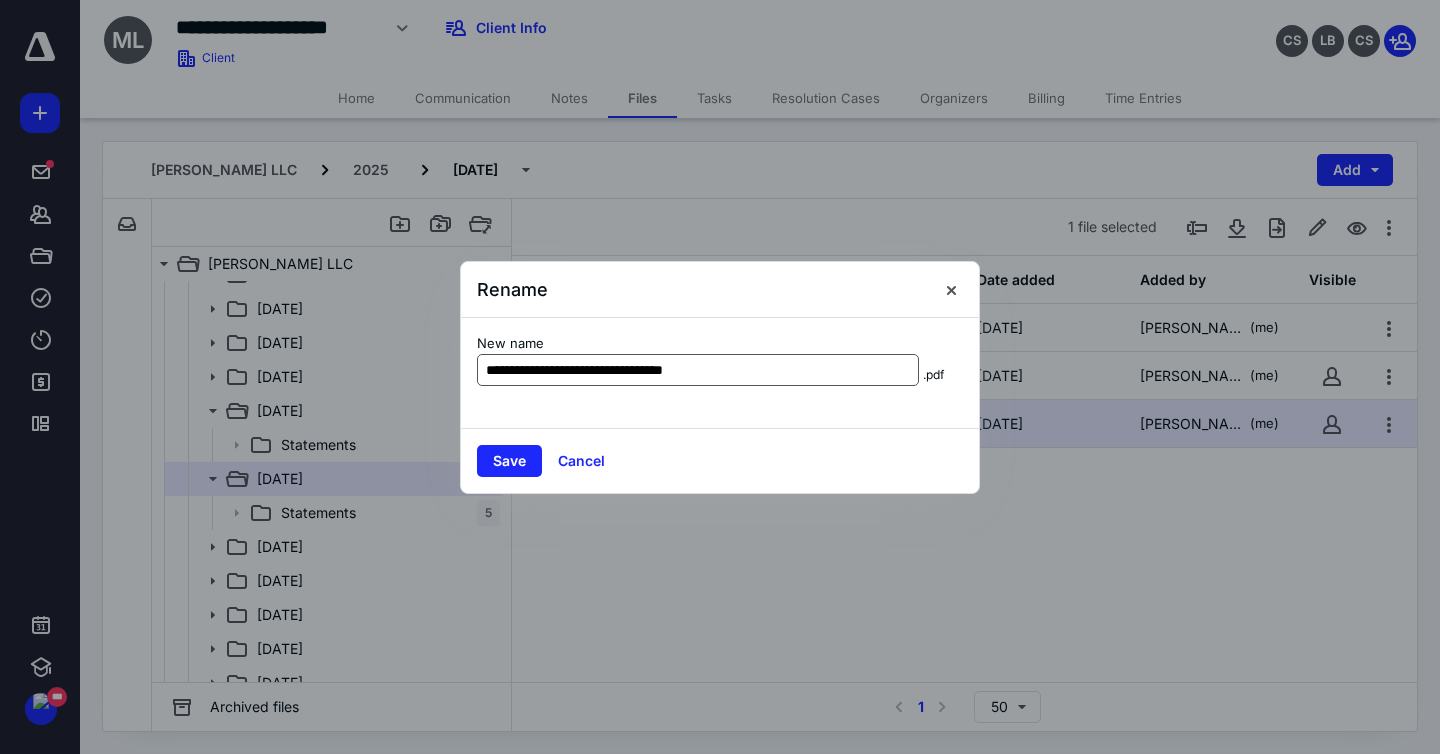 click on "New  name" at bounding box center [698, 344] 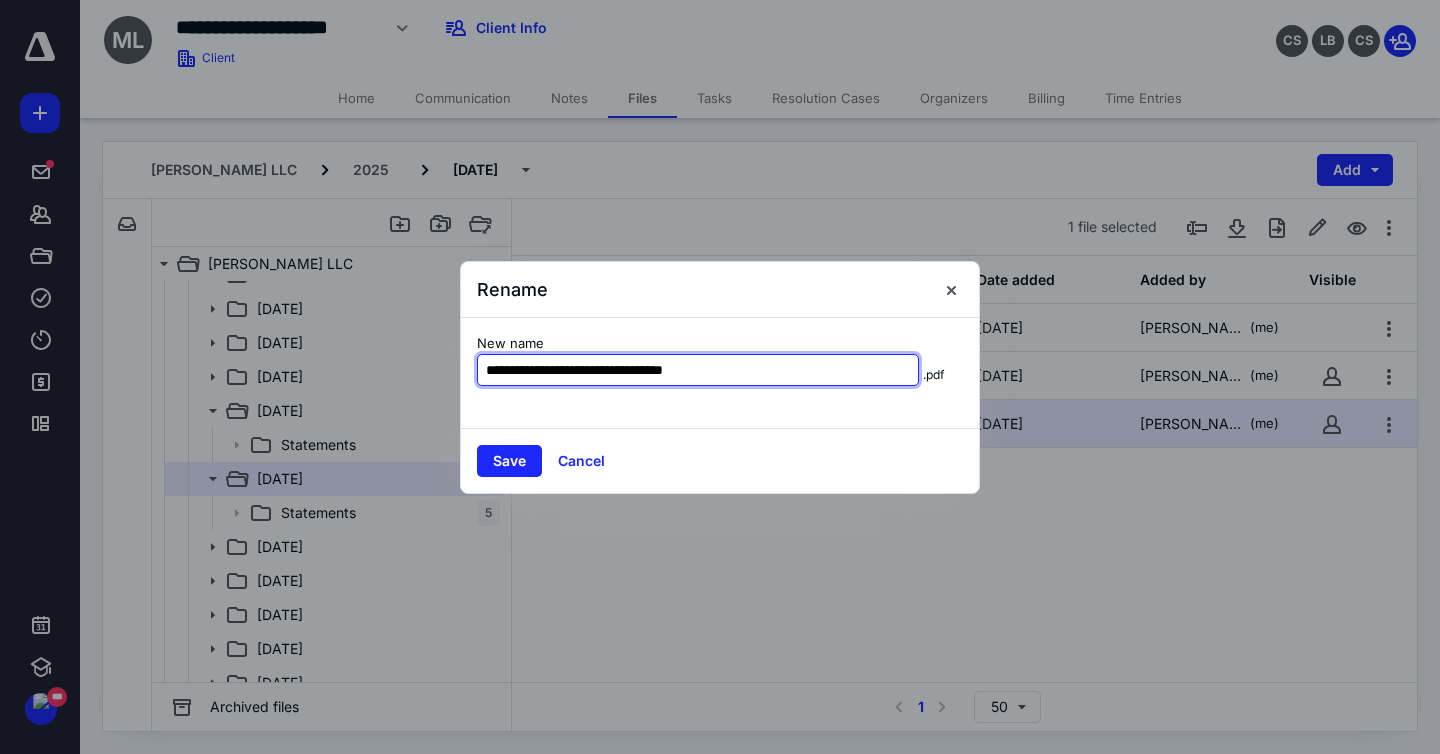 click on "**********" at bounding box center [698, 370] 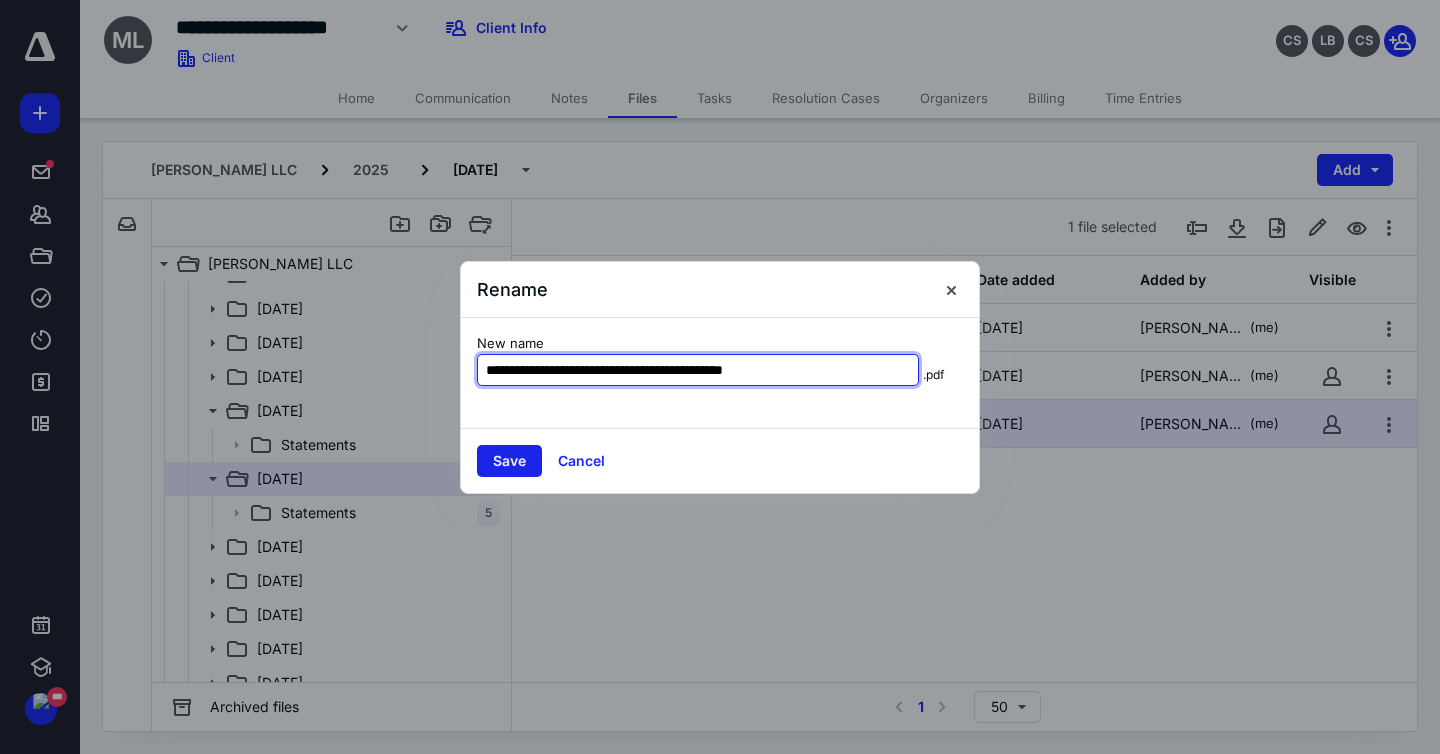 type on "**********" 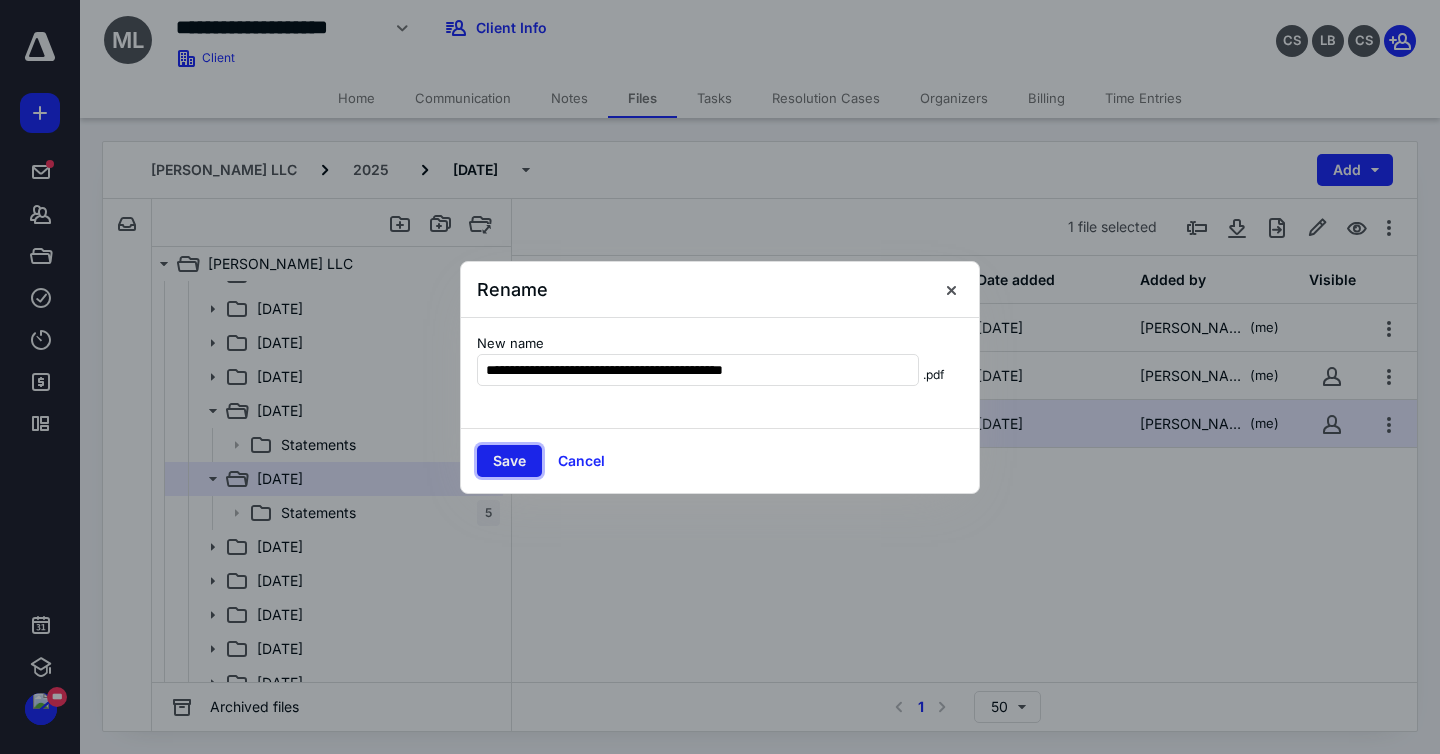 click on "Save" at bounding box center (509, 461) 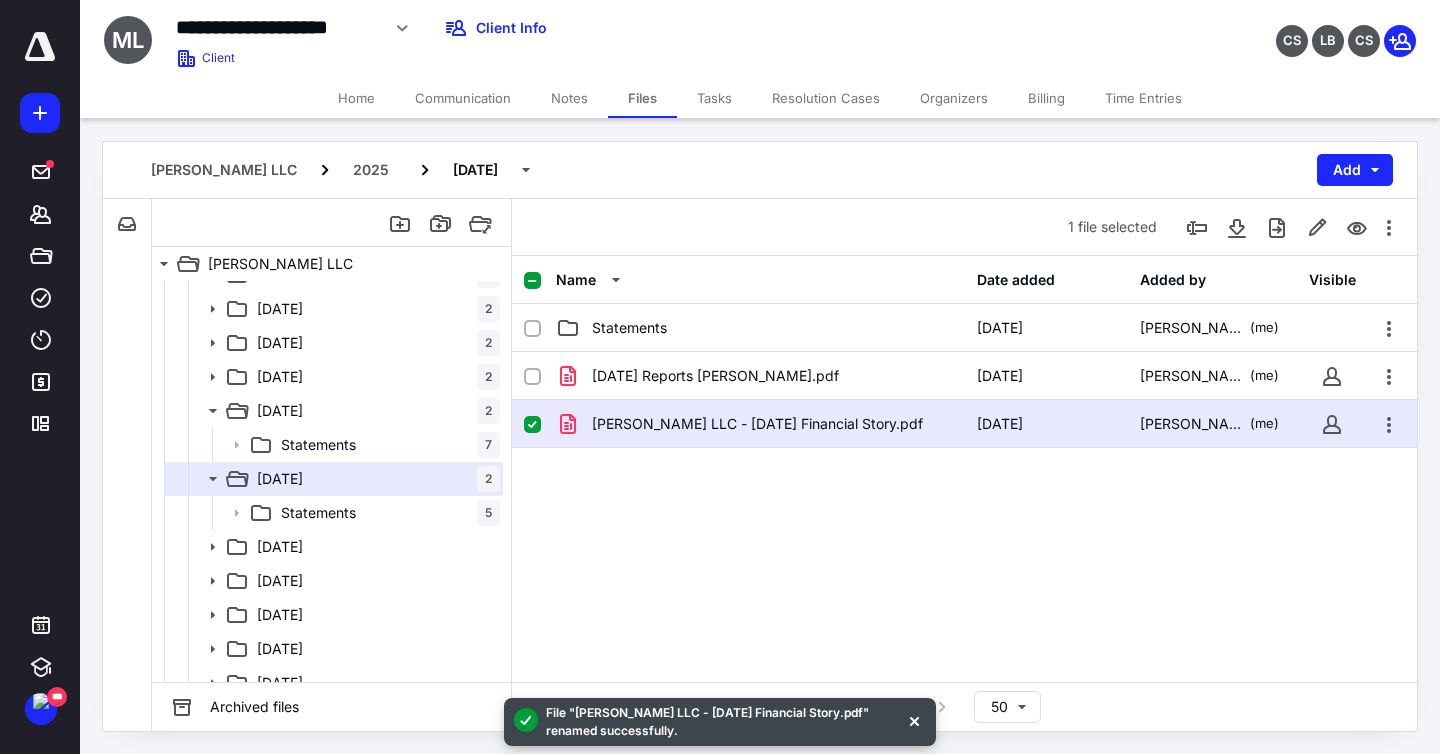 click on "[DATE] Reports [PERSON_NAME].pdf [DATE] [PERSON_NAME]  (me) [PERSON_NAME] LLC - [DATE] Financial Story.pdf [DATE] [PERSON_NAME]  (me)" at bounding box center [964, 502] 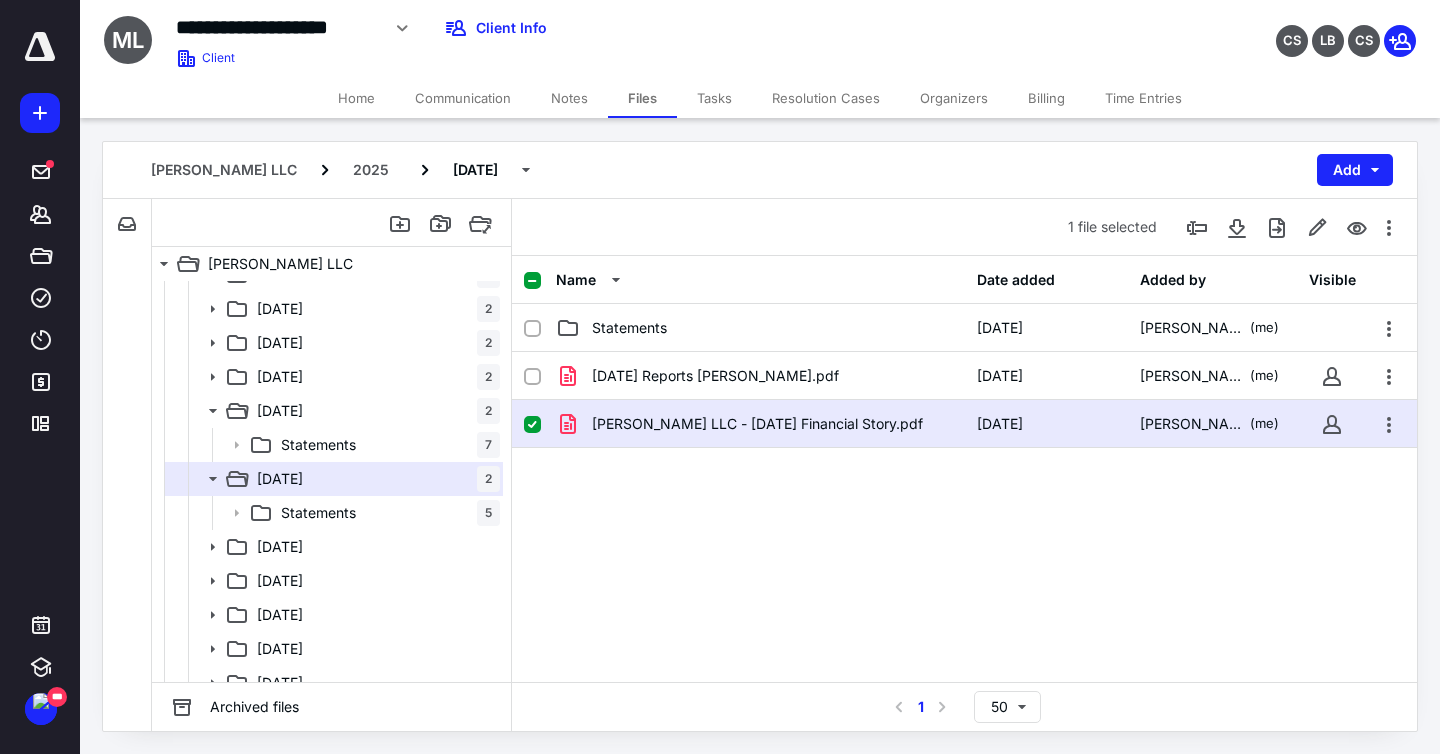 click on "[PERSON_NAME] LLC - [DATE] Financial Story.pdf" at bounding box center (760, 424) 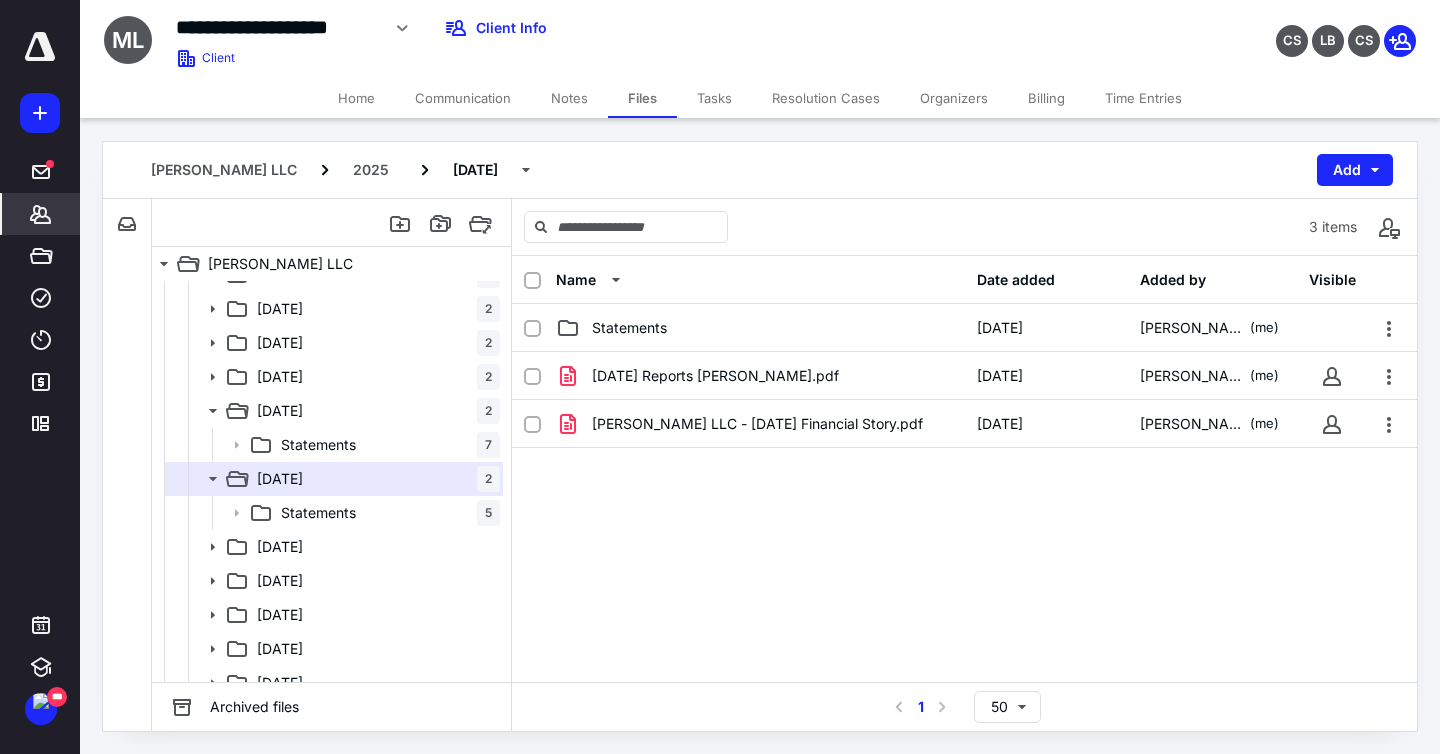 click 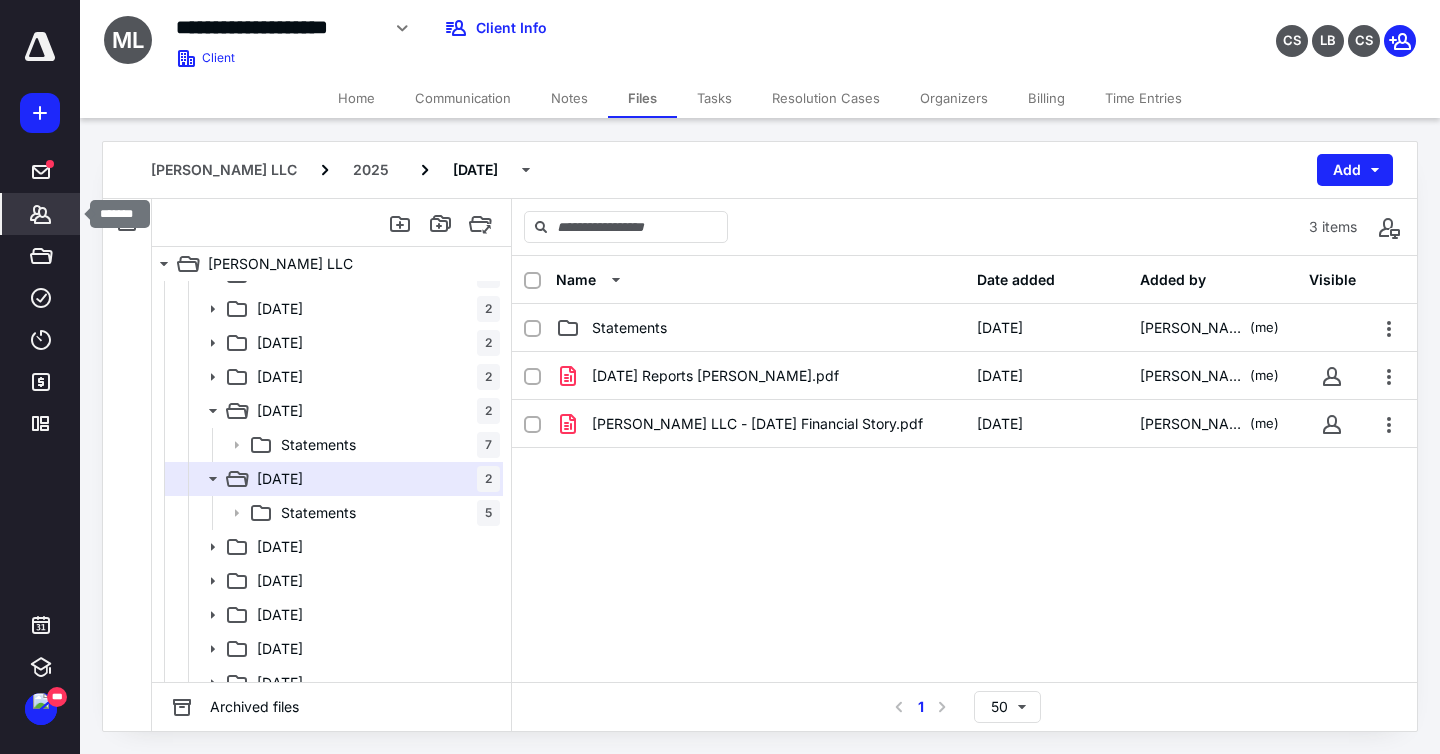 click 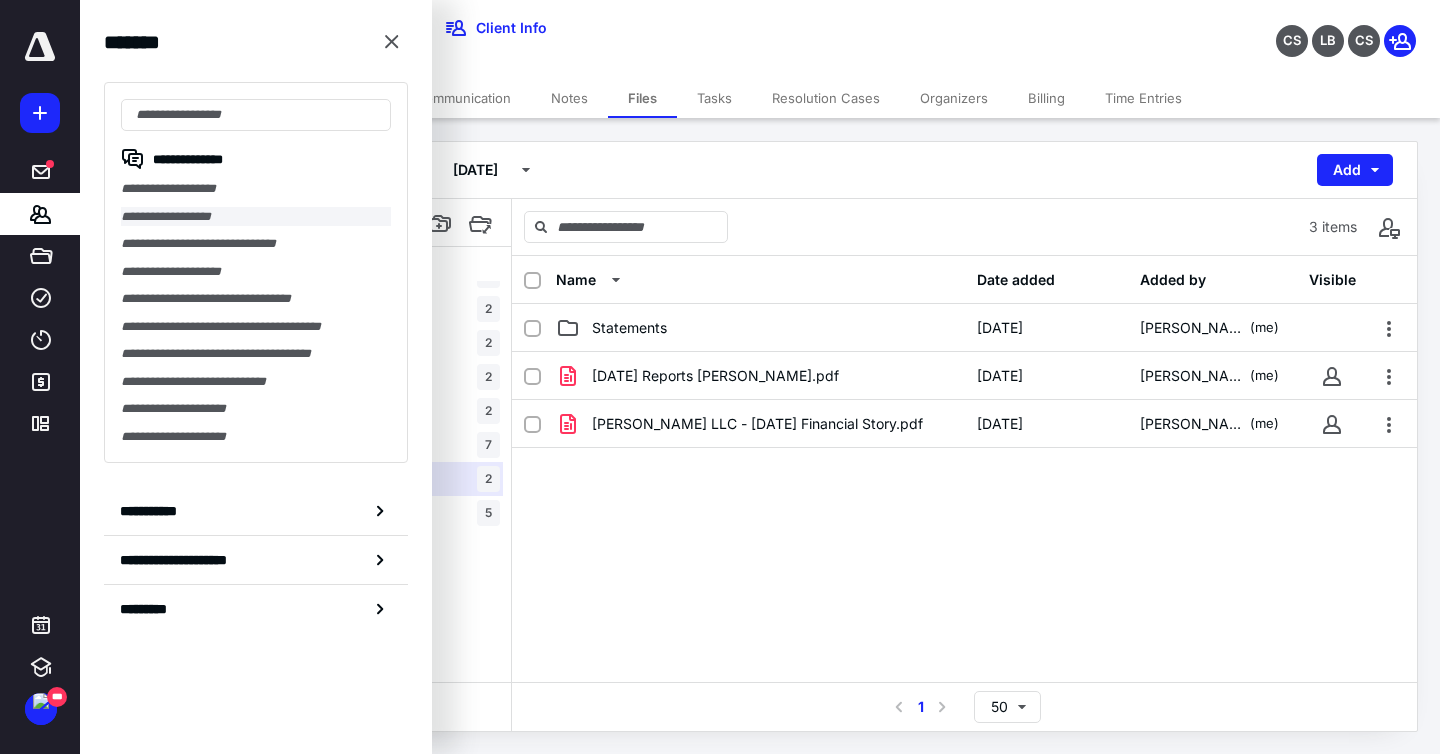 click on "**********" at bounding box center (256, 217) 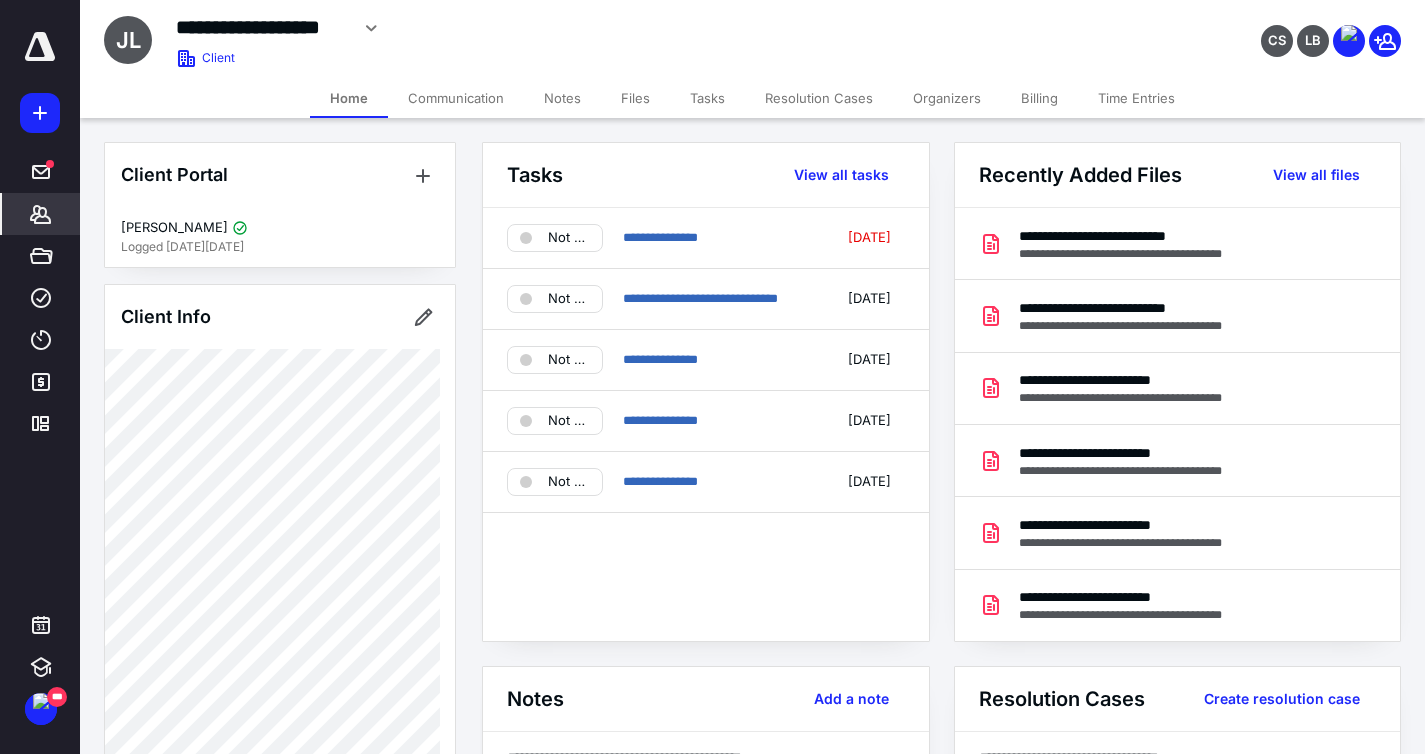 click on "Files" at bounding box center (635, 98) 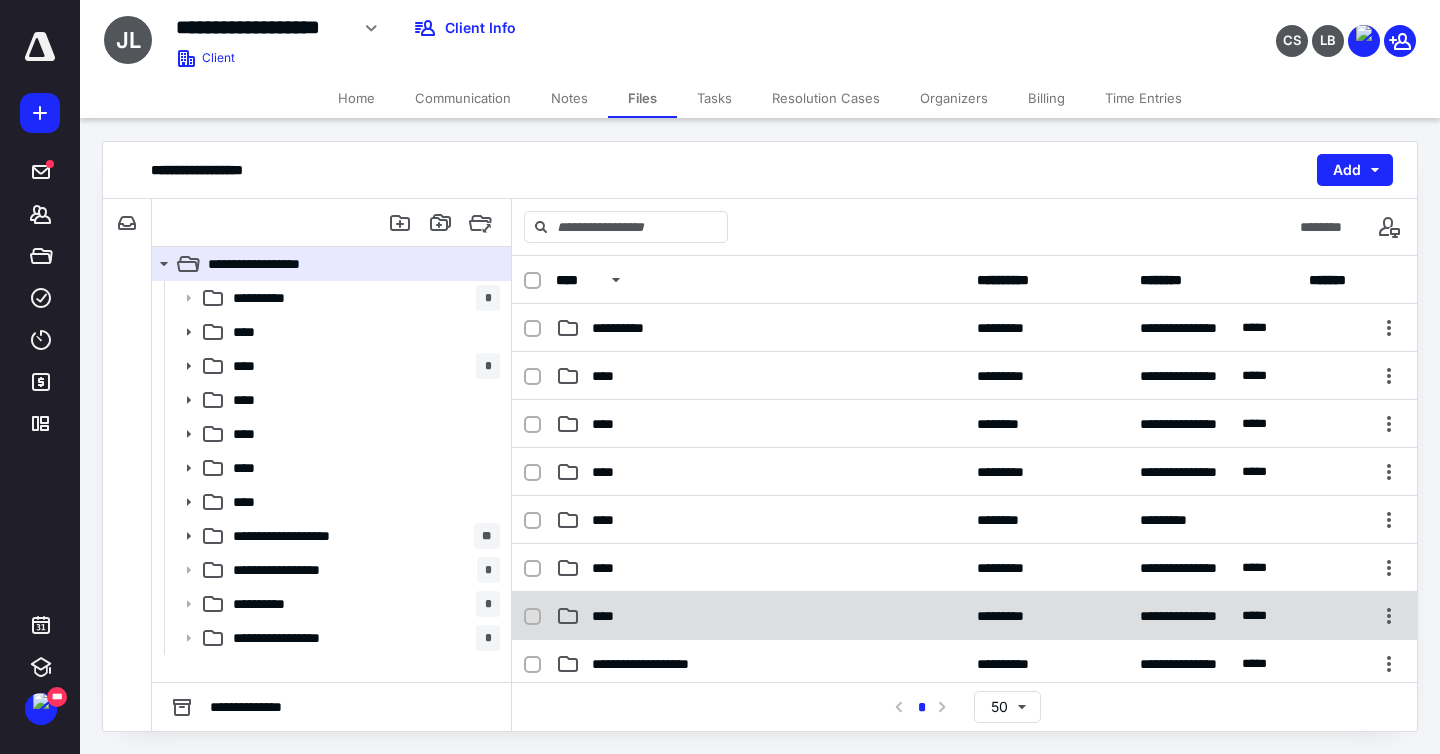 click 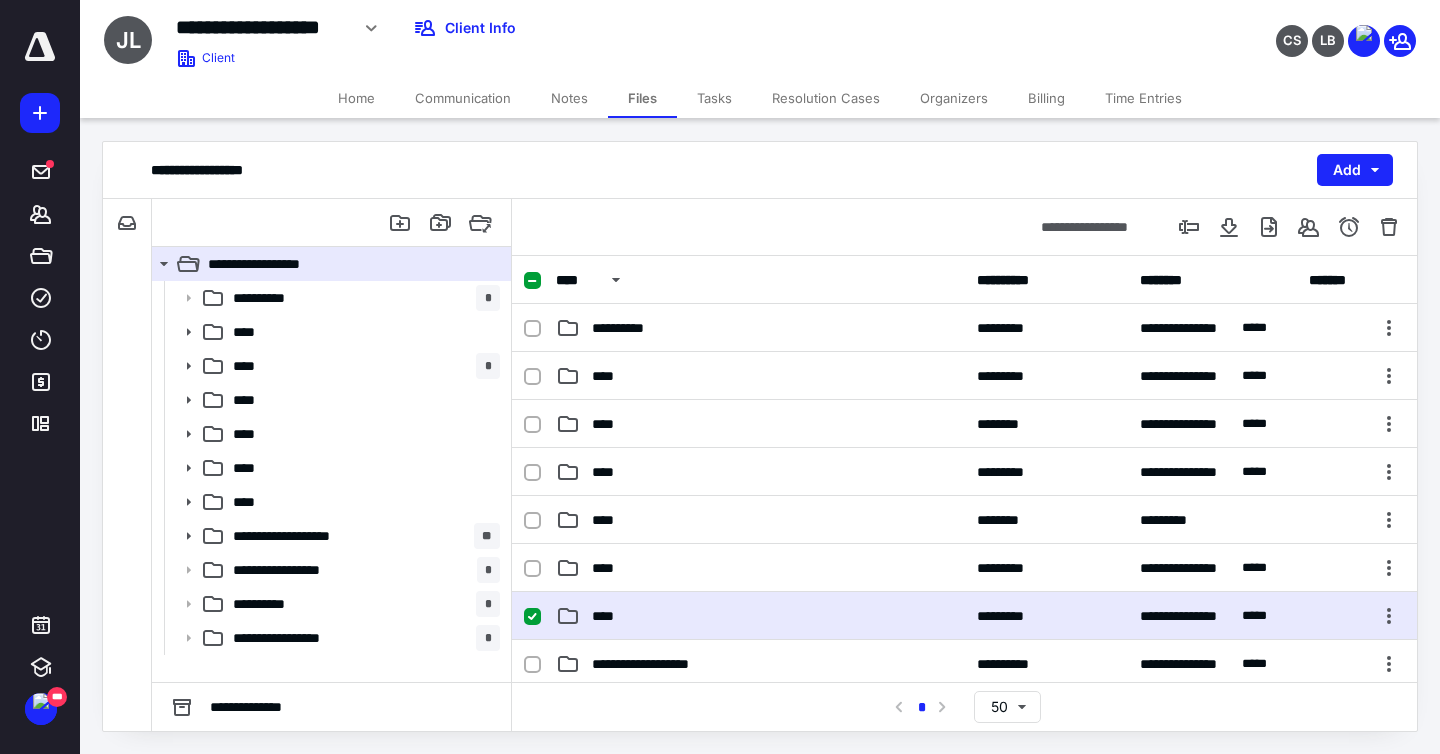 click 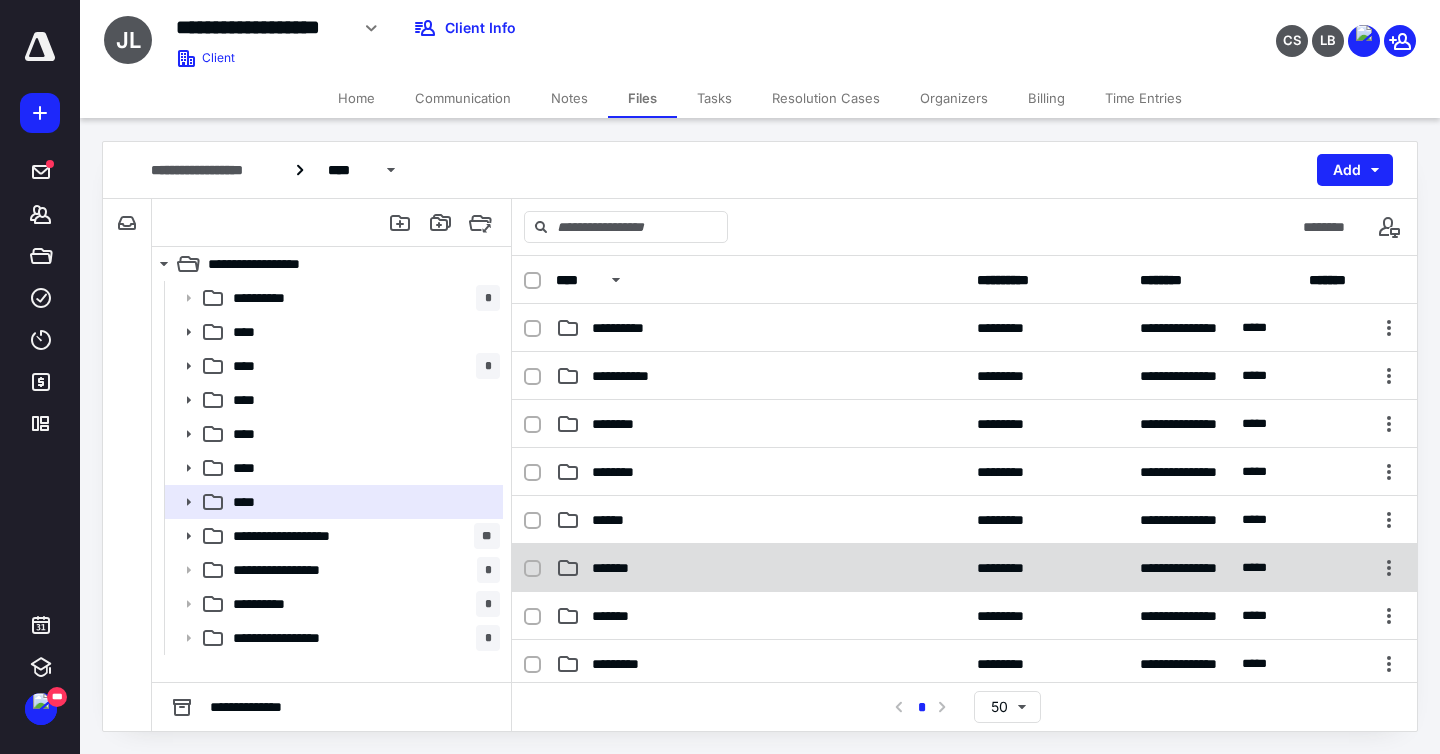 click on "**********" at bounding box center [964, 568] 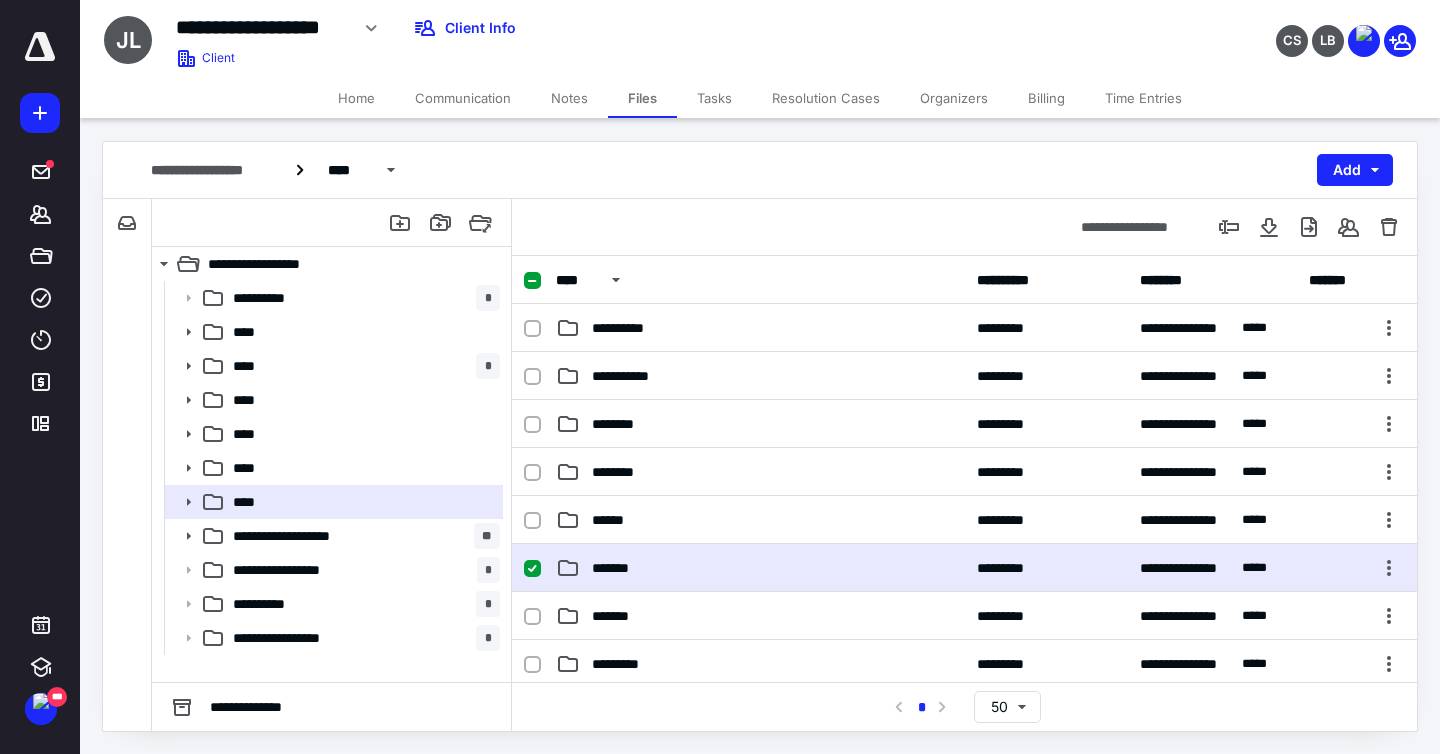 click on "**********" at bounding box center (964, 568) 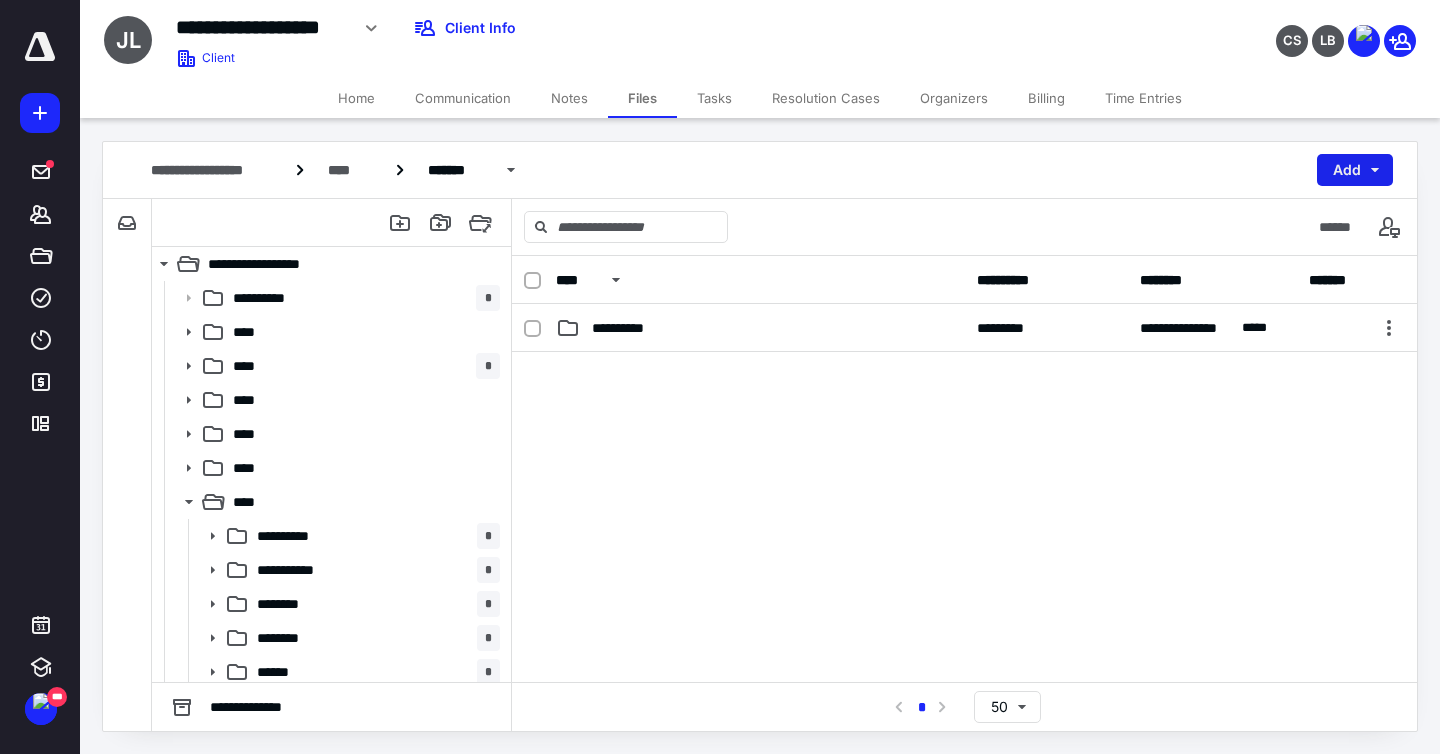 click on "Add" at bounding box center [1355, 170] 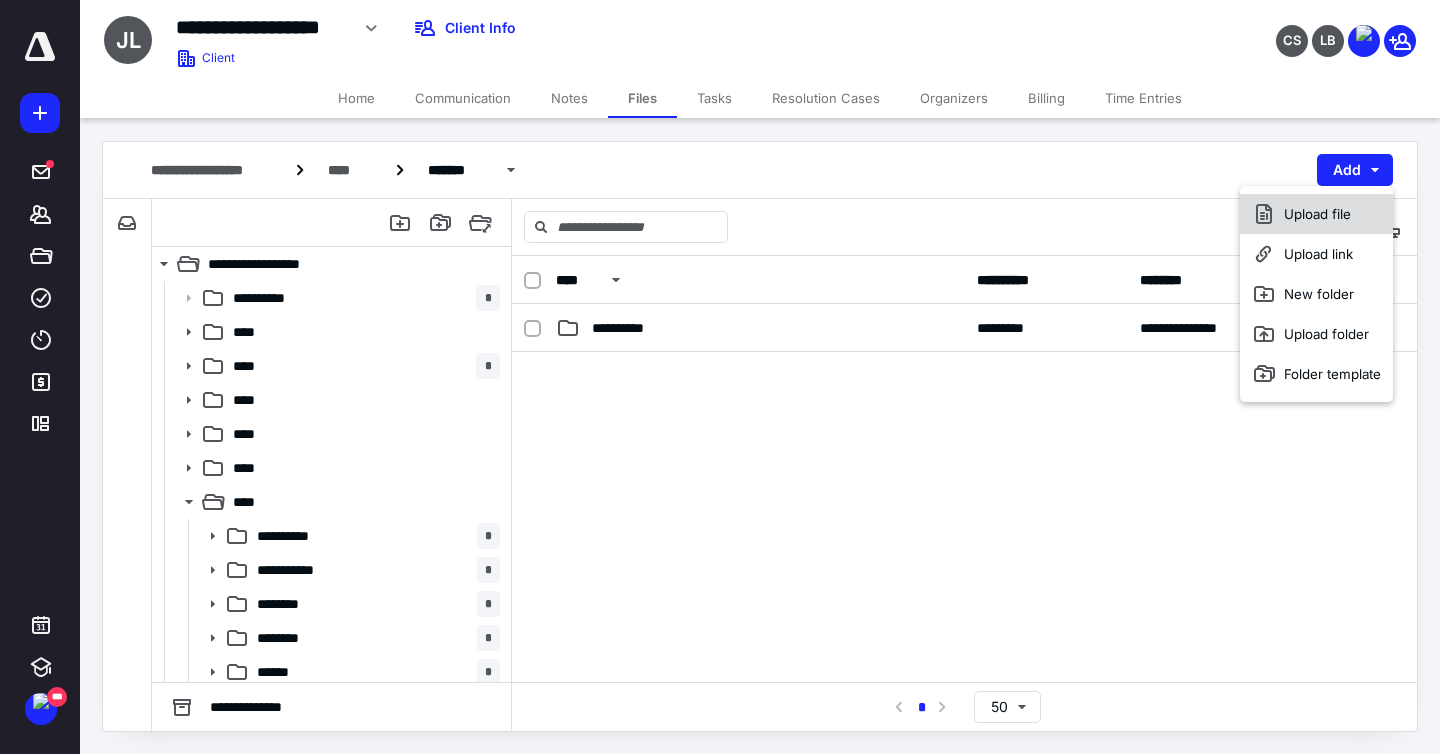 click on "Upload file" at bounding box center [1316, 214] 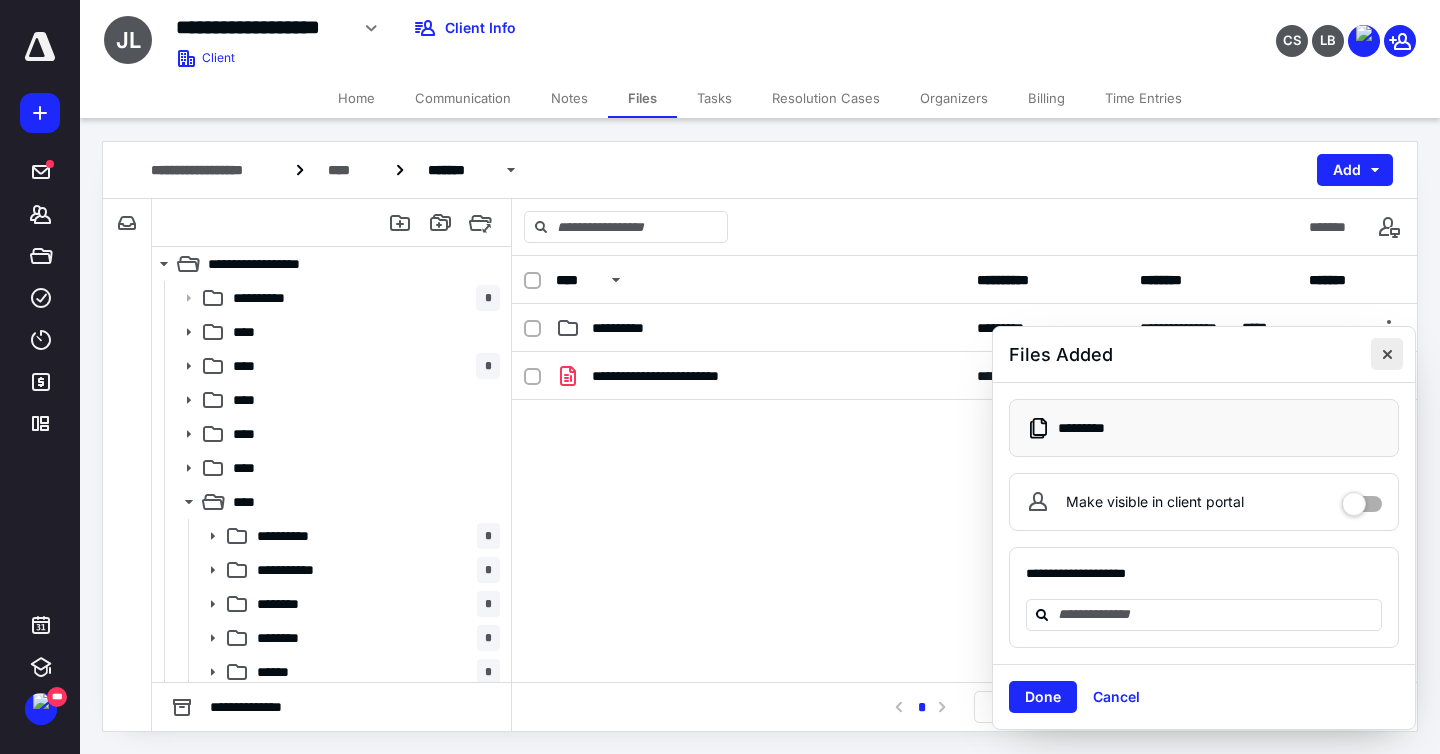 click at bounding box center (1387, 354) 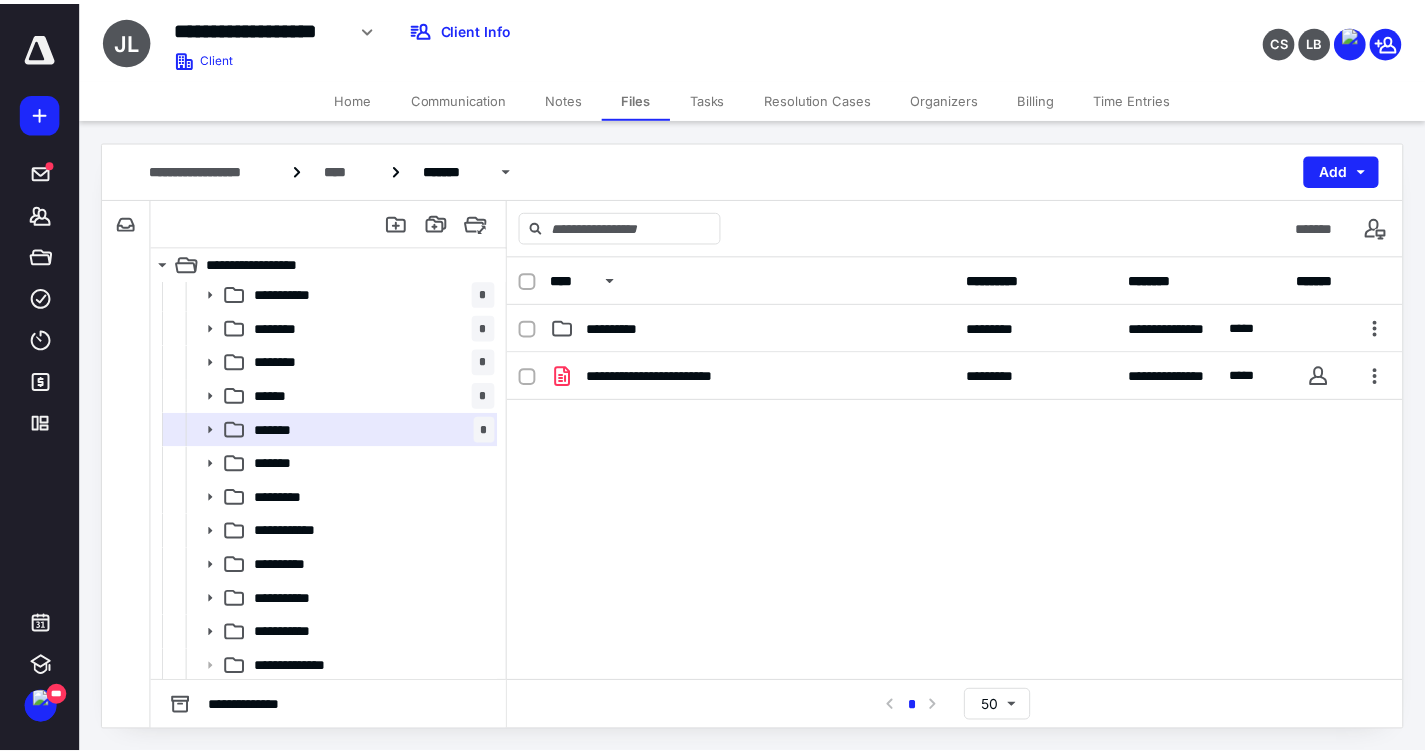 scroll, scrollTop: 354, scrollLeft: 0, axis: vertical 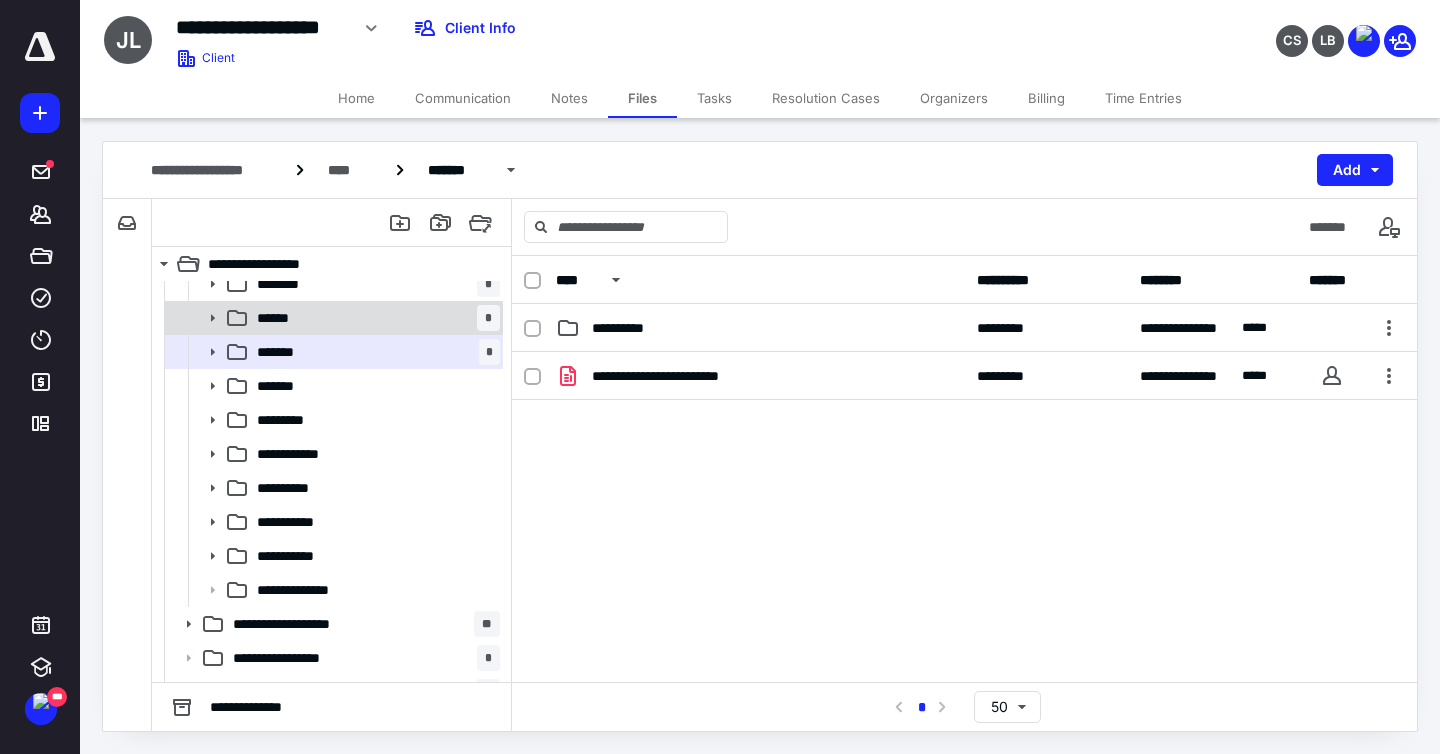 click on "****** *" at bounding box center (374, 318) 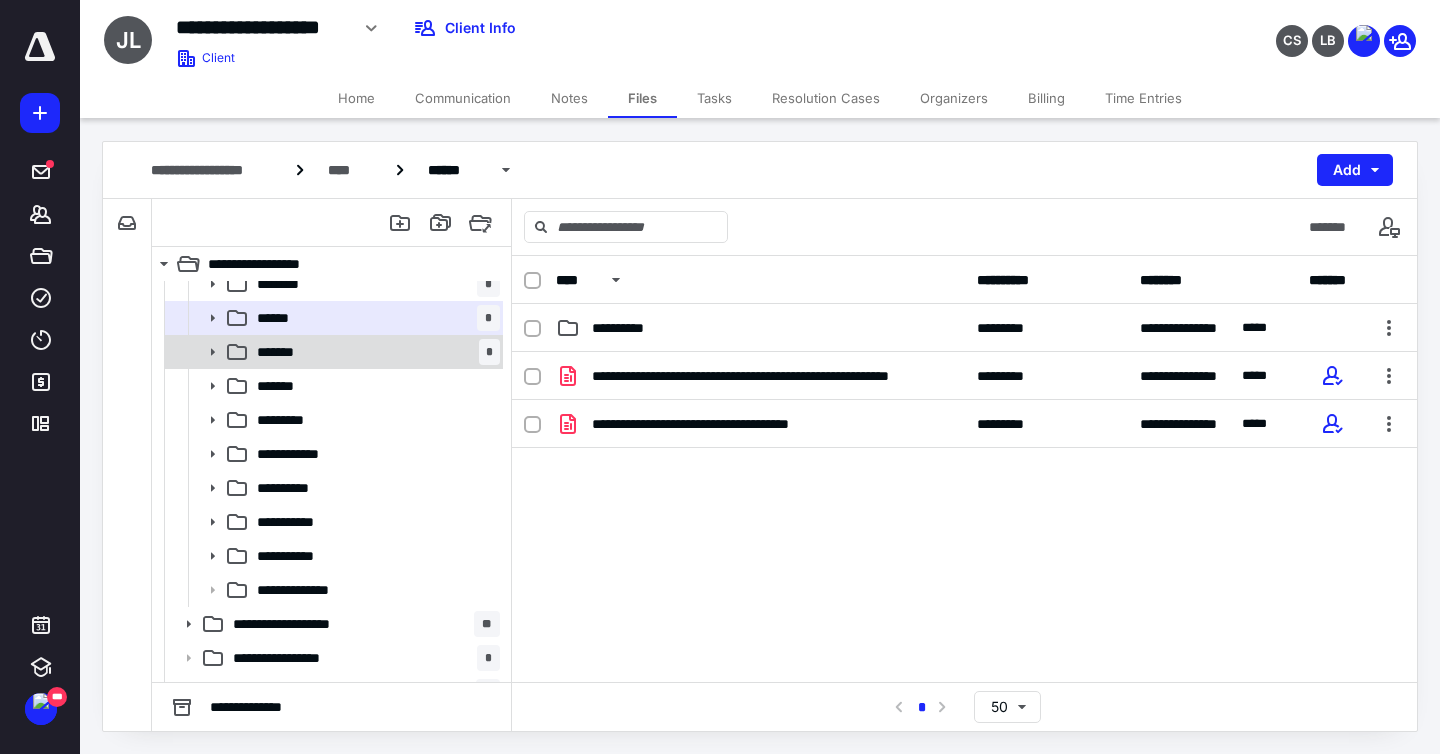 click on "******* *" at bounding box center [374, 352] 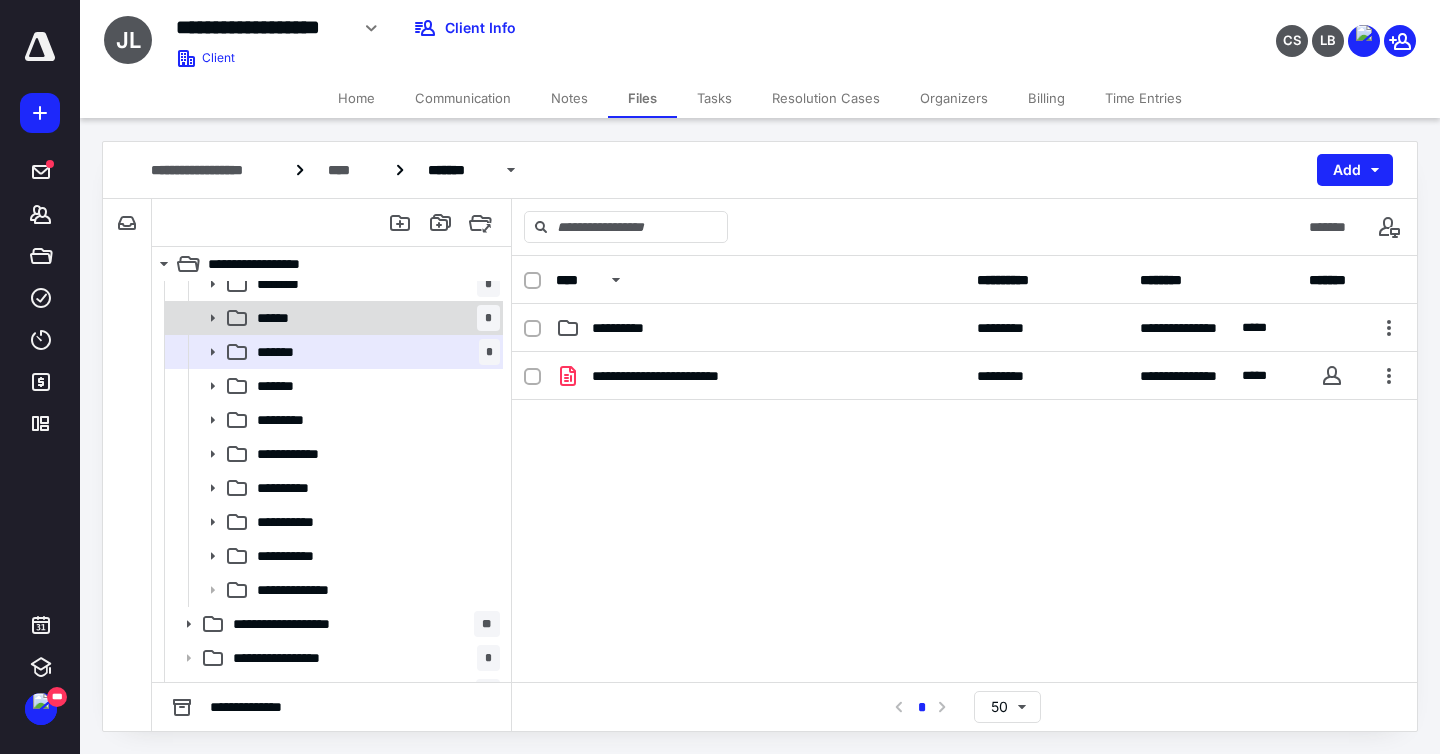 click on "****** *" at bounding box center (374, 318) 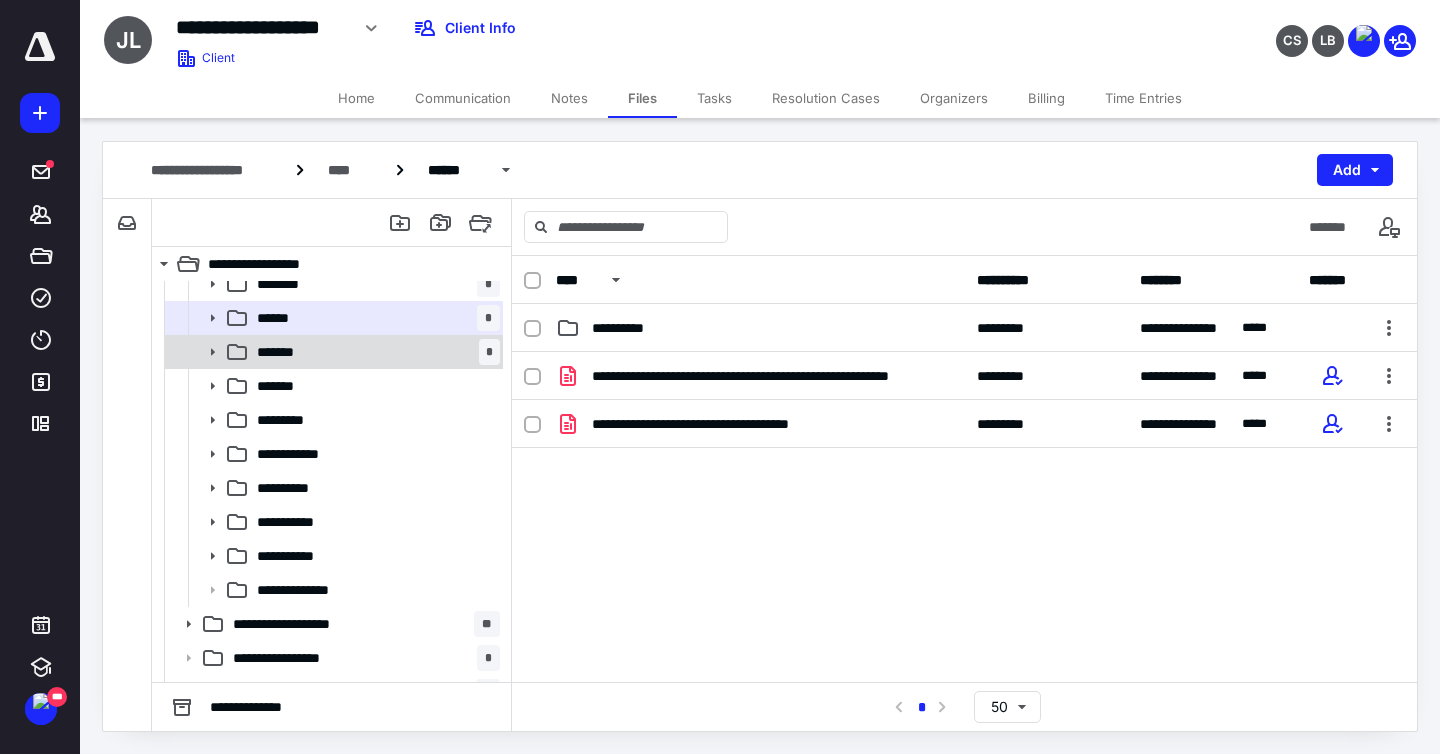 click on "******* *" at bounding box center [374, 352] 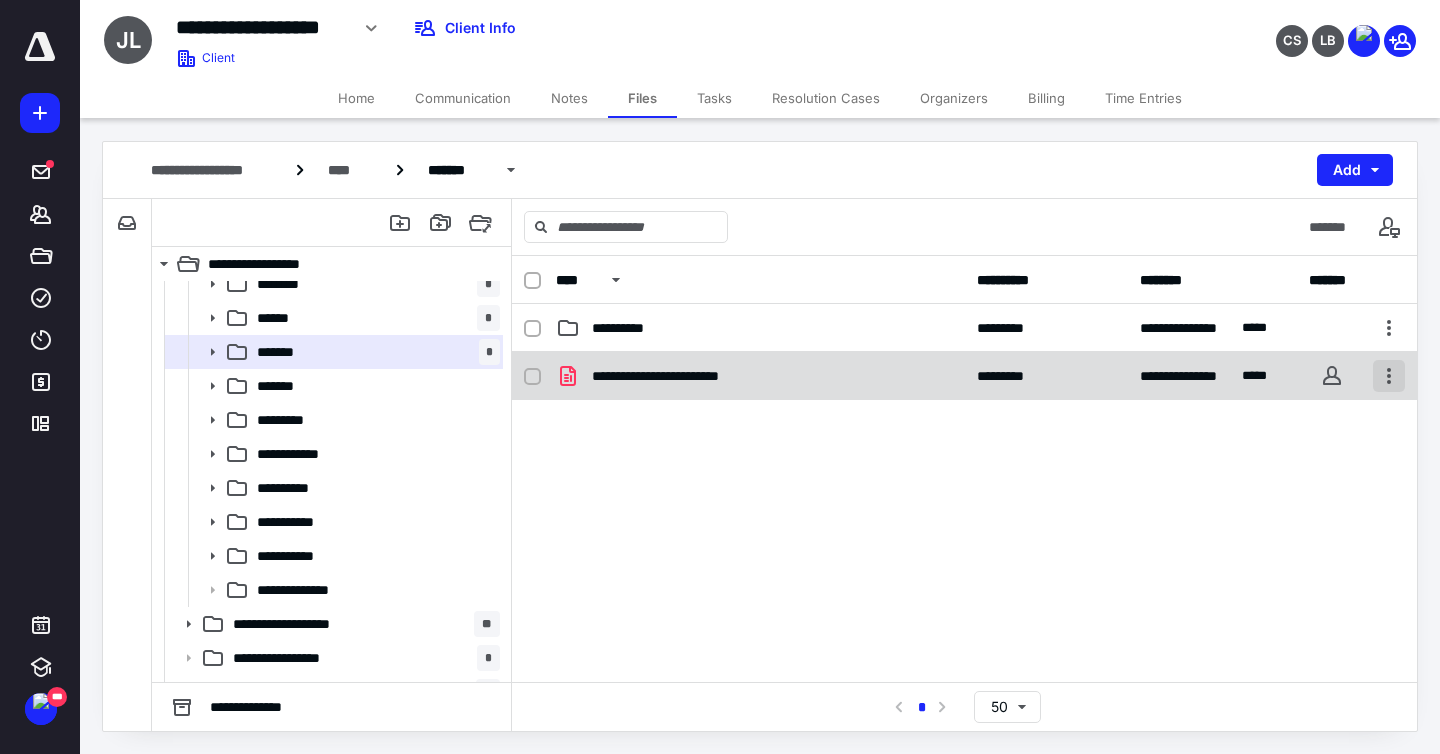 click at bounding box center (1389, 376) 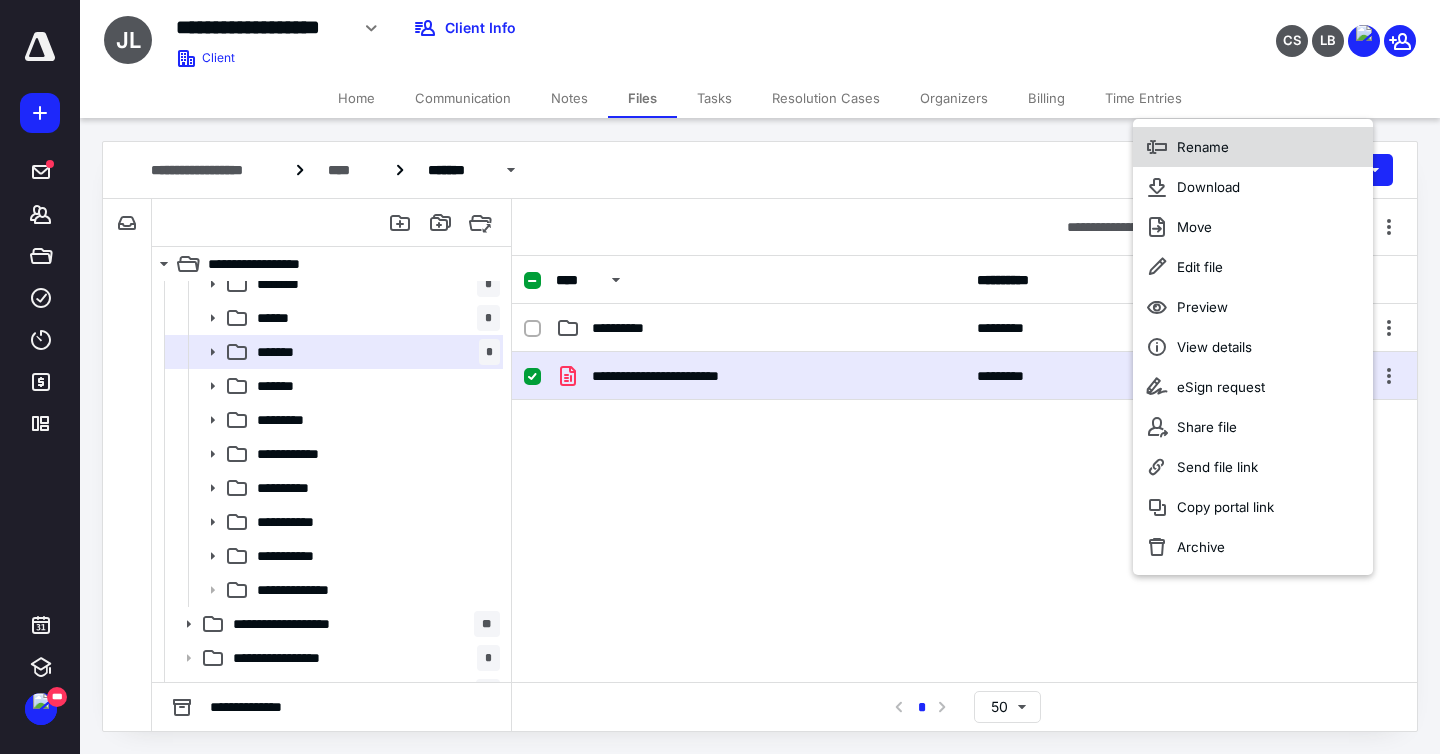 click on "Rename" at bounding box center (1203, 147) 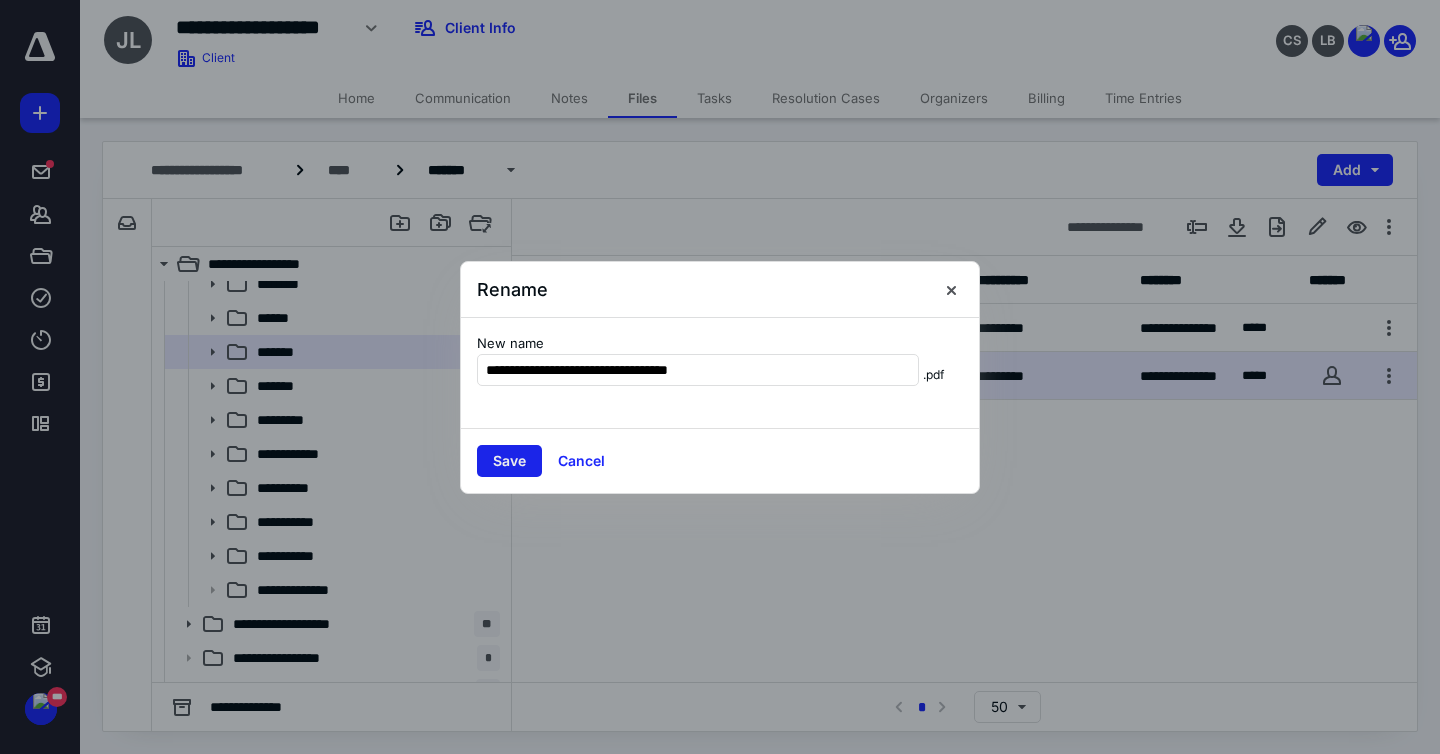 type on "**********" 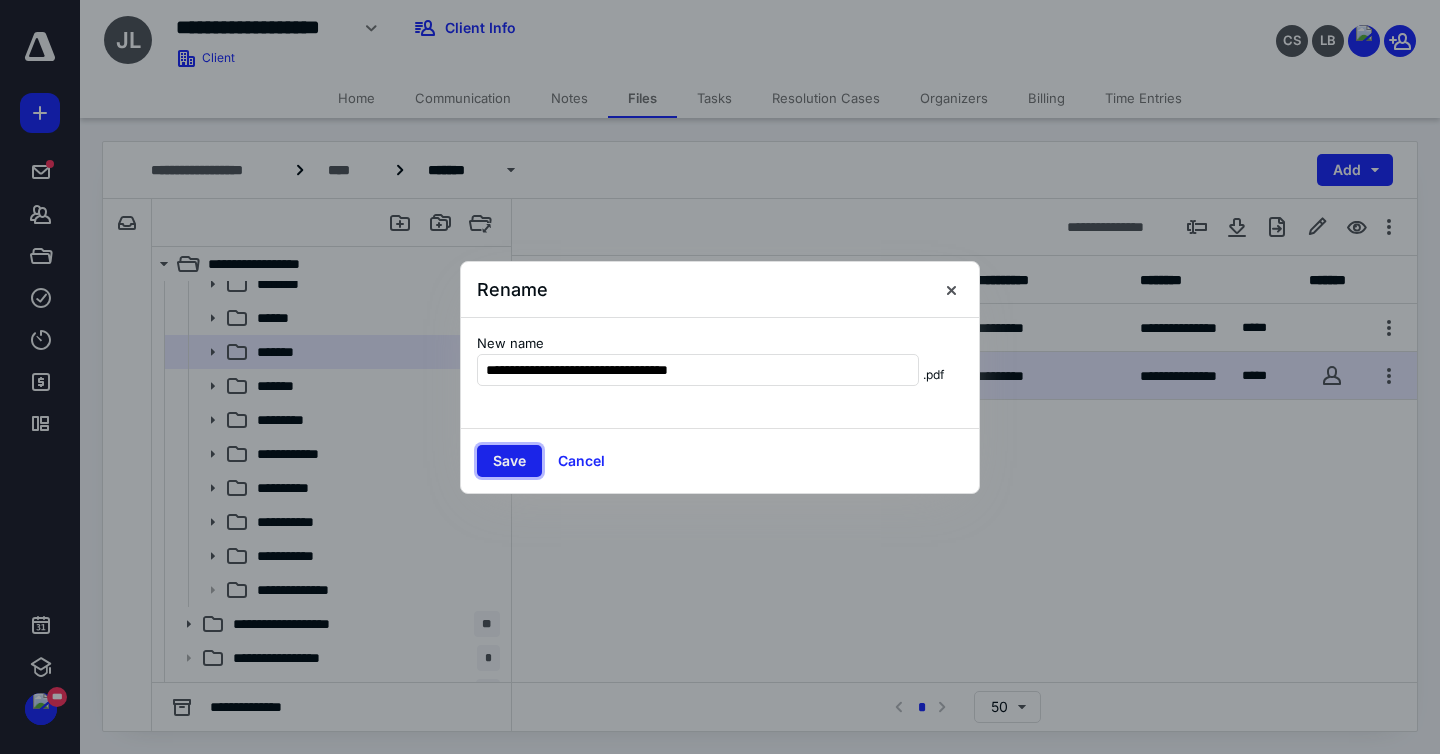 click on "Save" at bounding box center [509, 461] 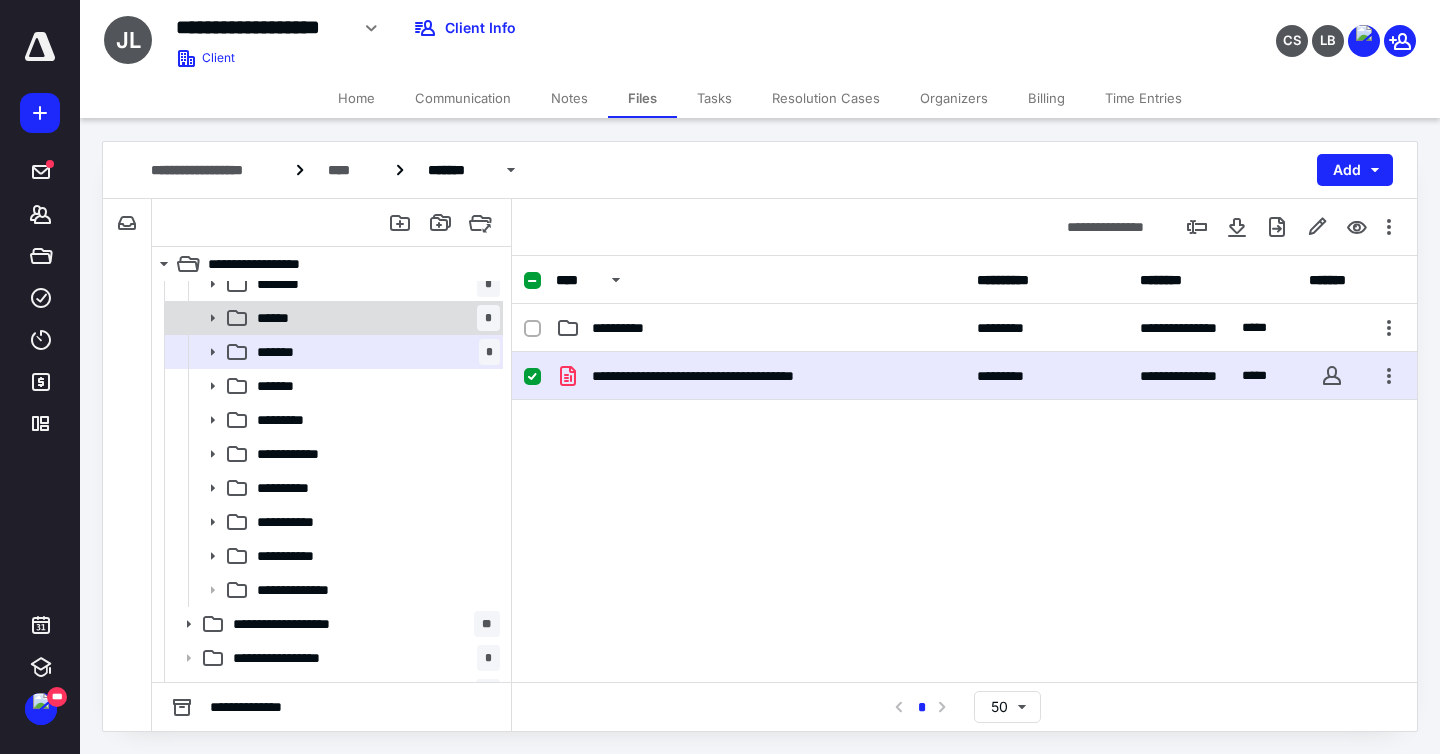 click on "****** *" at bounding box center (374, 318) 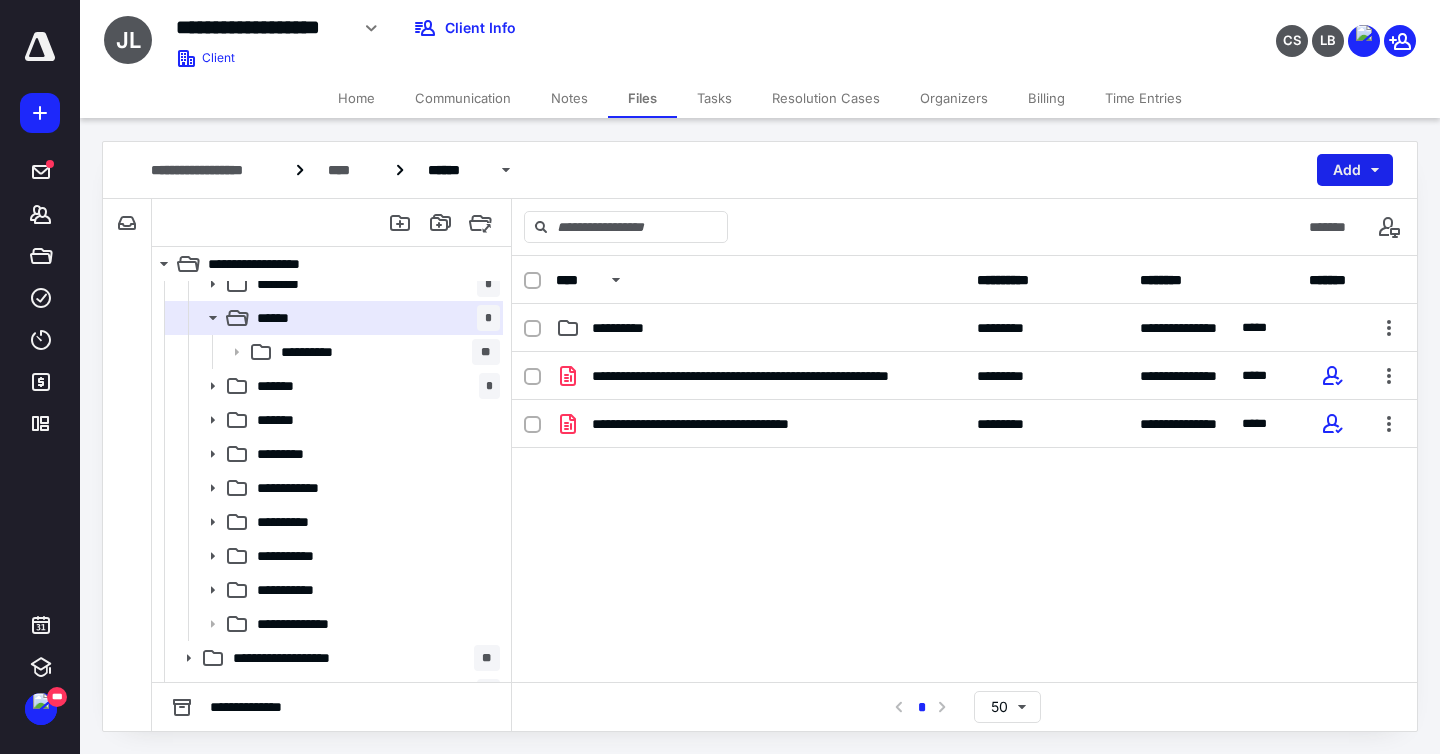 click on "Add" at bounding box center (1355, 170) 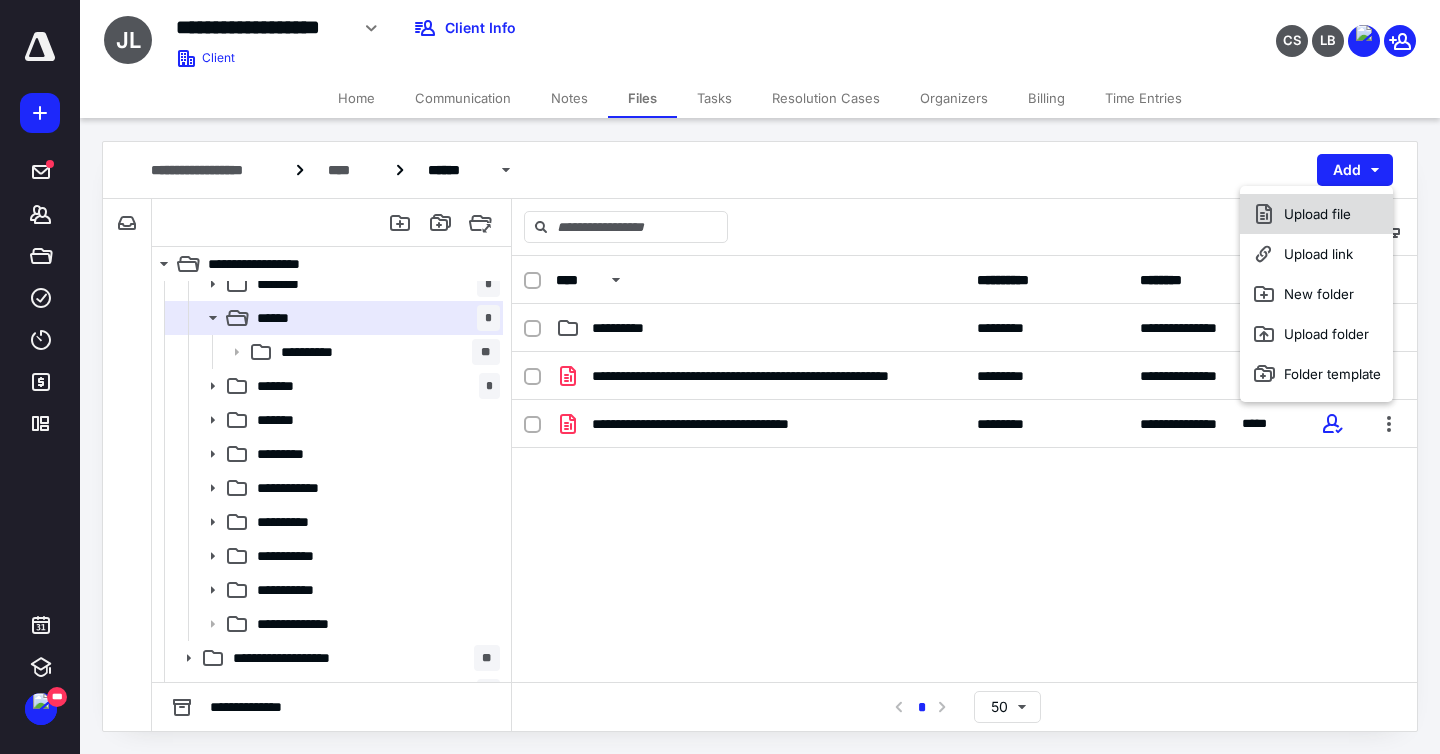 click on "Upload file" at bounding box center [1316, 214] 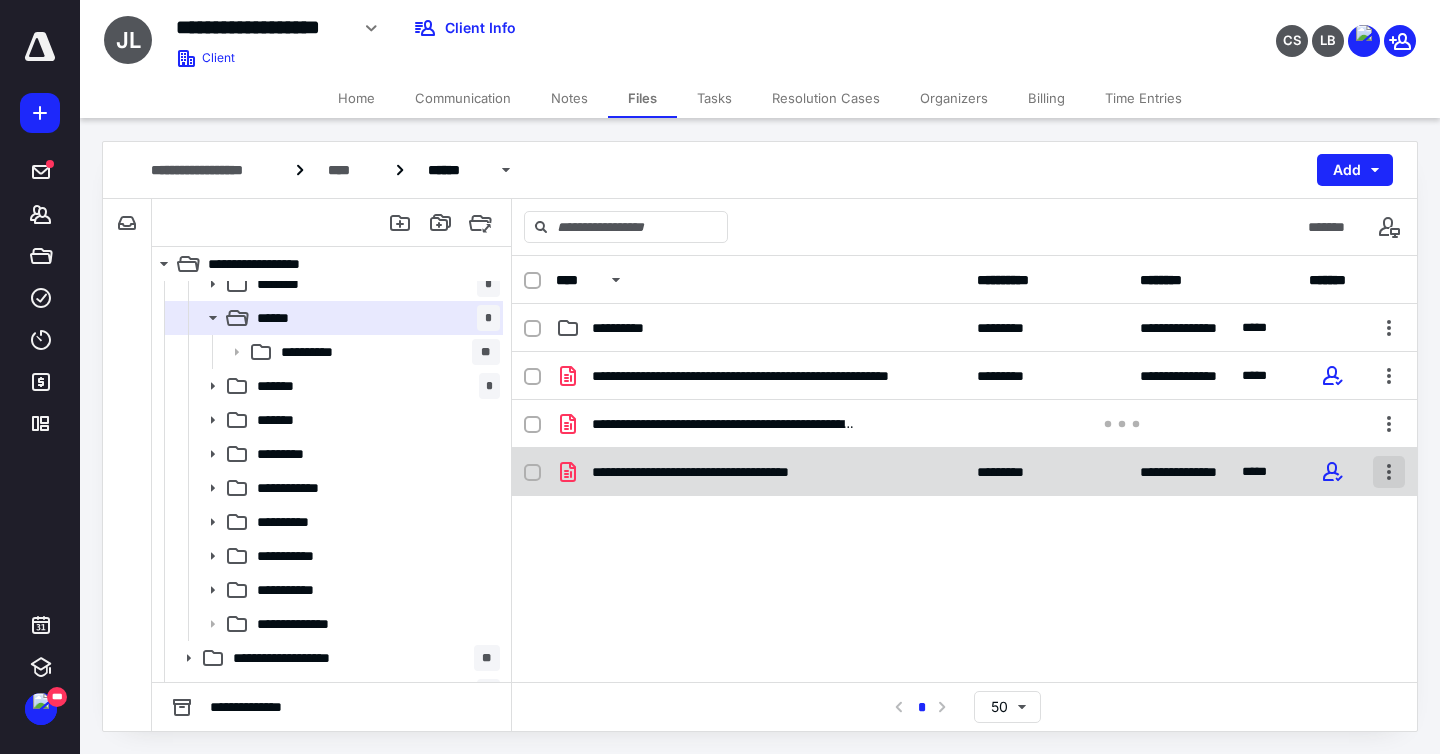 click at bounding box center [1389, 472] 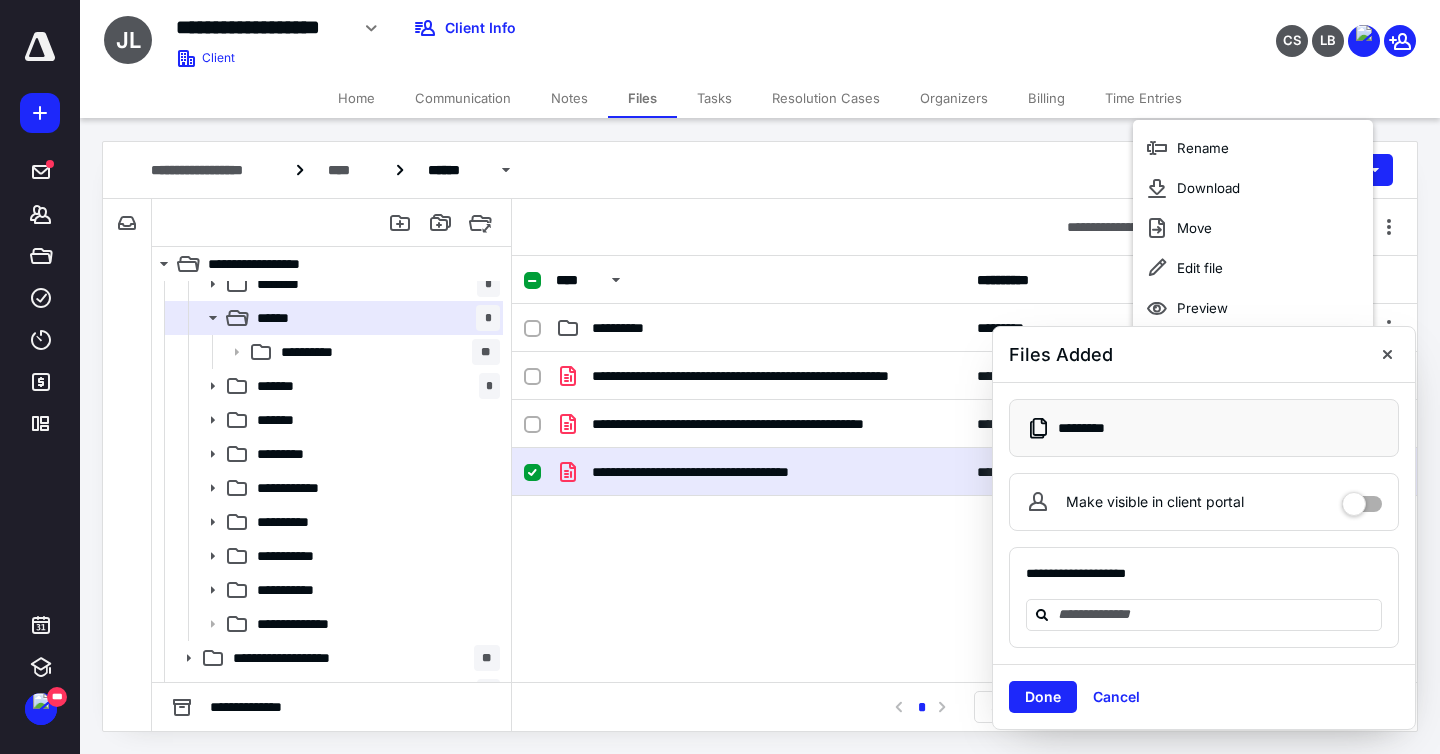 click on "**********" at bounding box center (964, 502) 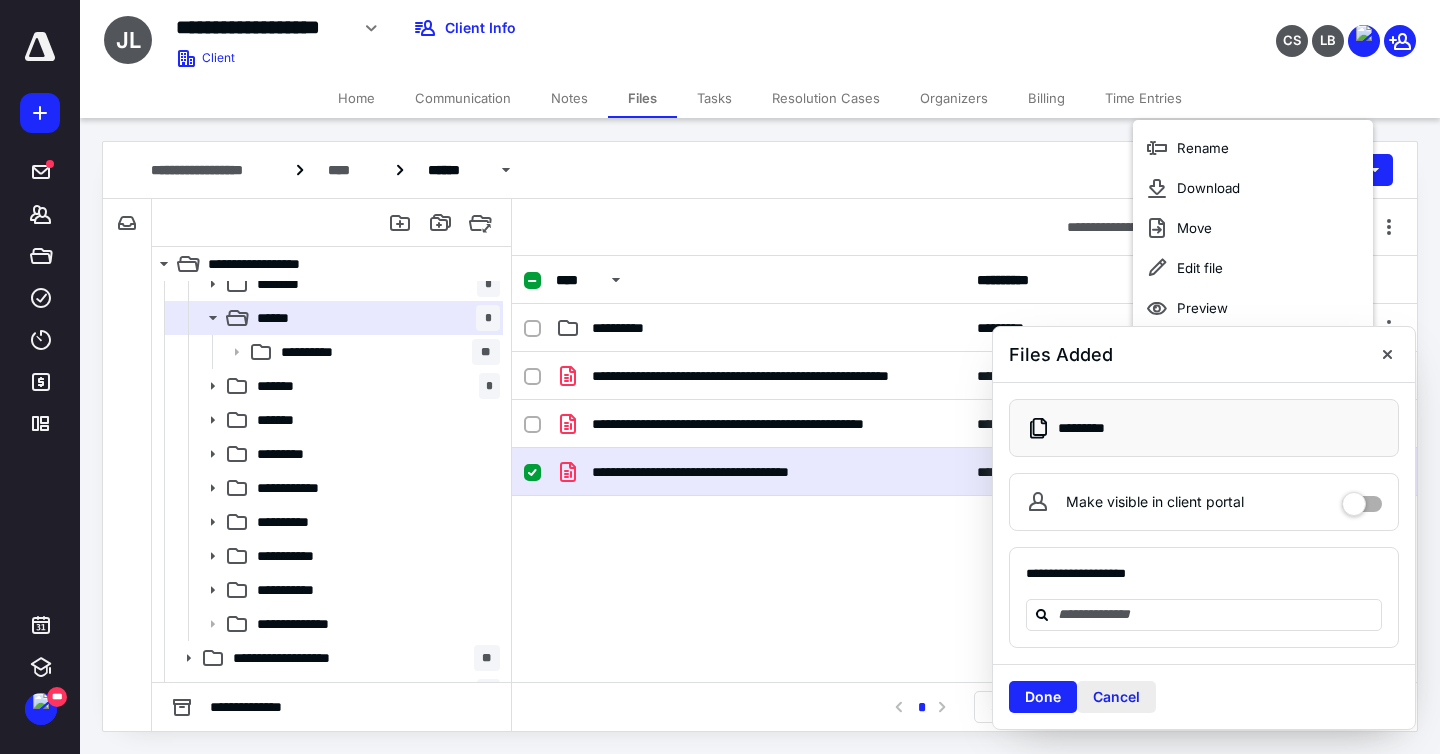 click on "Cancel" at bounding box center (1116, 697) 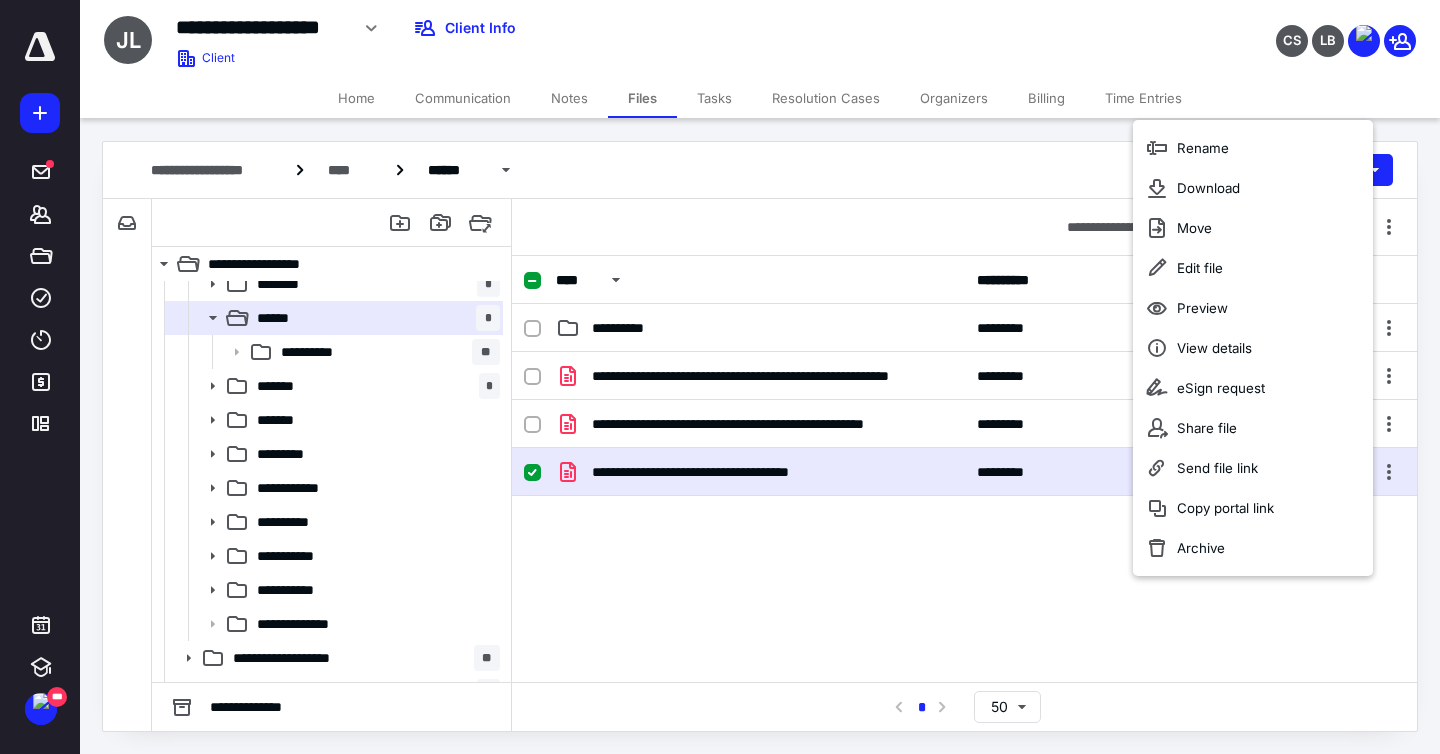 click on "**********" at bounding box center (964, 502) 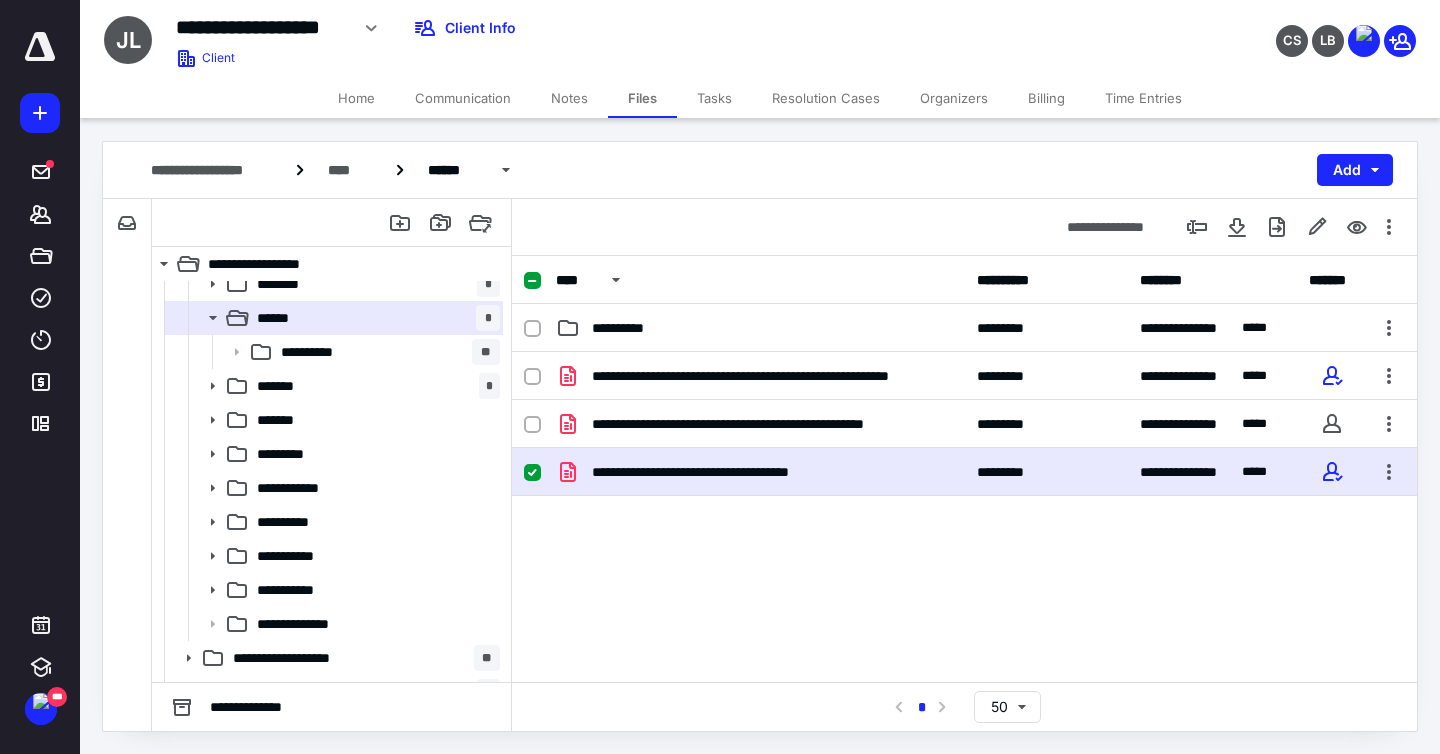 click on "****" at bounding box center (1258, 472) 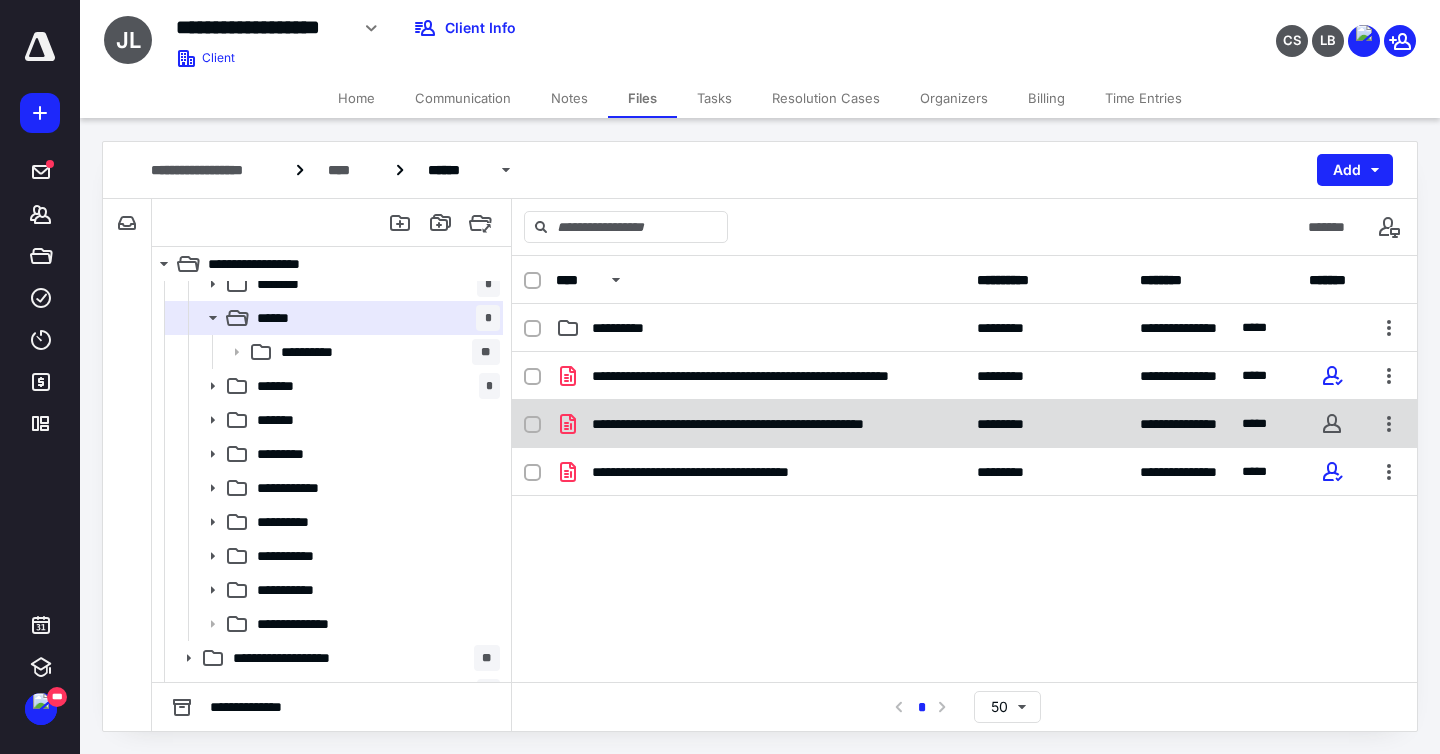 checkbox on "false" 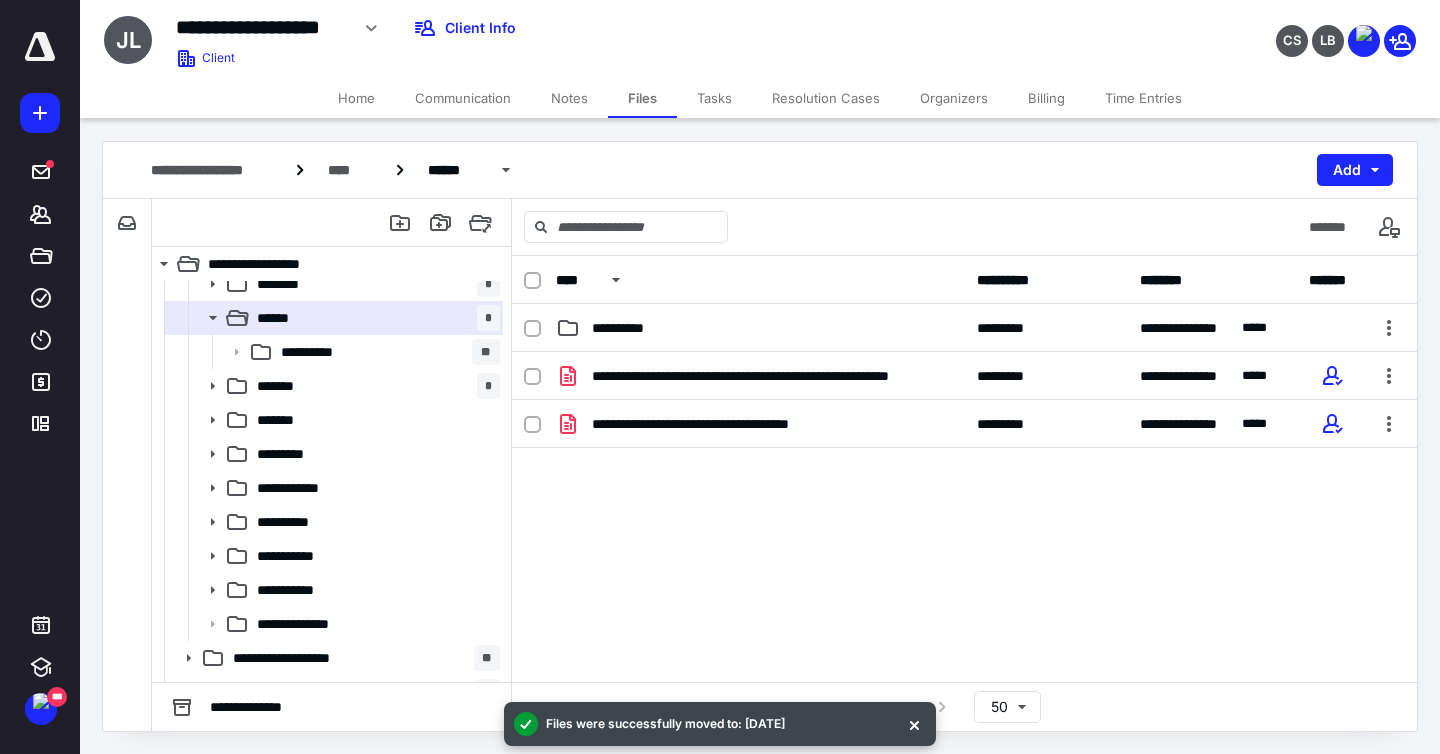 click on "******* *" at bounding box center (374, 386) 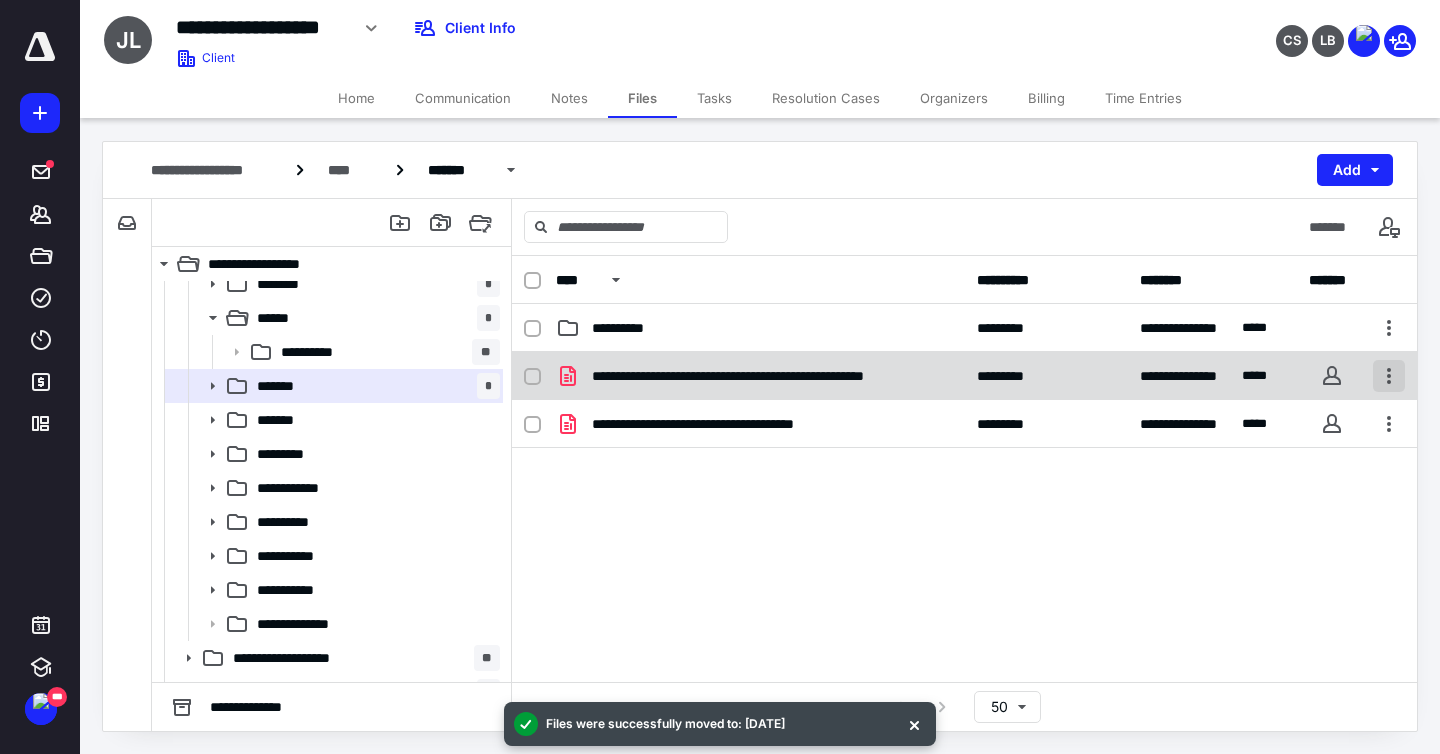 click at bounding box center [1389, 376] 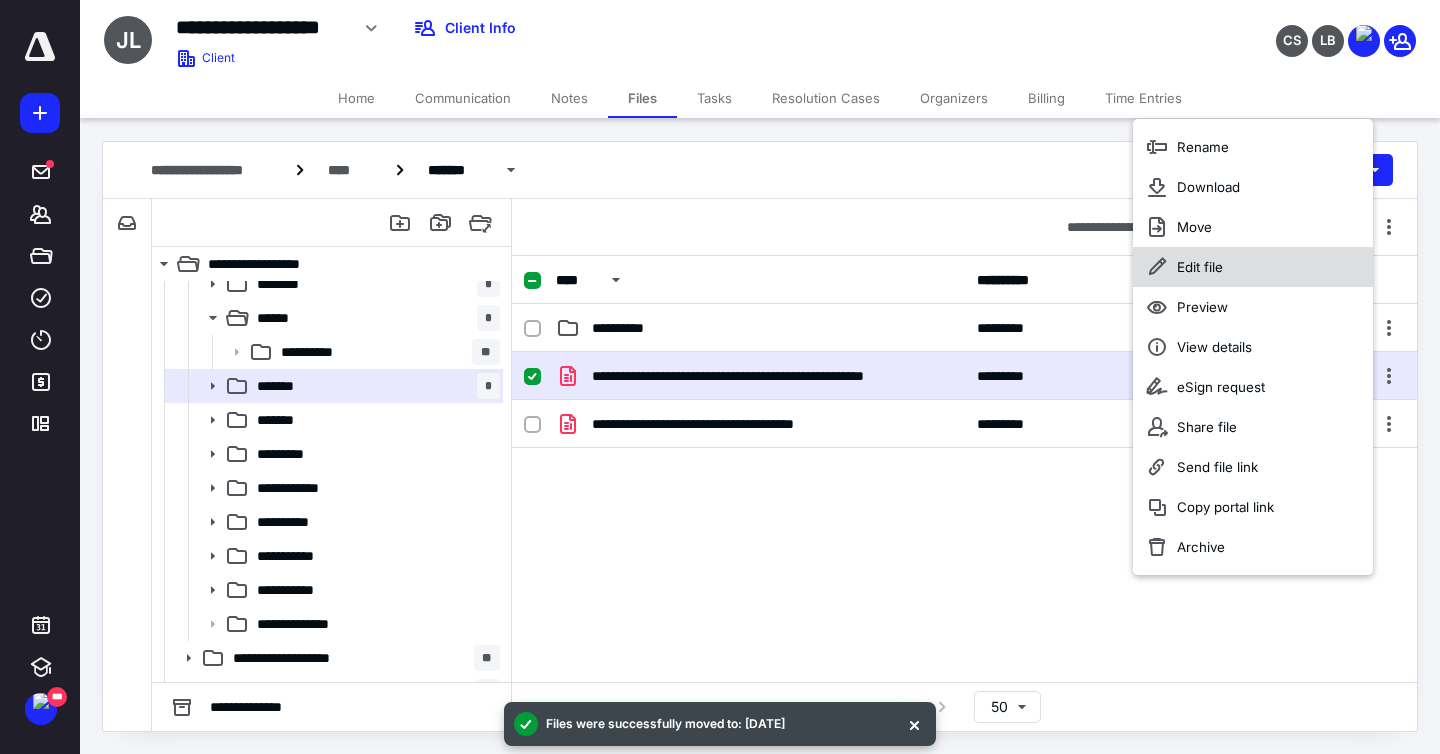 click on "Edit file" at bounding box center (1200, 267) 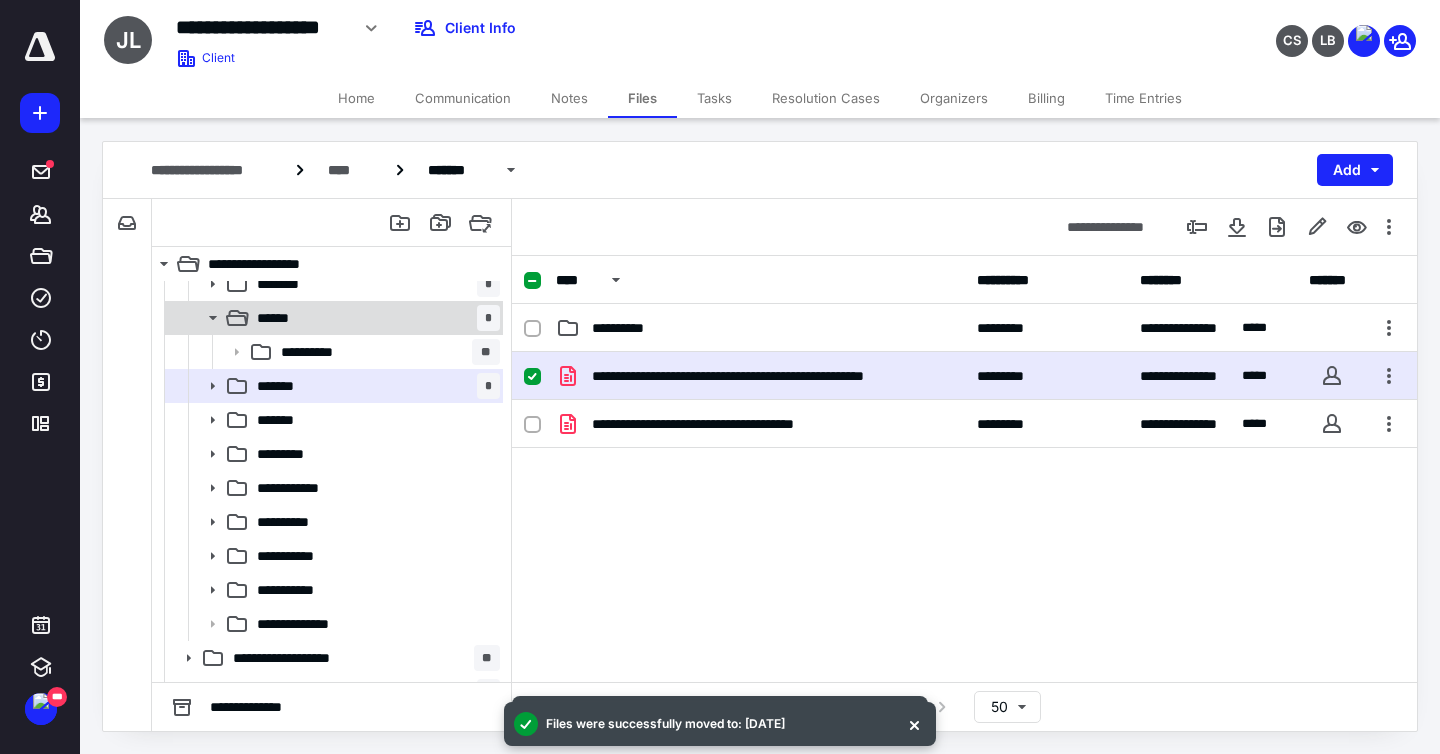 click on "****** *" at bounding box center (374, 318) 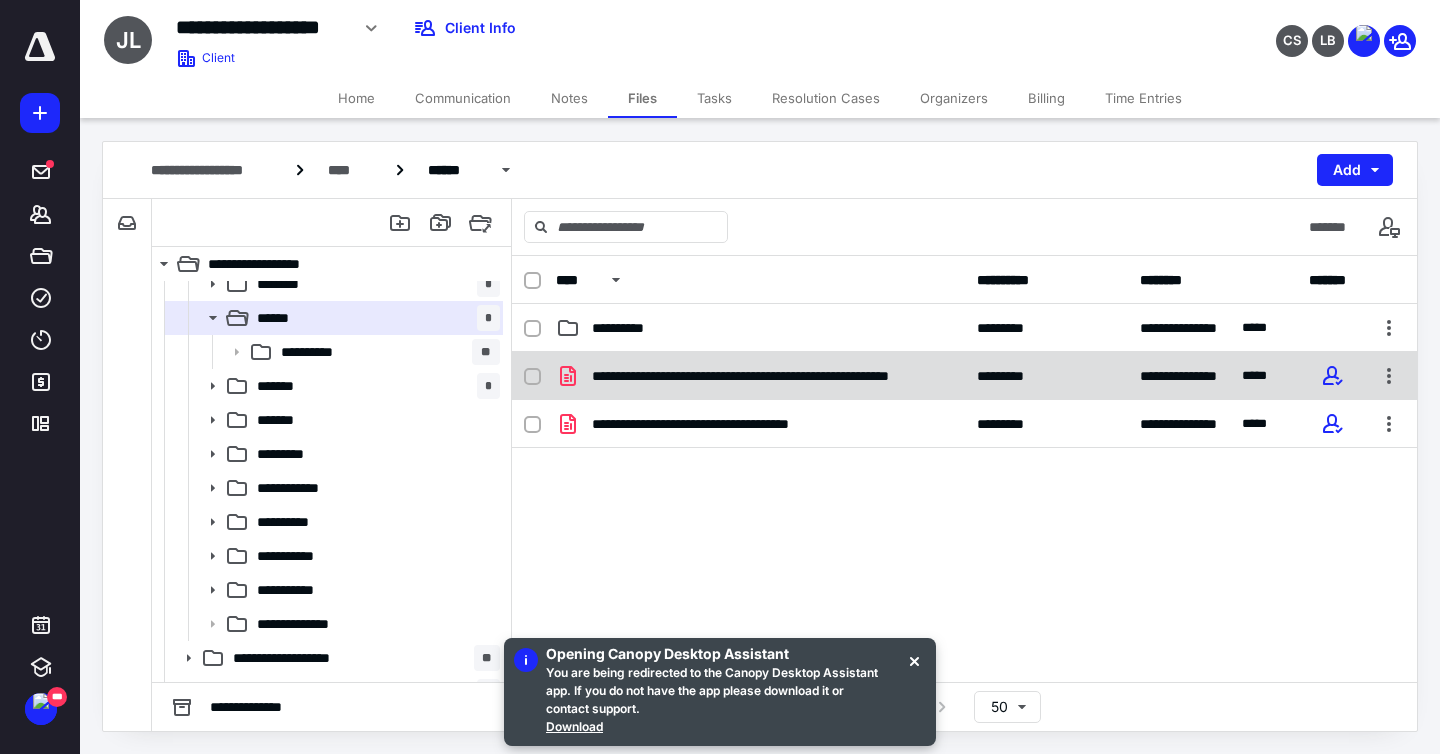 click on "**********" at bounding box center [760, 376] 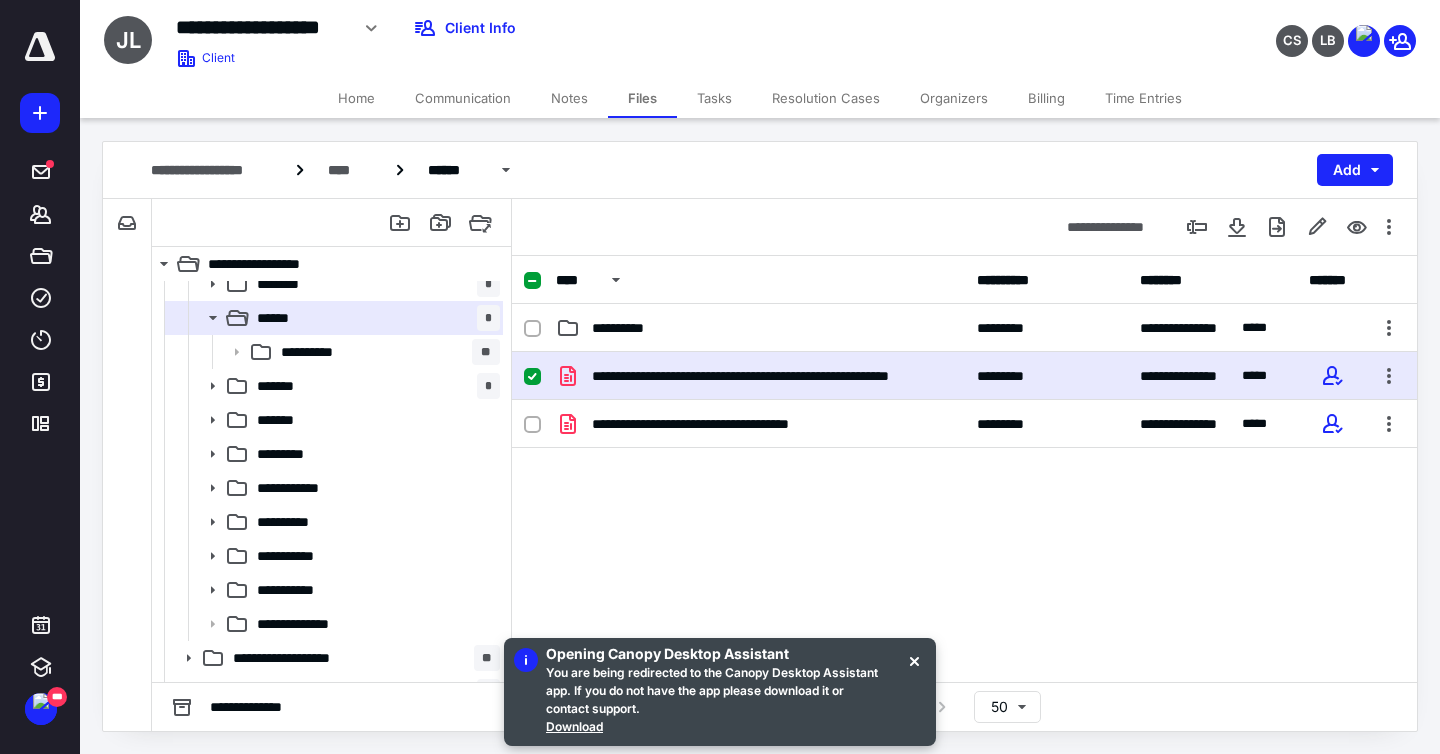click on "**********" at bounding box center [760, 376] 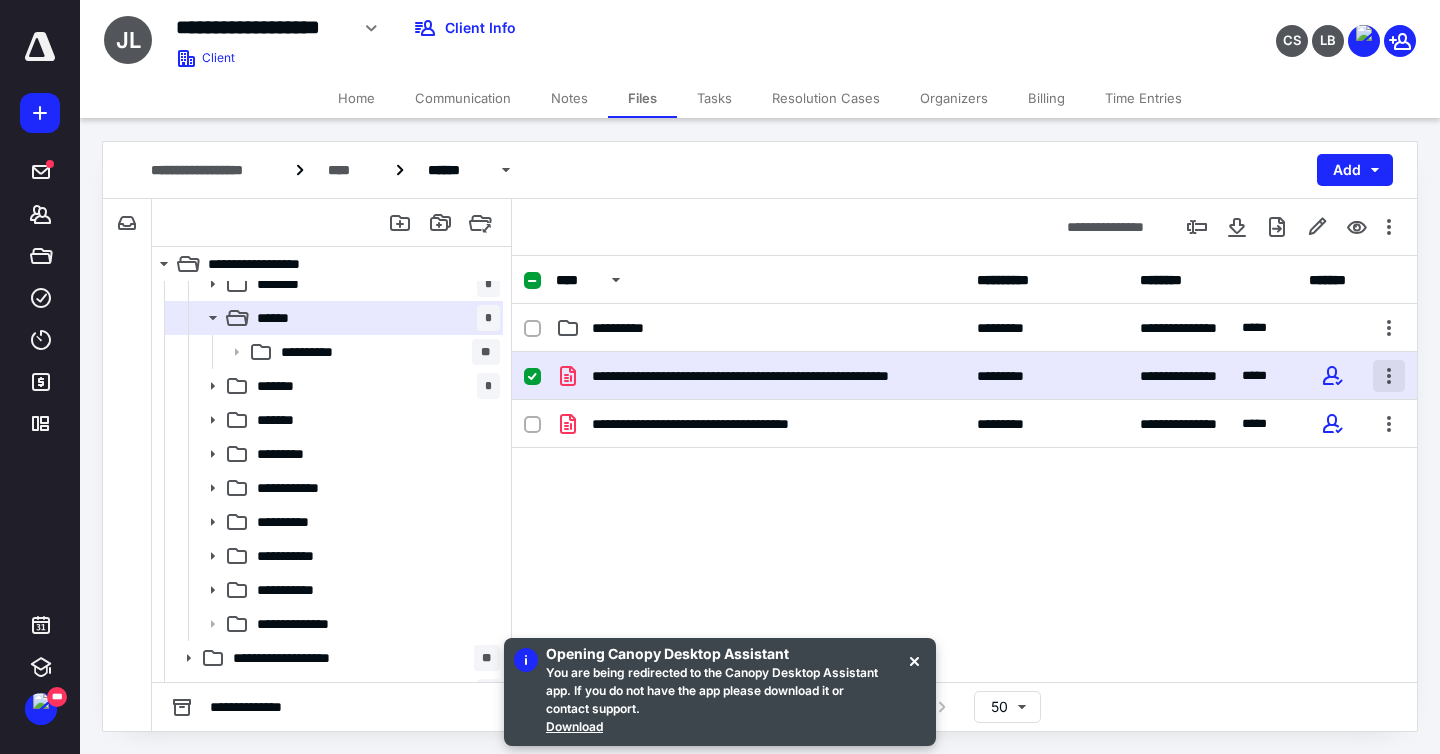 click at bounding box center (1389, 376) 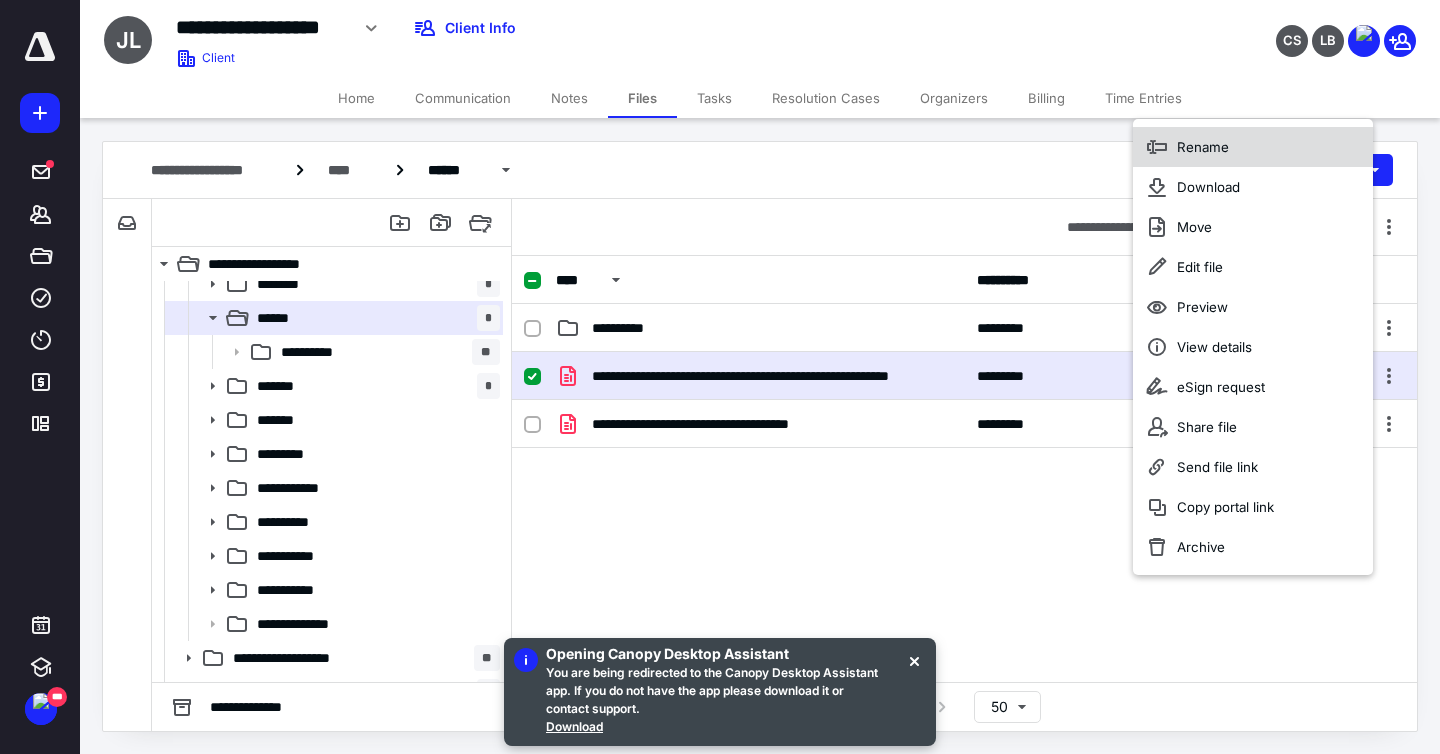 click on "Rename" at bounding box center (1253, 147) 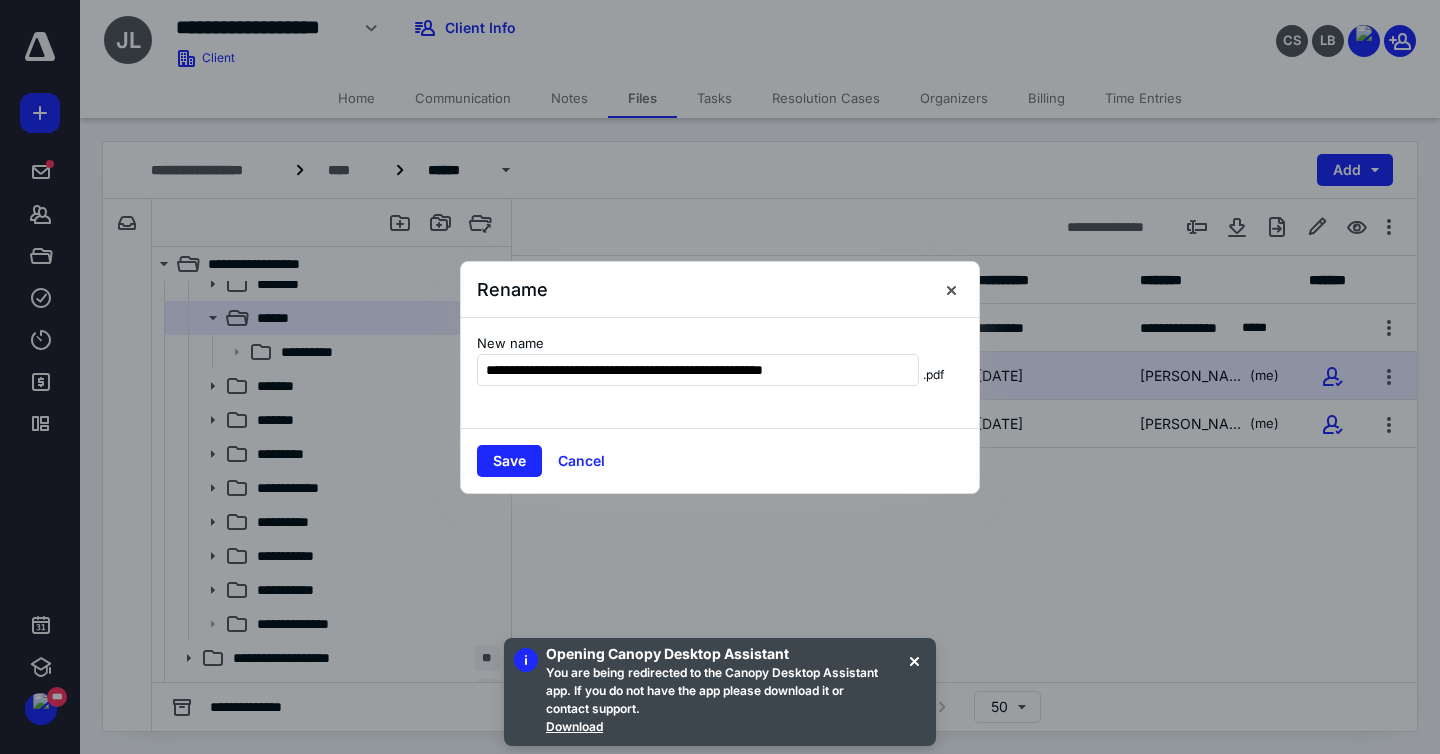 click at bounding box center (720, 377) 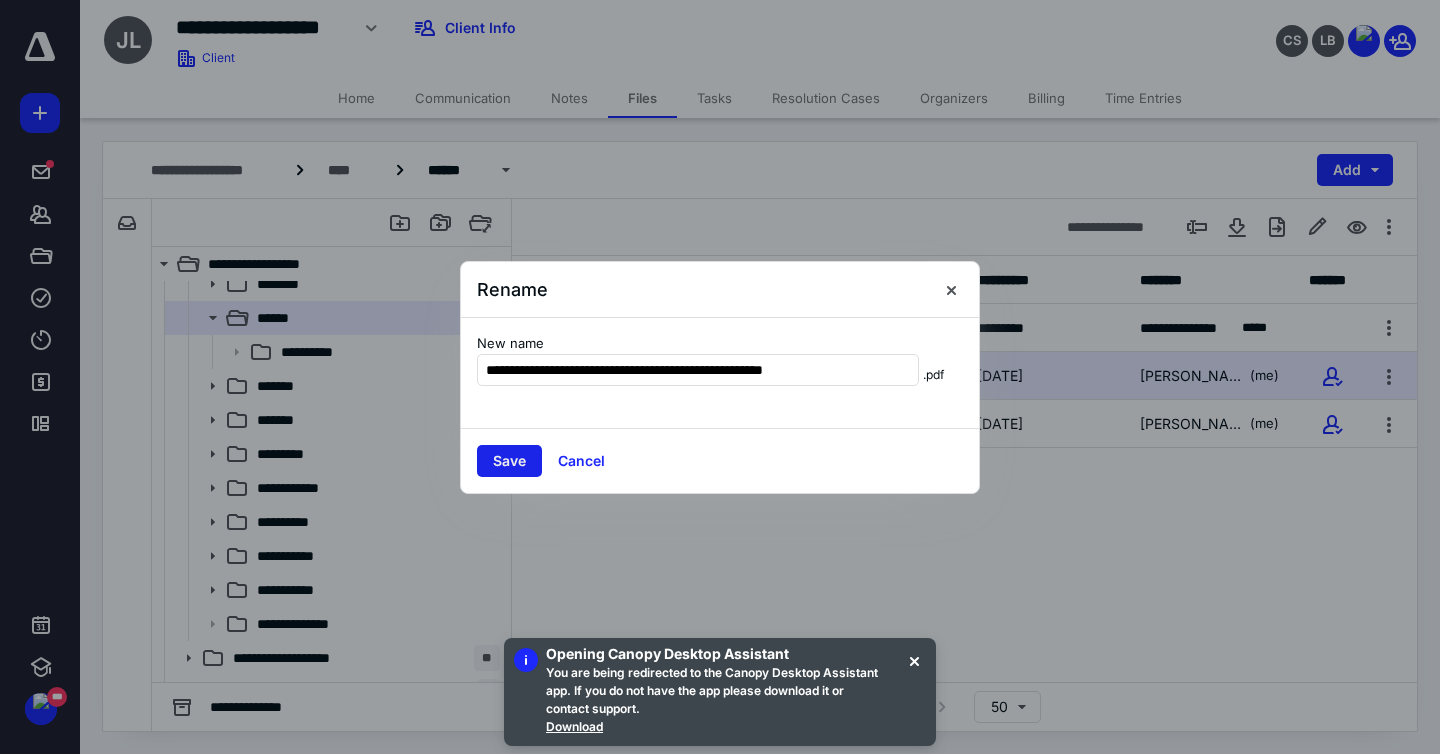 click on "Save" at bounding box center (509, 461) 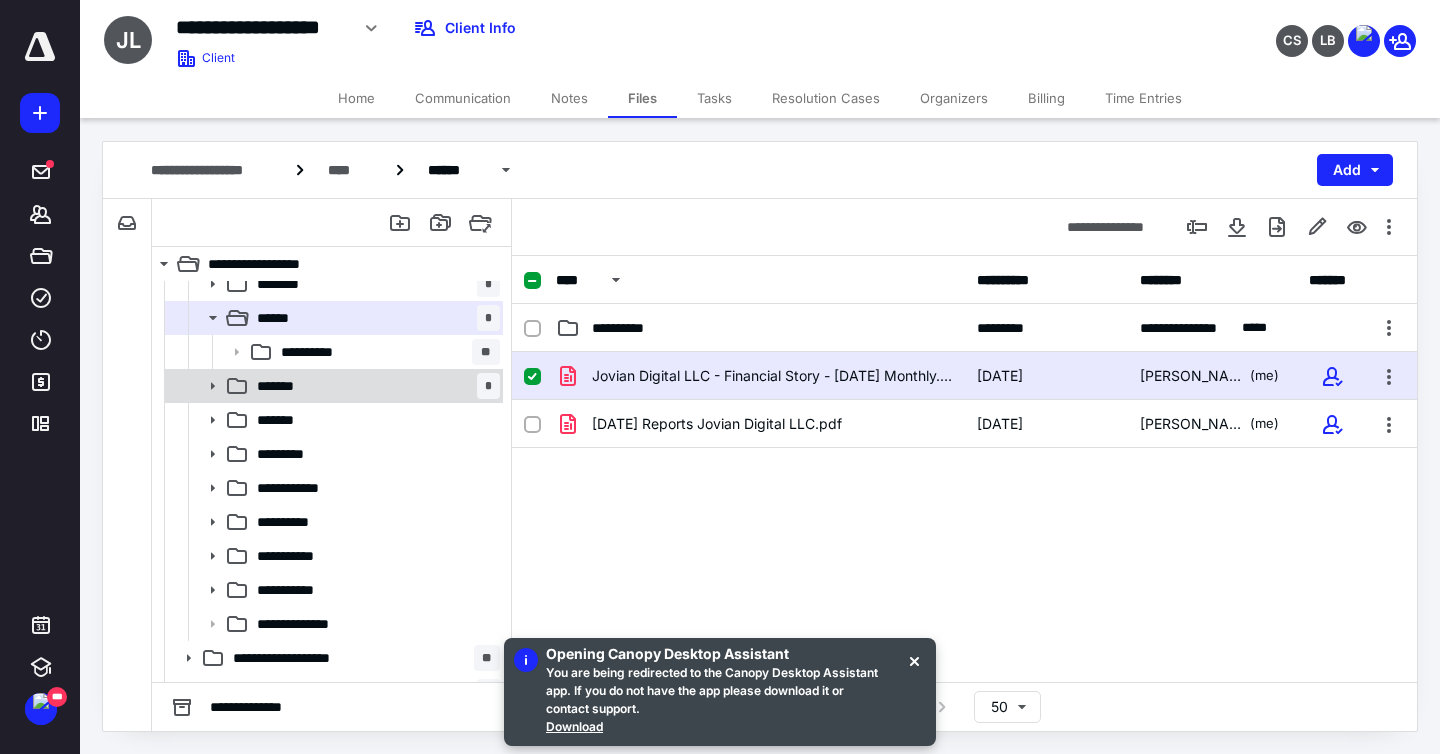 click on "******* *" at bounding box center (374, 386) 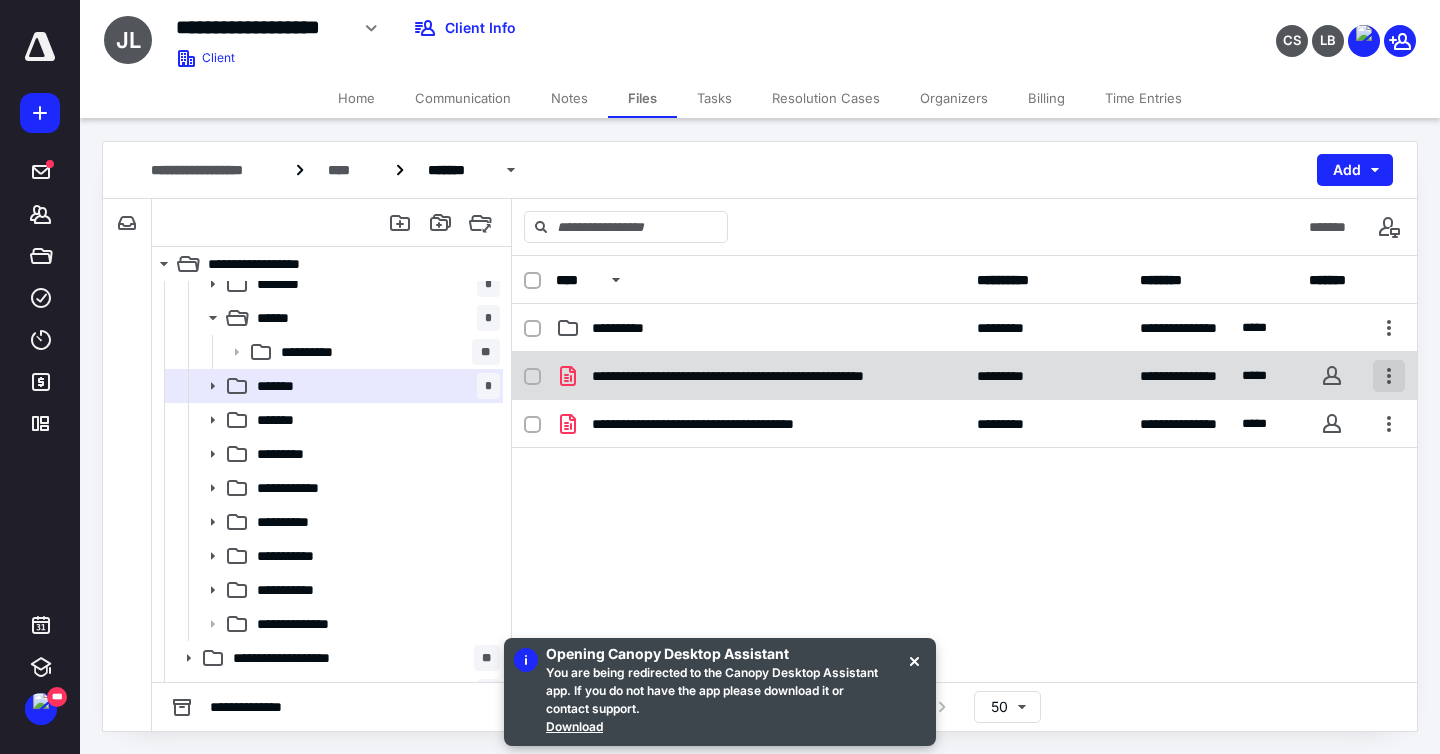 click at bounding box center (1389, 376) 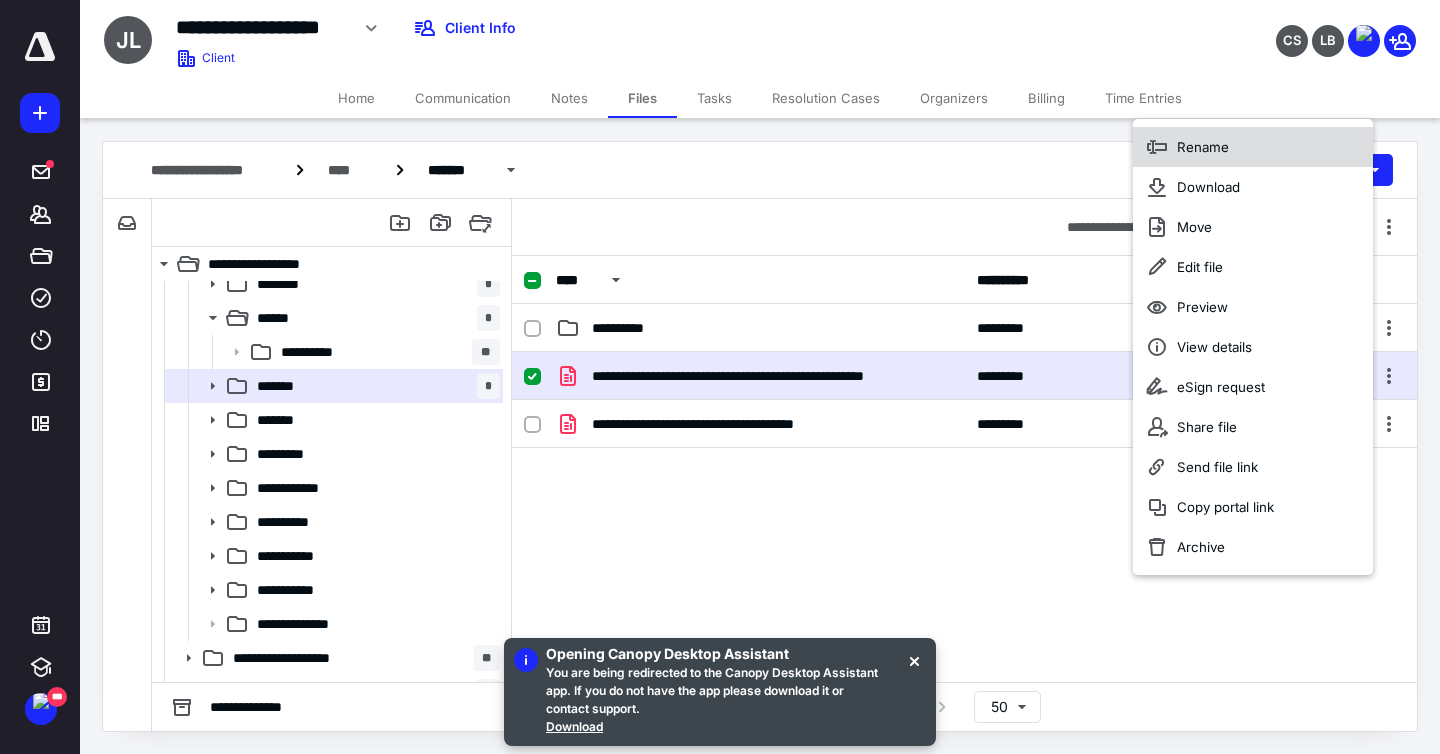 click on "Rename" at bounding box center [1253, 147] 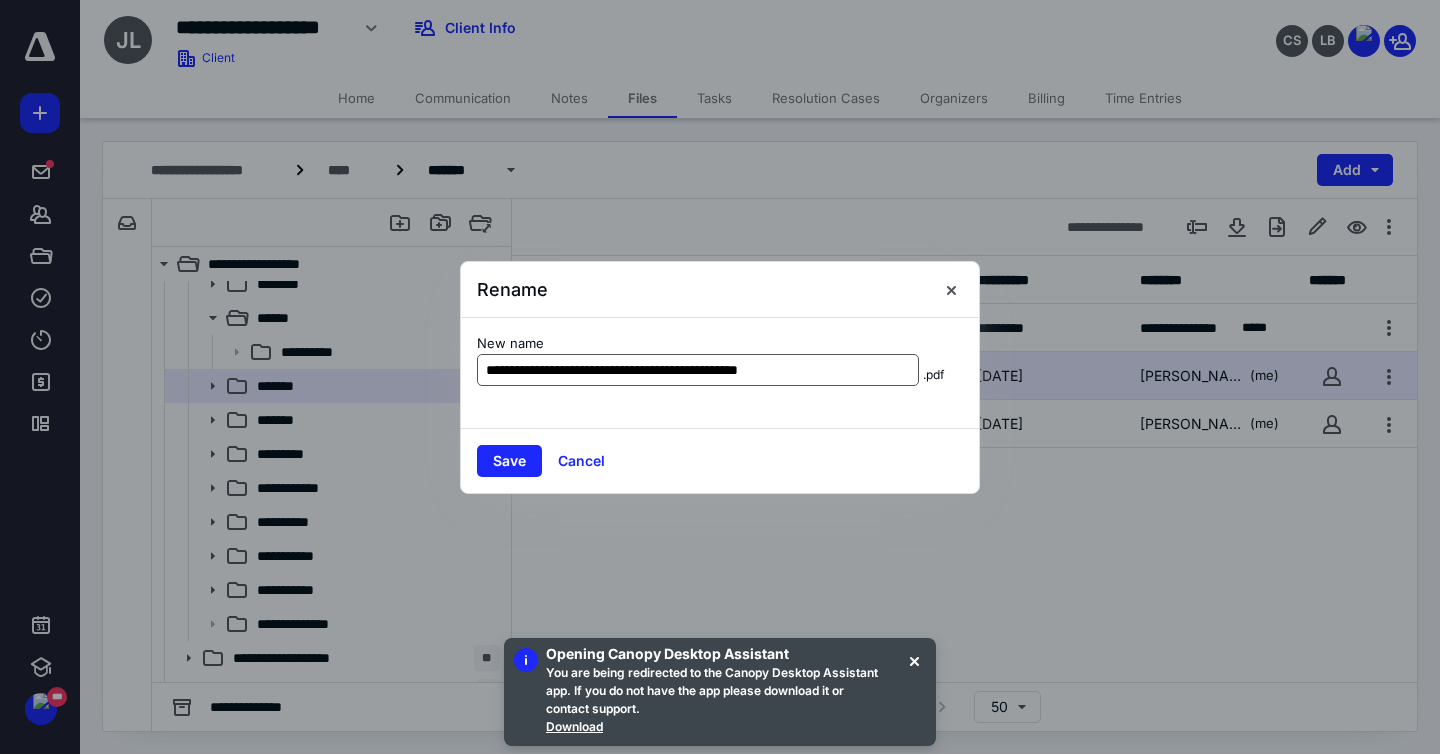 click on "**********" at bounding box center [698, 370] 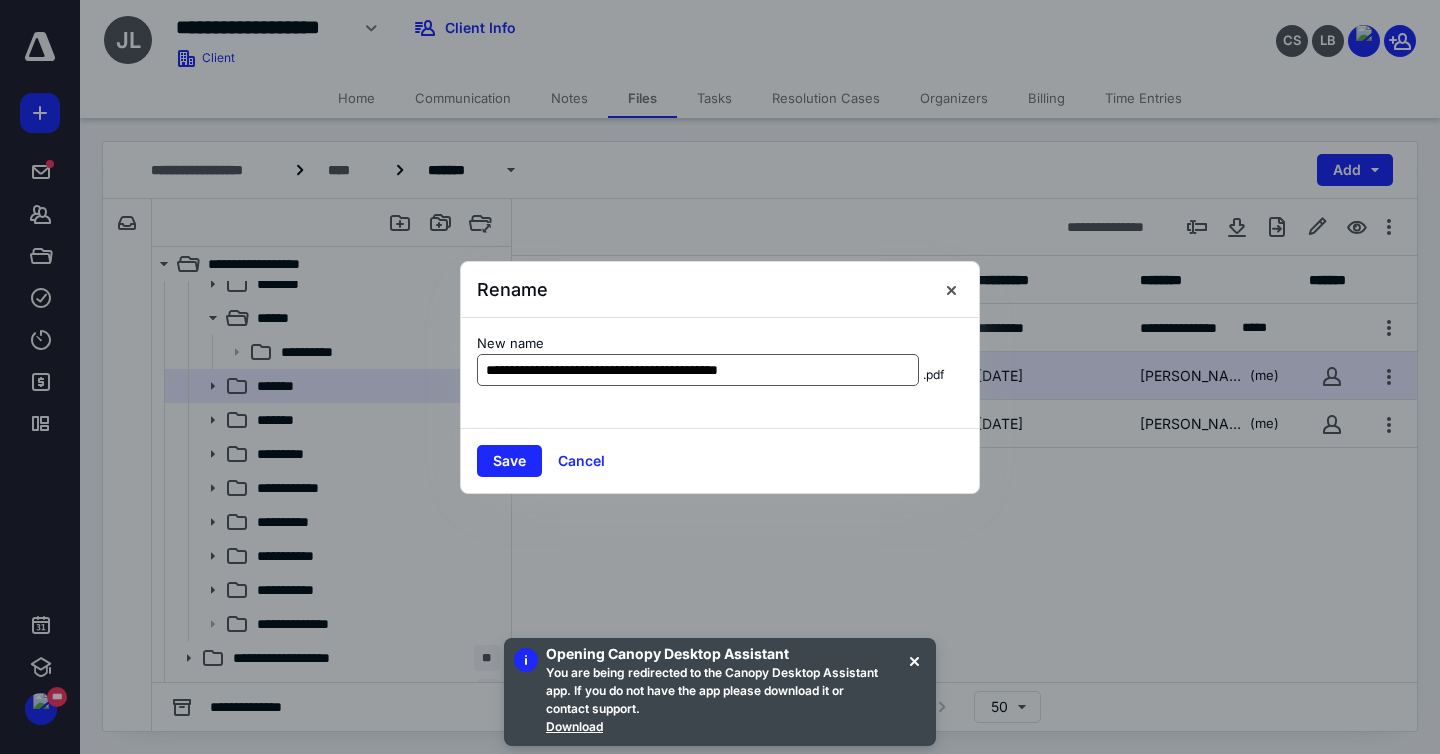 click on "**********" at bounding box center (698, 370) 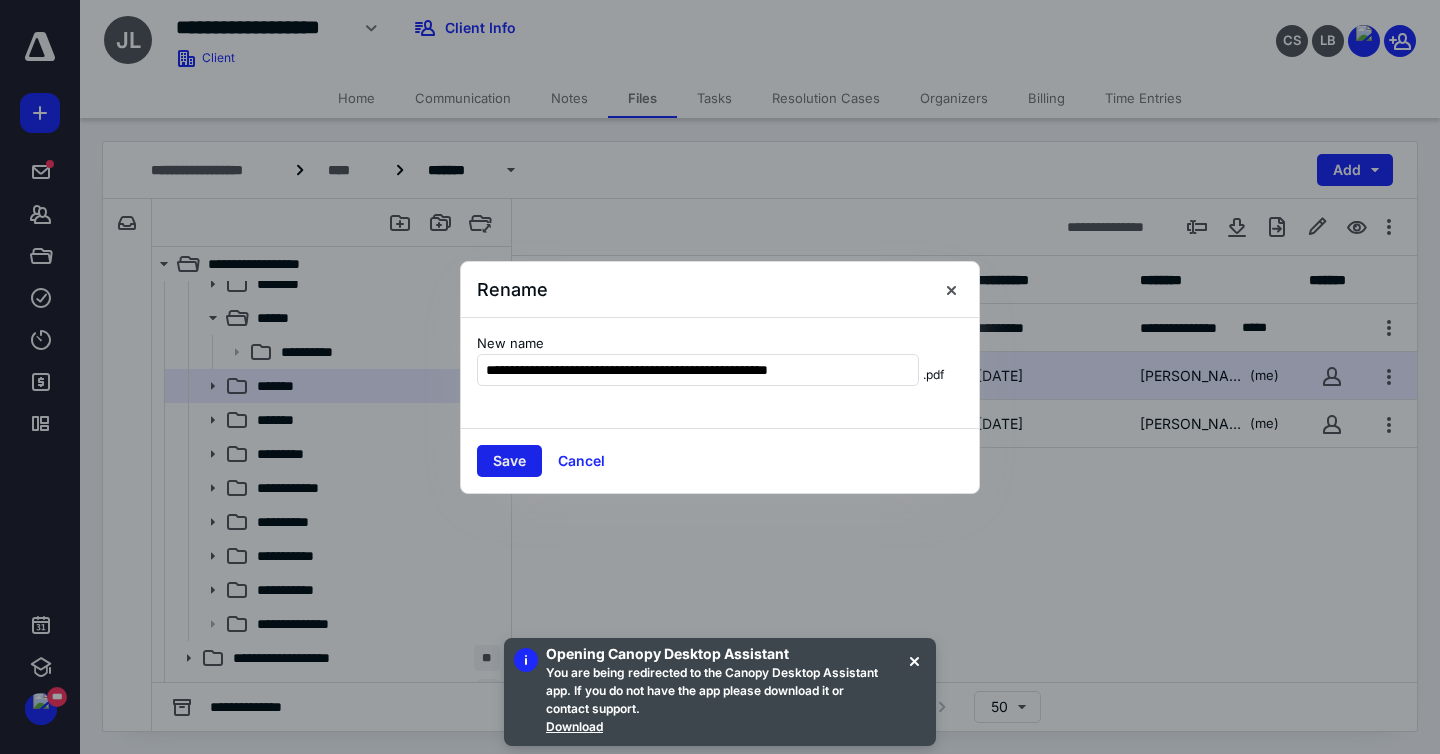 type on "**********" 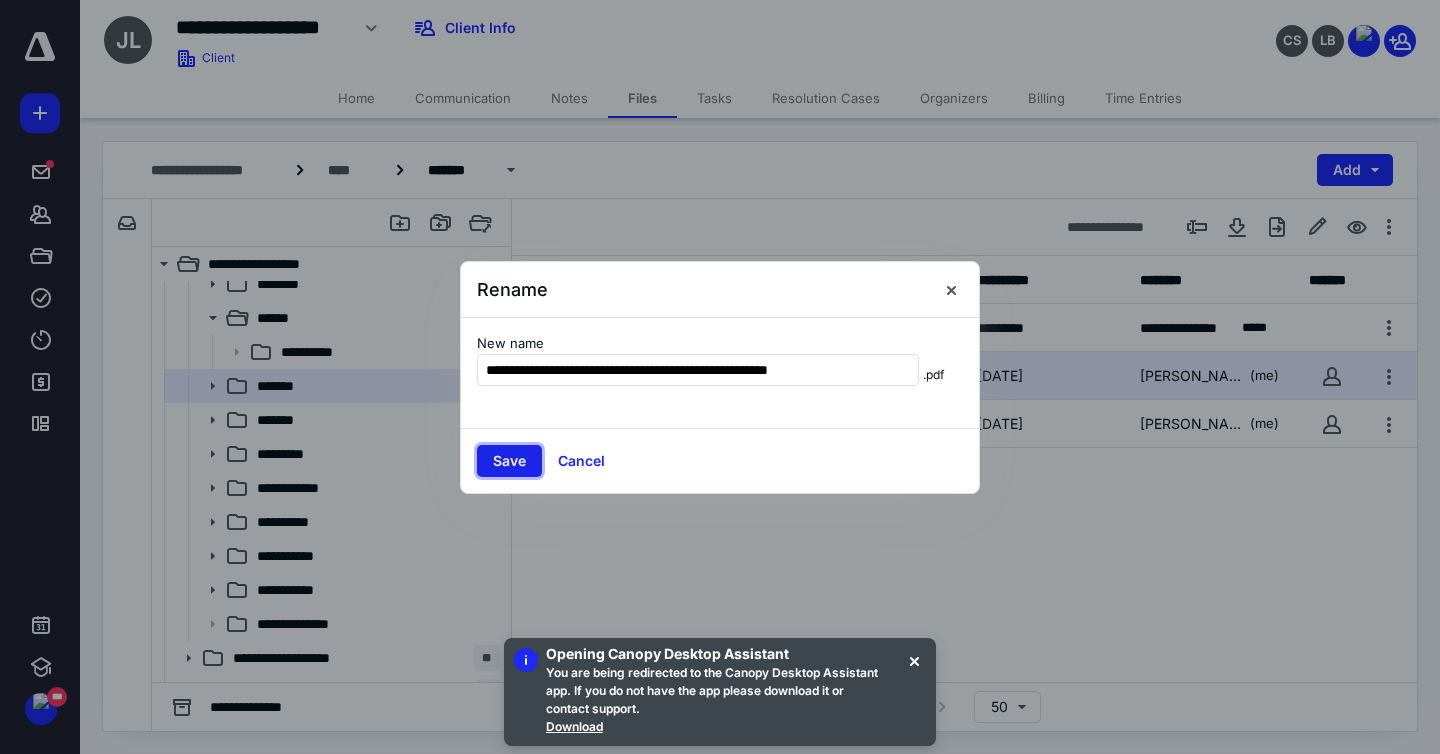 click on "Save" at bounding box center (509, 461) 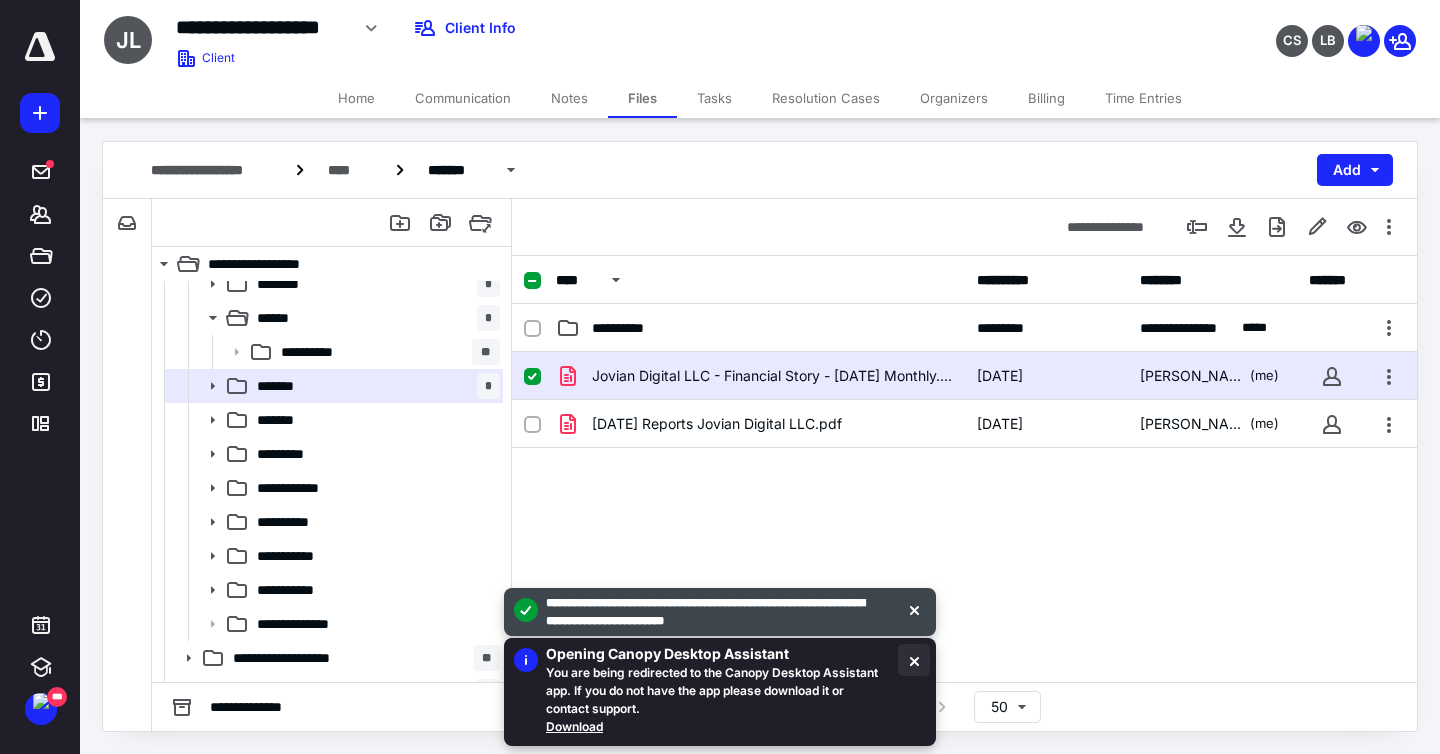 click at bounding box center (914, 660) 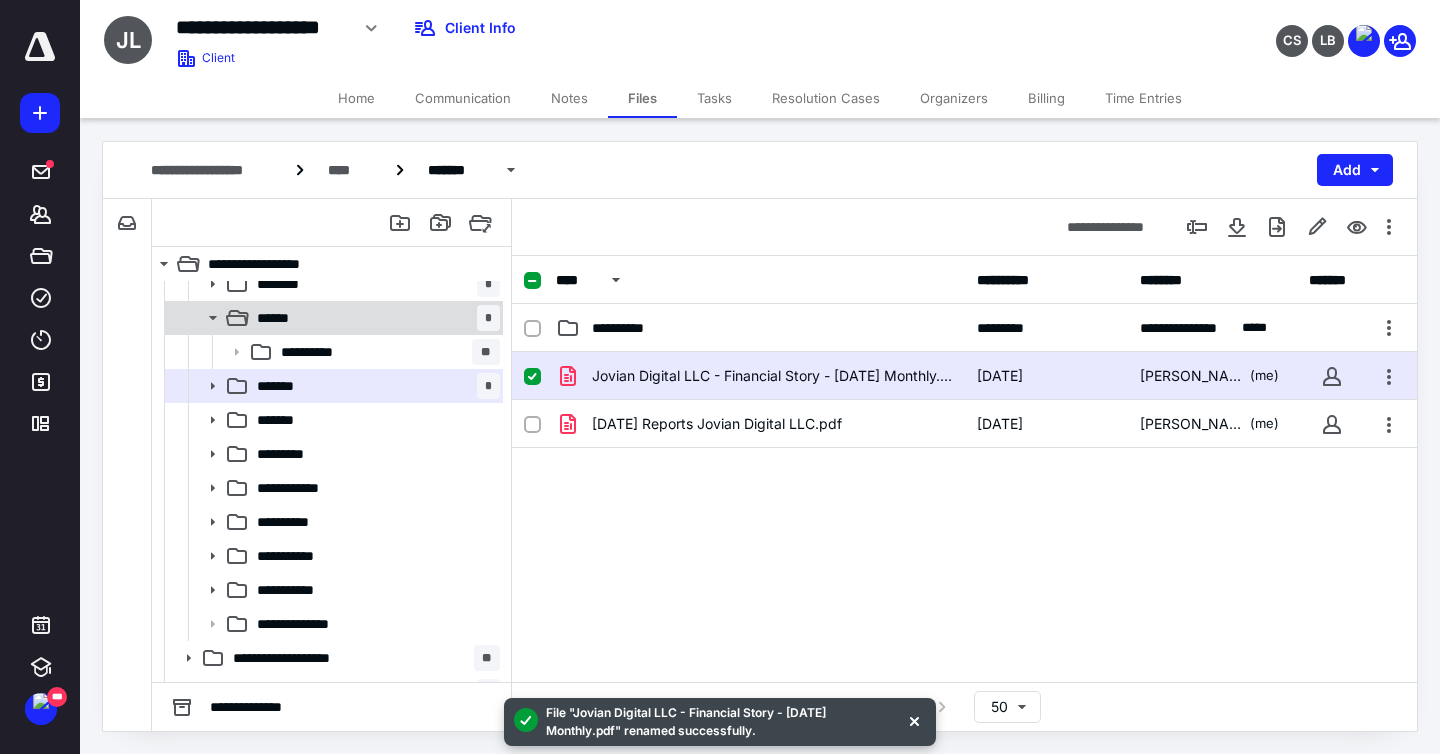 click on "****** *" at bounding box center [374, 318] 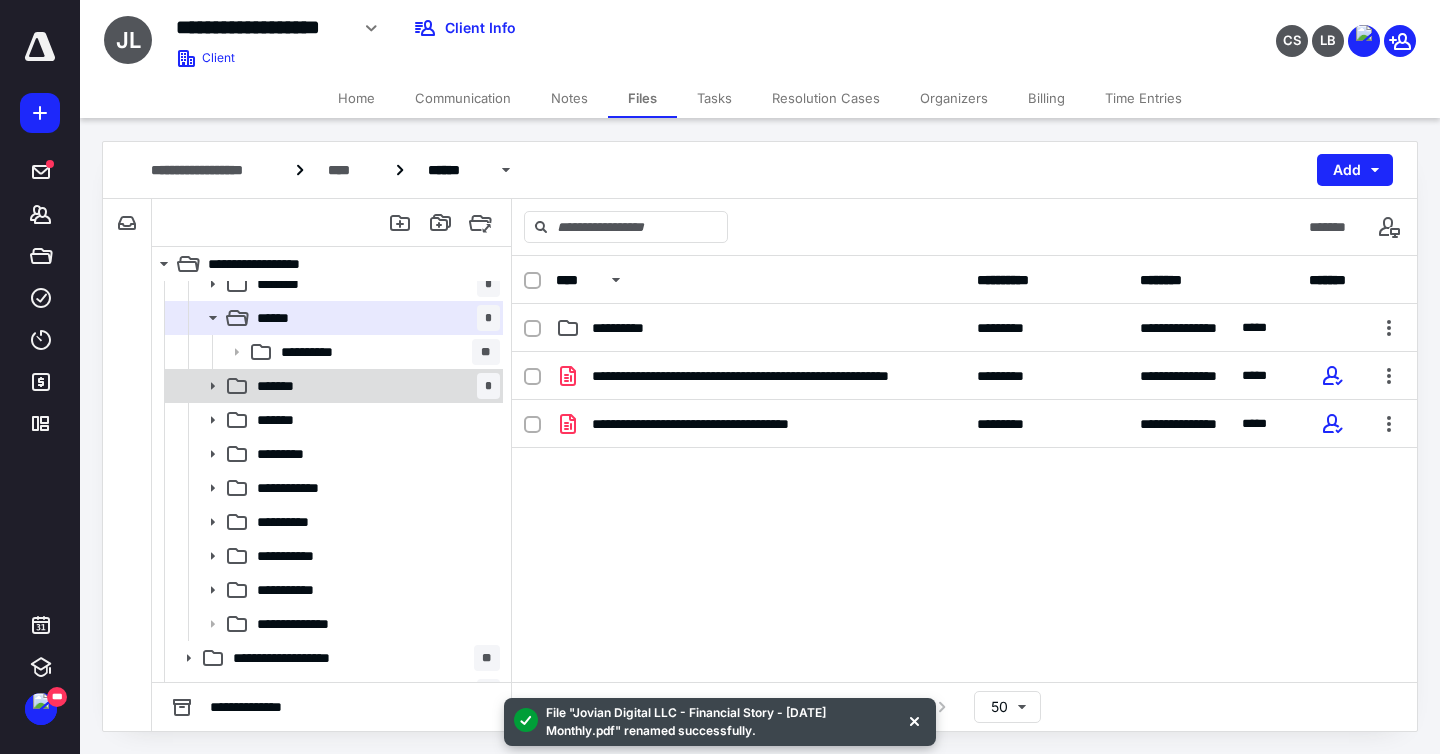 click on "******* *" at bounding box center [374, 386] 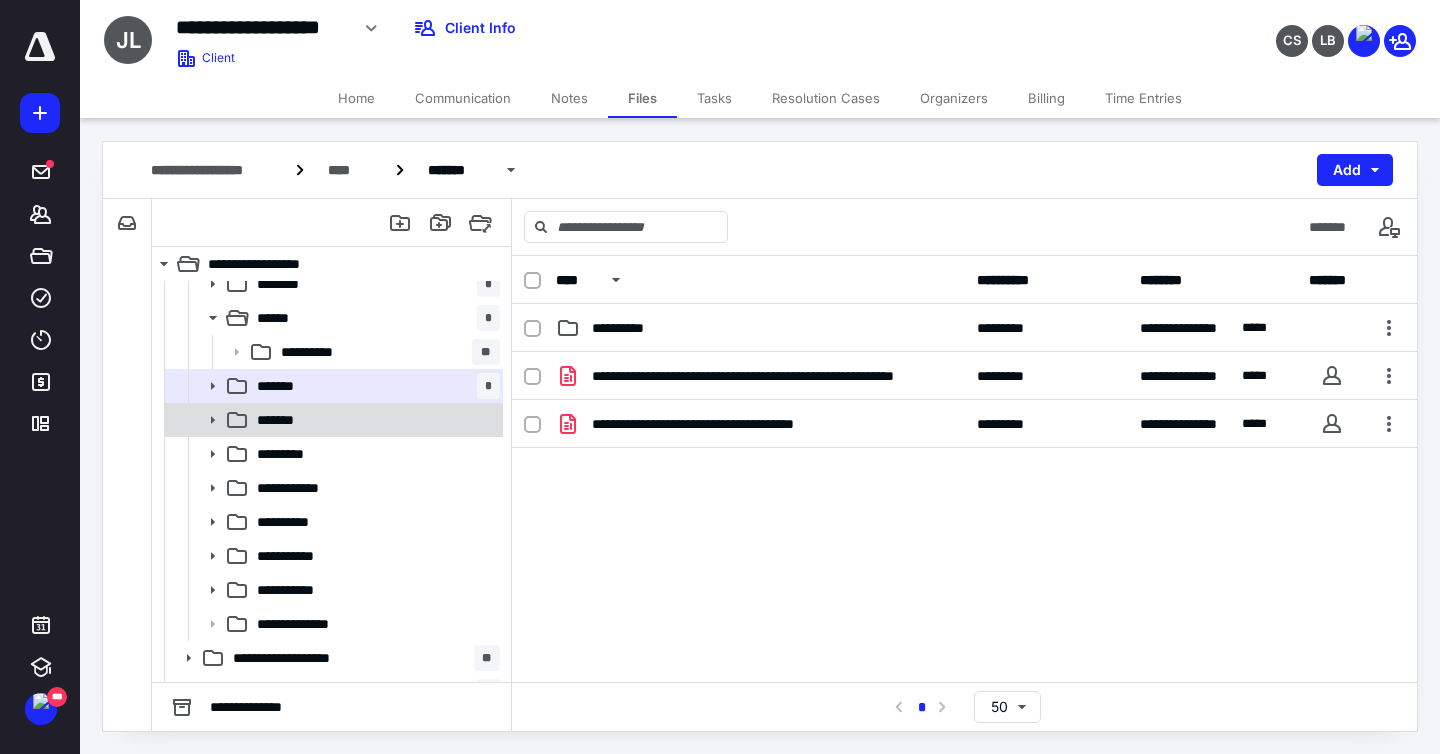 click on "*******" at bounding box center (281, 420) 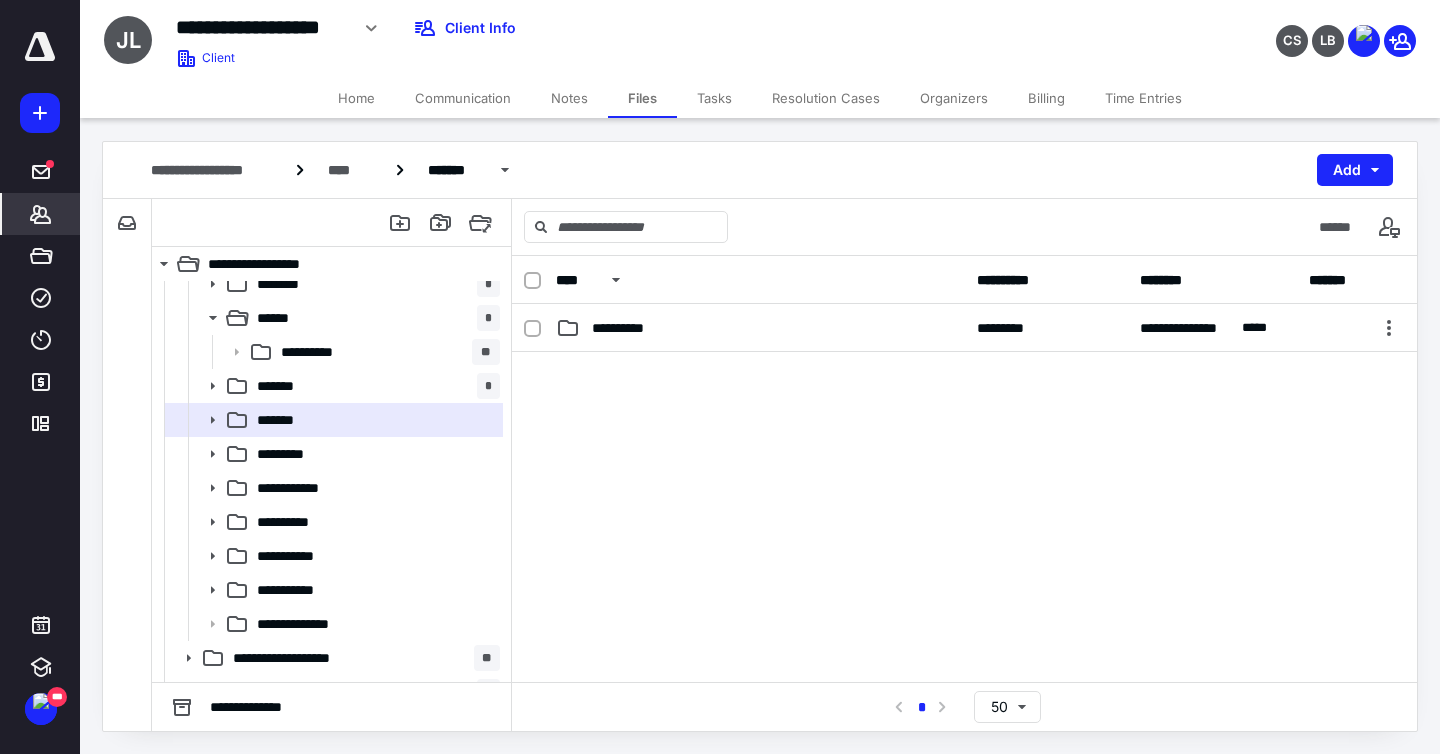 click 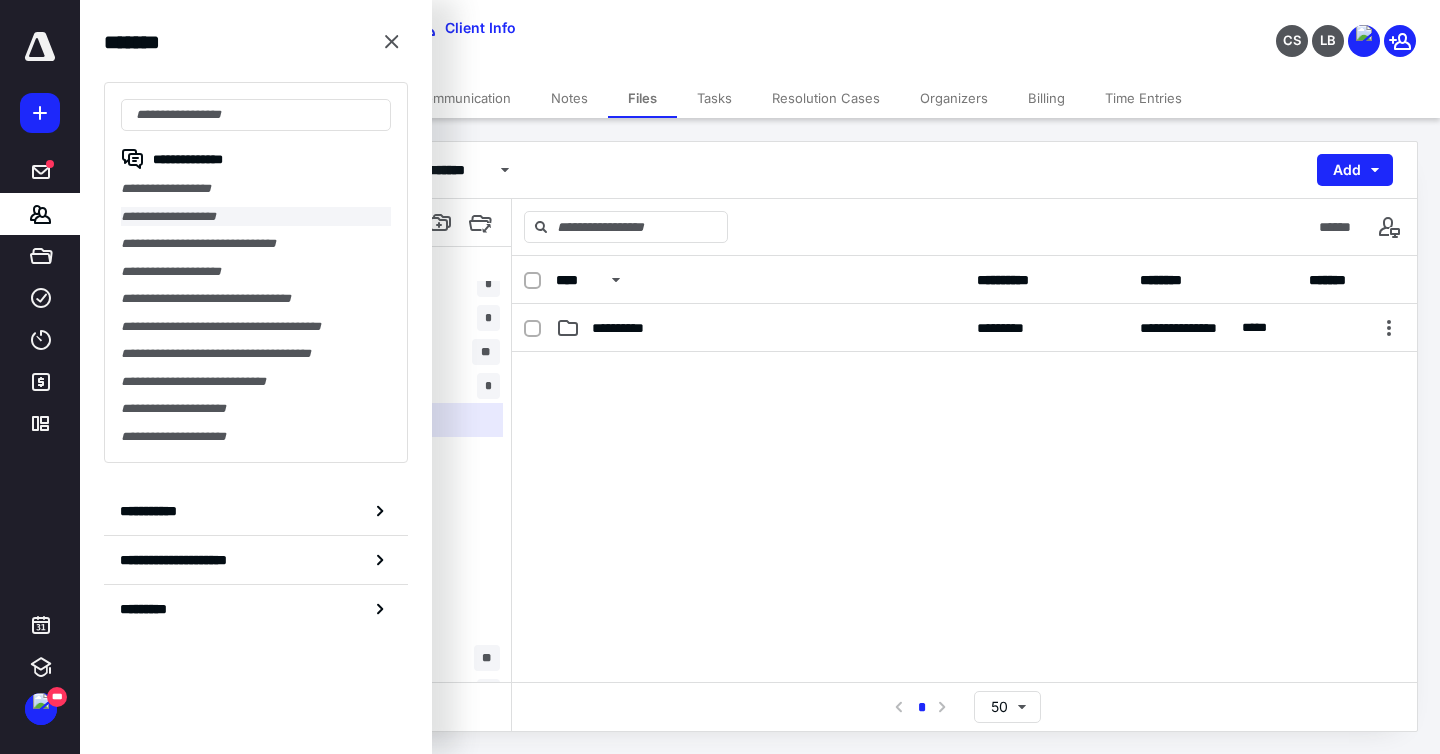 click on "**********" at bounding box center (256, 217) 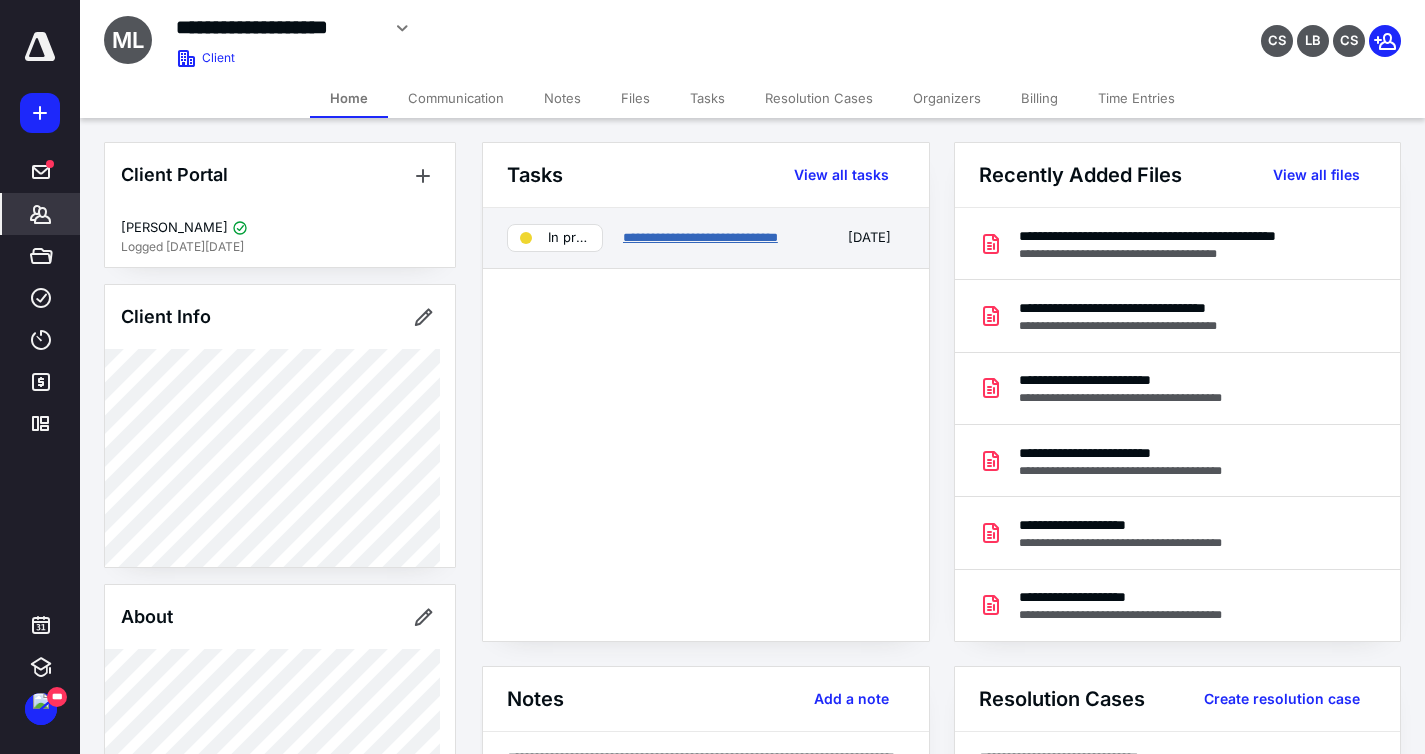 click on "**********" at bounding box center (700, 237) 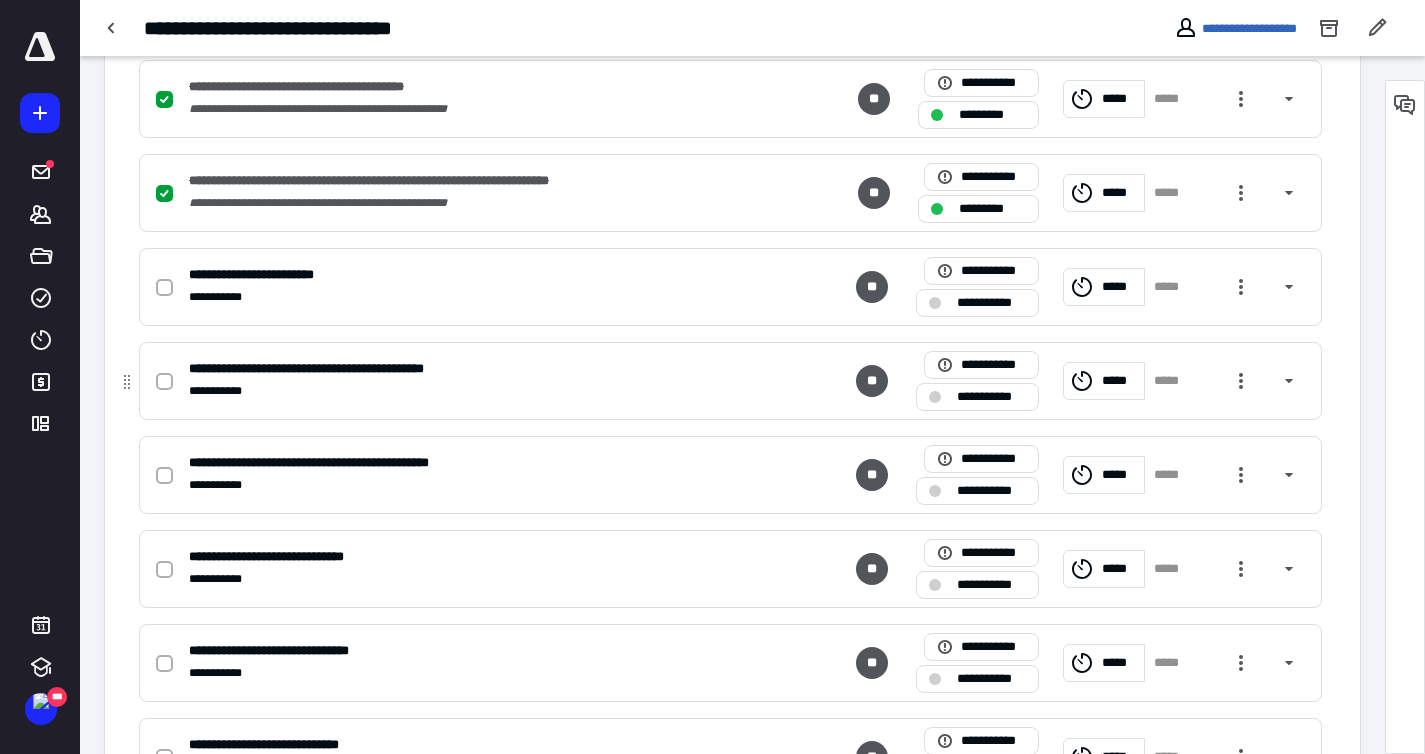 scroll, scrollTop: 519, scrollLeft: 0, axis: vertical 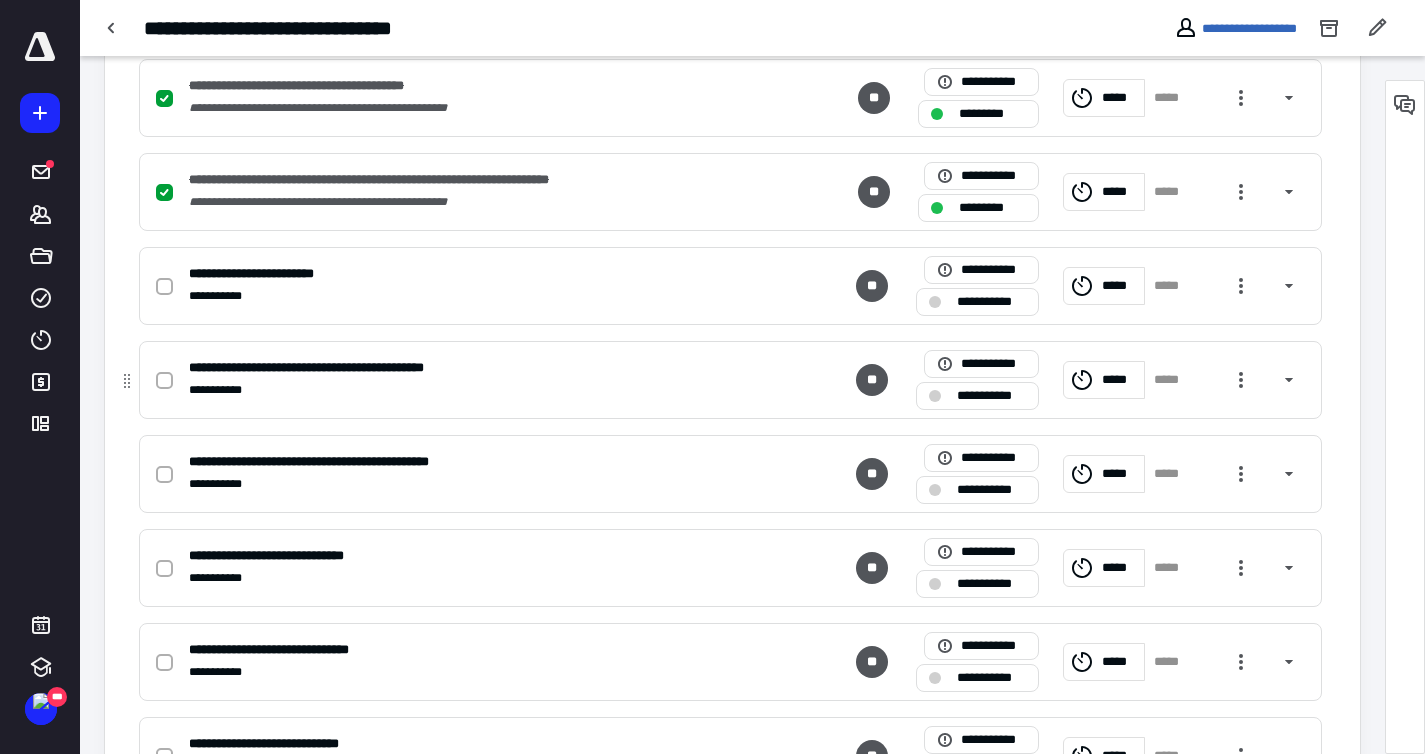 click at bounding box center [164, 381] 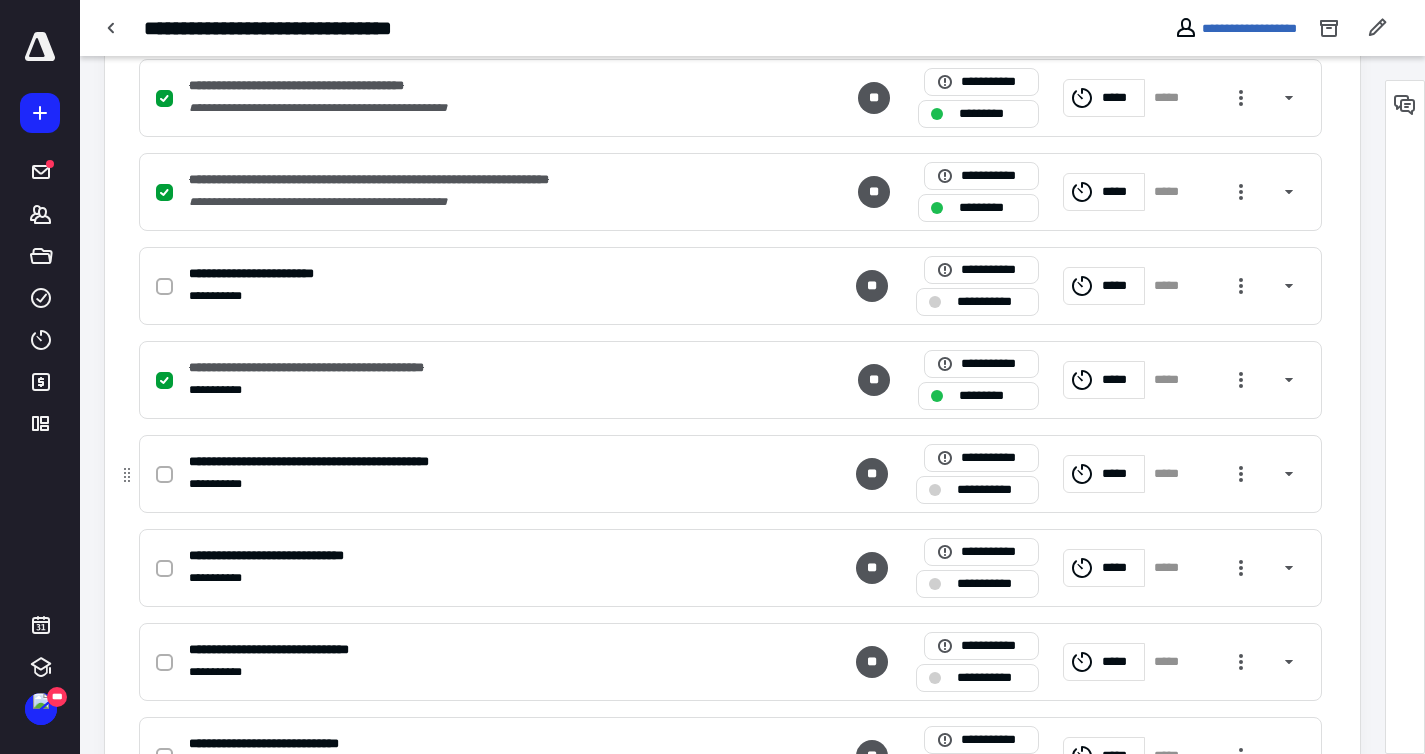click at bounding box center (164, 475) 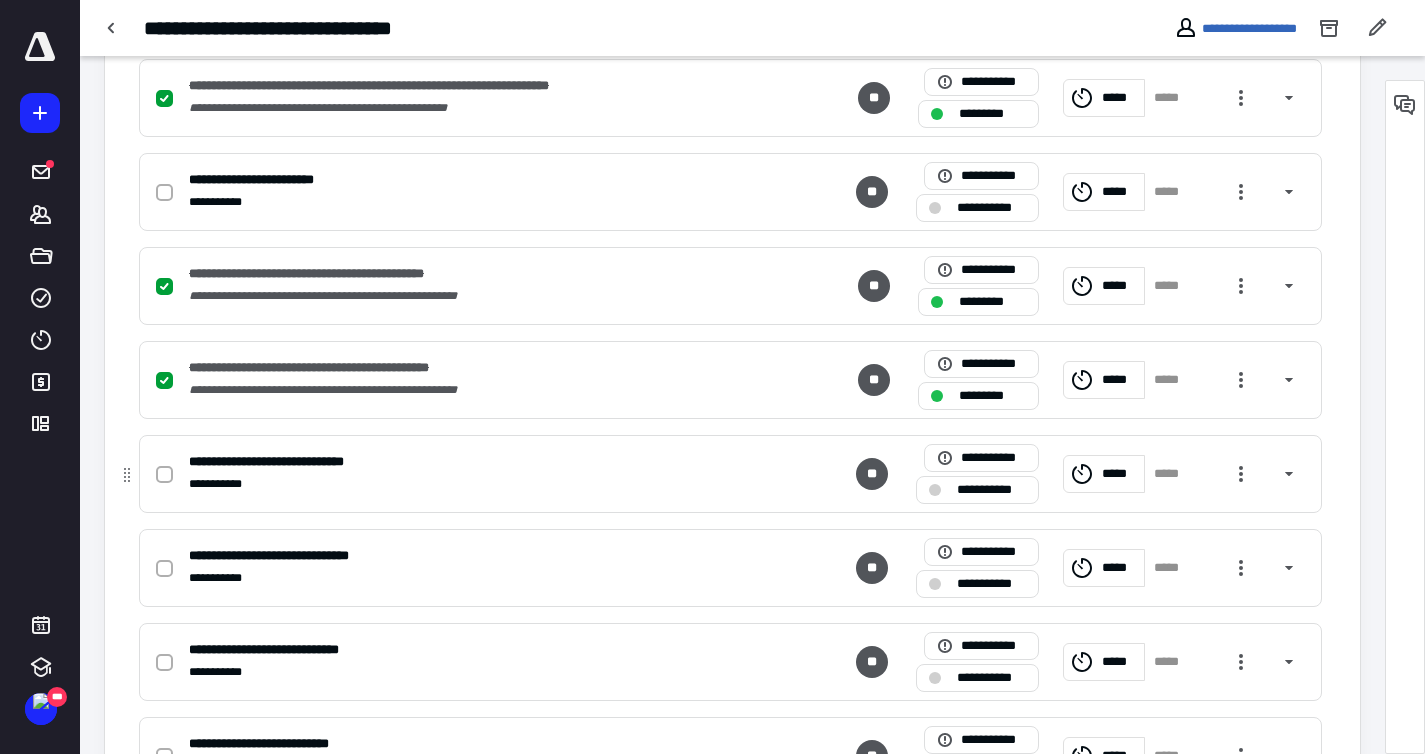 scroll, scrollTop: 623, scrollLeft: 0, axis: vertical 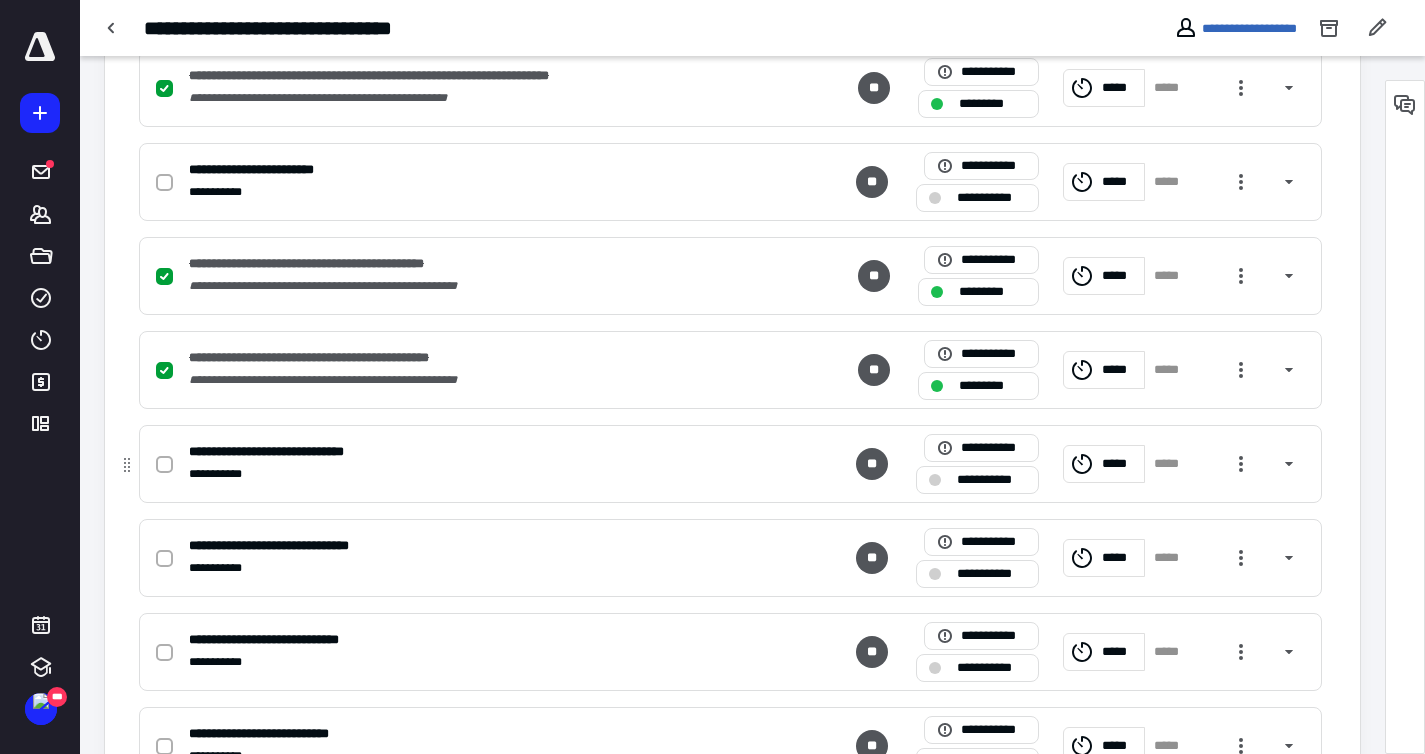 click at bounding box center (168, 464) 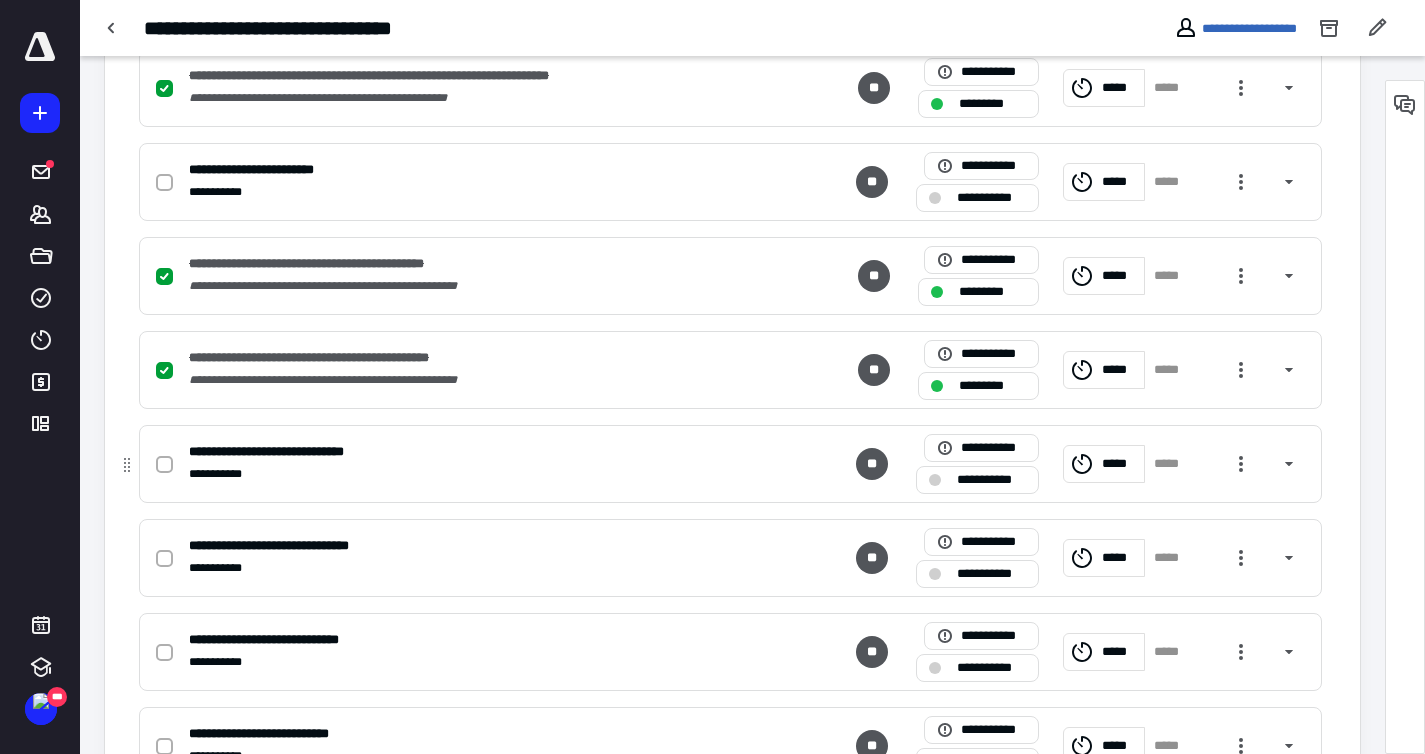 click at bounding box center (164, 465) 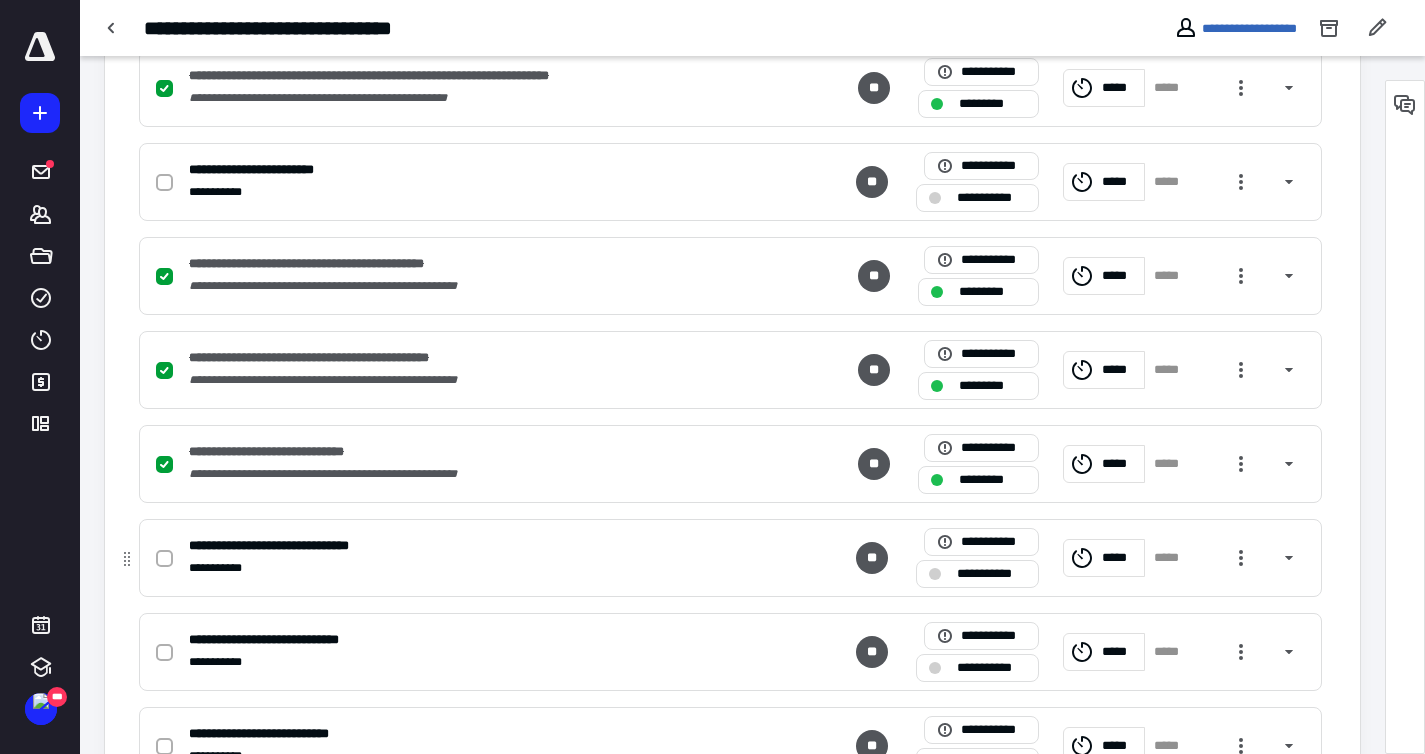 click at bounding box center (164, 559) 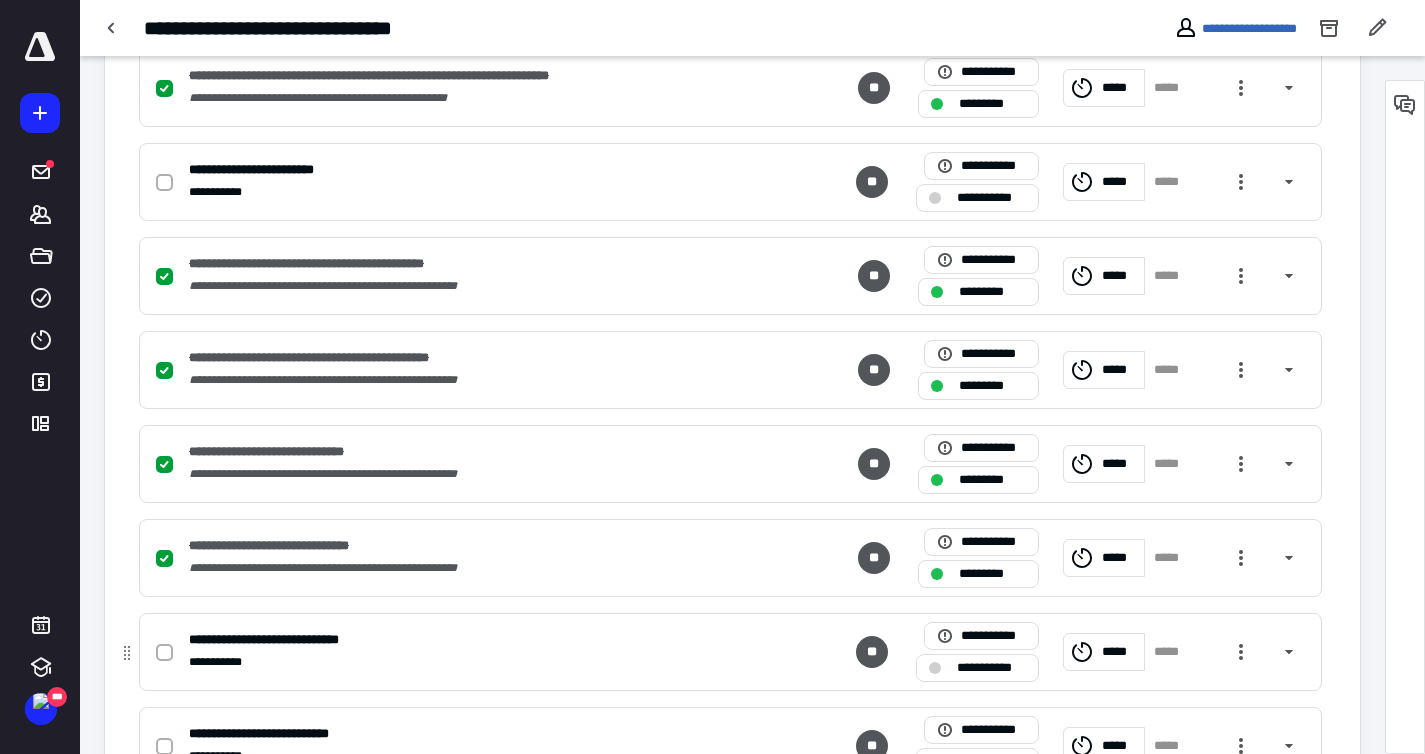 click 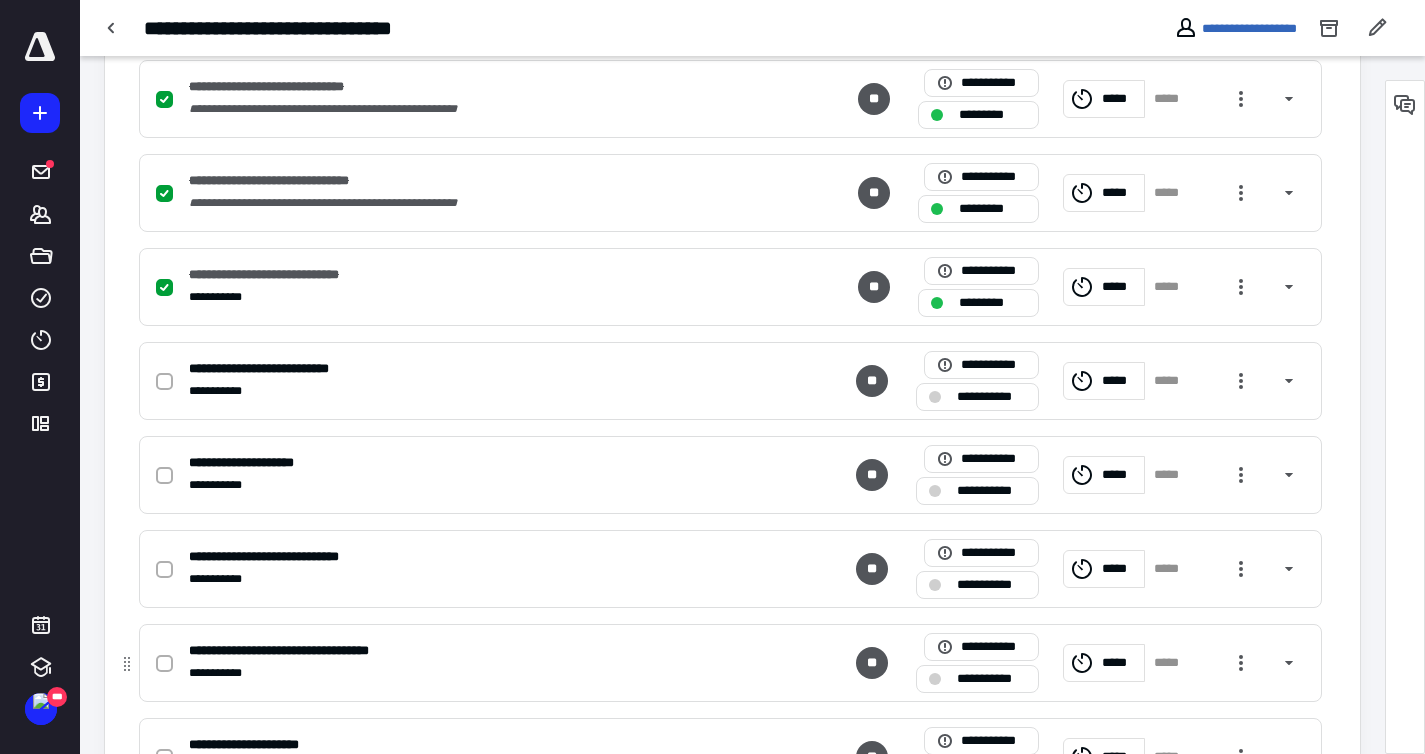 scroll, scrollTop: 1024, scrollLeft: 0, axis: vertical 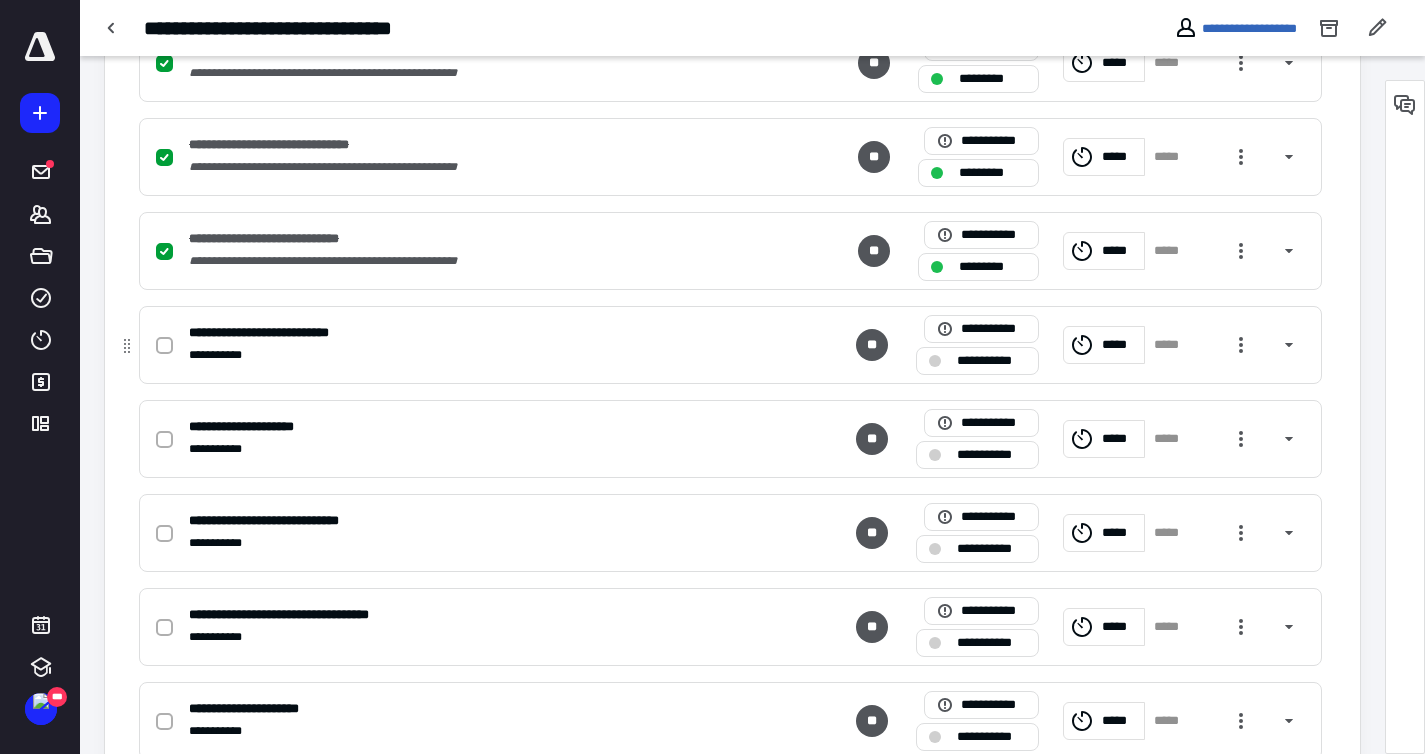 click at bounding box center [164, 346] 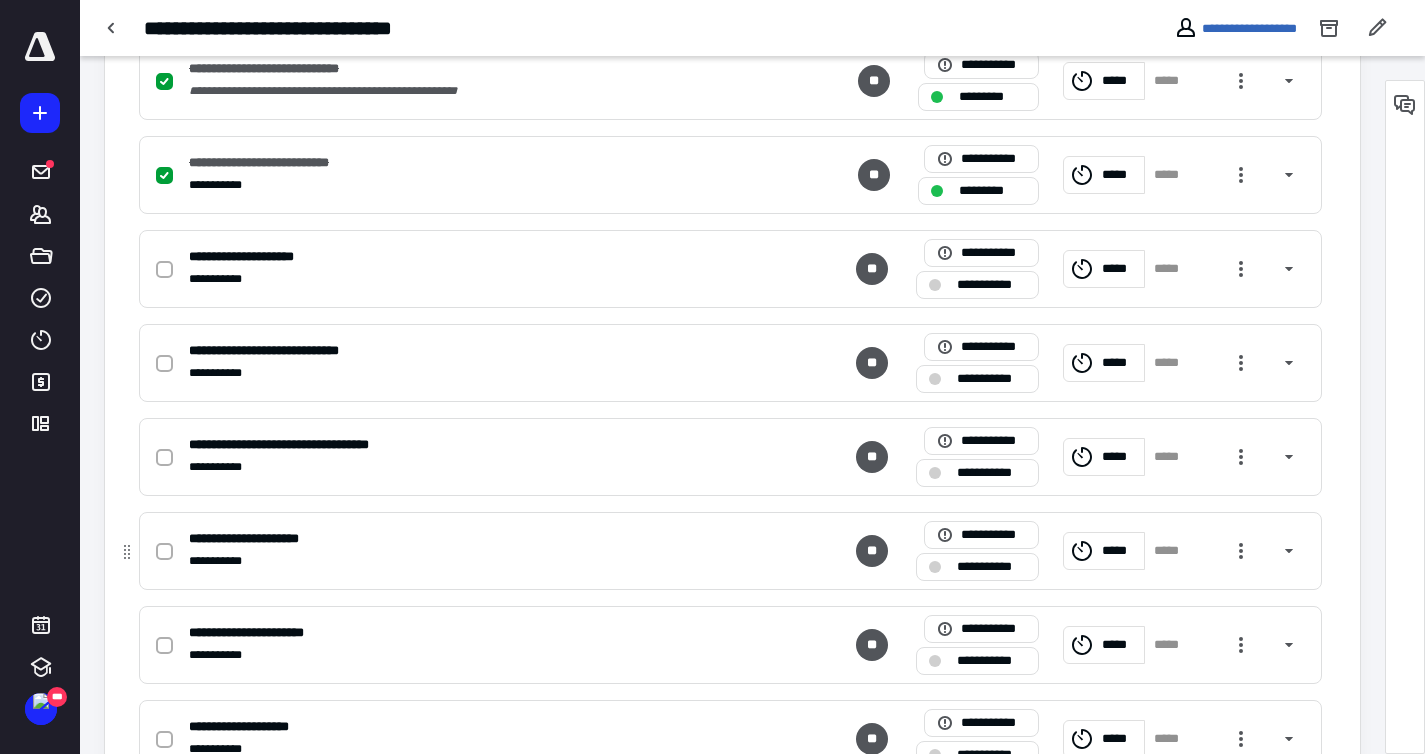 scroll, scrollTop: 1195, scrollLeft: 0, axis: vertical 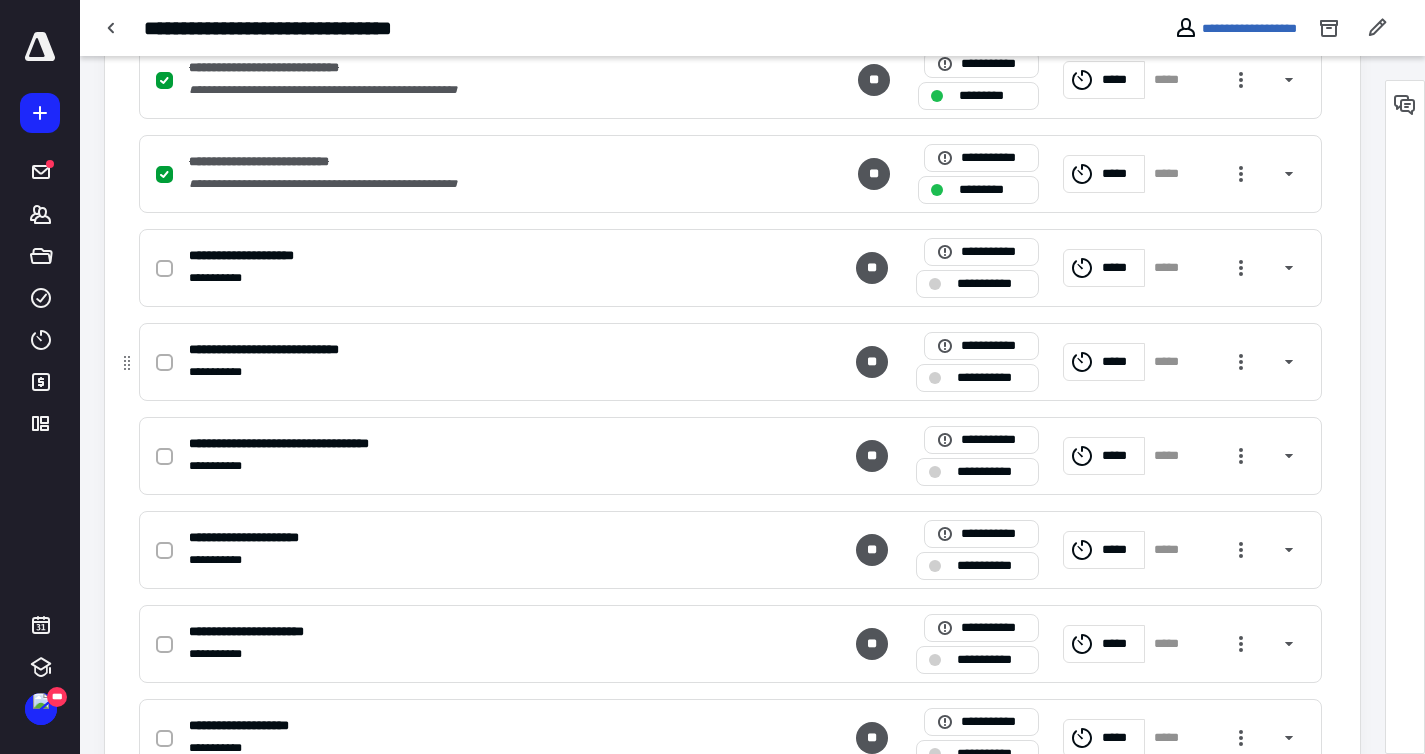 click at bounding box center (164, 363) 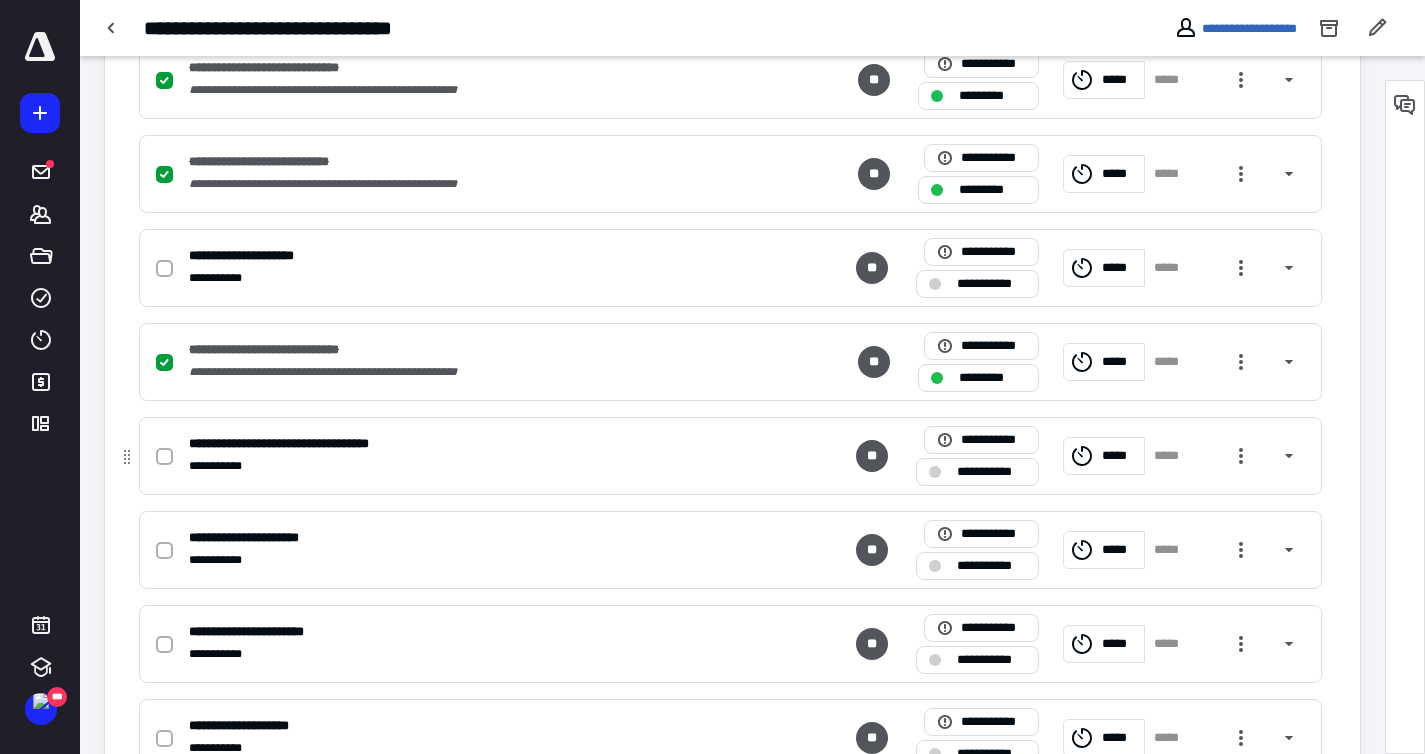 click 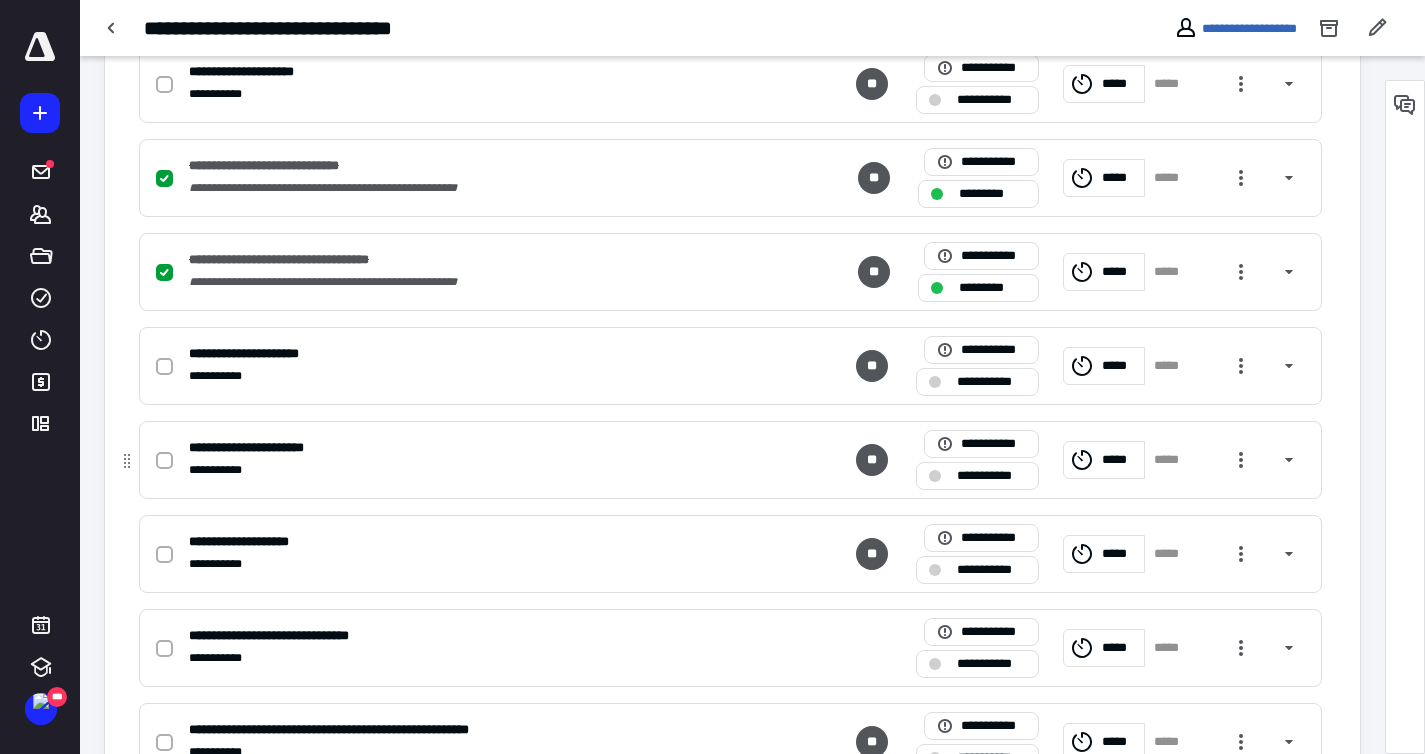 scroll, scrollTop: 1387, scrollLeft: 0, axis: vertical 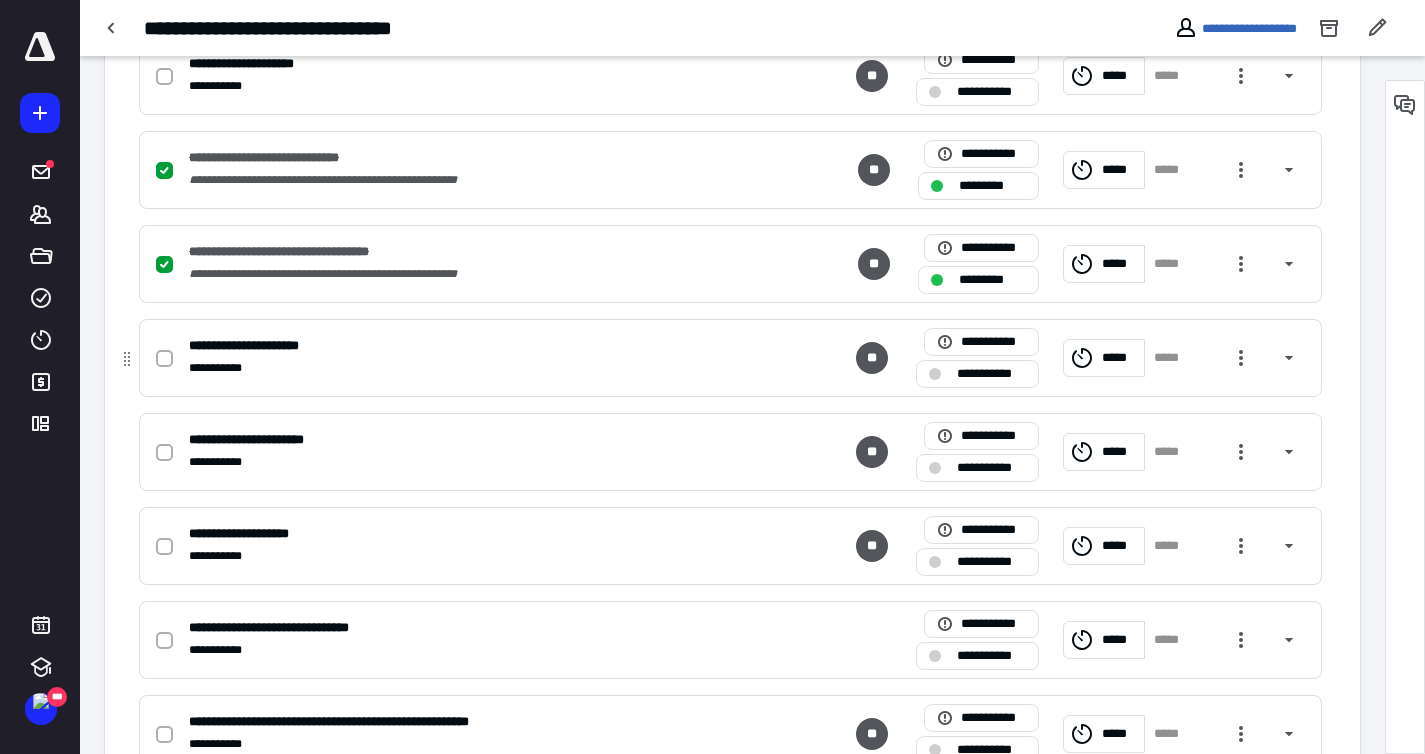 click at bounding box center [168, 358] 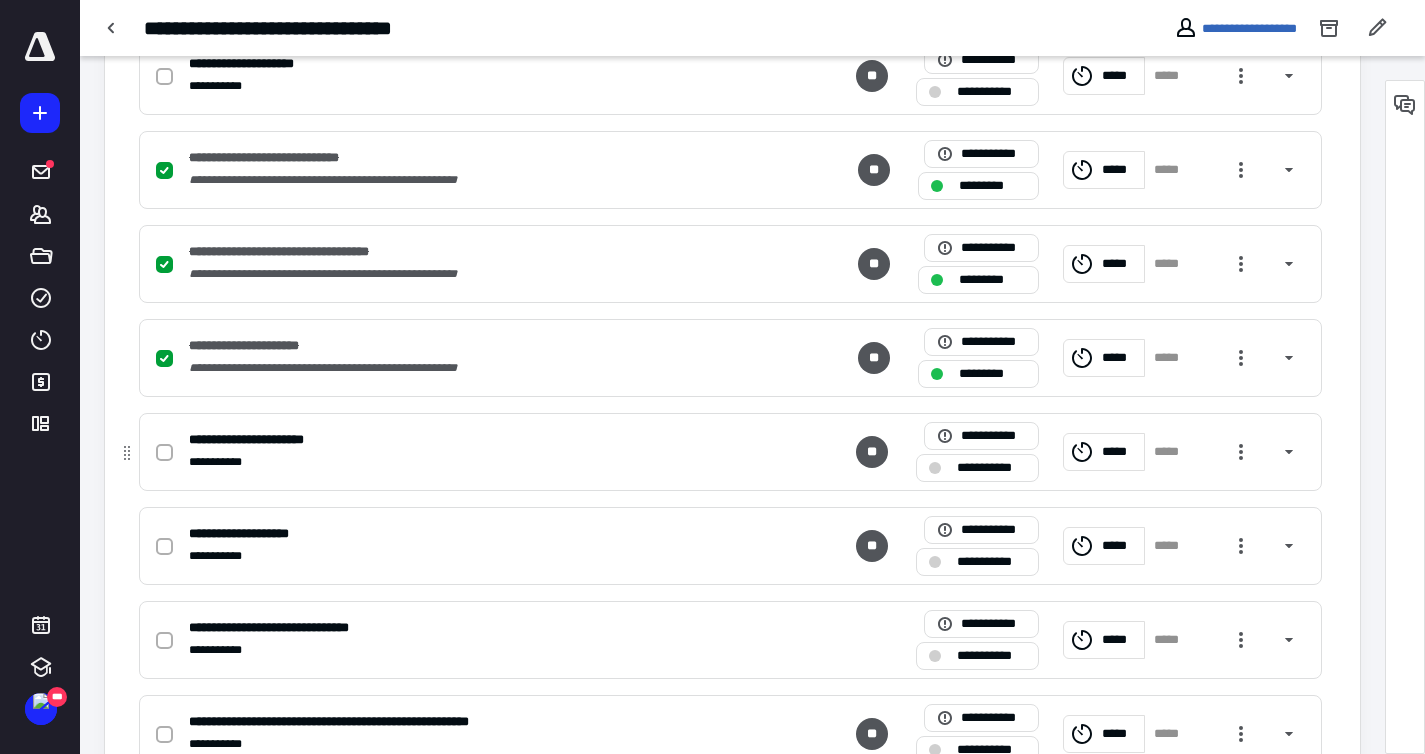 click 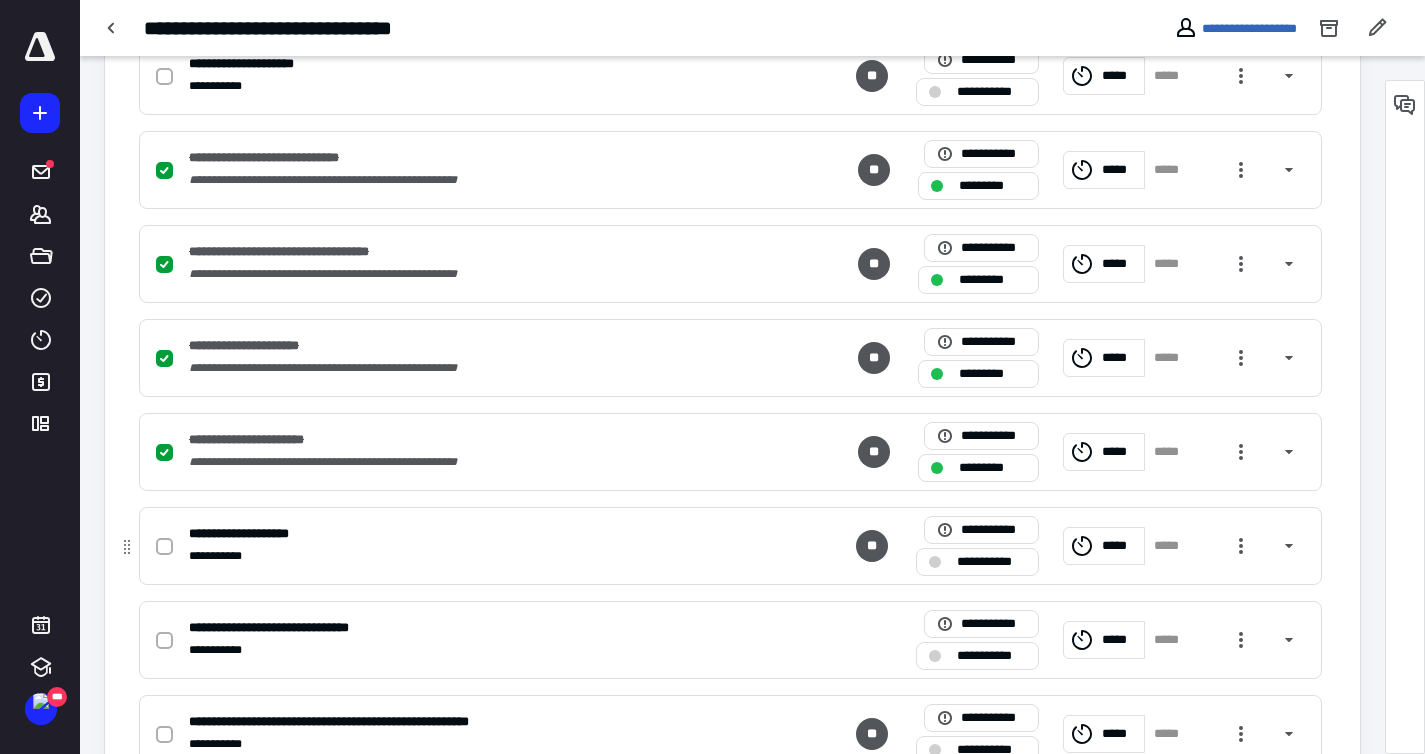 click 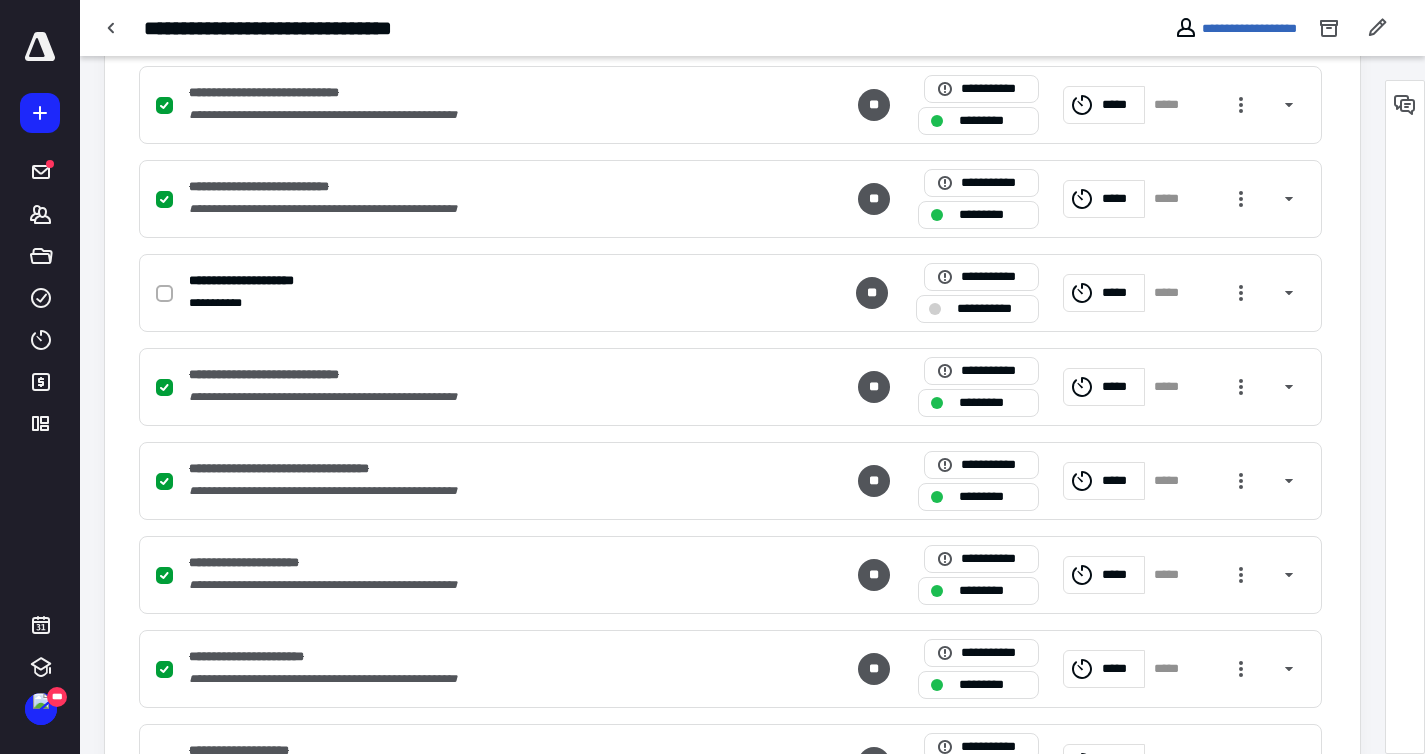 scroll, scrollTop: 0, scrollLeft: 0, axis: both 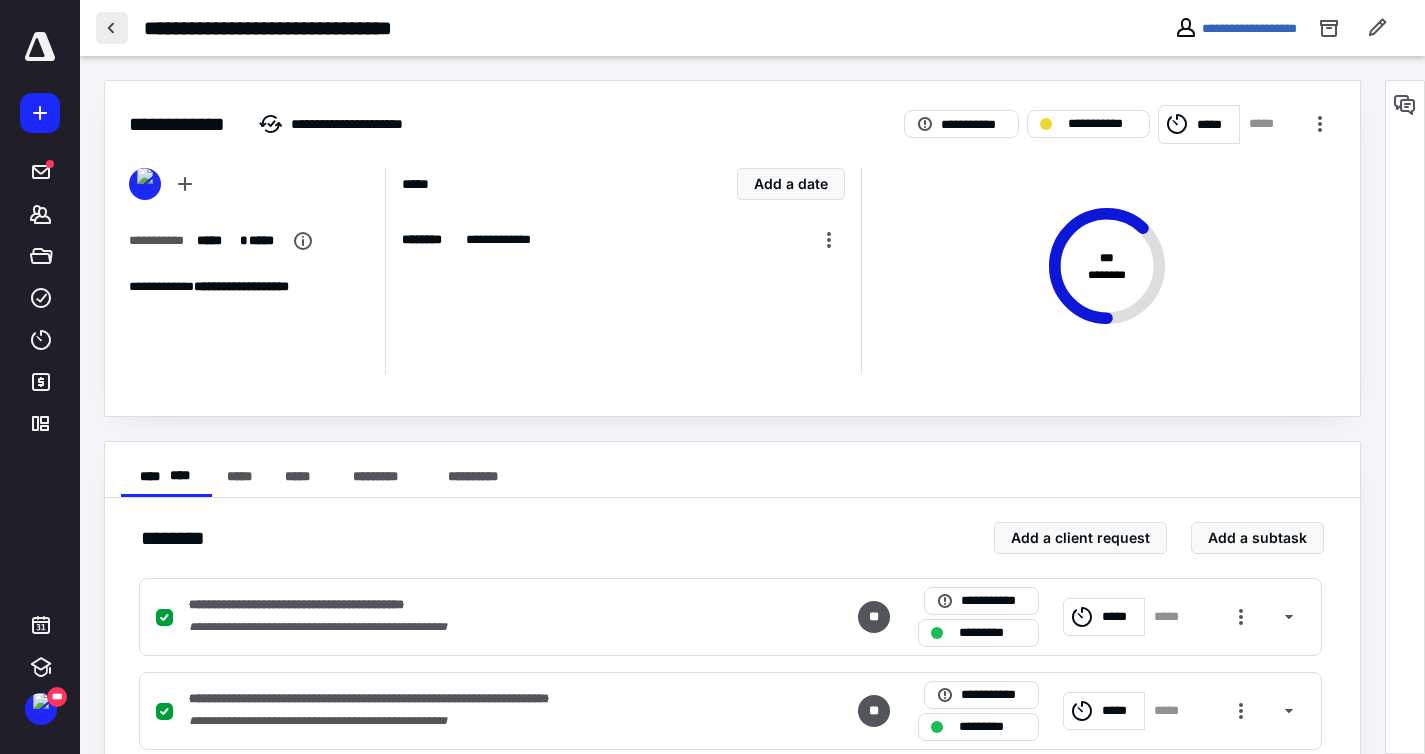 click at bounding box center (112, 28) 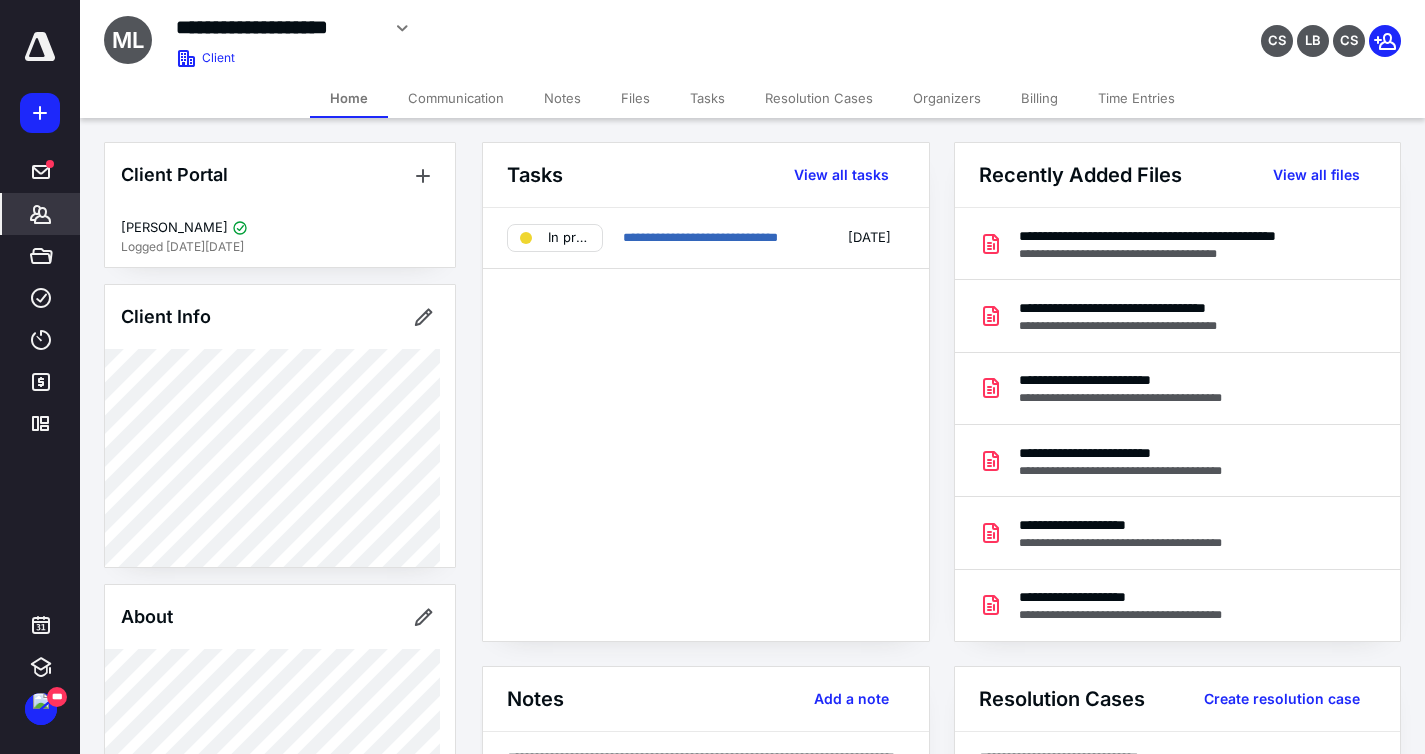 click on "Files" at bounding box center [635, 98] 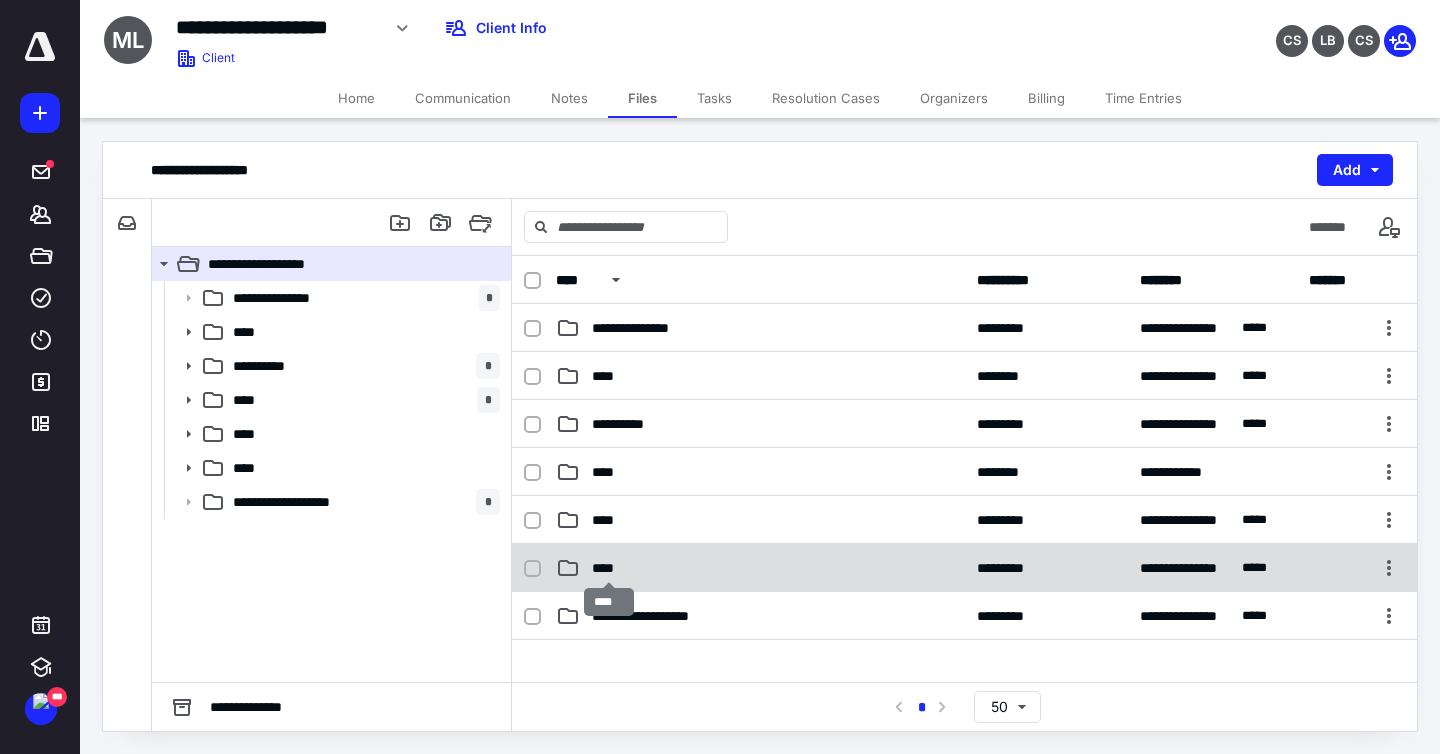 click on "****" at bounding box center (609, 568) 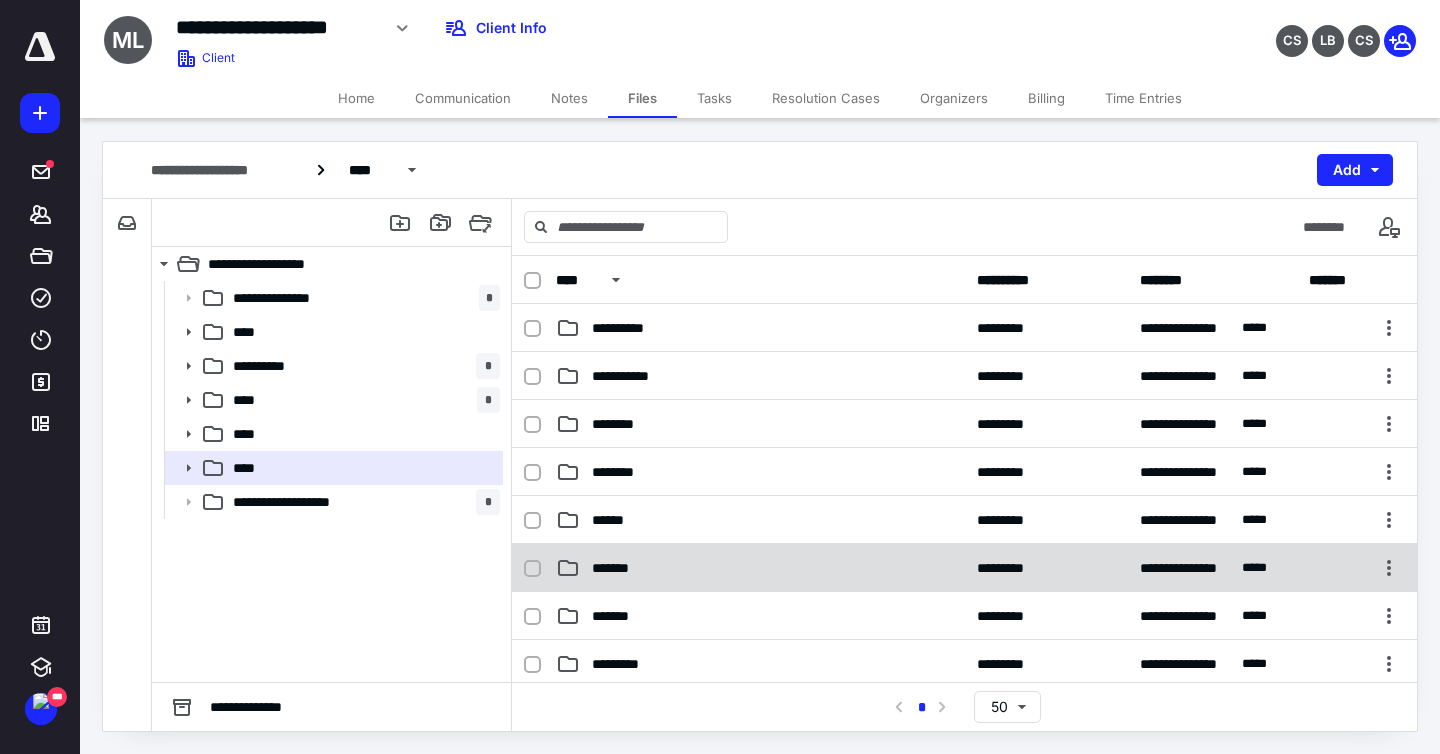 click on "**********" at bounding box center [964, 568] 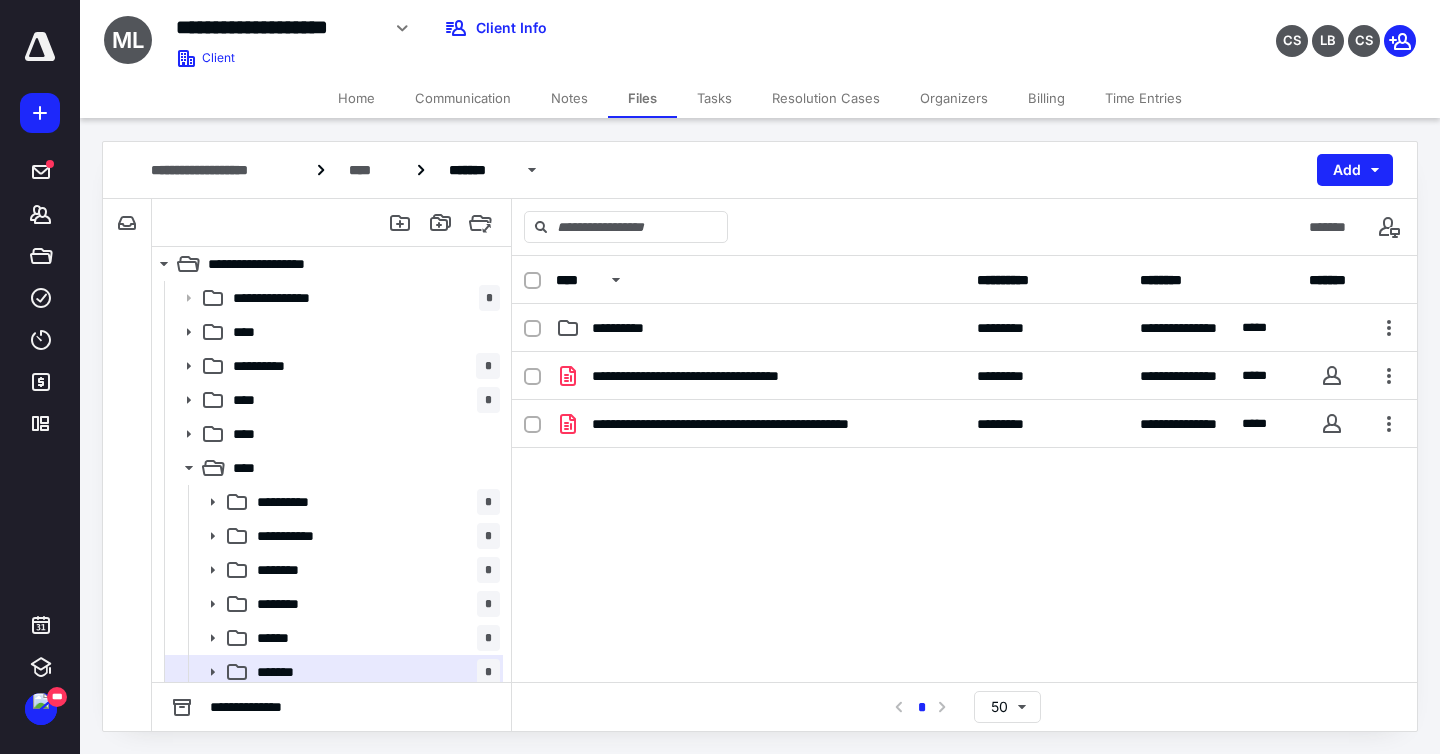 click on "Resolution Cases" at bounding box center (826, 98) 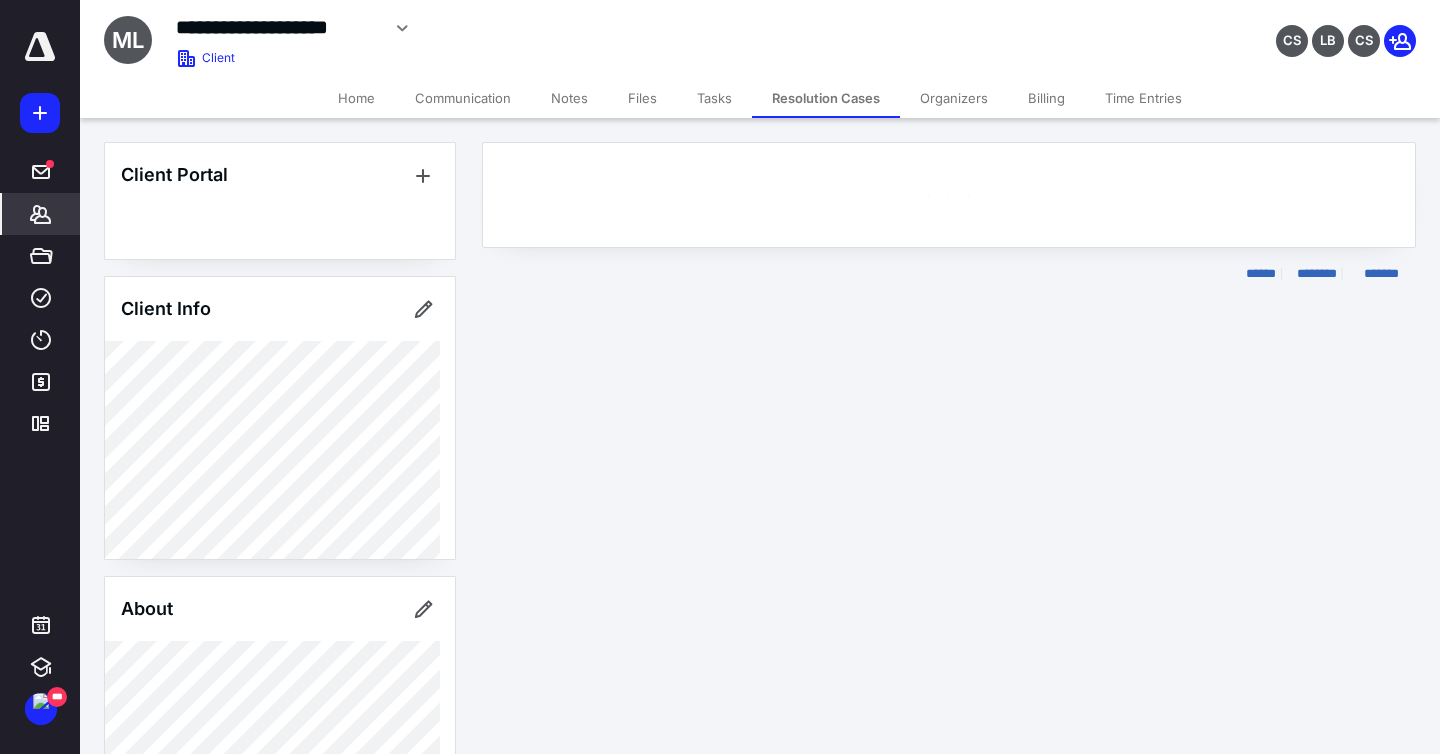 click on "Tasks" at bounding box center [714, 98] 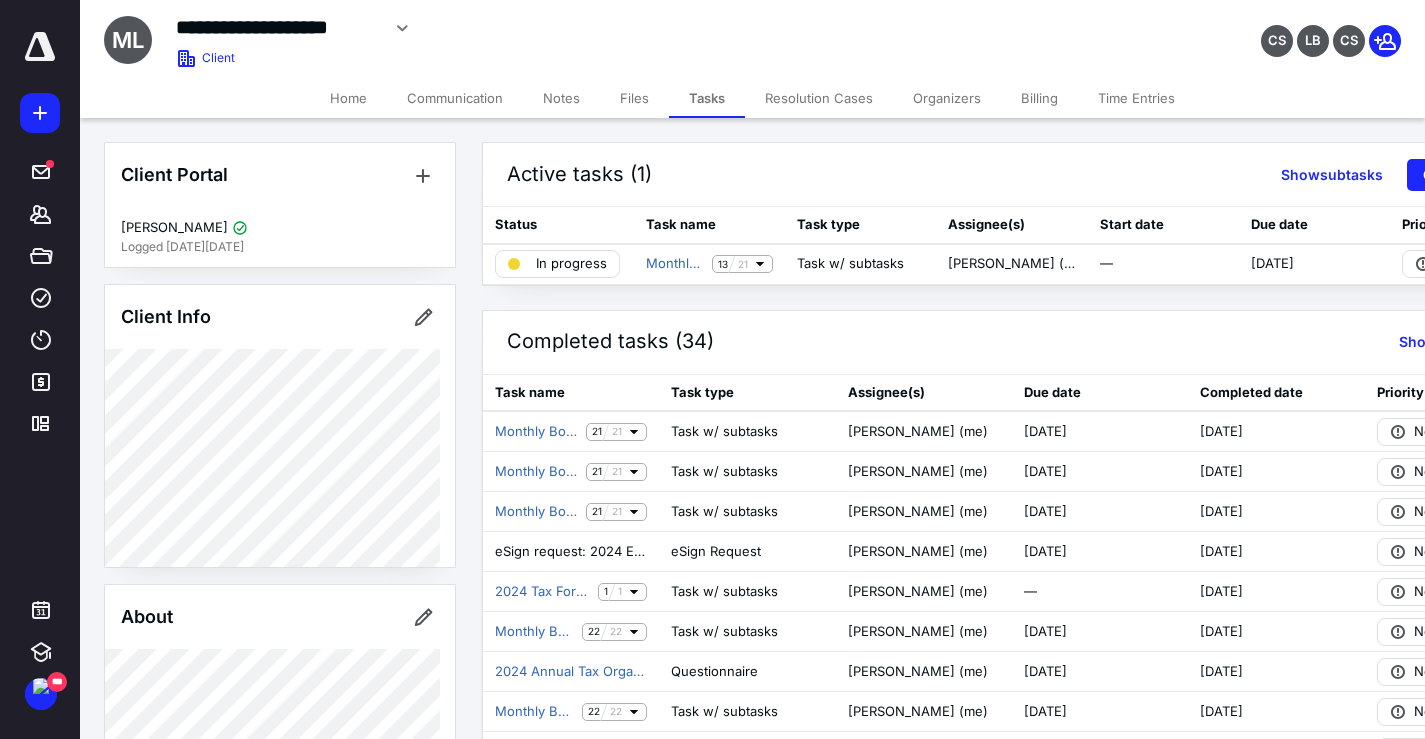 click on "Active   tasks   (1) Show  subtasks Create task Status Task name Task type Assignee(s) Start date Due date Priority In progress Monthly Bookkeeping and Reports 13 21 Task w/ subtasks [PERSON_NAME] (me) — [DATE] No priority Completed   tasks   (34) Show  subtasks Task name Task type Assignee(s) Due date Completed date Priority Monthly Bookkeeping and Reports 21 21 Task w/ subtasks [PERSON_NAME] (me) [DATE] [DATE] No priority Monthly Bookkeeping and Reports 21 21 Task w/ subtasks [PERSON_NAME] (me) [DATE] [DATE] No priority Monthly Bookkeeping and Reports 21 21 Task w/ subtasks [PERSON_NAME] (me) [DATE] [DATE] No priority eSign request: 2024 Esign Docs (Le [PERSON_NAME]).pdf eSign Request [PERSON_NAME] (me) [DATE] [DATE] No priority 2024 Tax Forms 1 1 Task w/ subtasks [PERSON_NAME] (me) — [DATE] No priority Monthly Bookkeeping and Reports 22 22 Task w/ subtasks [PERSON_NAME] (me) [DATE] [DATE] No priority 2024 Annual Tax Organizer - Returning Client [DATE]" at bounding box center (952, 691) 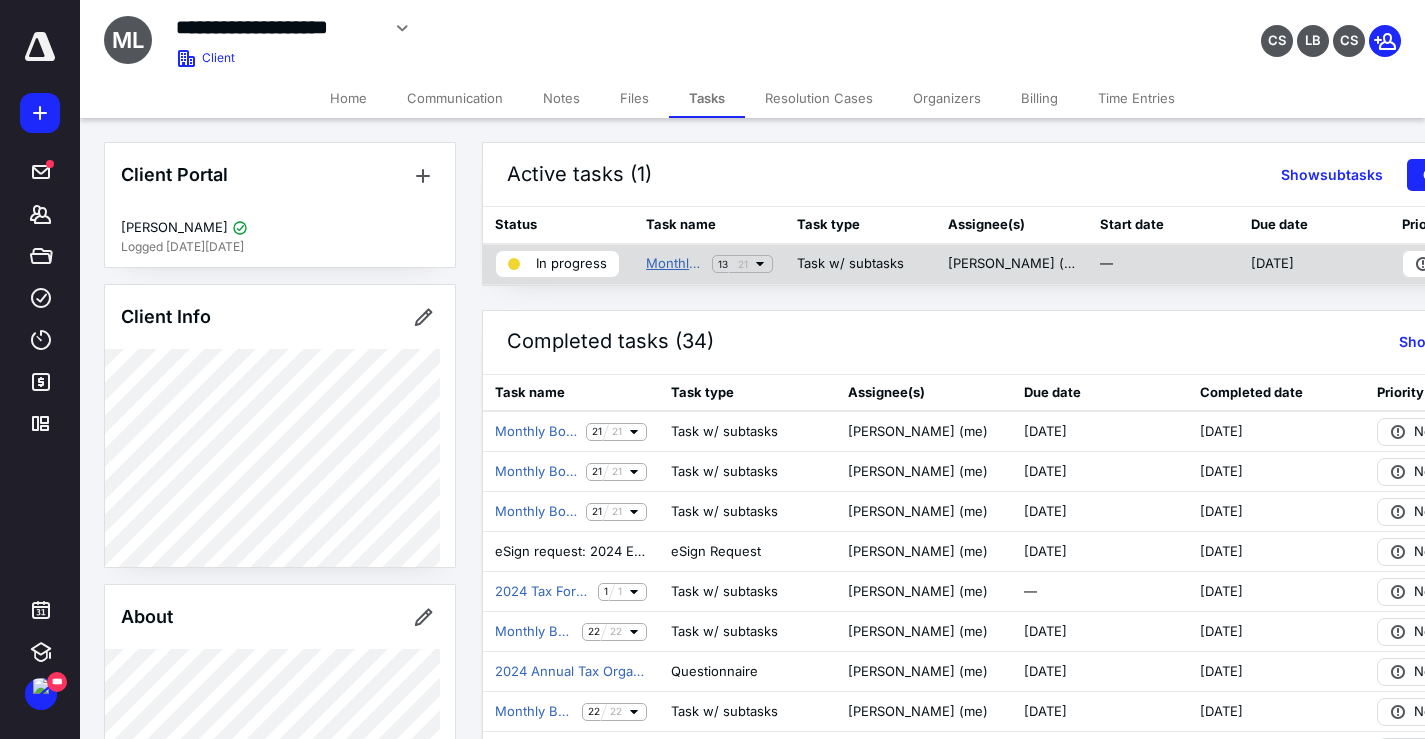 click on "Monthly Bookkeeping and Reports" at bounding box center [675, 264] 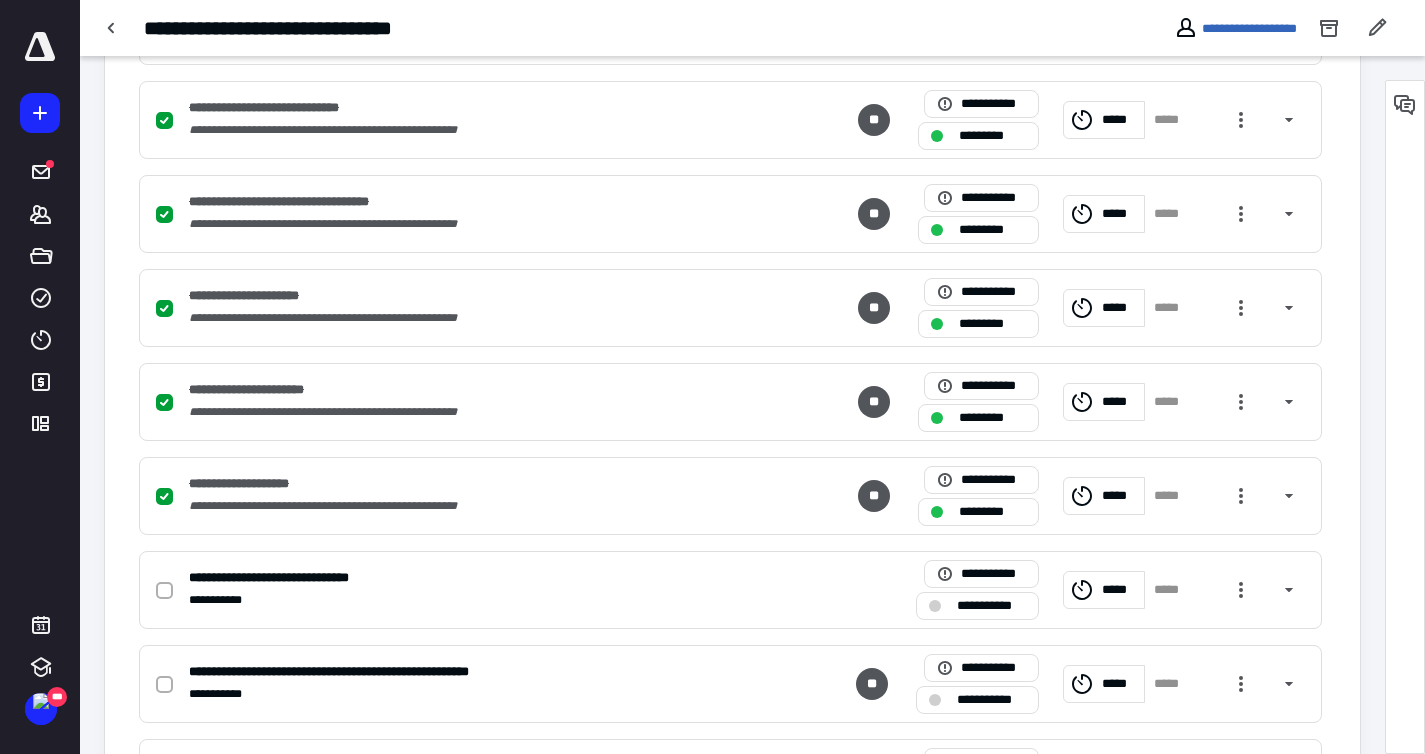 scroll, scrollTop: 1831, scrollLeft: 0, axis: vertical 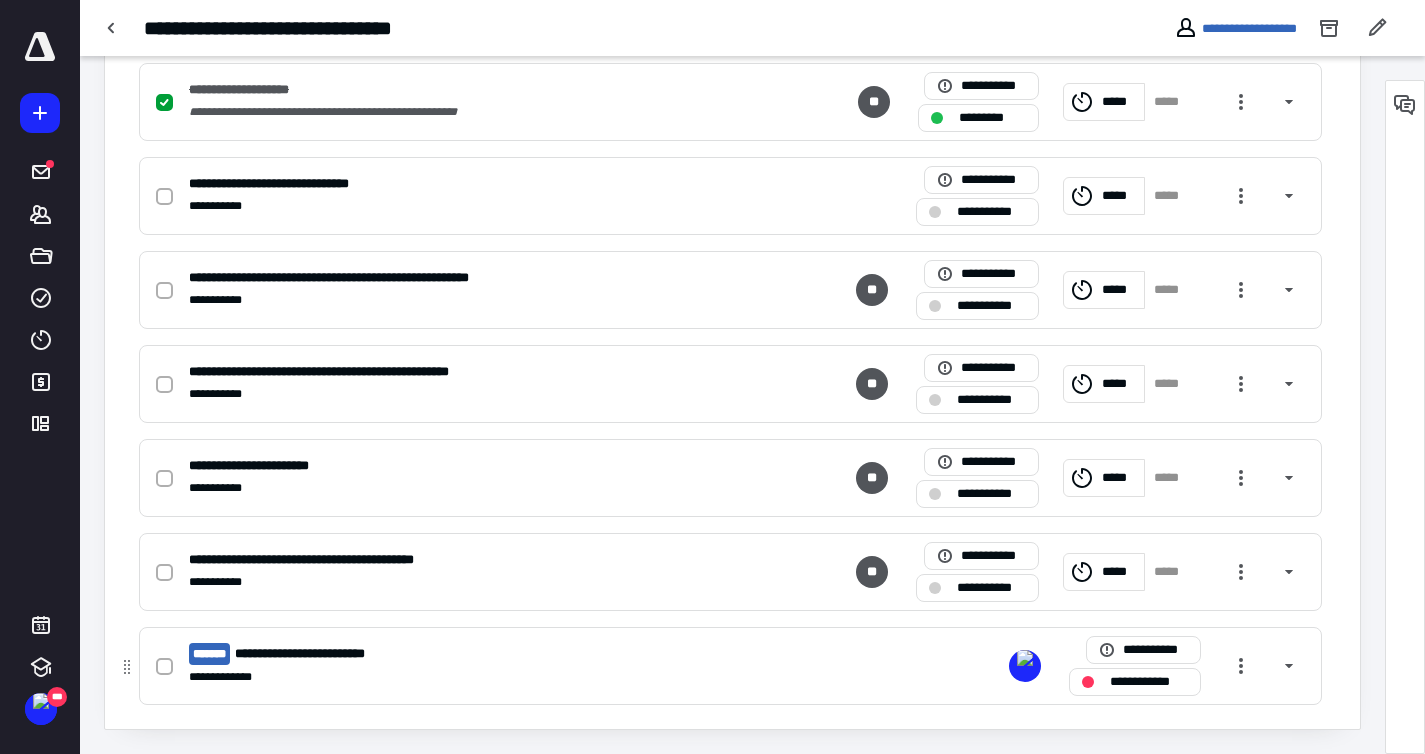 click on "**********" at bounding box center (468, 654) 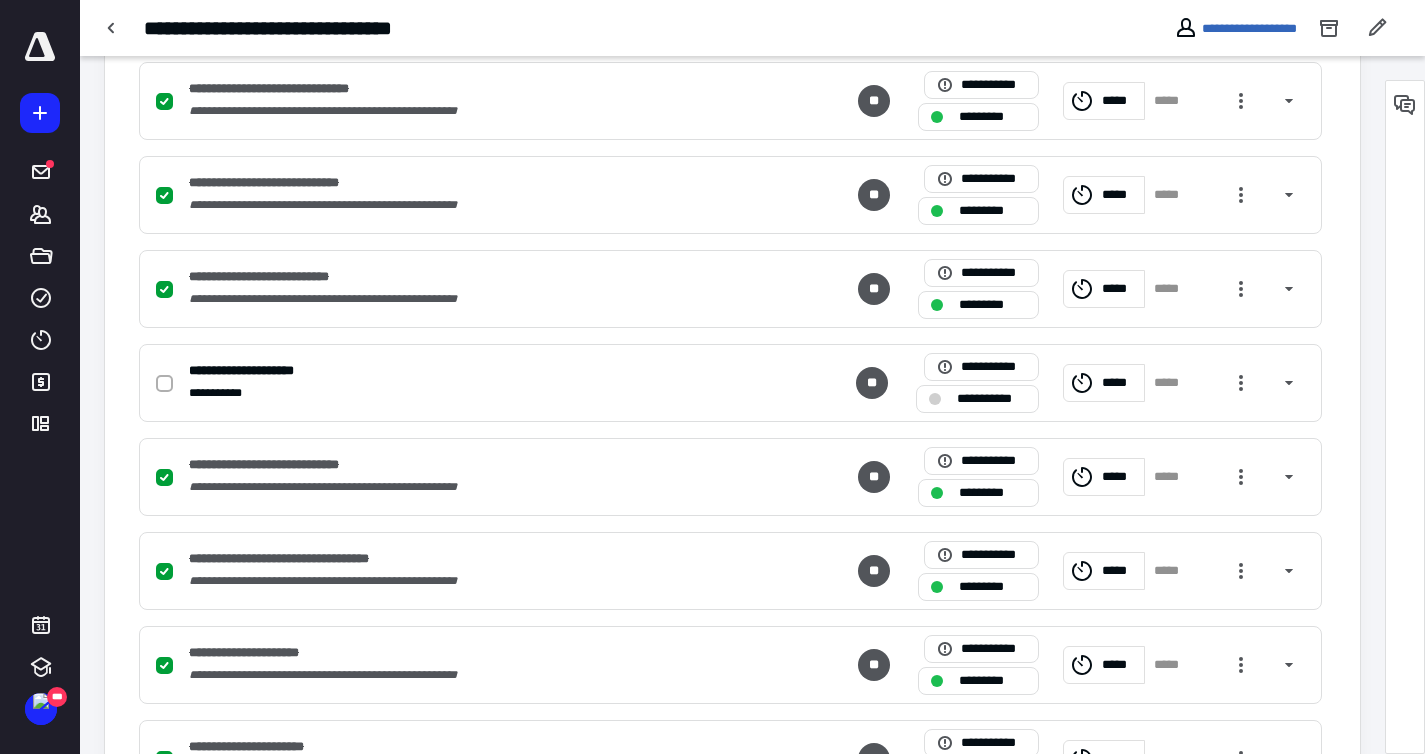 scroll, scrollTop: 1020, scrollLeft: 0, axis: vertical 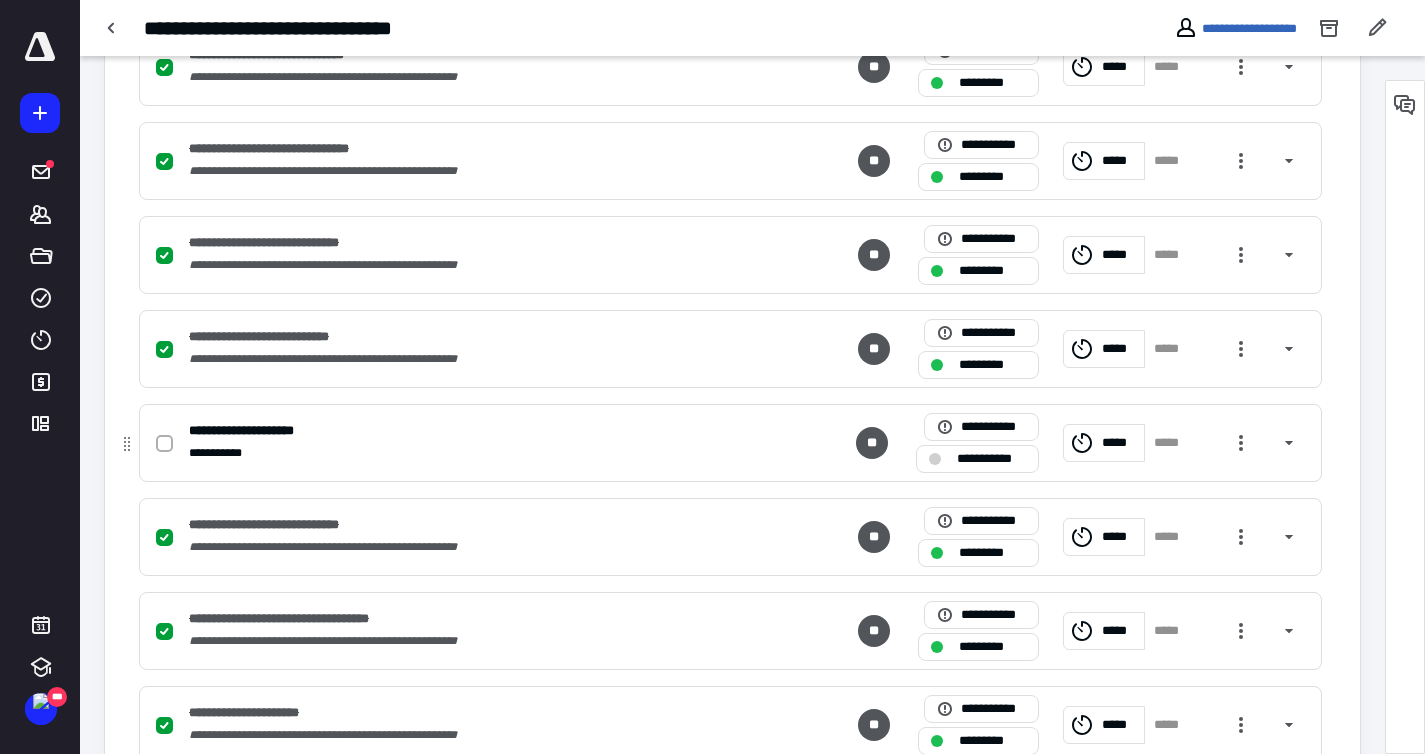 click at bounding box center [164, 444] 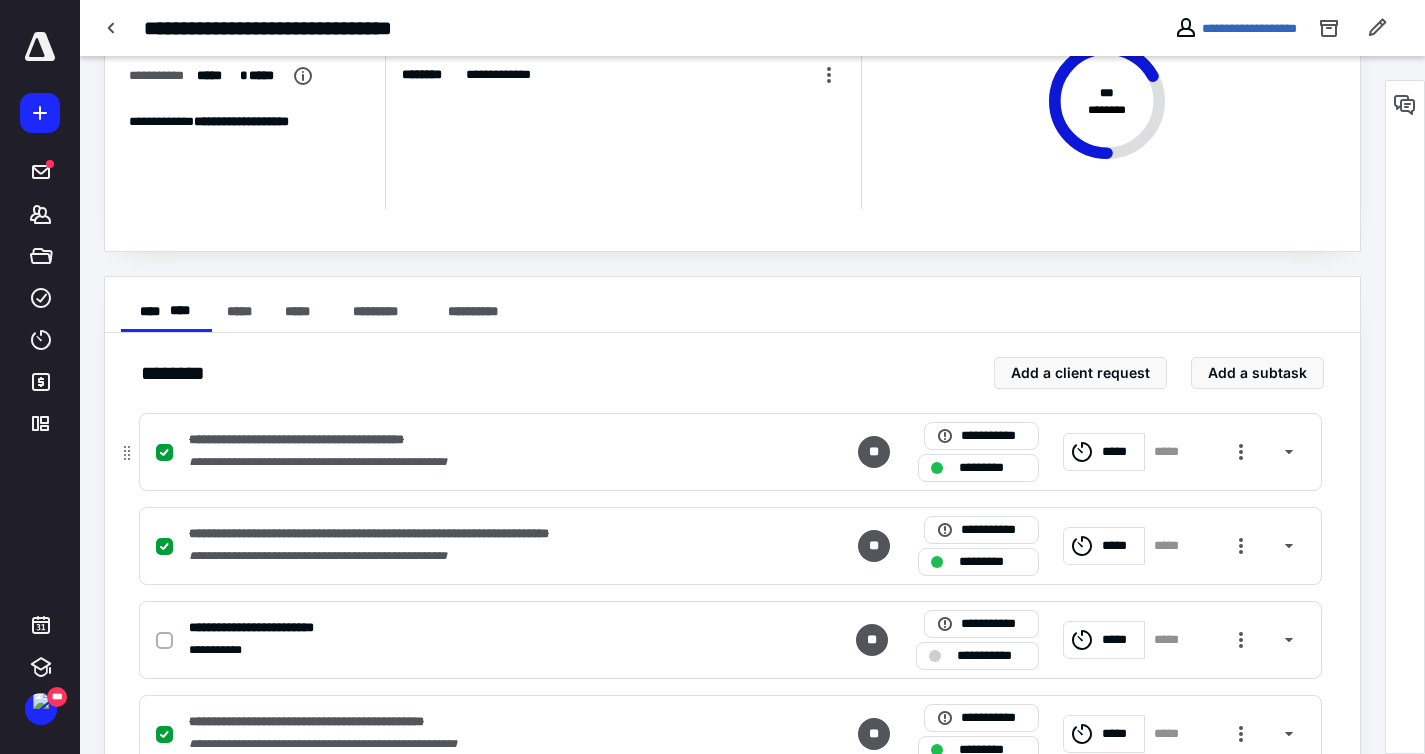 scroll, scrollTop: 164, scrollLeft: 0, axis: vertical 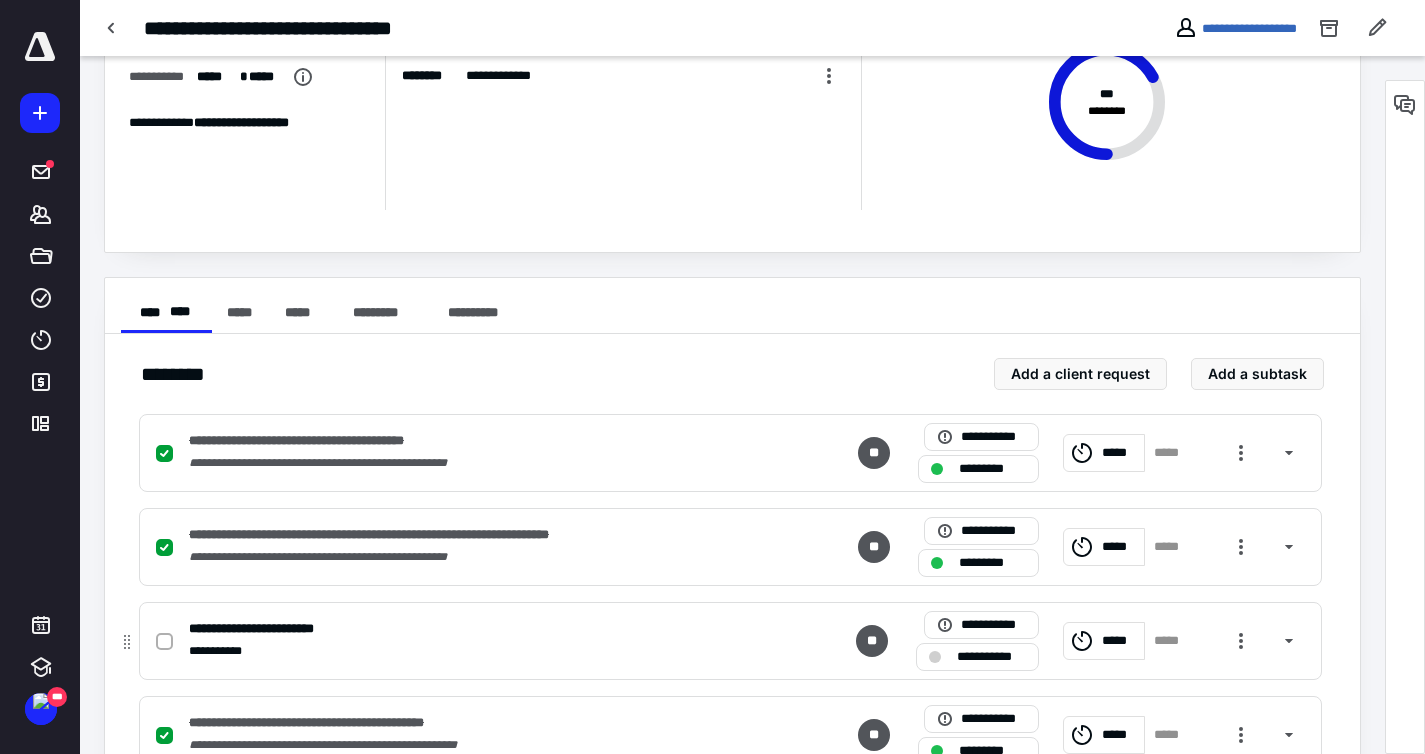 click 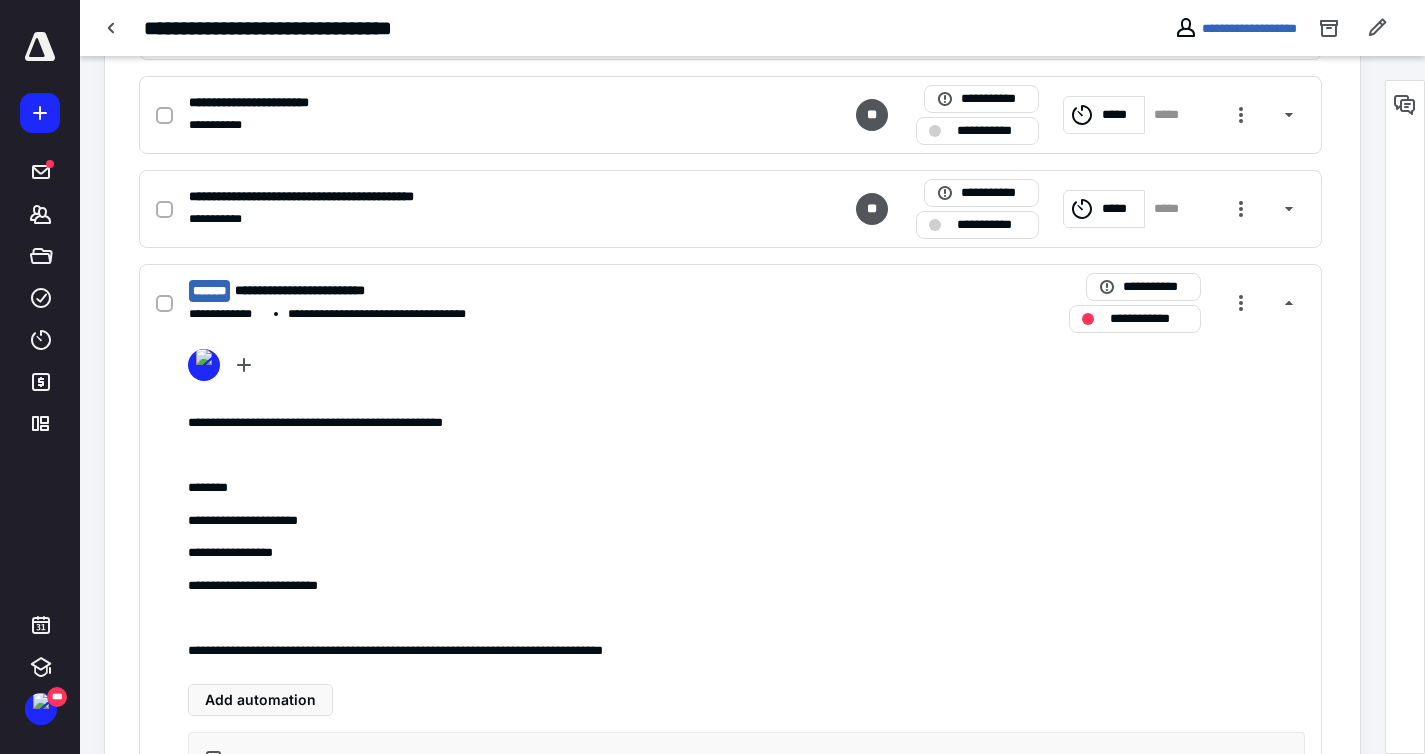 scroll, scrollTop: 1619, scrollLeft: 0, axis: vertical 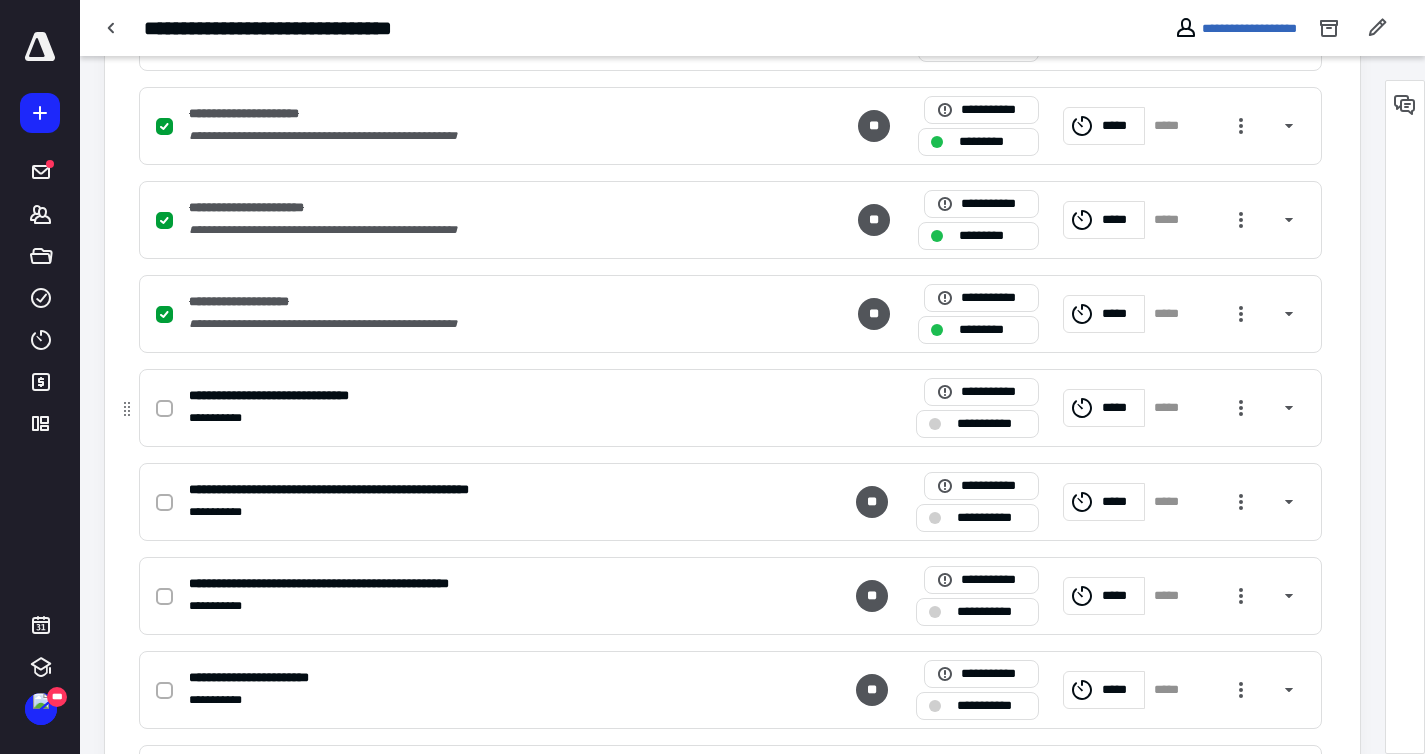 click at bounding box center [164, 409] 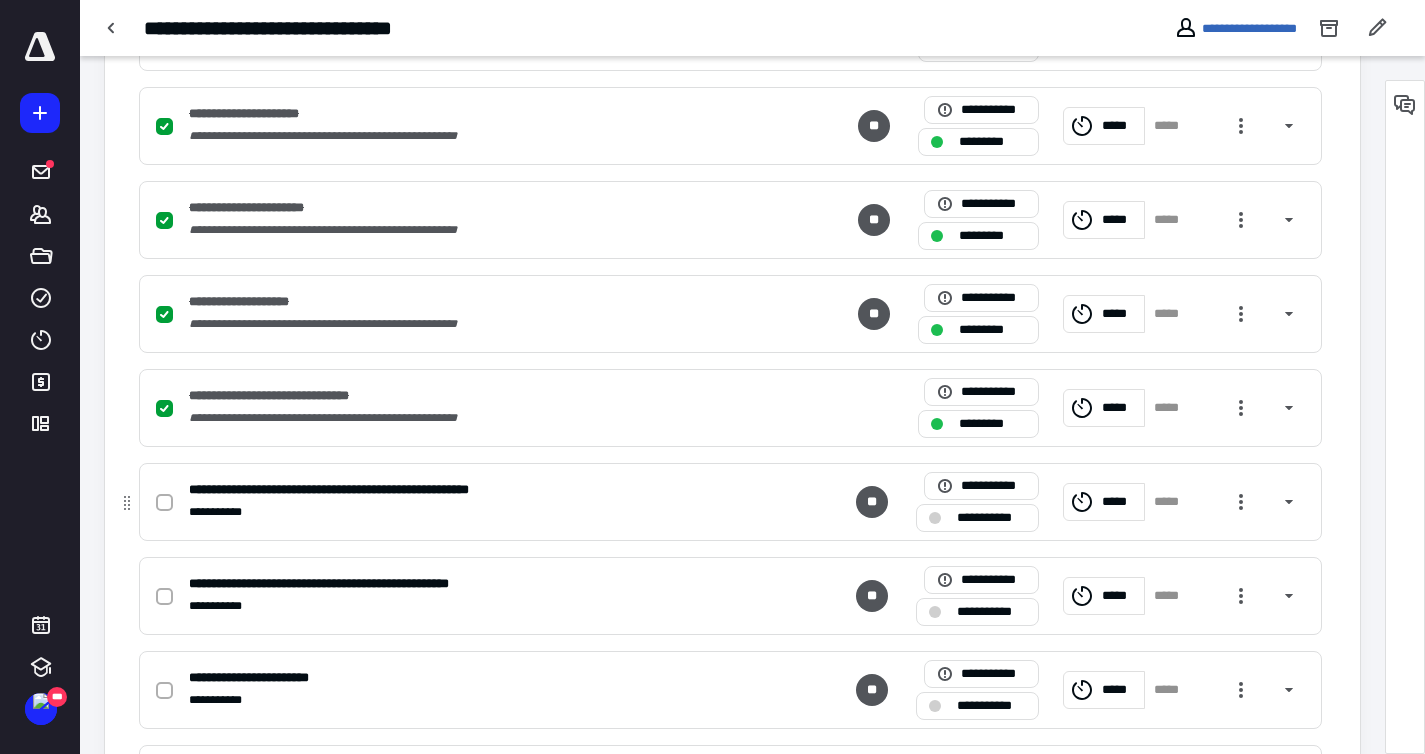 click 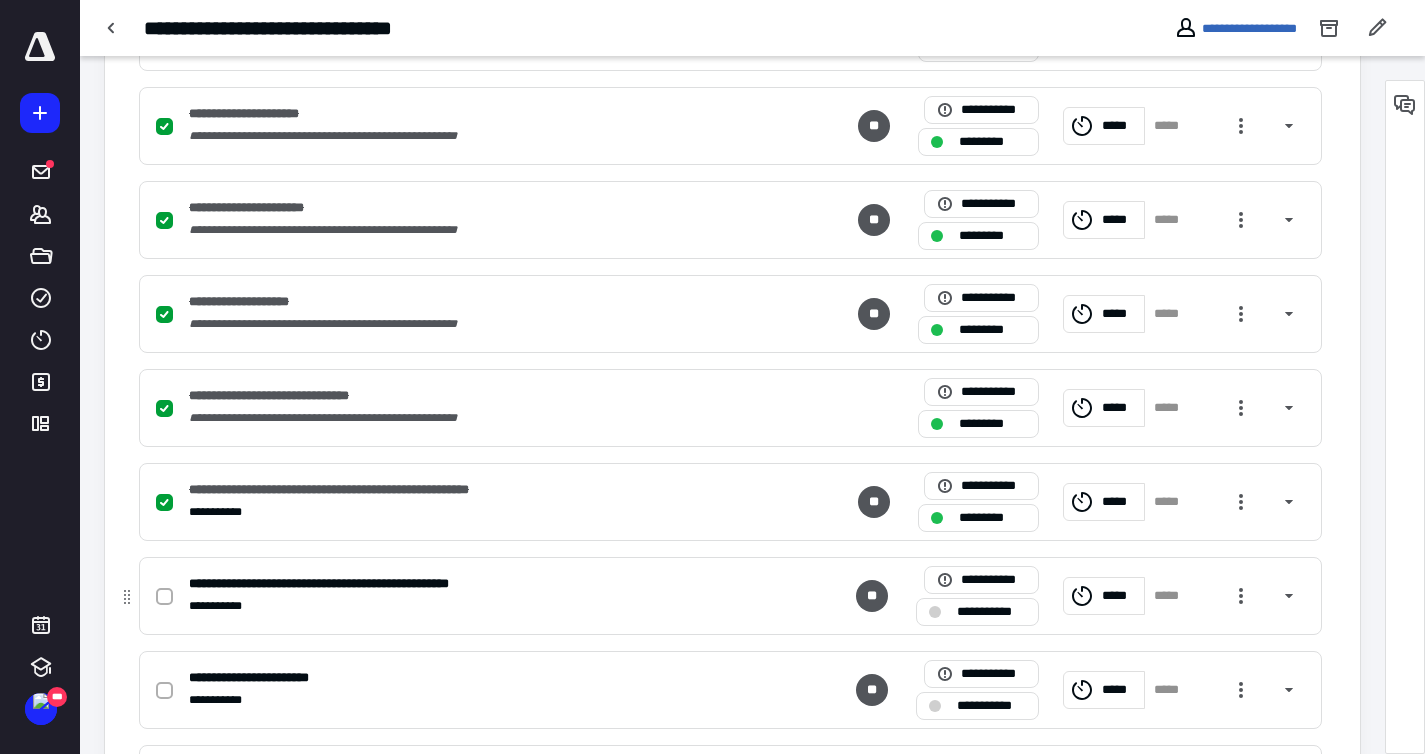 click at bounding box center (164, 597) 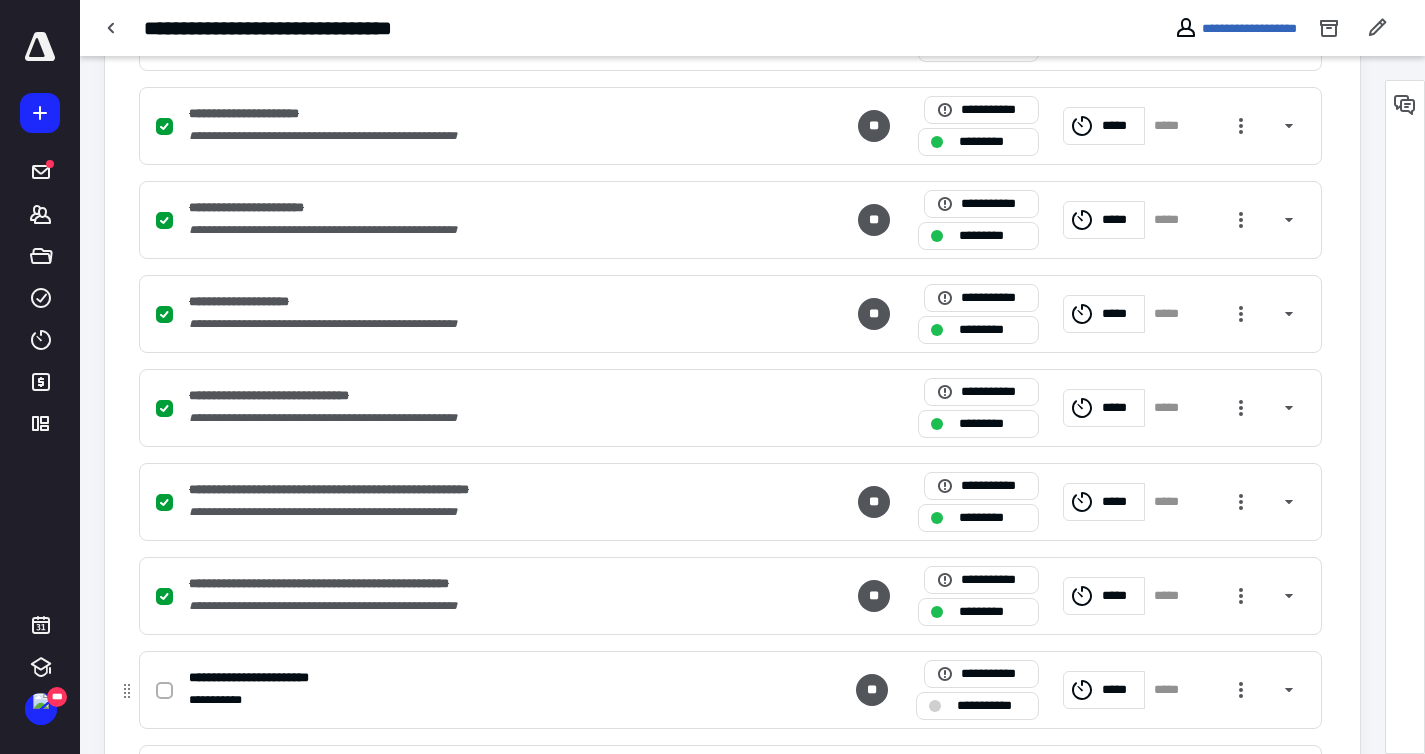 click 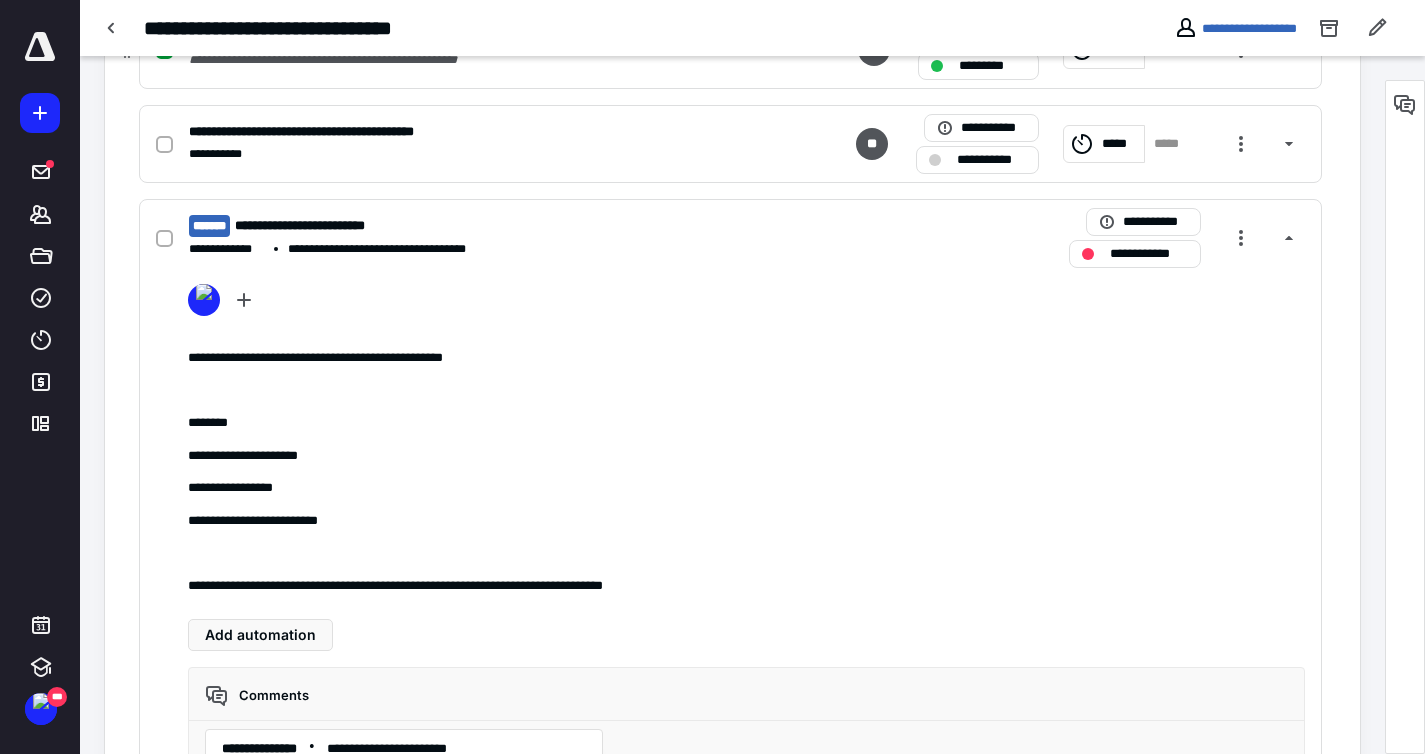 scroll, scrollTop: 2043, scrollLeft: 0, axis: vertical 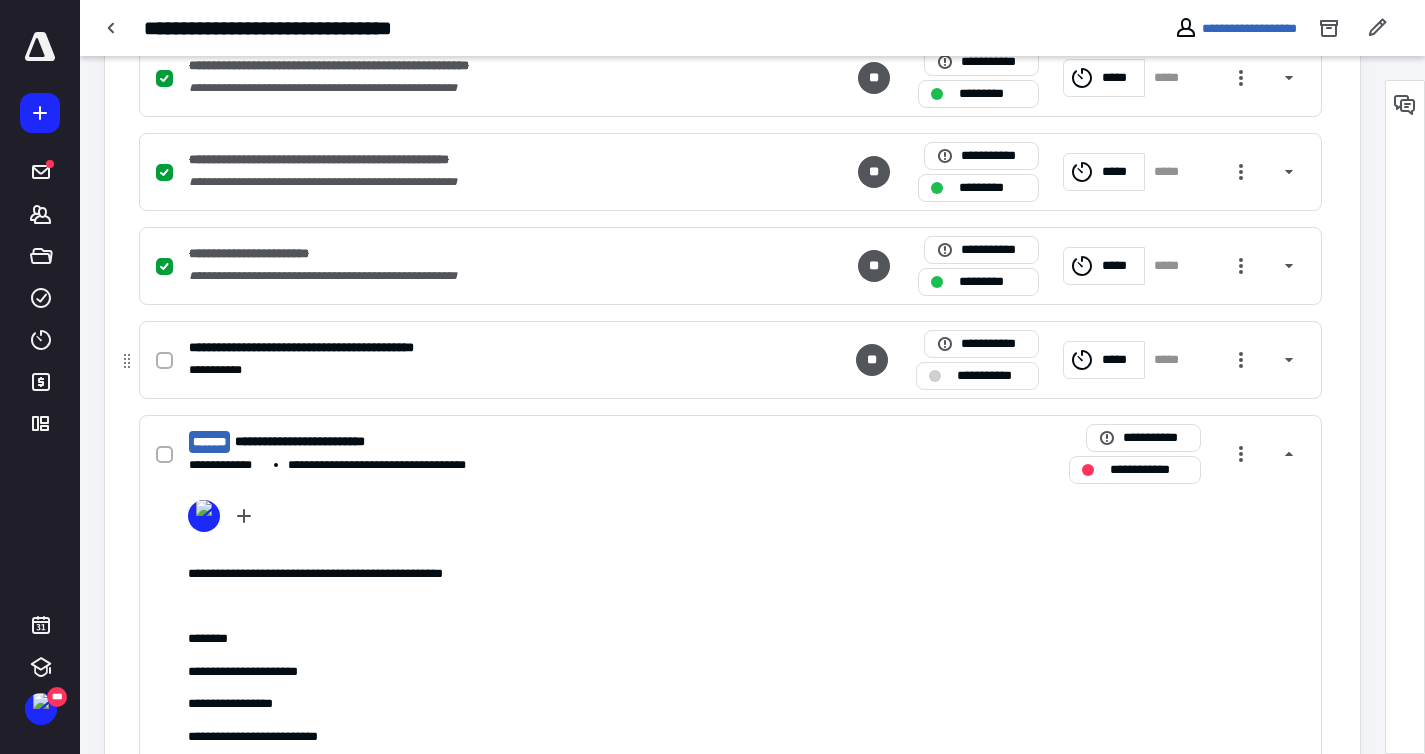 click at bounding box center [164, 361] 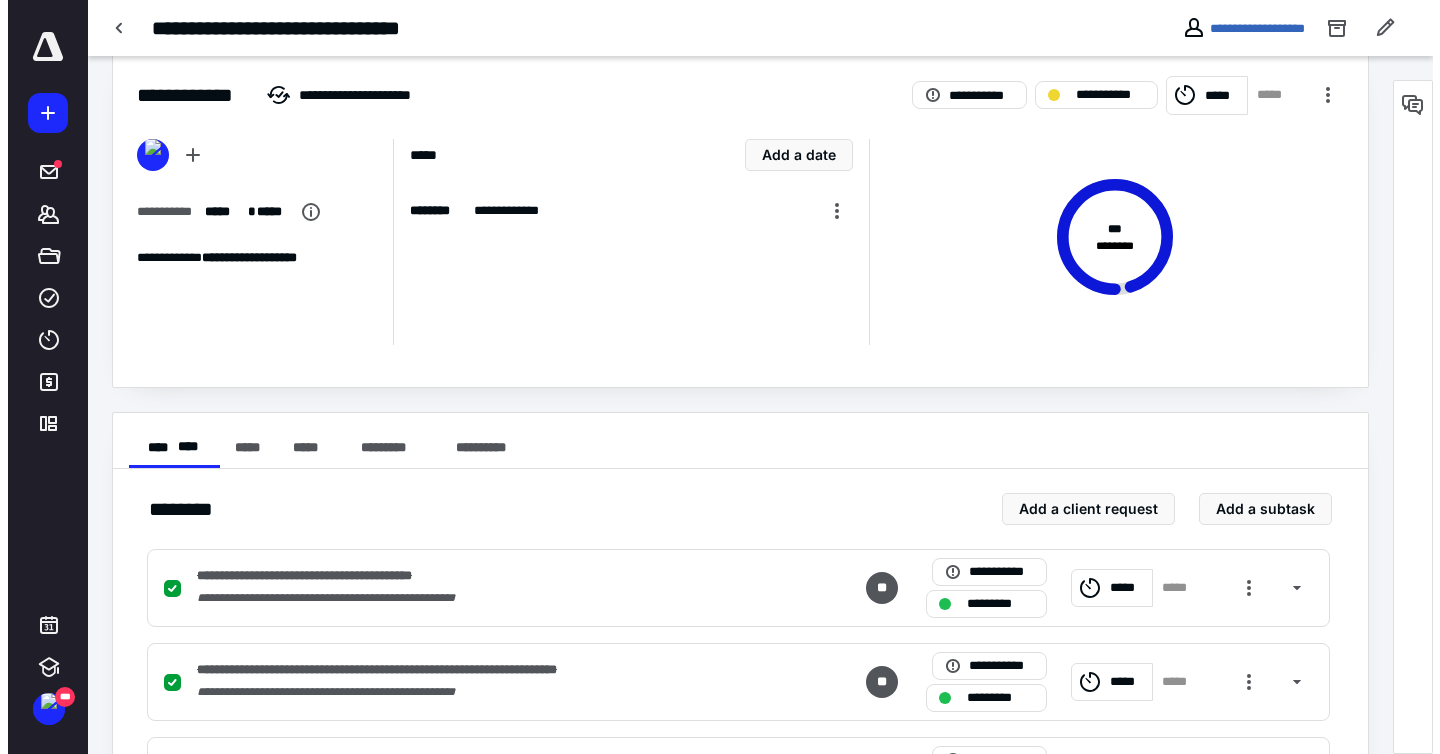 scroll, scrollTop: 0, scrollLeft: 0, axis: both 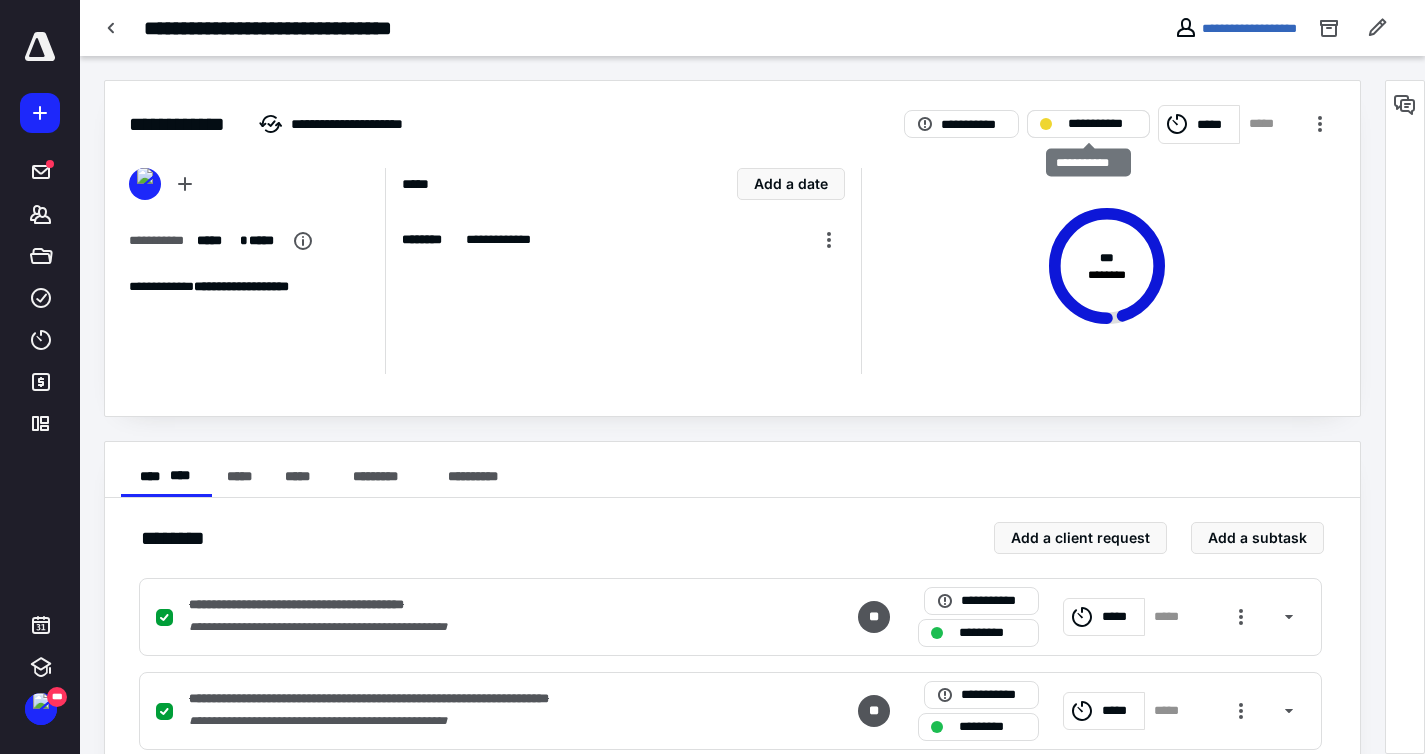 click on "**********" at bounding box center [1102, 124] 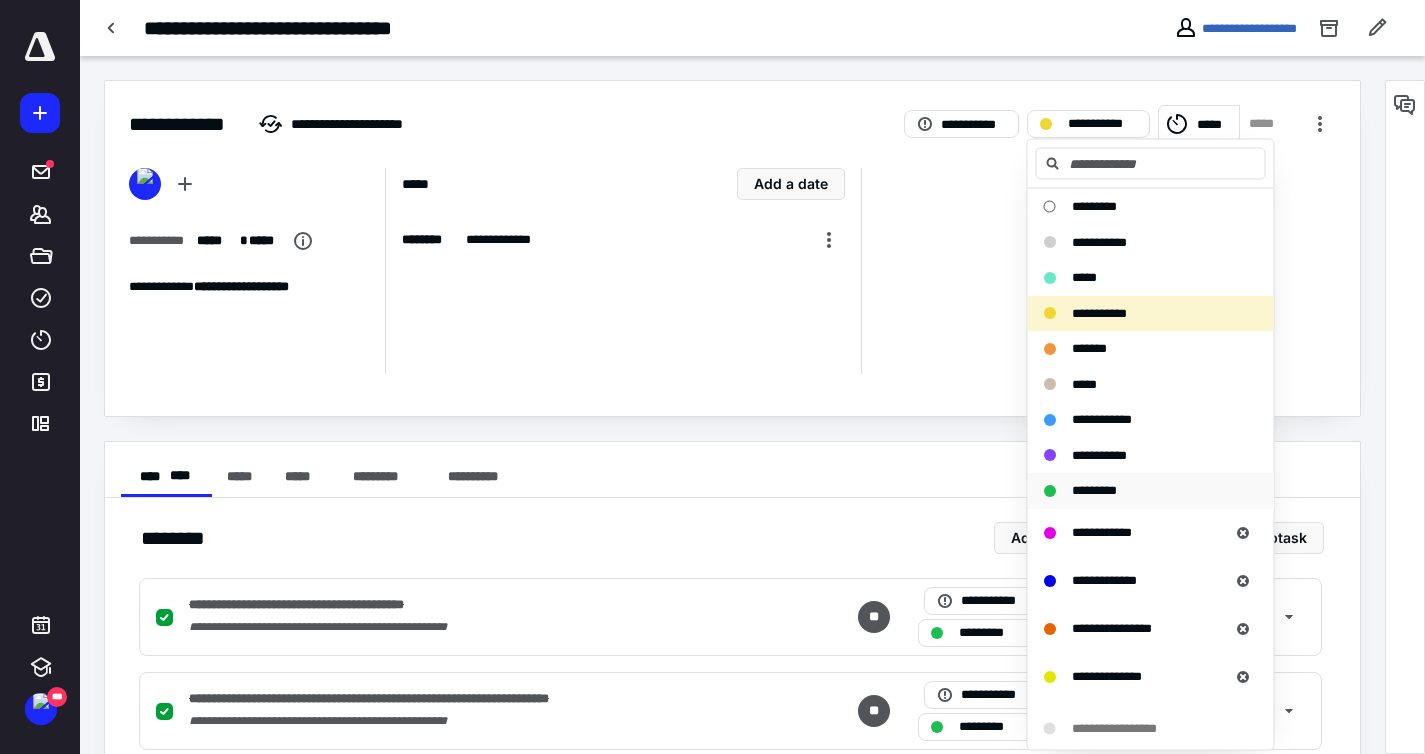 click on "*********" at bounding box center [1094, 490] 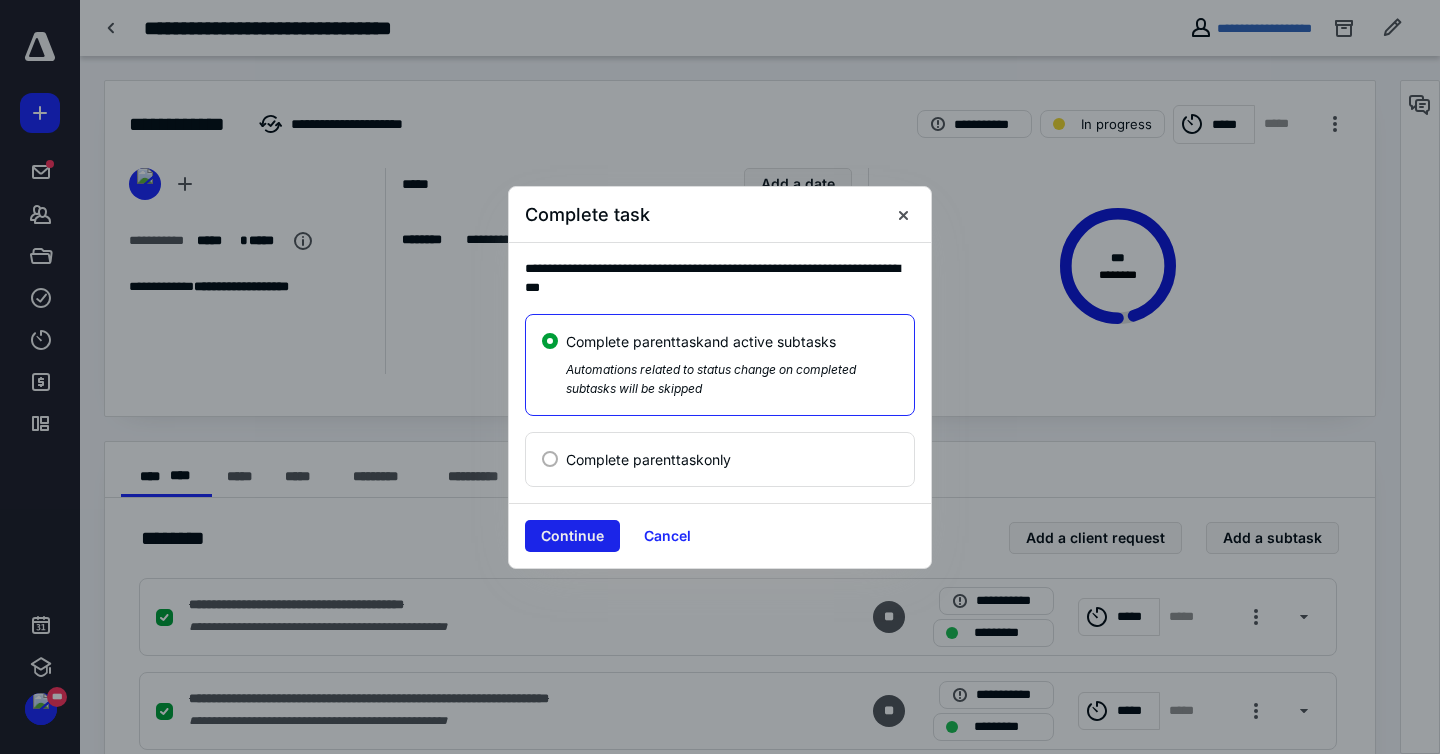 click on "Continue" at bounding box center (572, 536) 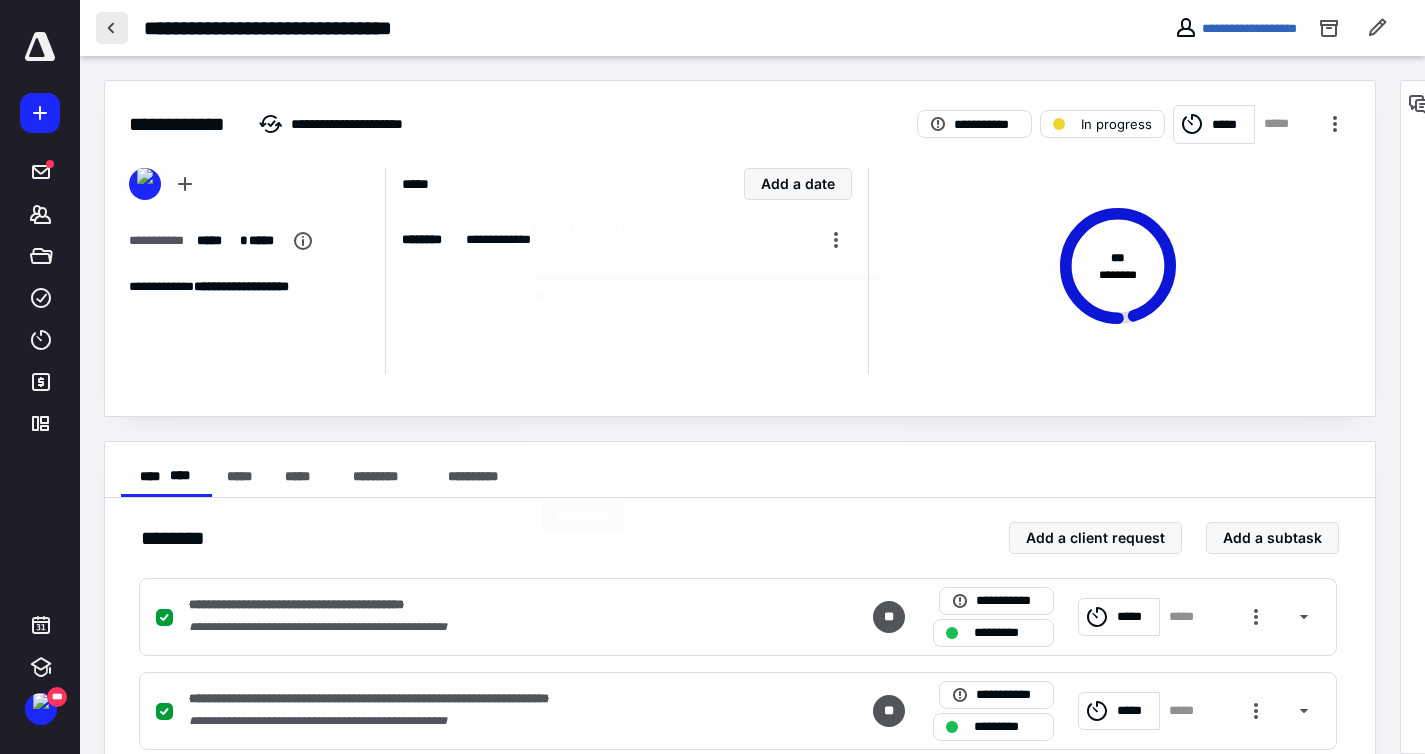 checkbox on "true" 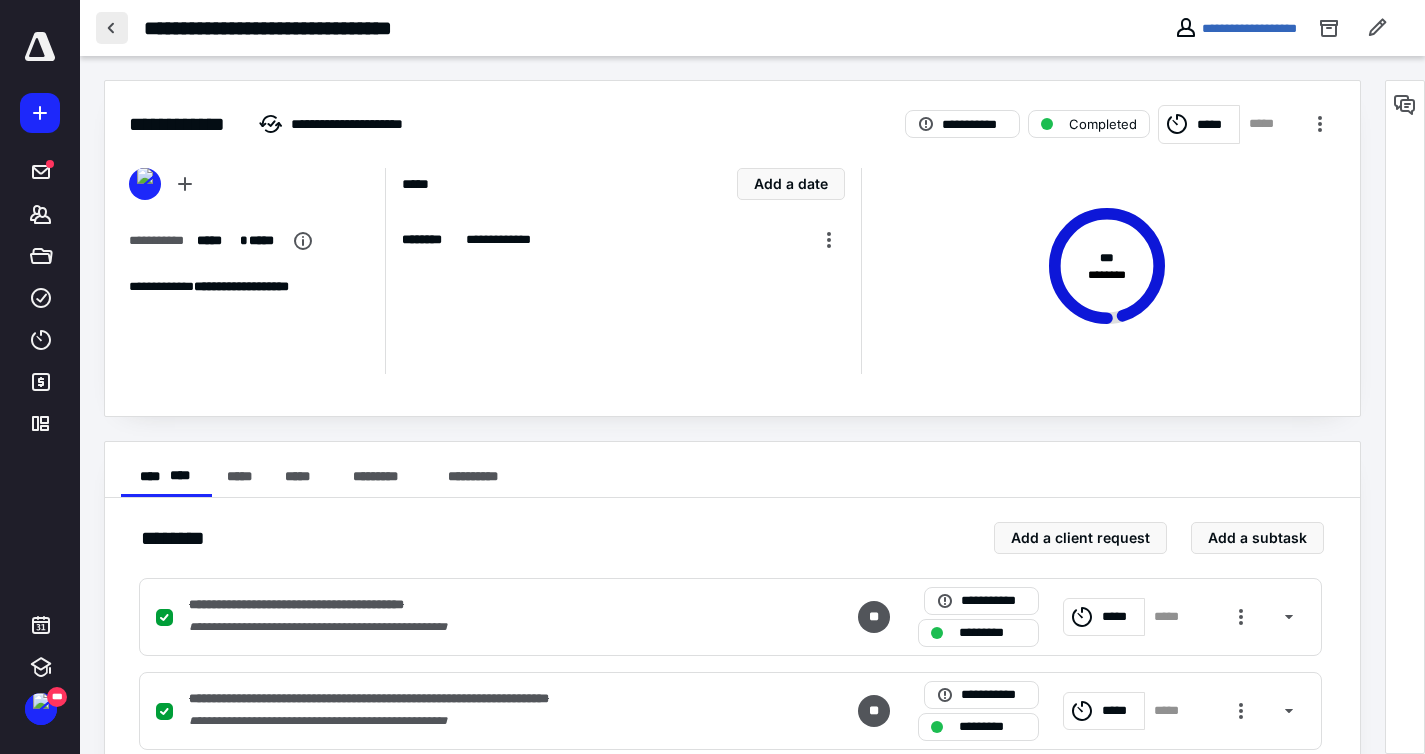 click at bounding box center [112, 28] 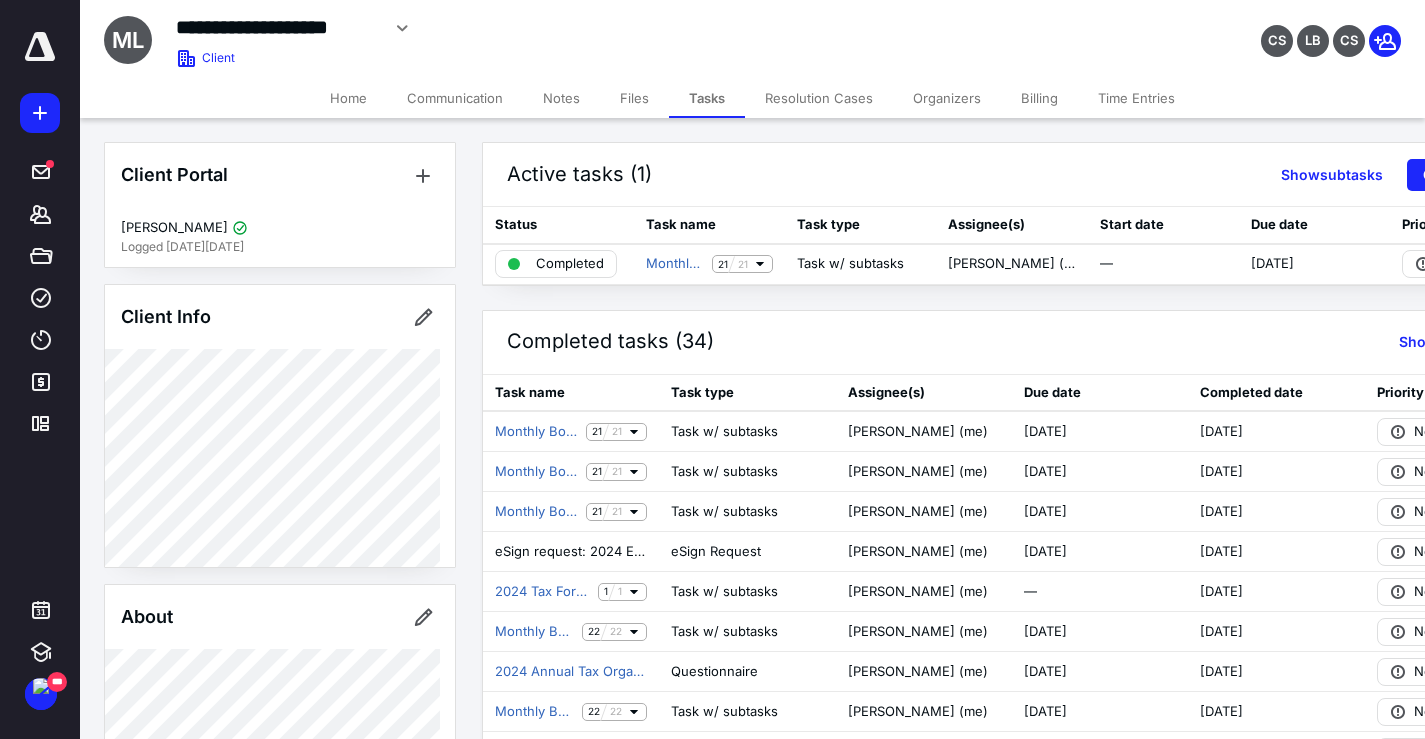click on "Files" at bounding box center [634, 98] 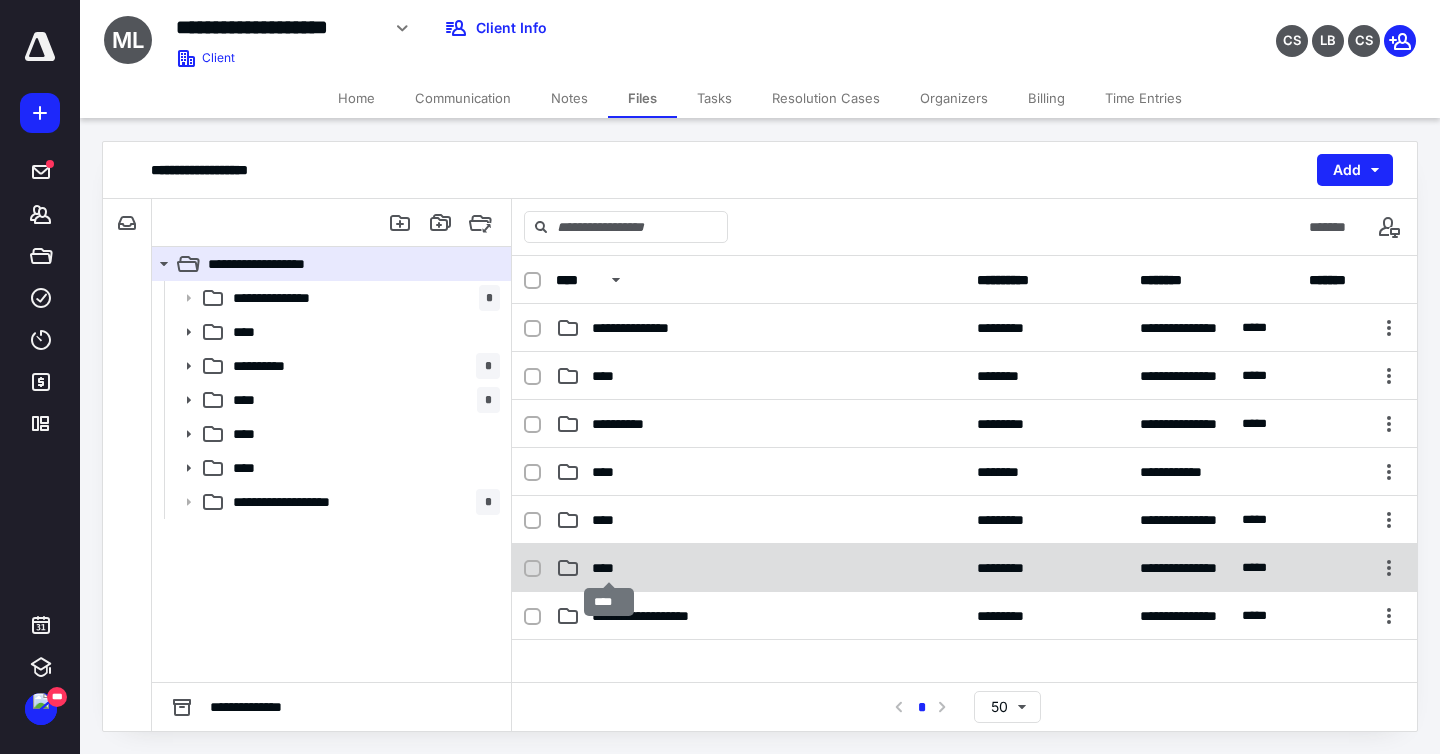 click on "****" at bounding box center [609, 568] 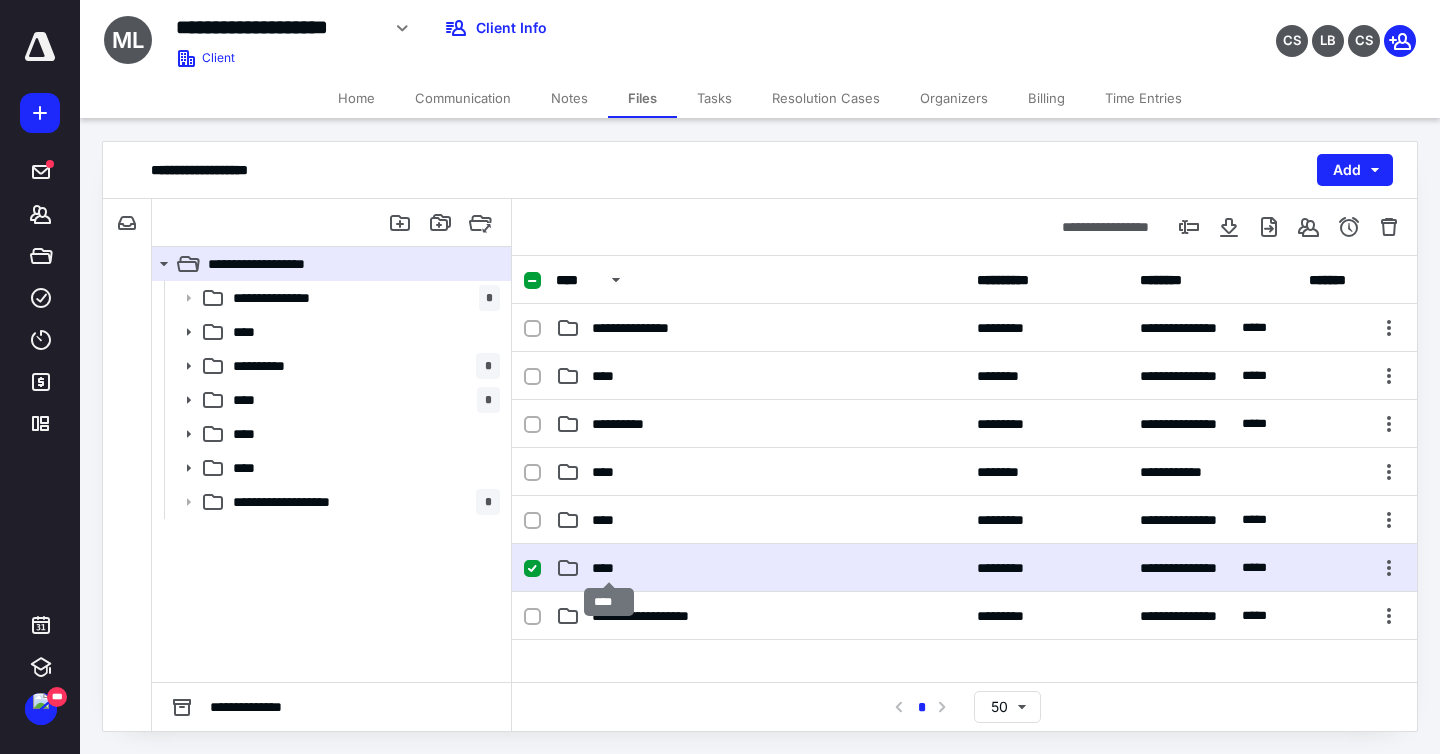 click on "****" at bounding box center [609, 568] 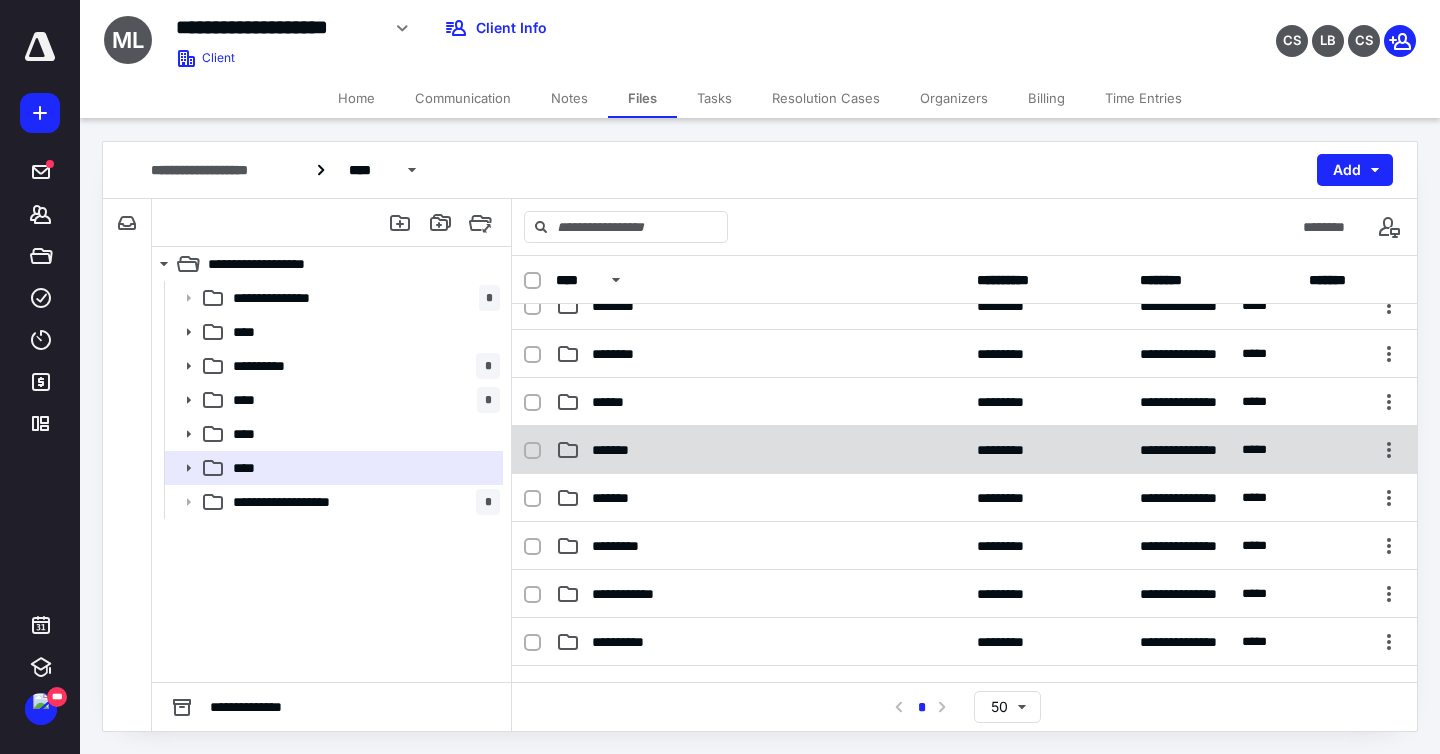 scroll, scrollTop: 122, scrollLeft: 0, axis: vertical 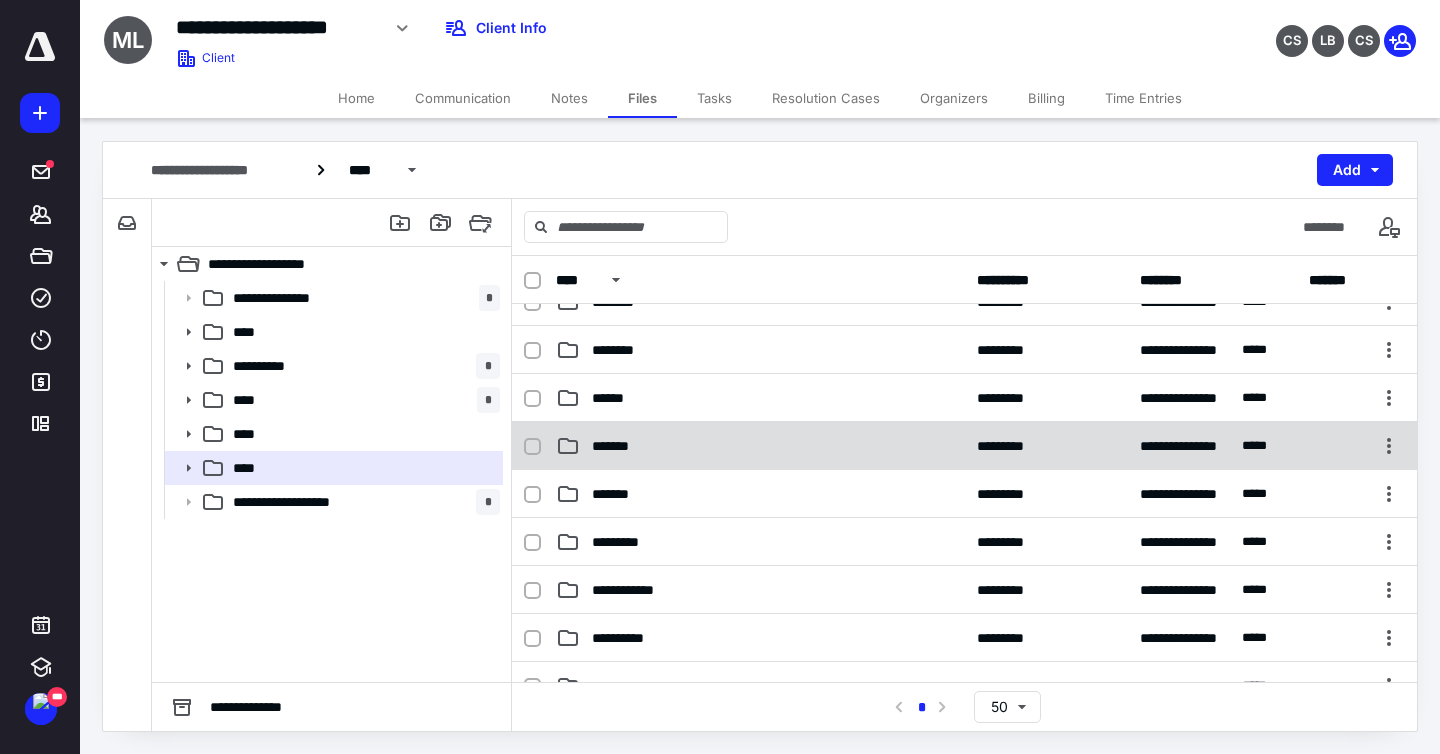 click on "*******" at bounding box center [760, 446] 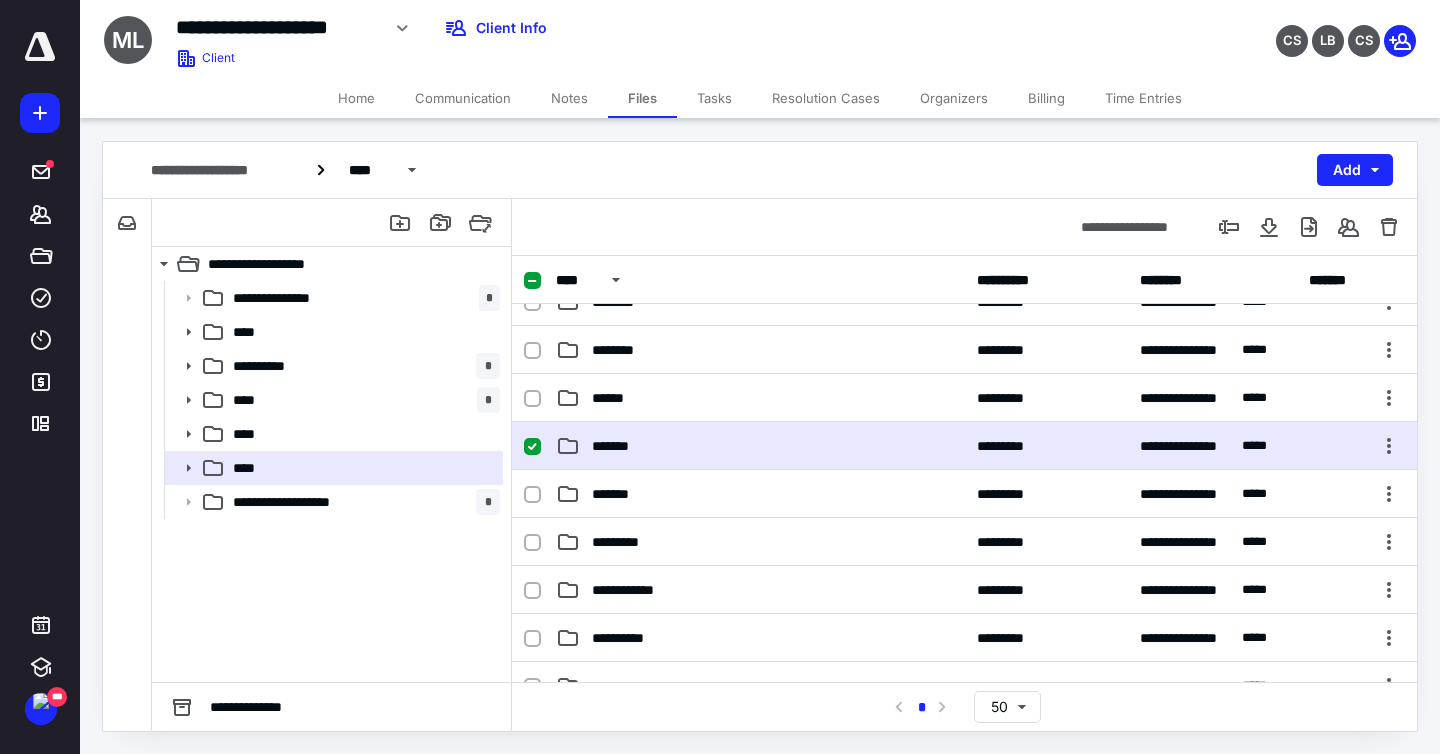 click on "*******" at bounding box center [760, 446] 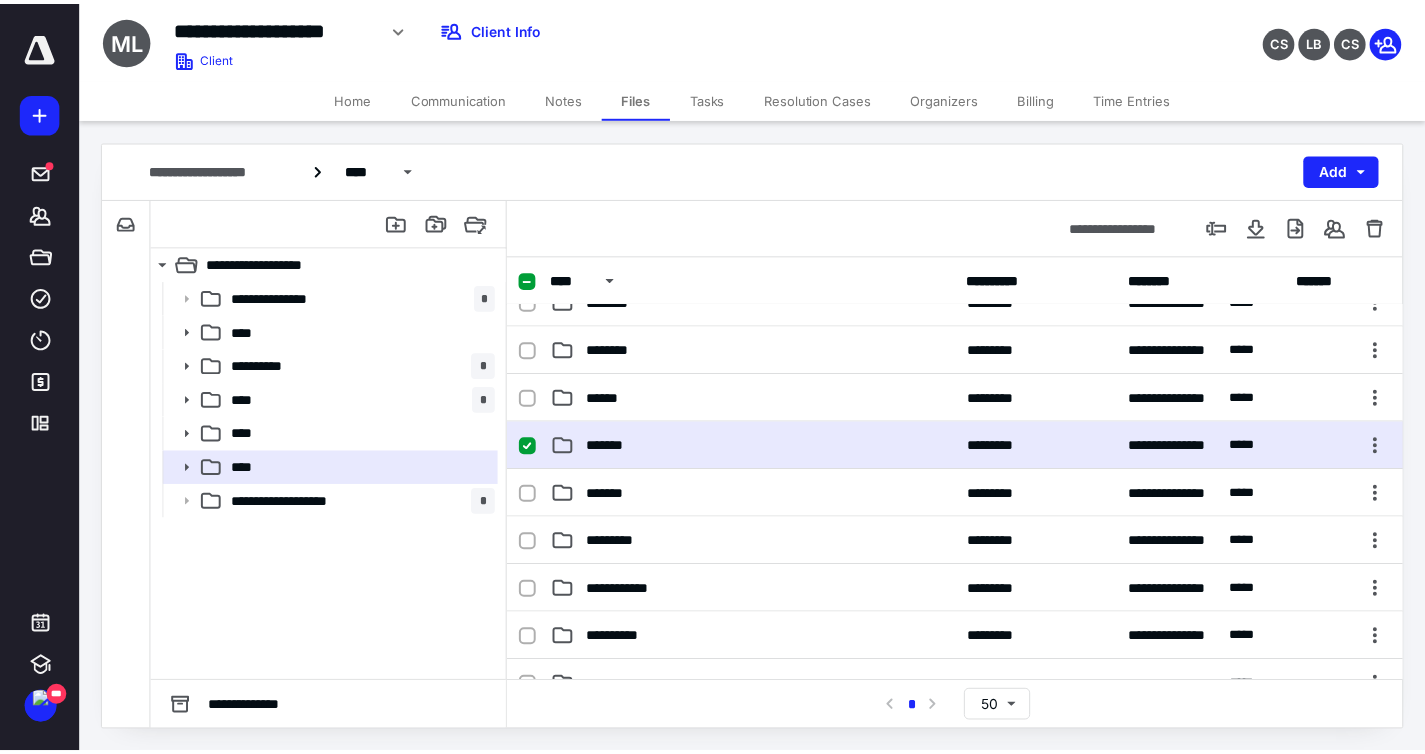 scroll, scrollTop: 0, scrollLeft: 0, axis: both 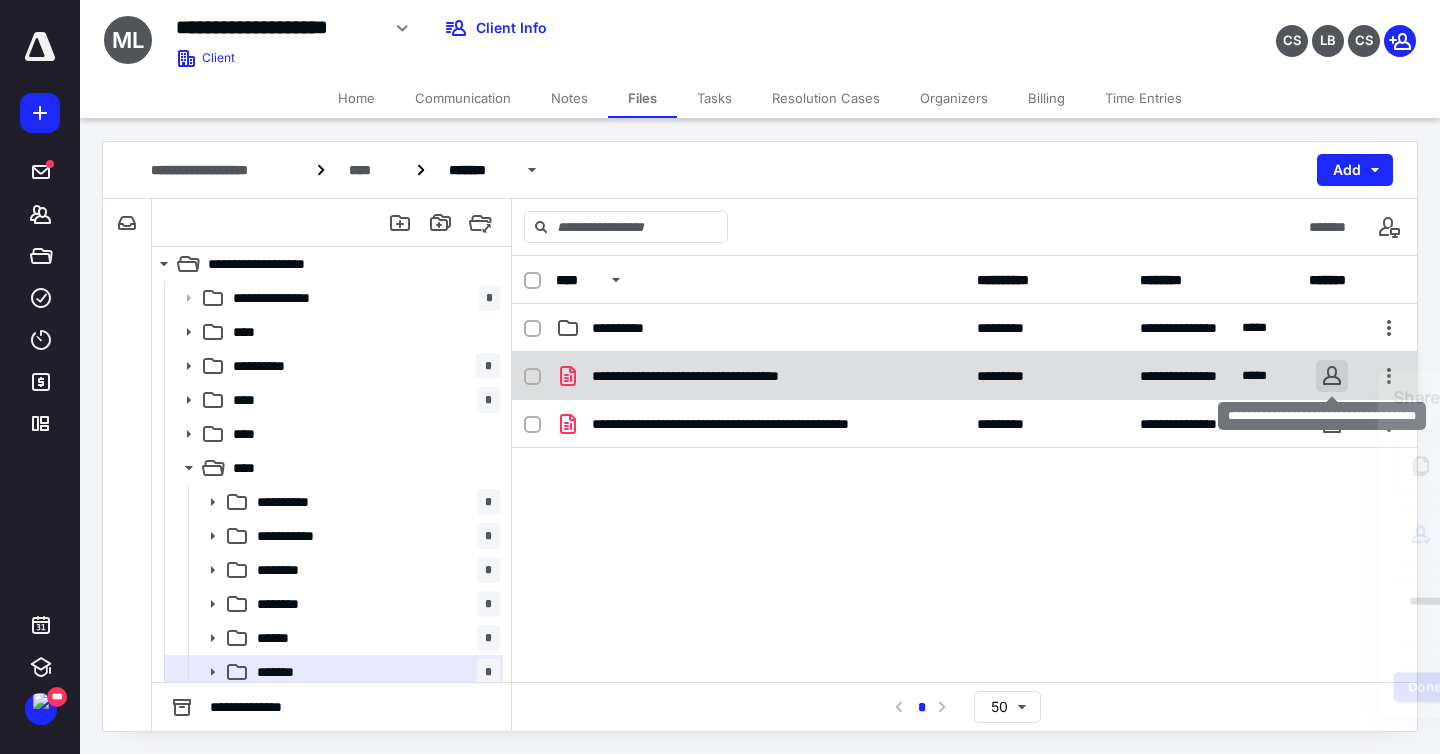 click at bounding box center (1332, 376) 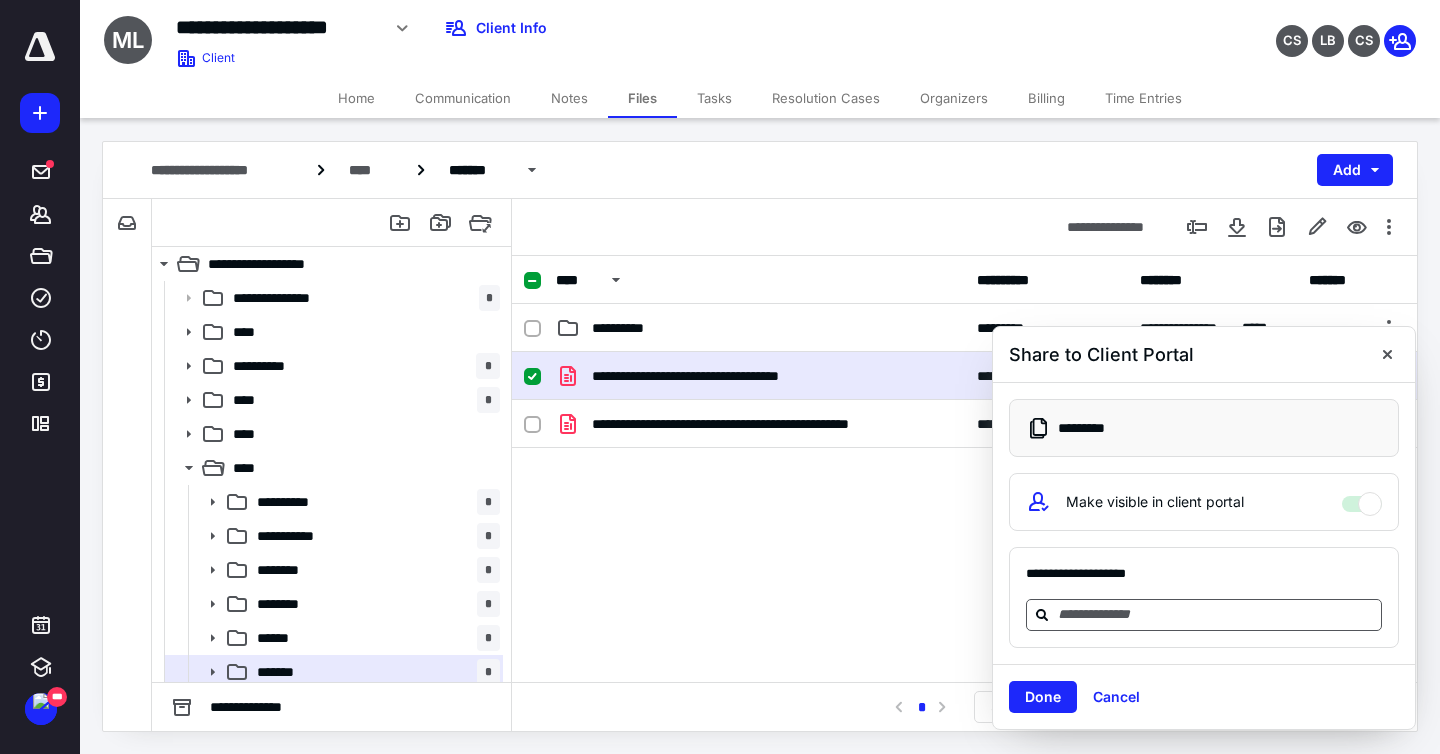 click at bounding box center (1216, 614) 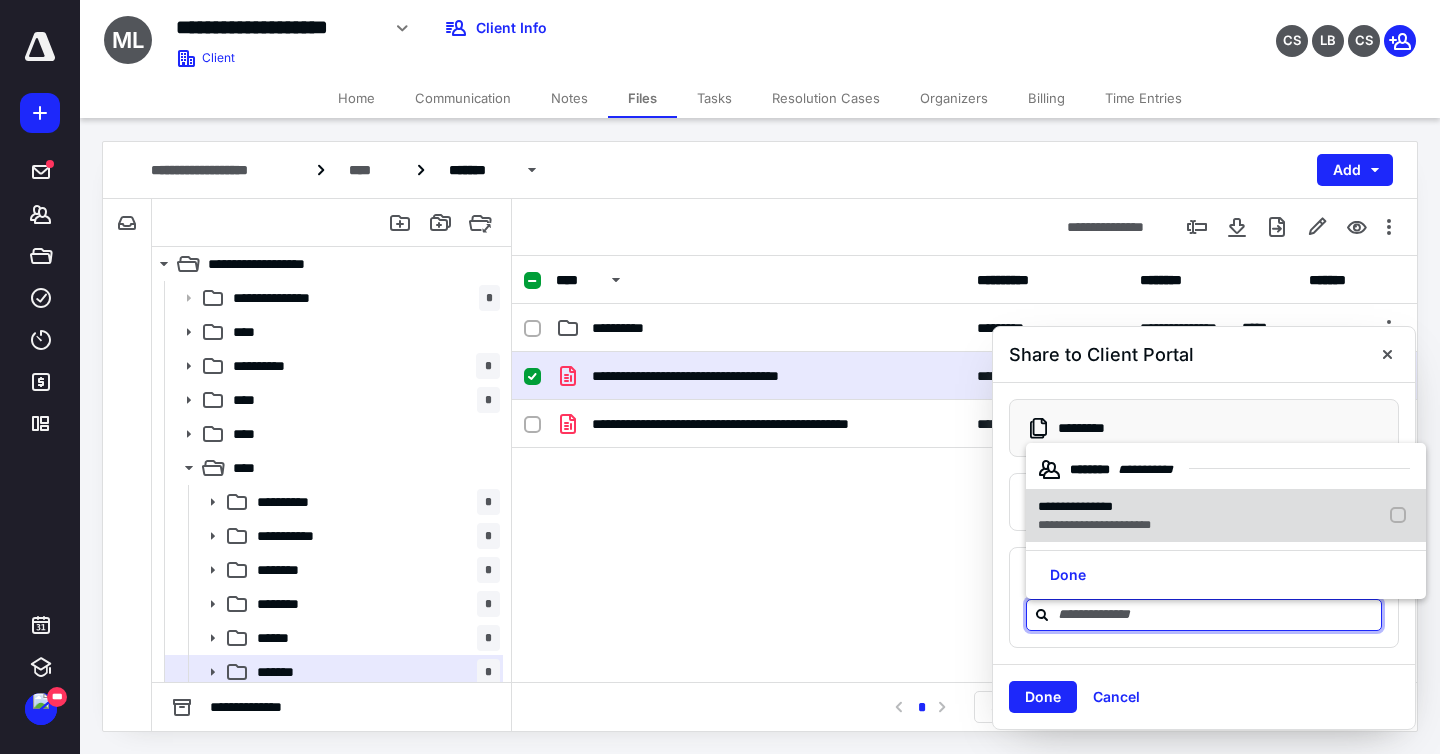 click on "**********" at bounding box center [1094, 507] 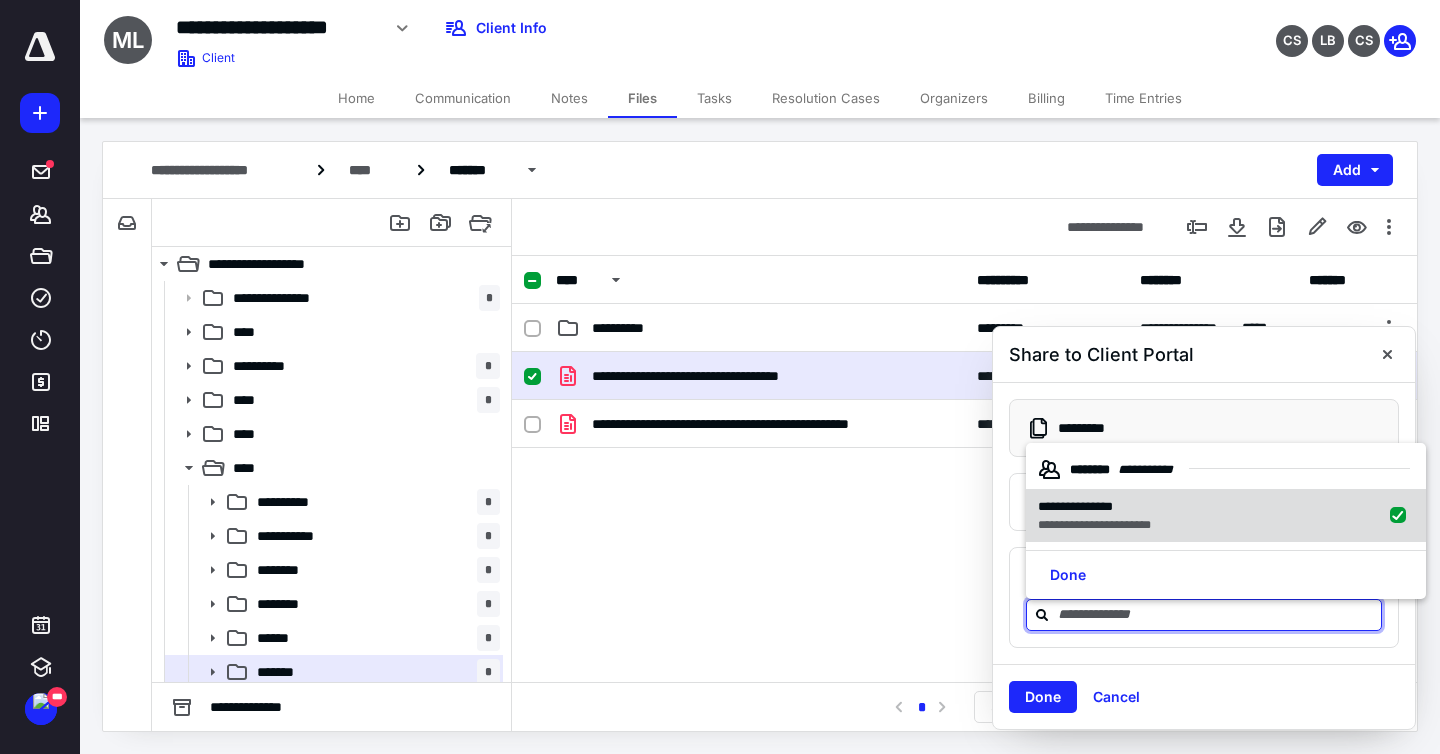 checkbox on "true" 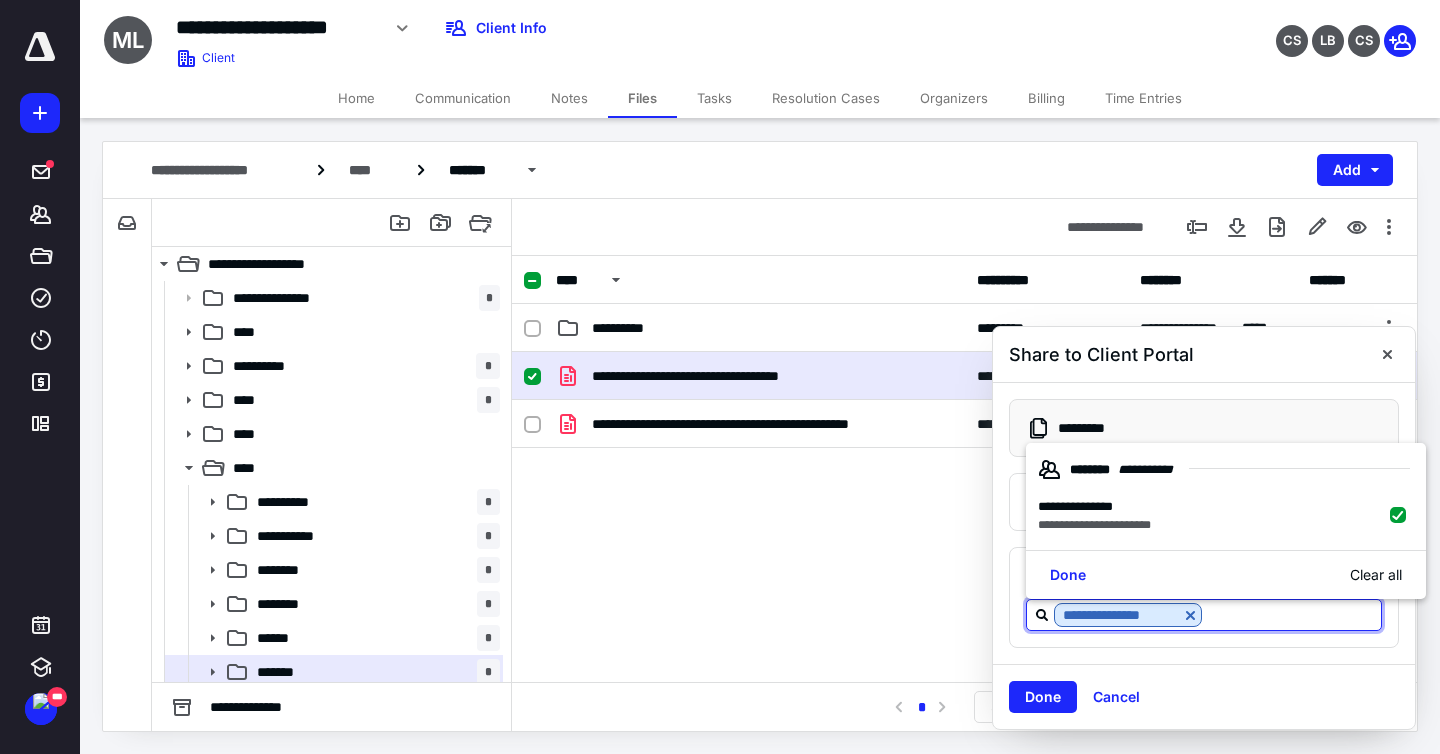 click on "Done Clear all" at bounding box center (1226, 574) 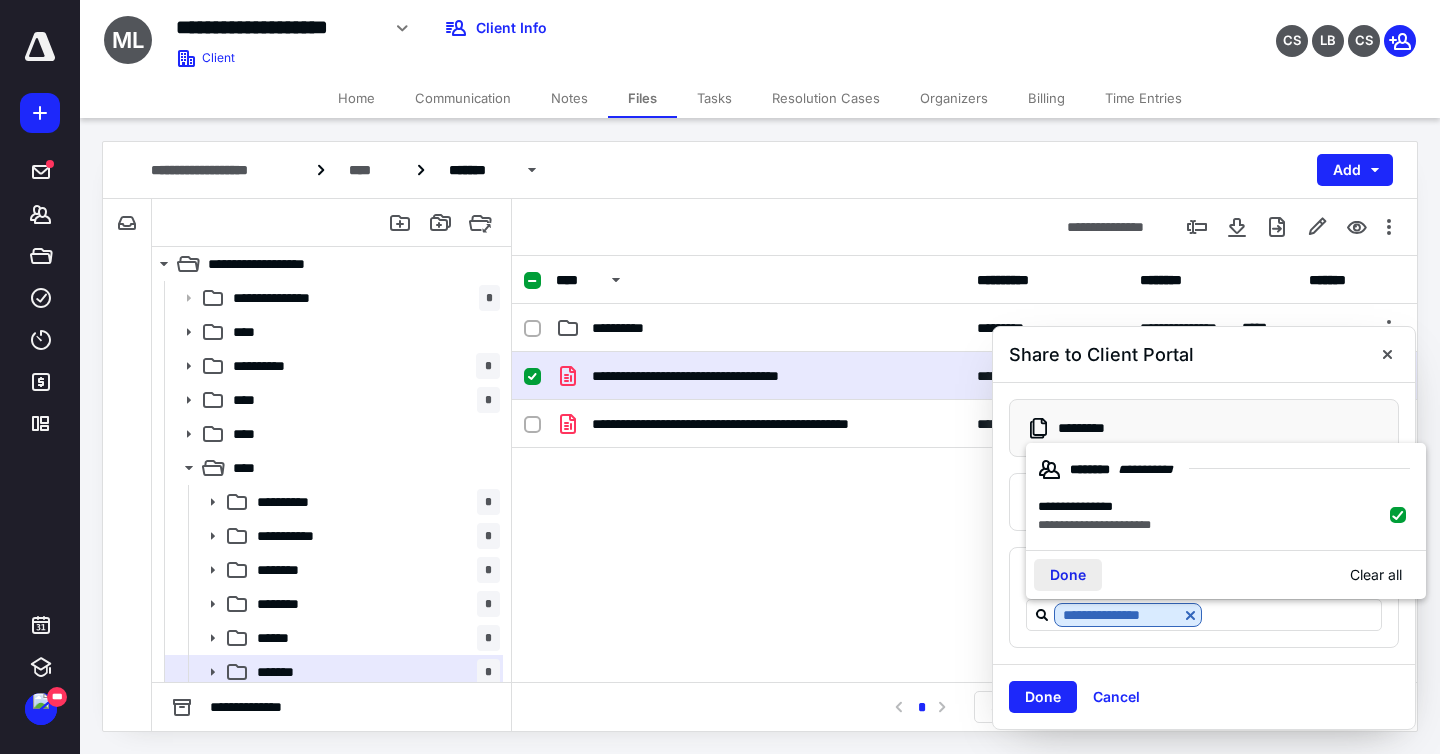 click on "Done" at bounding box center [1068, 575] 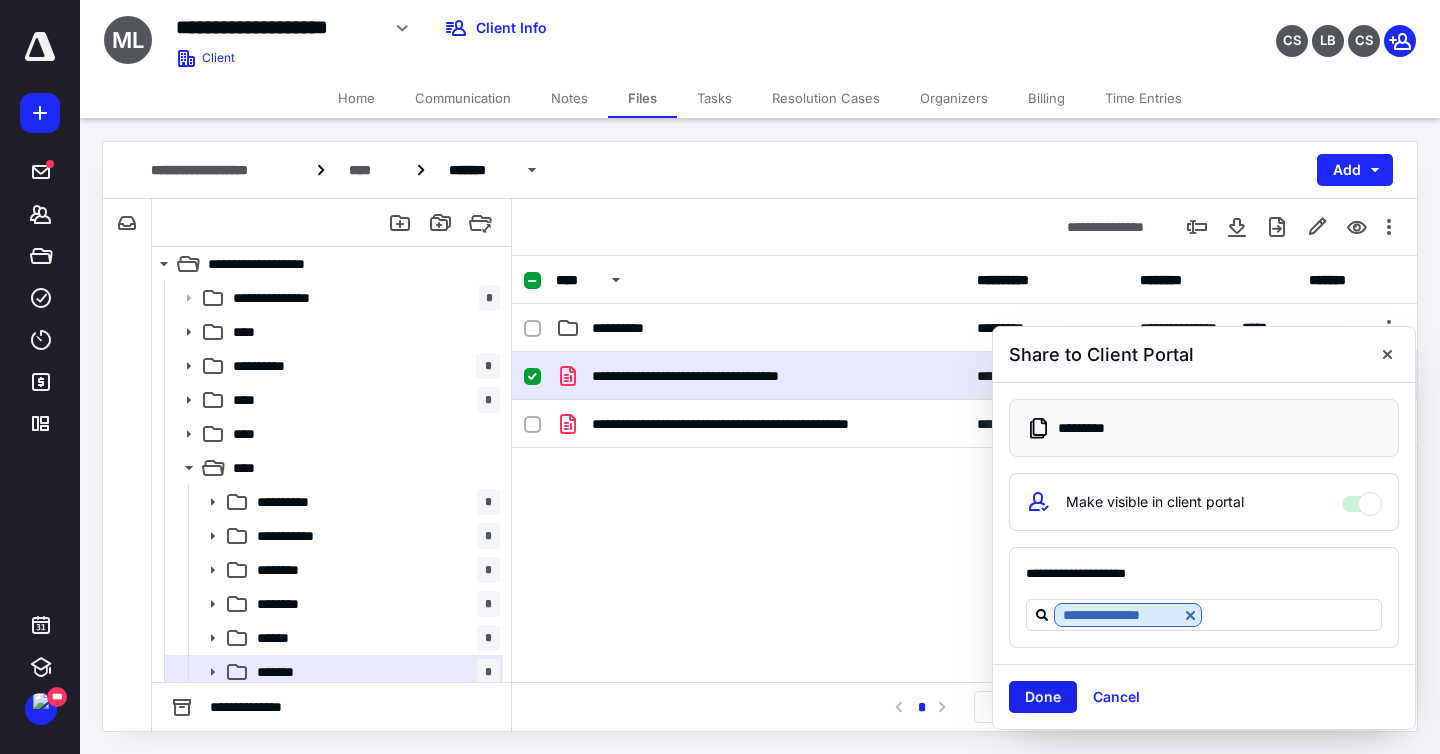 click on "Done" at bounding box center [1043, 697] 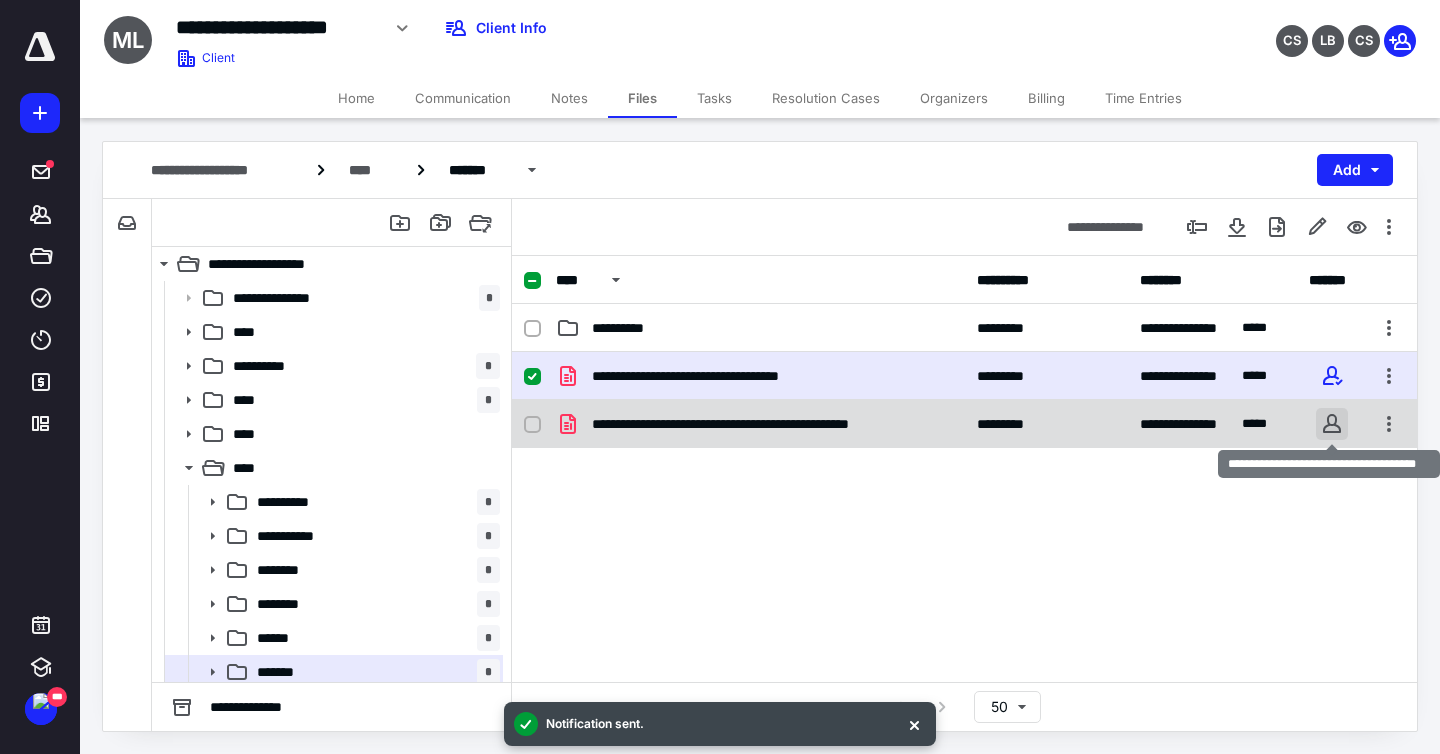 click at bounding box center (1332, 424) 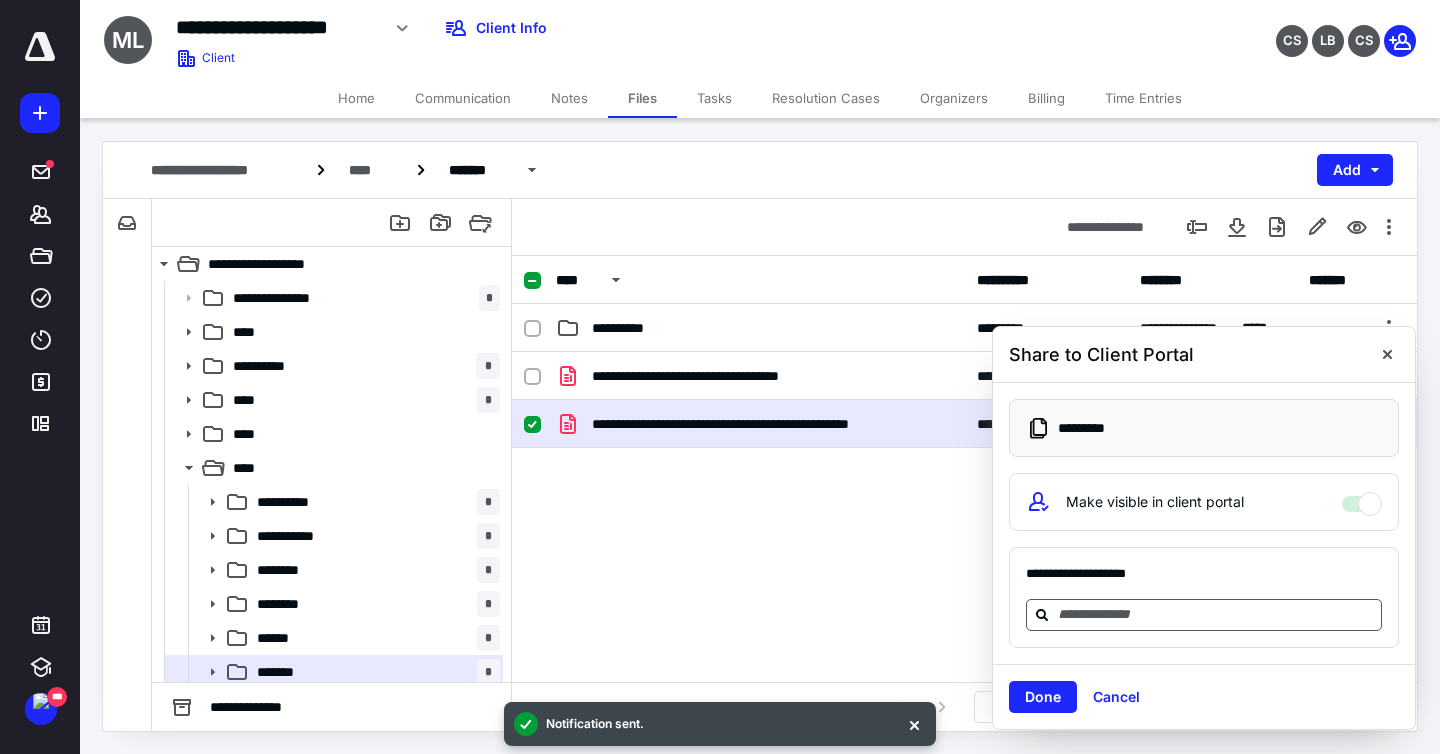click at bounding box center (1216, 614) 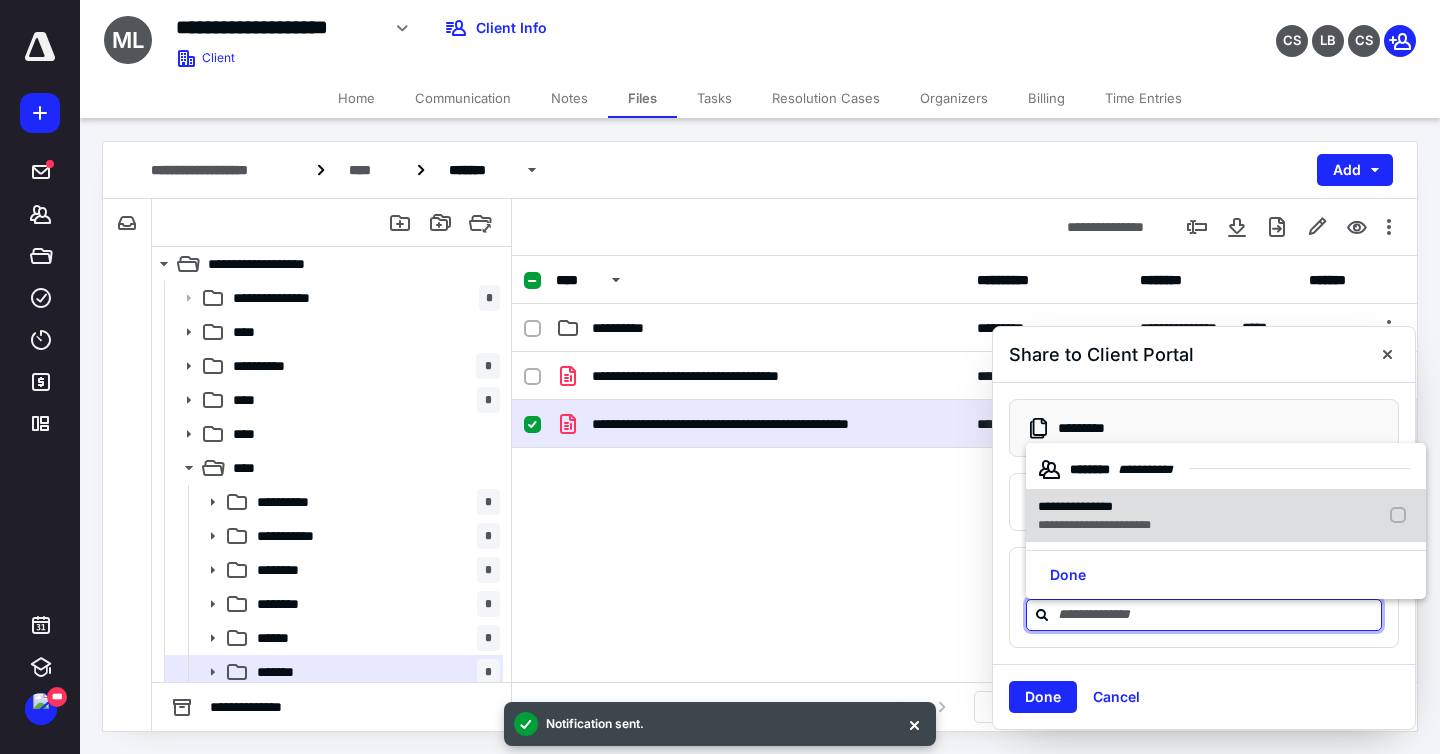 click on "**********" at bounding box center (1075, 506) 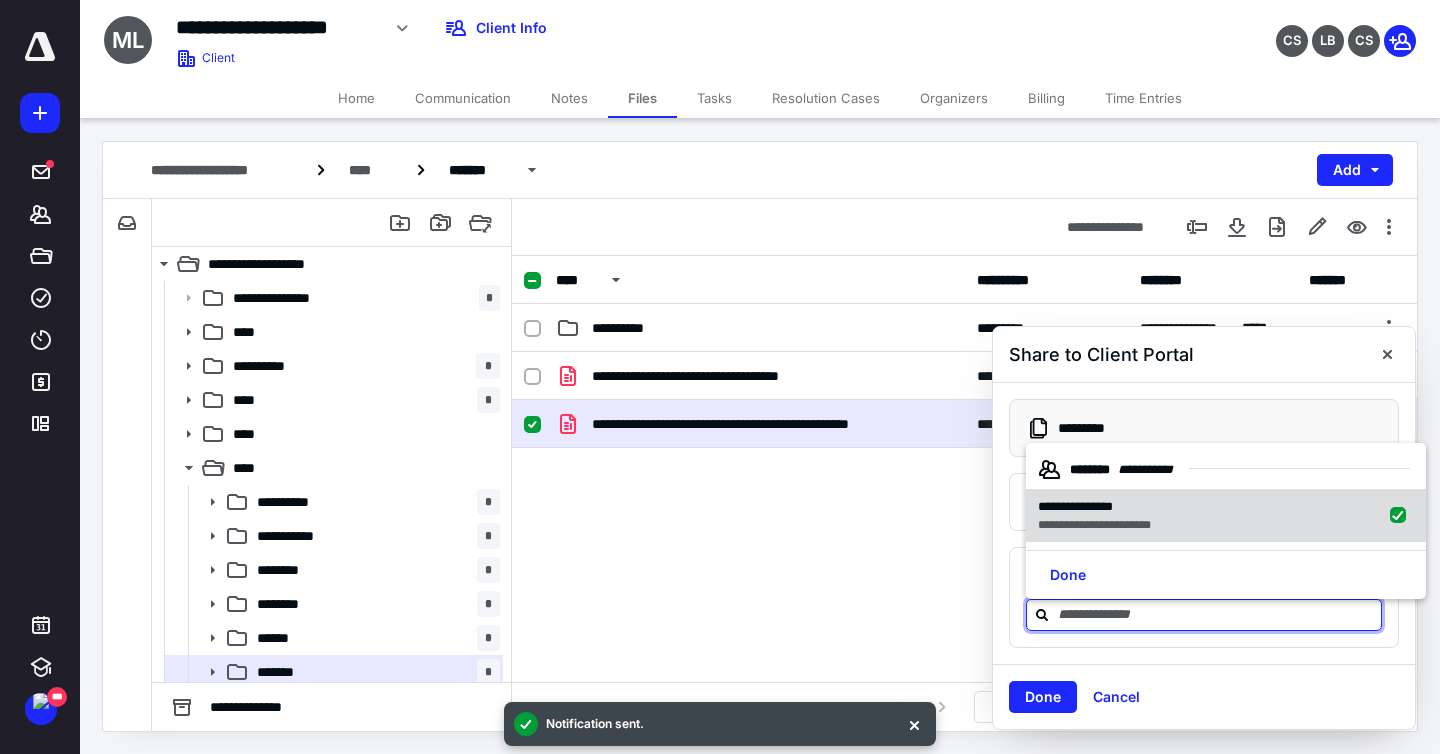checkbox on "true" 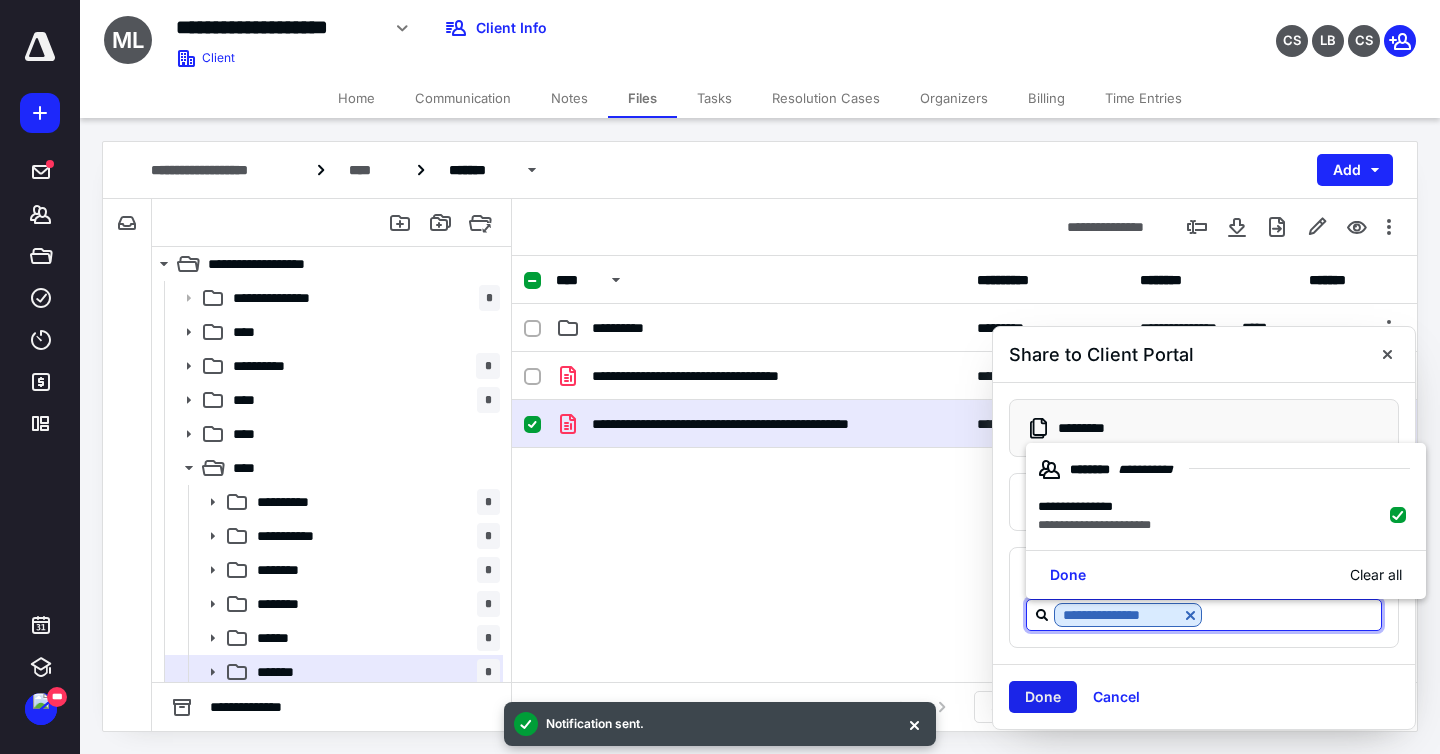 click on "Done" at bounding box center (1043, 697) 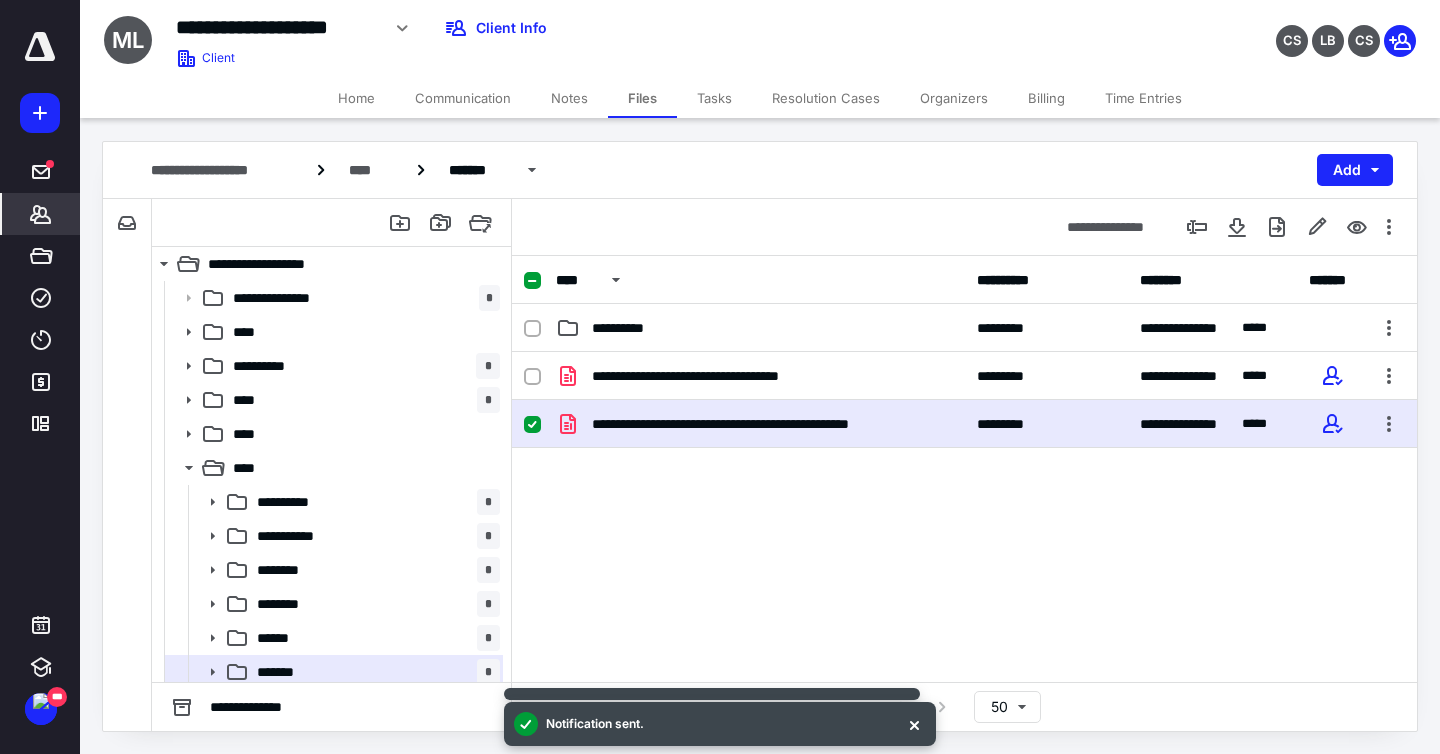 click on "*******" at bounding box center (41, 214) 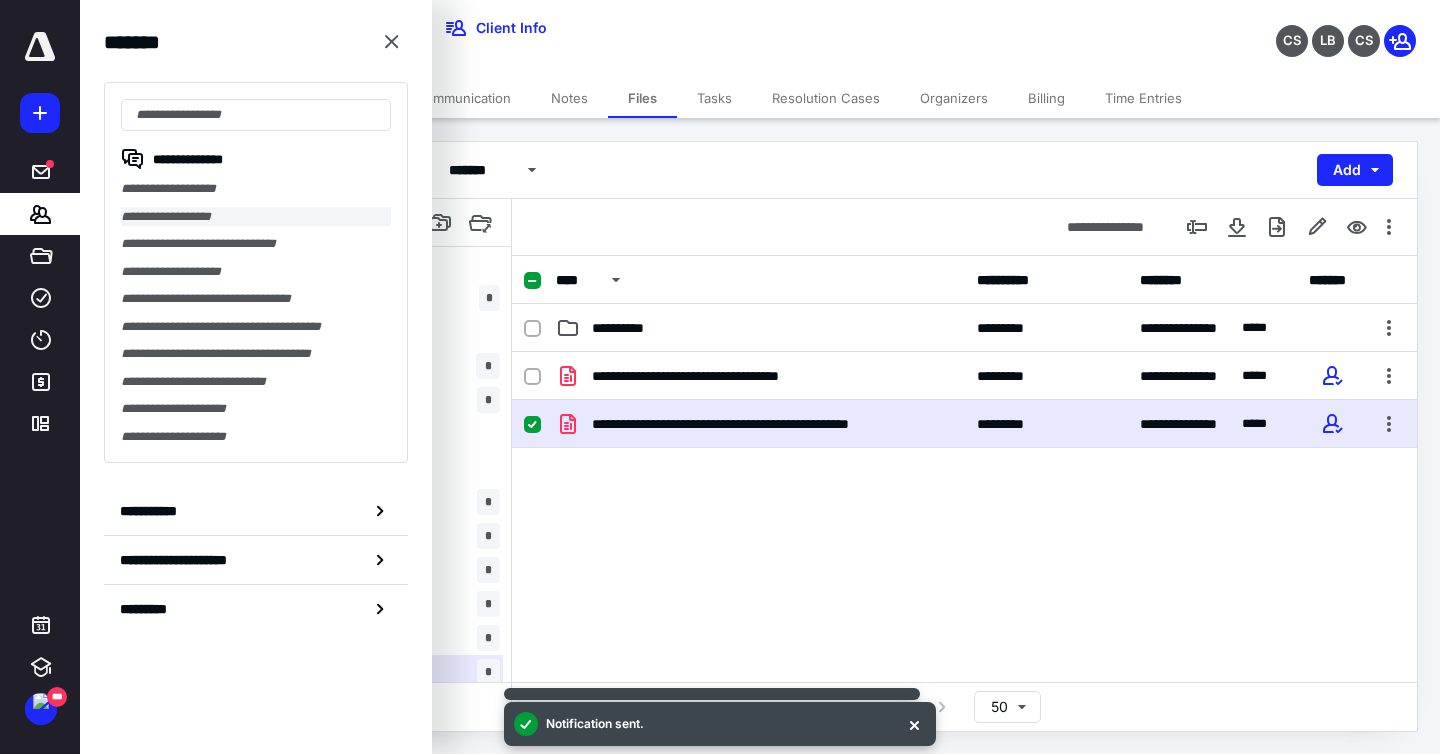 click on "**********" at bounding box center (256, 217) 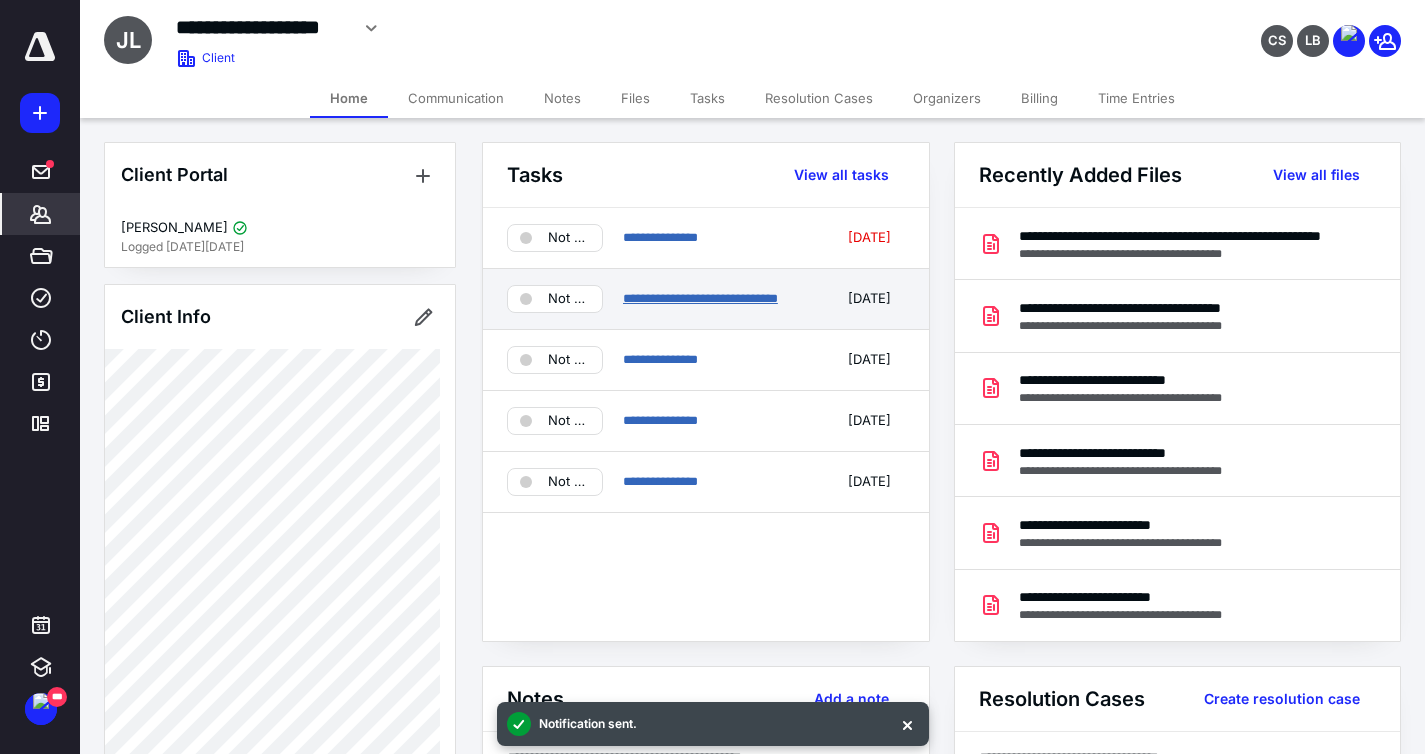 click on "**********" at bounding box center [700, 298] 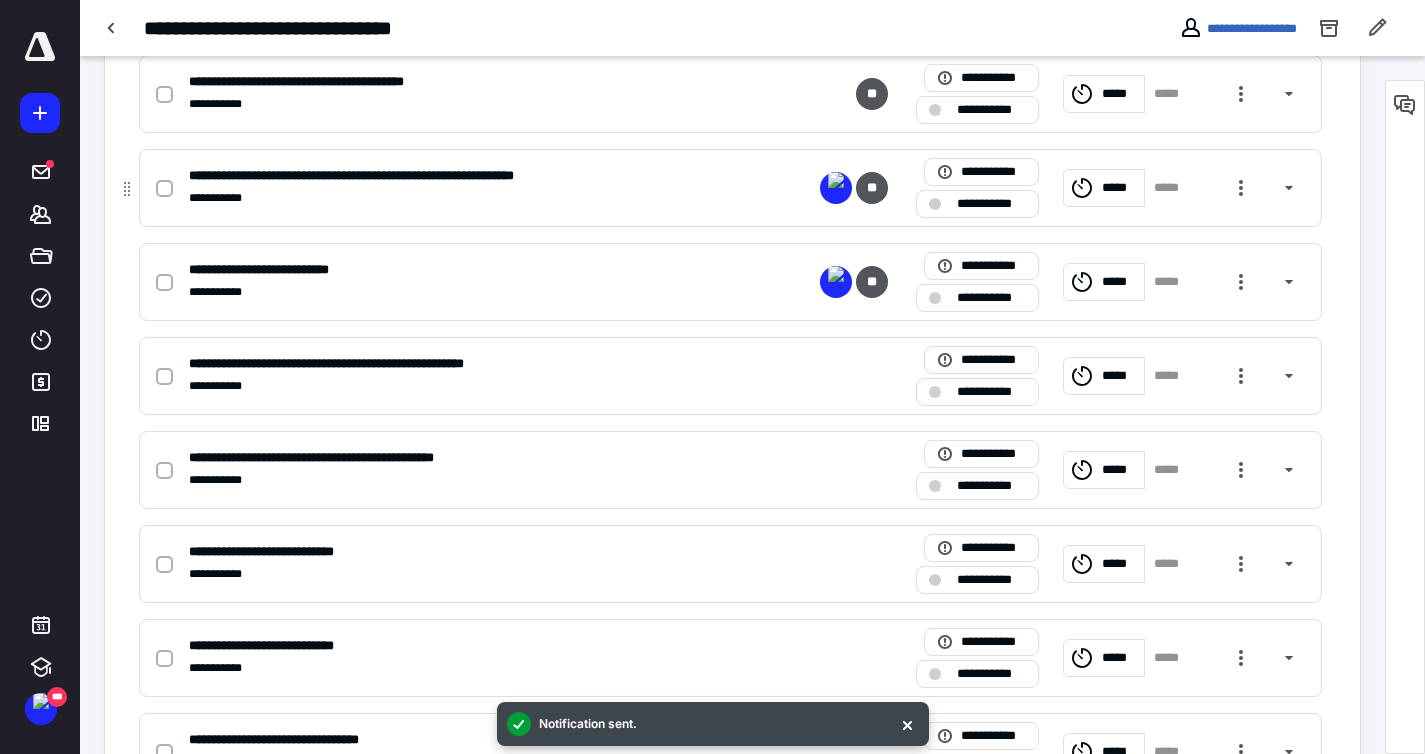 scroll, scrollTop: 312, scrollLeft: 0, axis: vertical 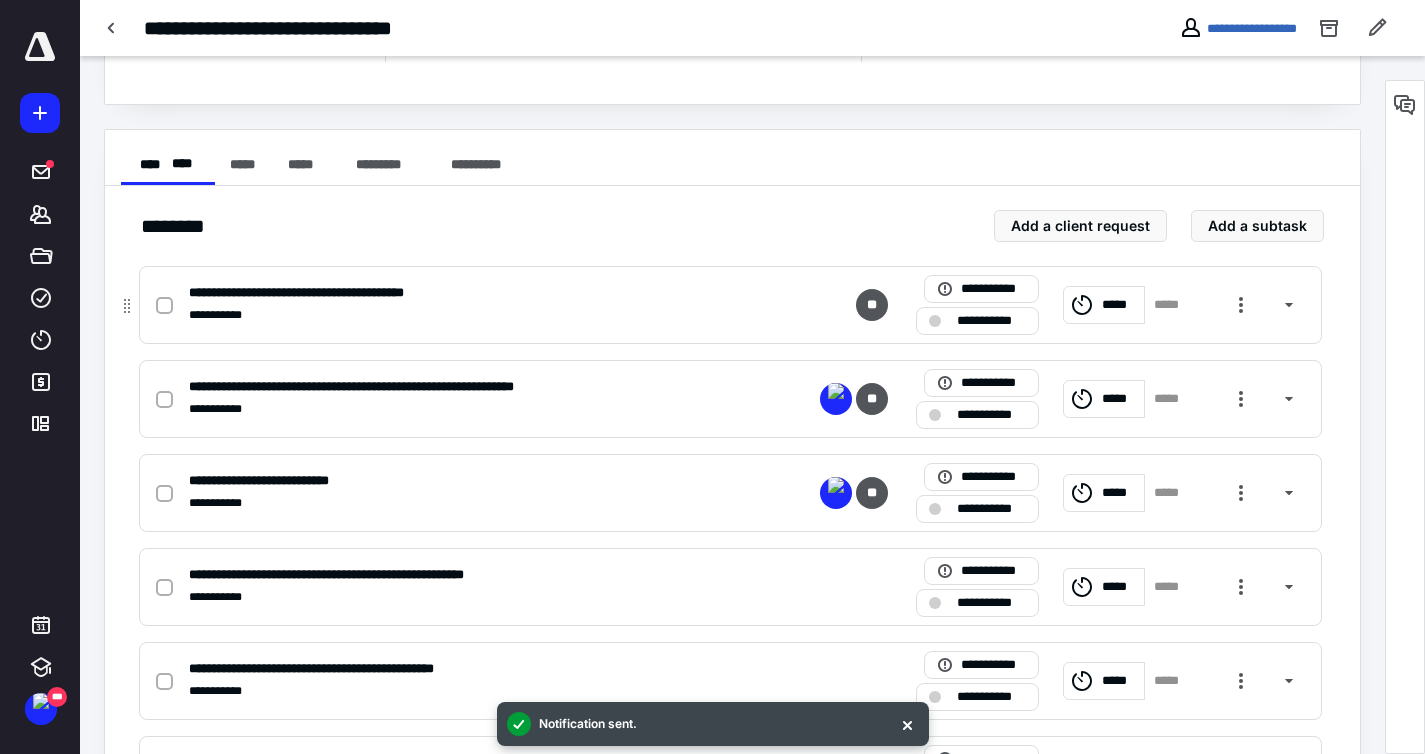 click at bounding box center (164, 306) 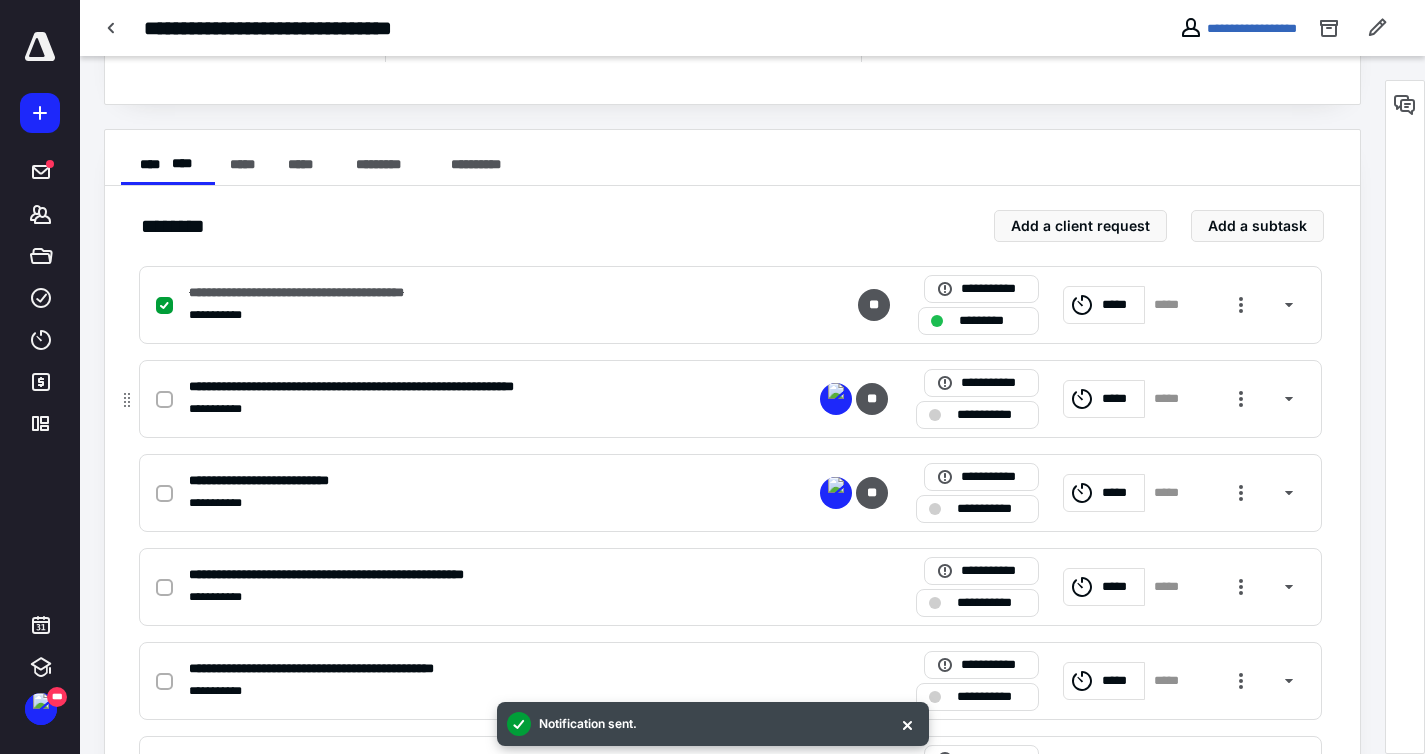 click at bounding box center (164, 400) 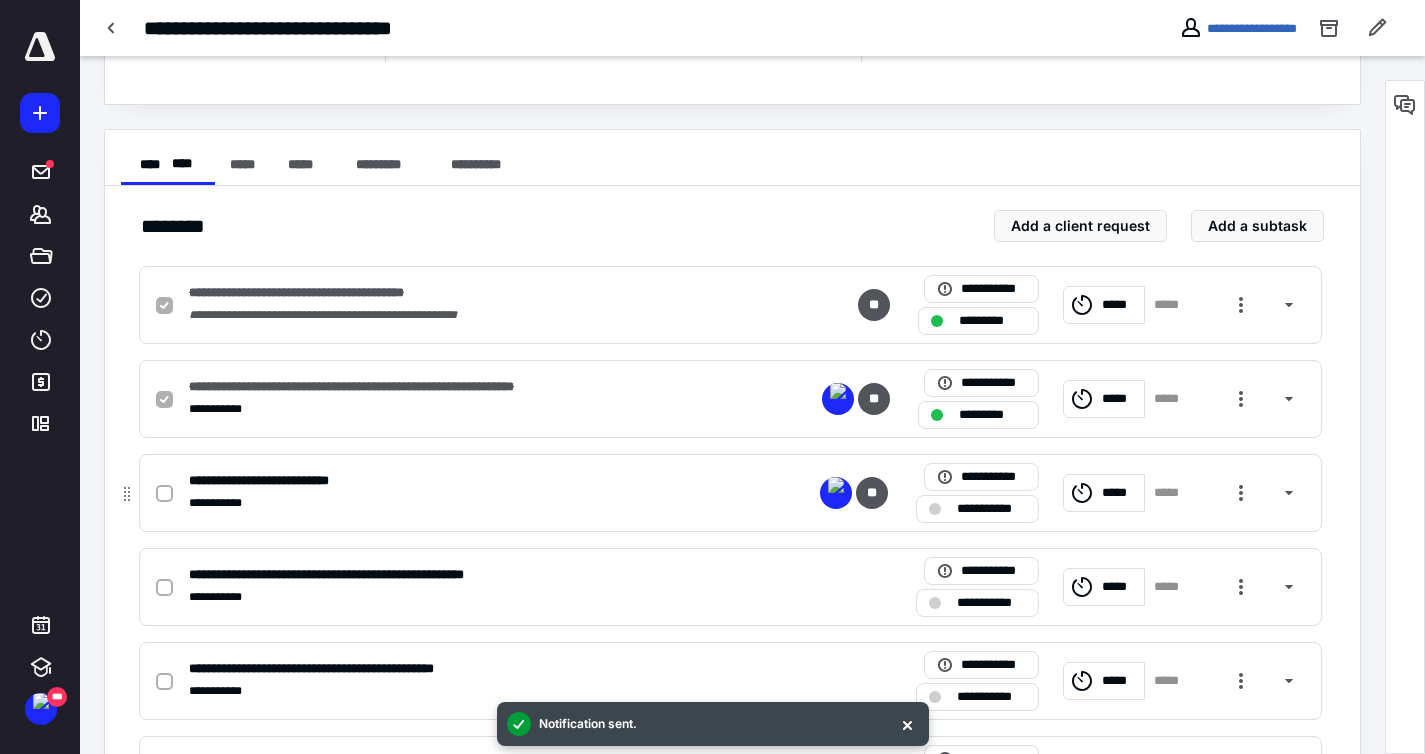 click at bounding box center [168, 493] 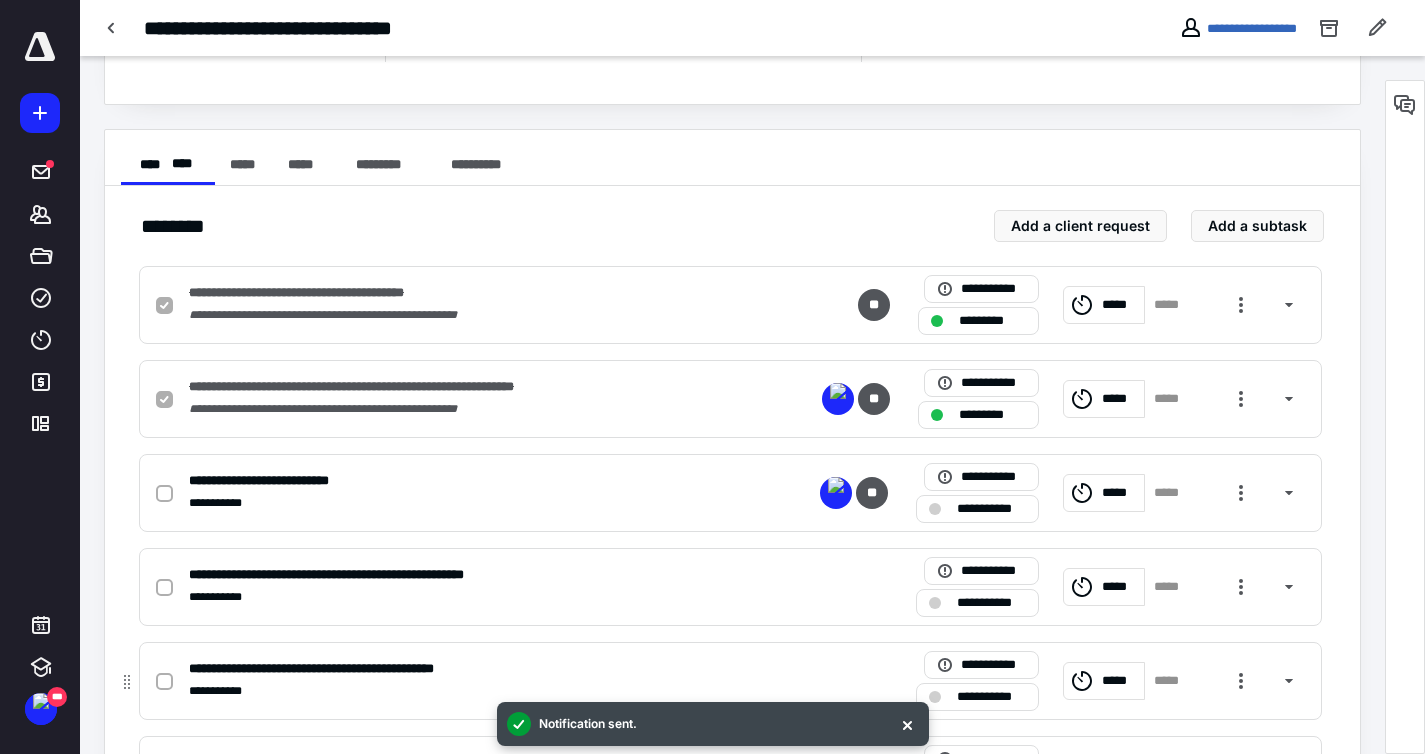 checkbox on "true" 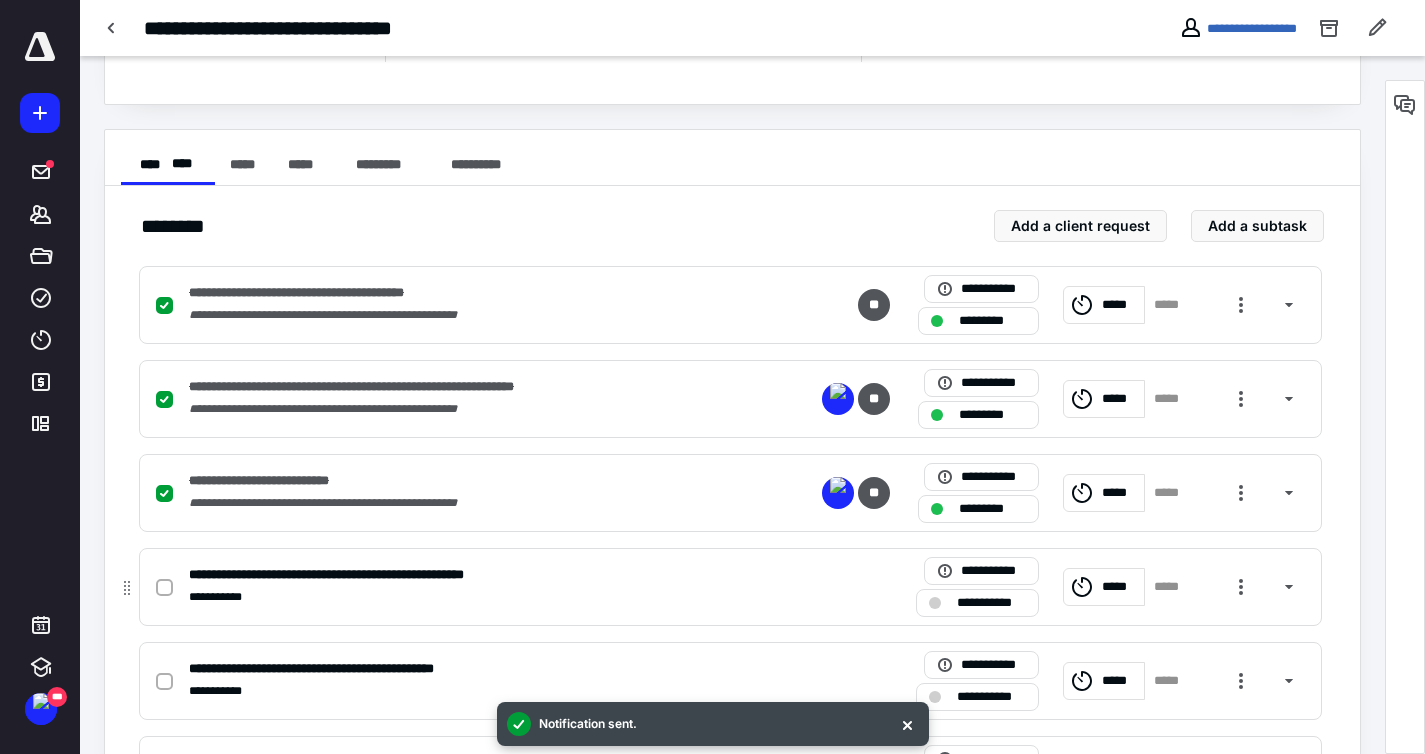 click at bounding box center [164, 588] 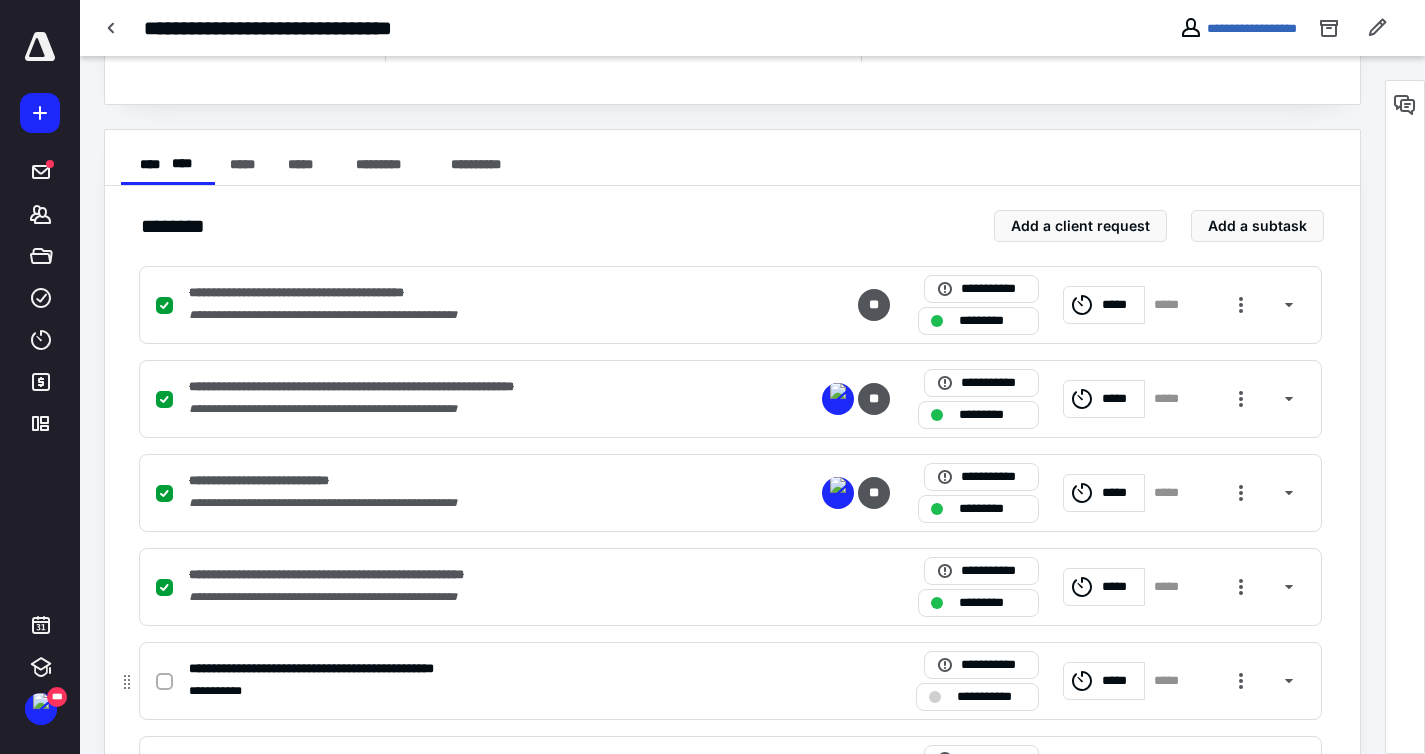 click 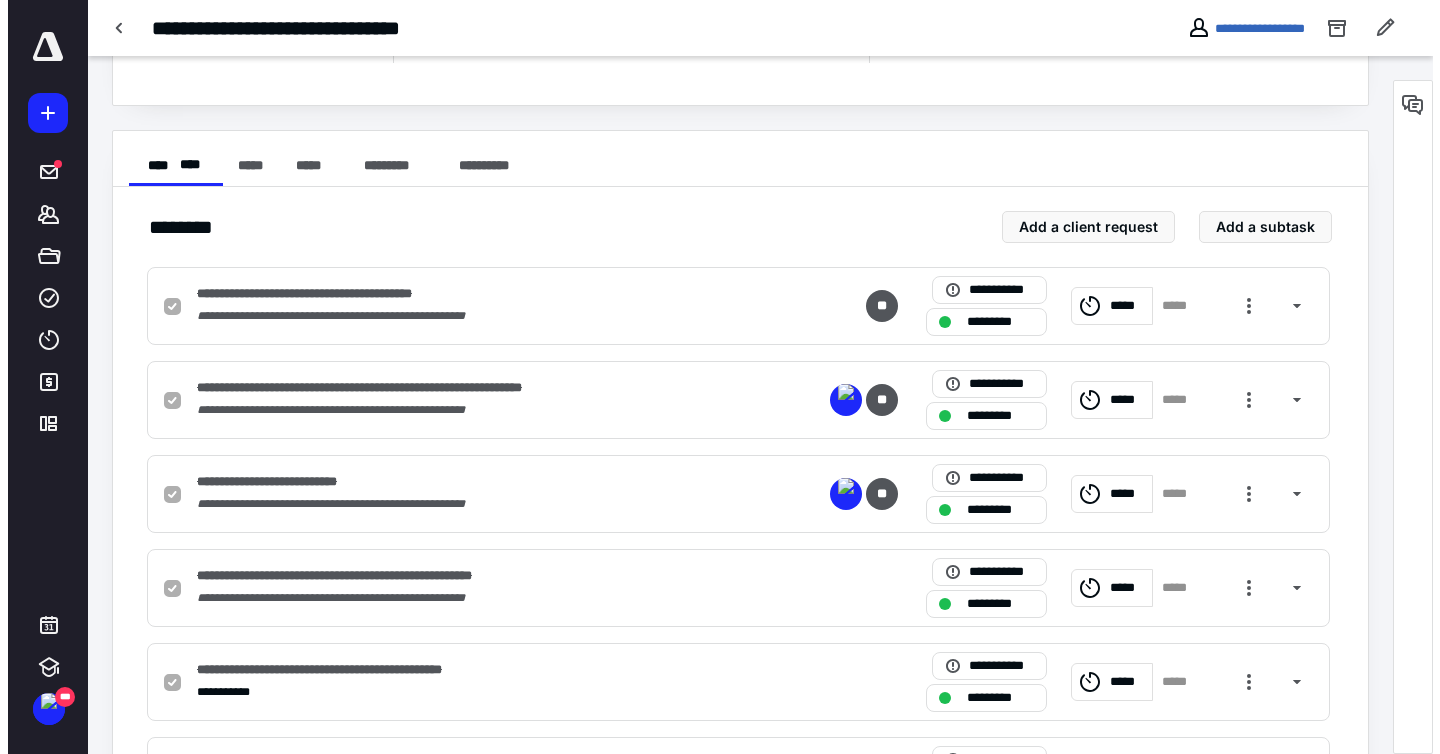 scroll, scrollTop: 0, scrollLeft: 0, axis: both 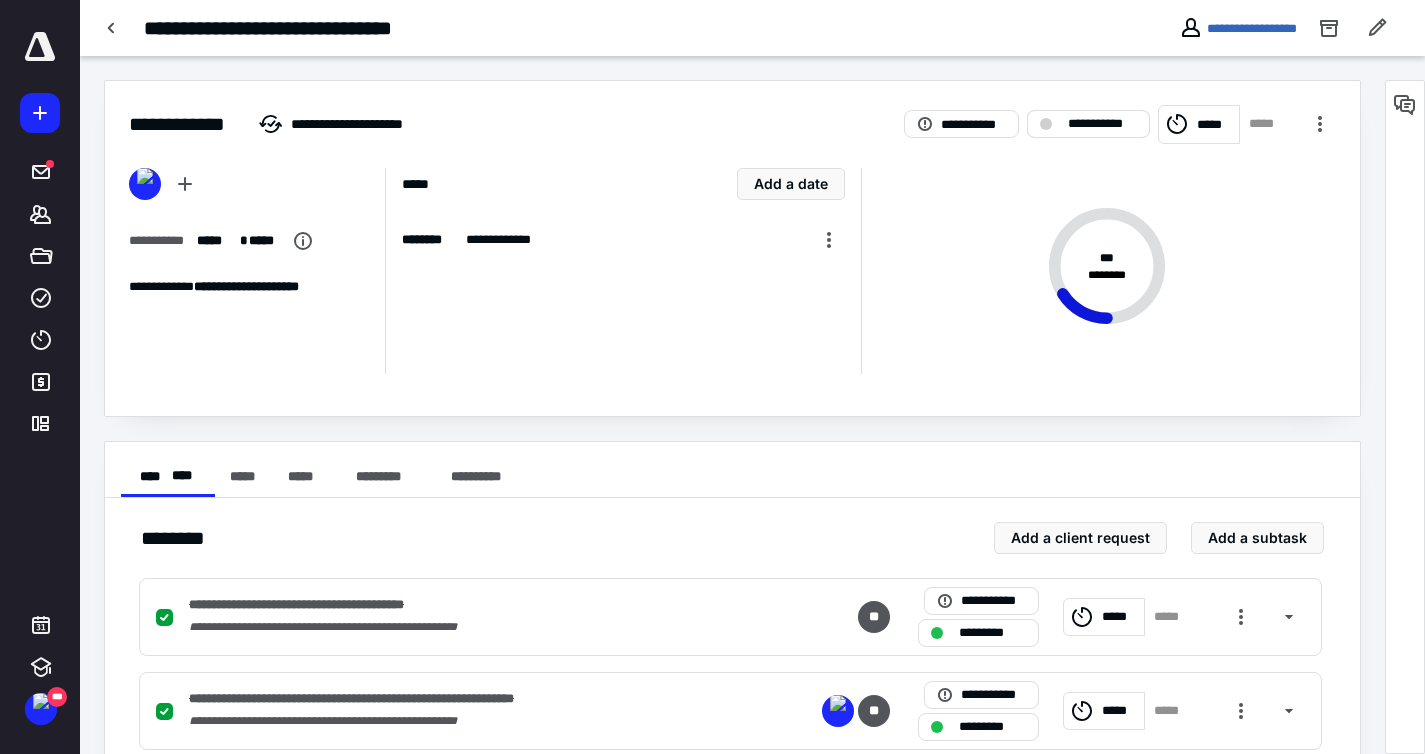 click on "**********" at bounding box center (1102, 124) 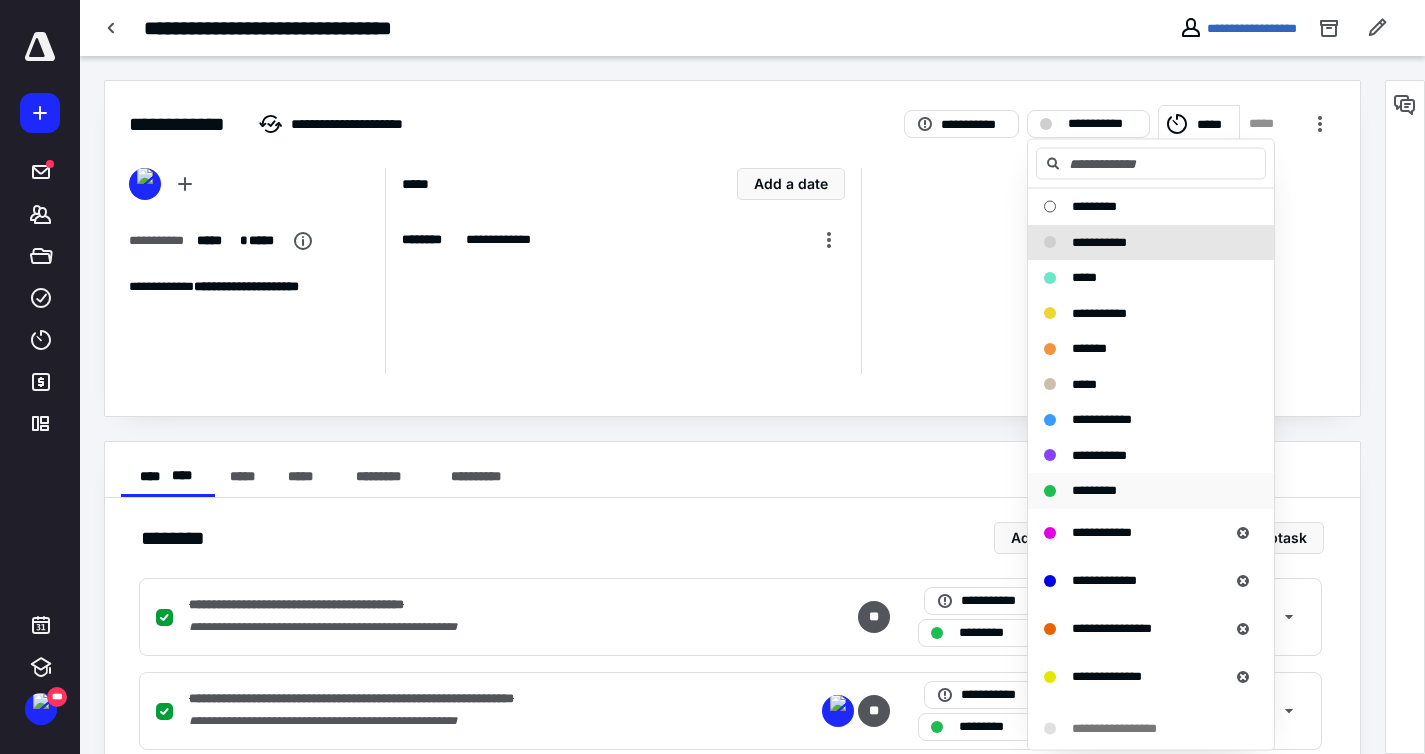 click on "*********" at bounding box center (1151, 491) 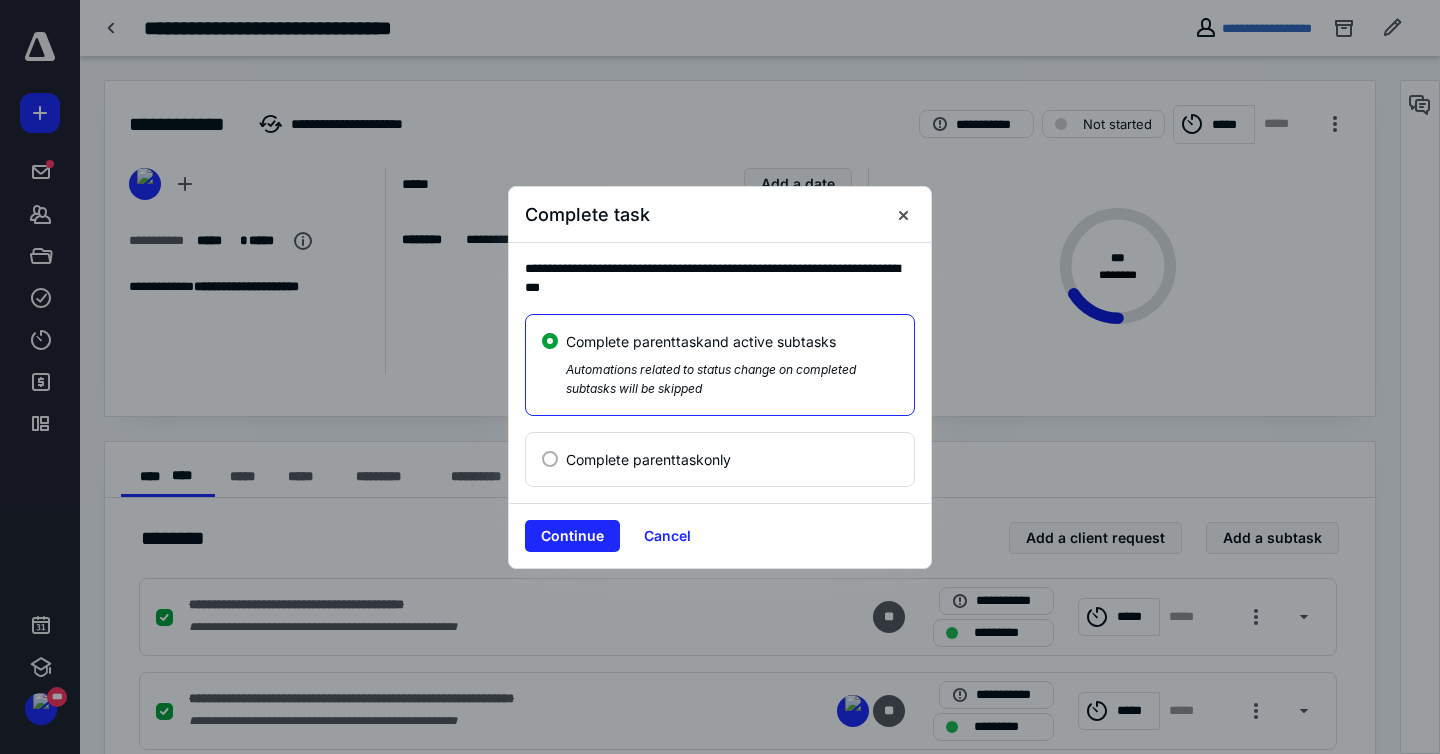 drag, startPoint x: 552, startPoint y: 532, endPoint x: 441, endPoint y: 324, distance: 235.76471 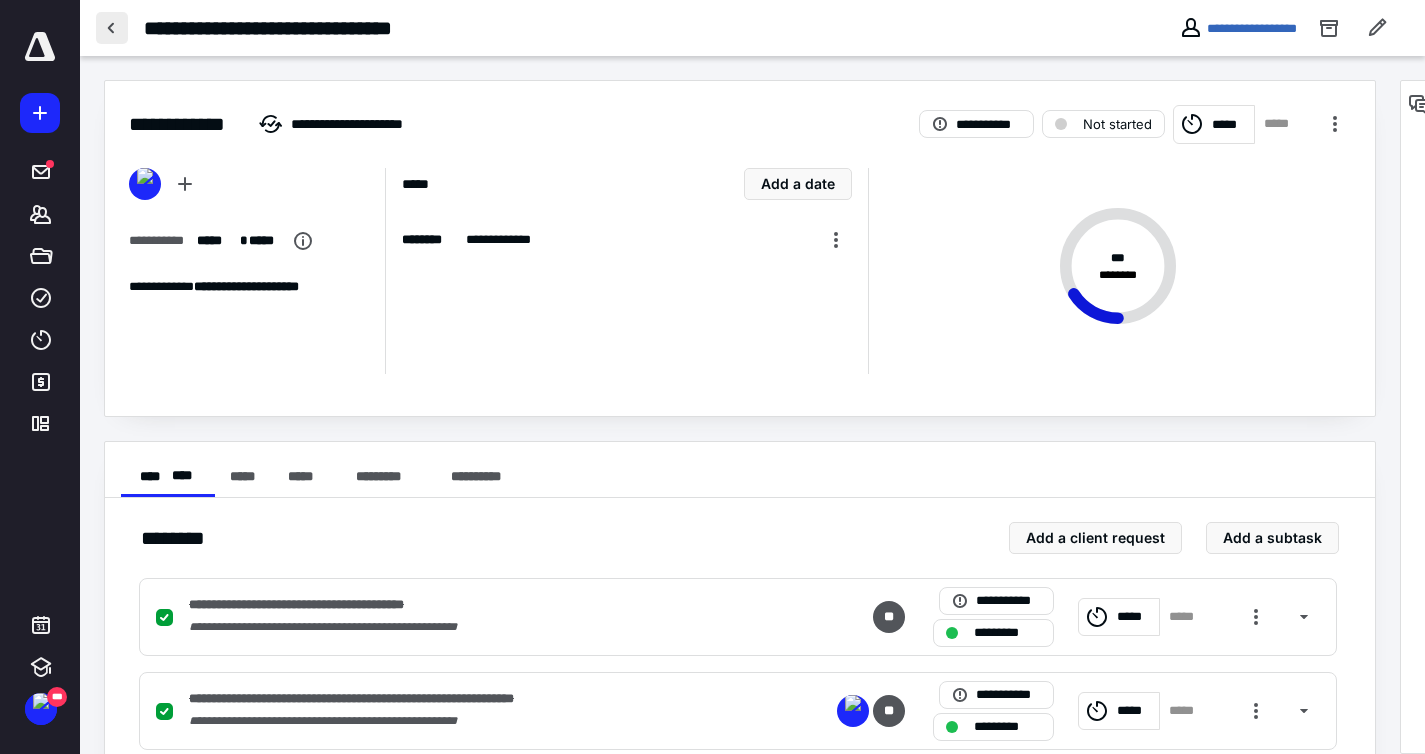 checkbox on "true" 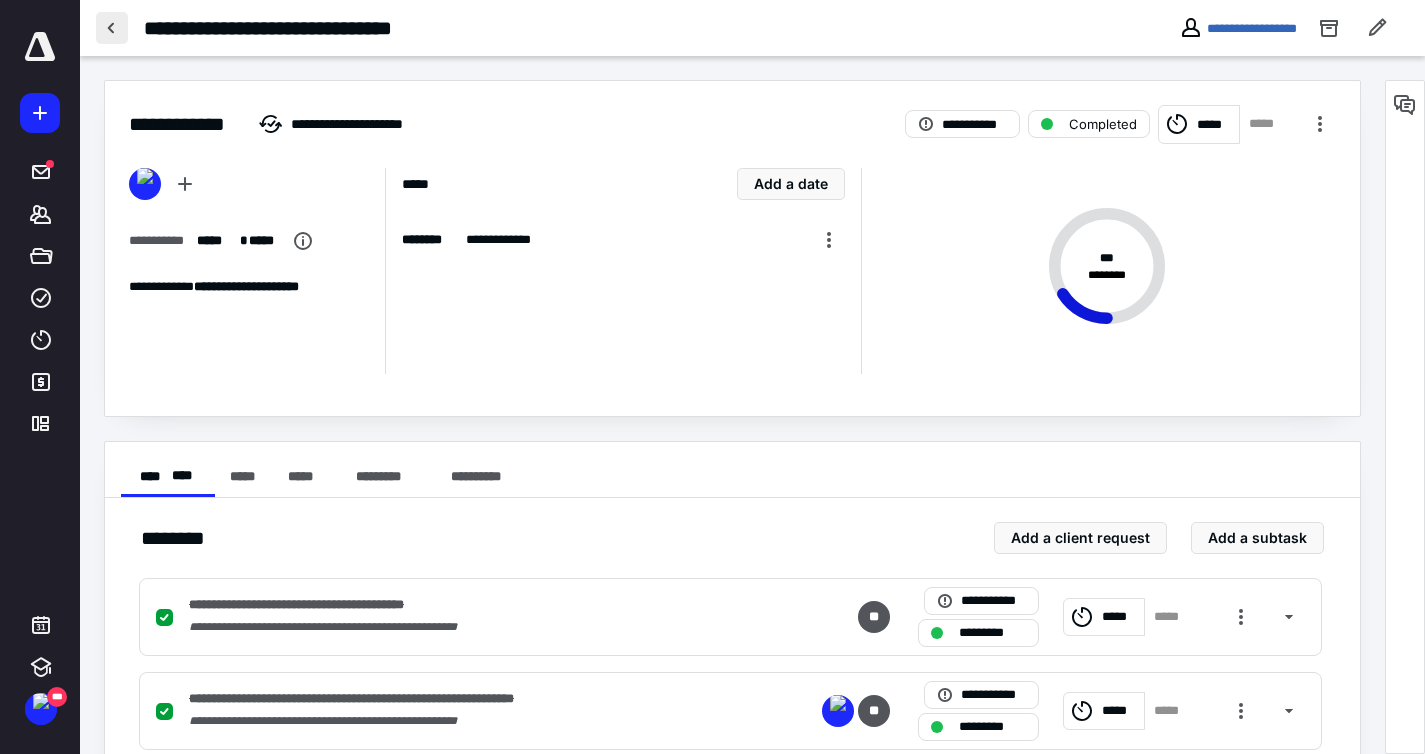 click at bounding box center [112, 28] 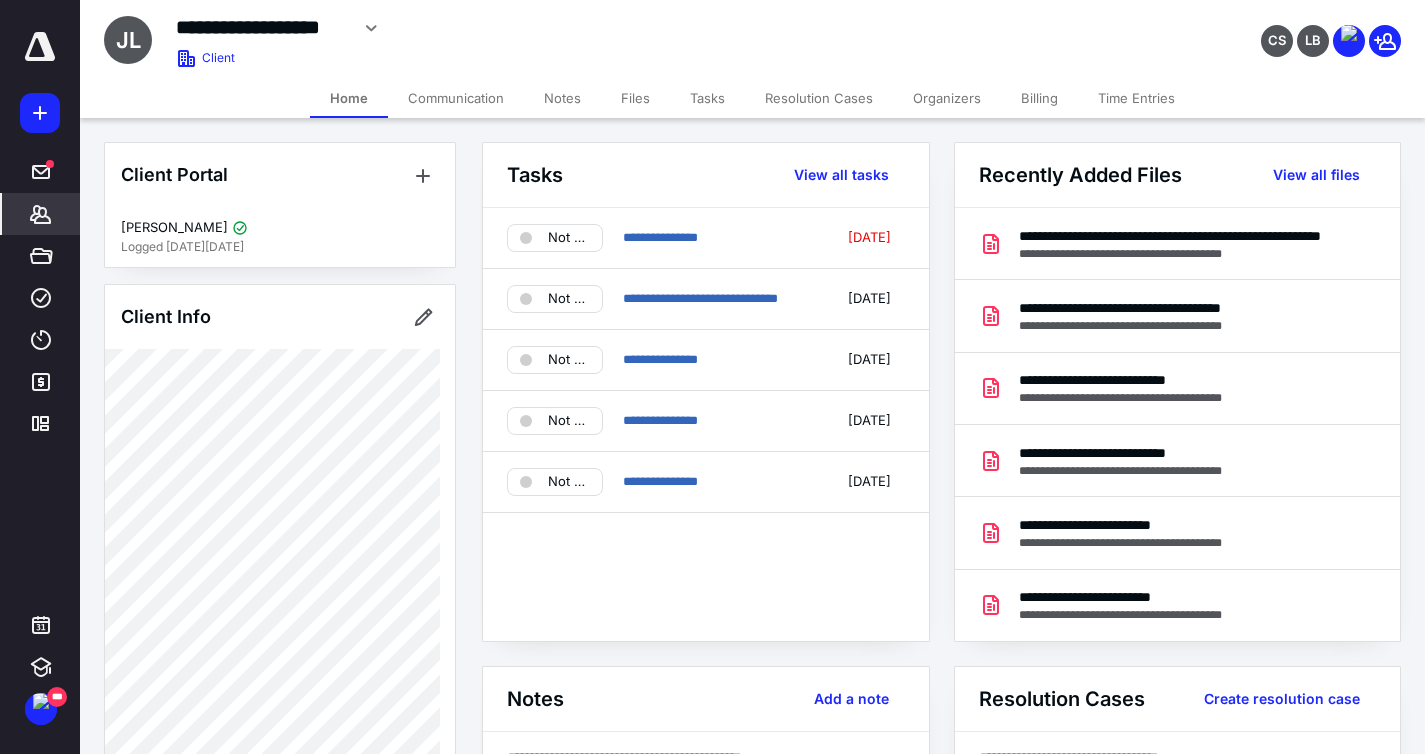click on "Files" at bounding box center [635, 98] 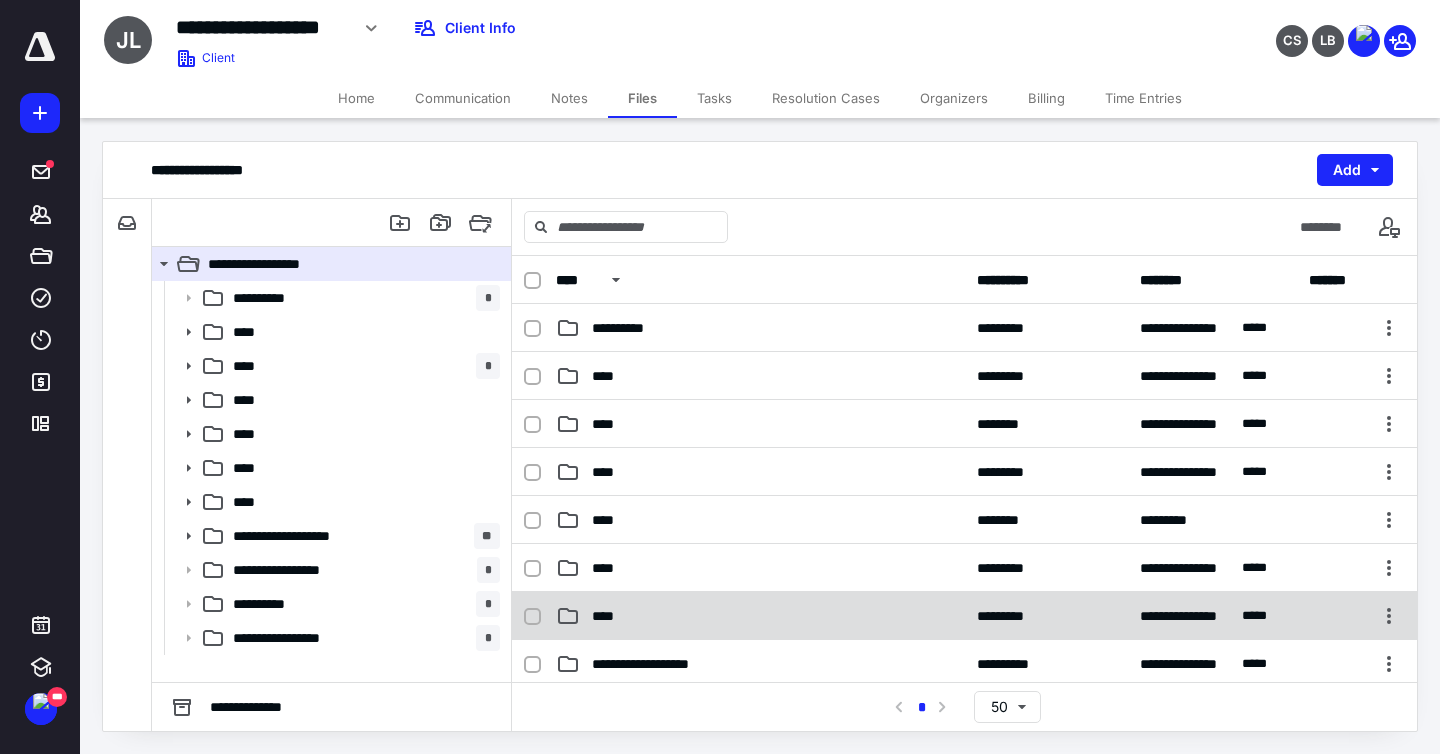click on "****" at bounding box center (609, 616) 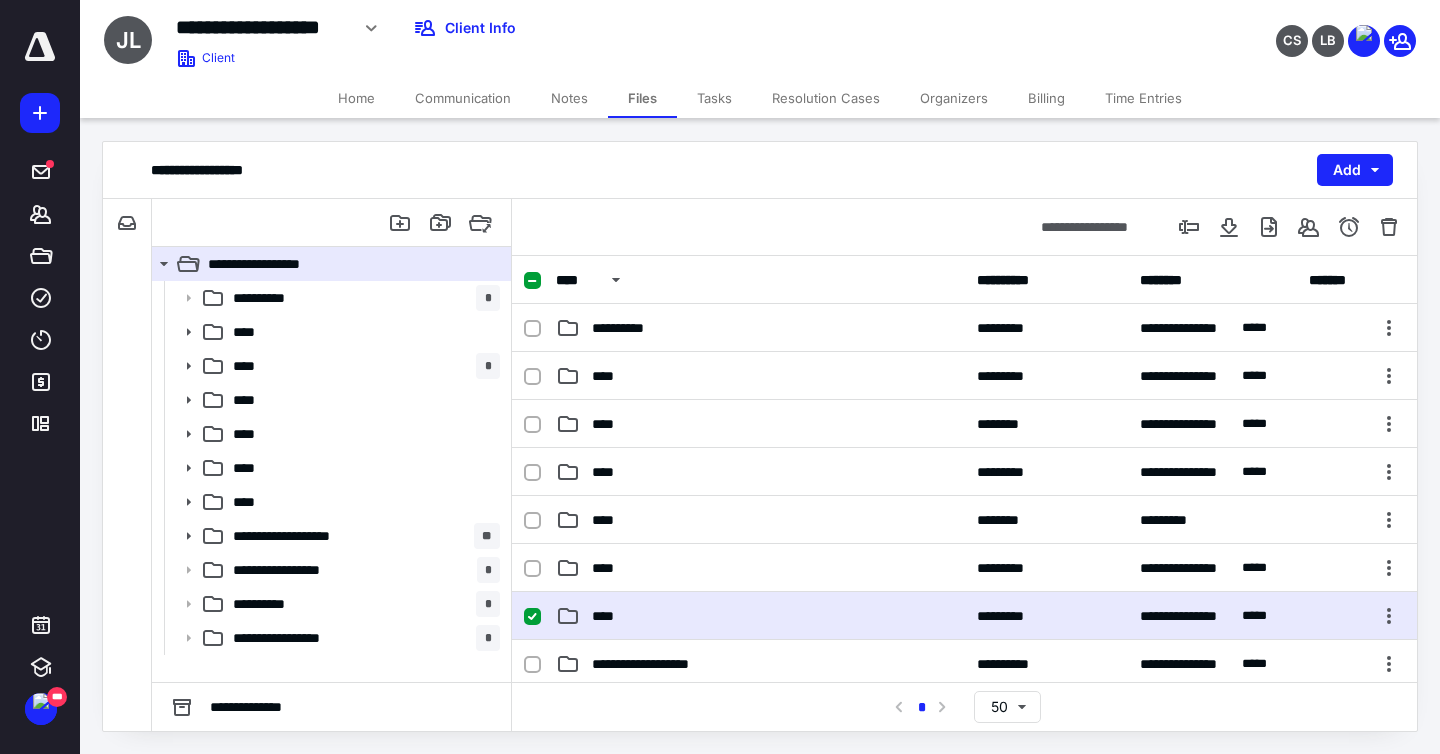 click on "****" at bounding box center [609, 616] 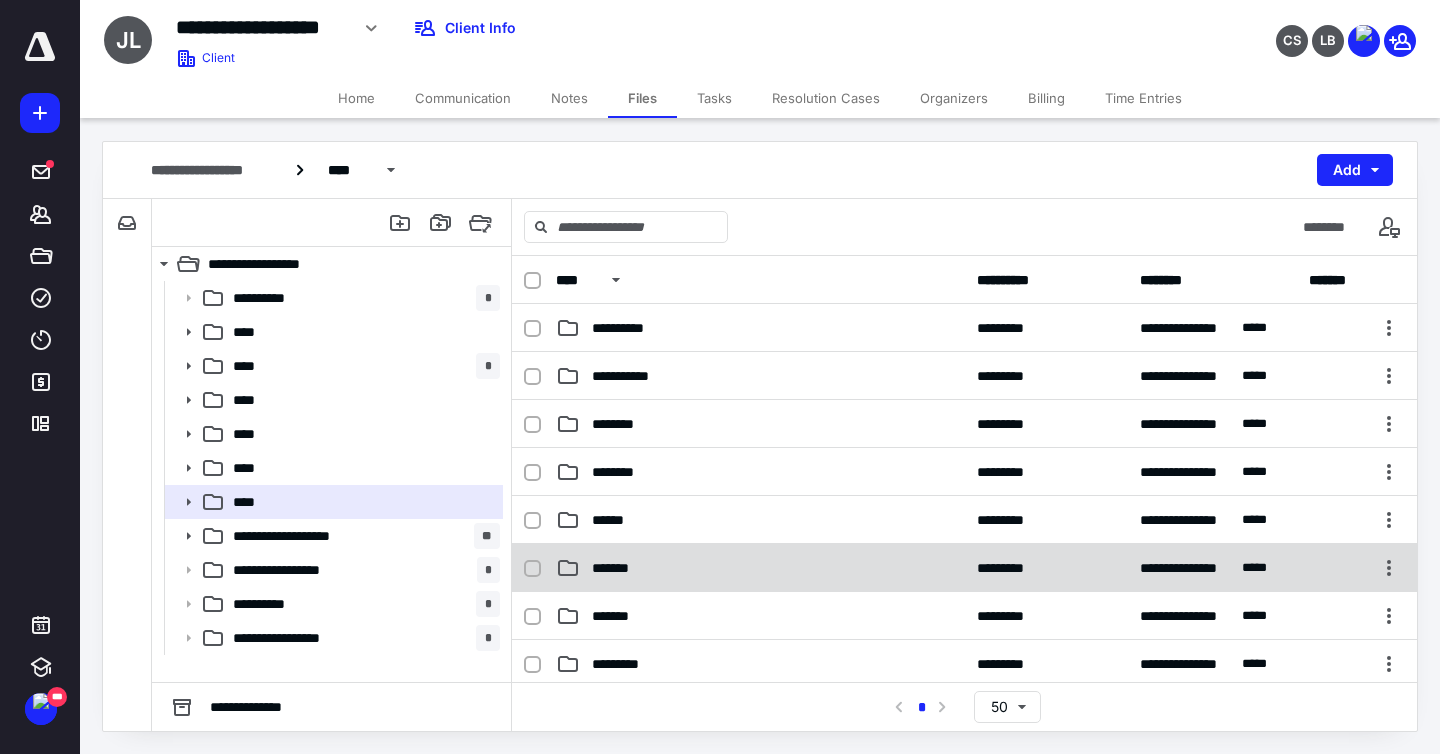 click on "**********" at bounding box center (964, 568) 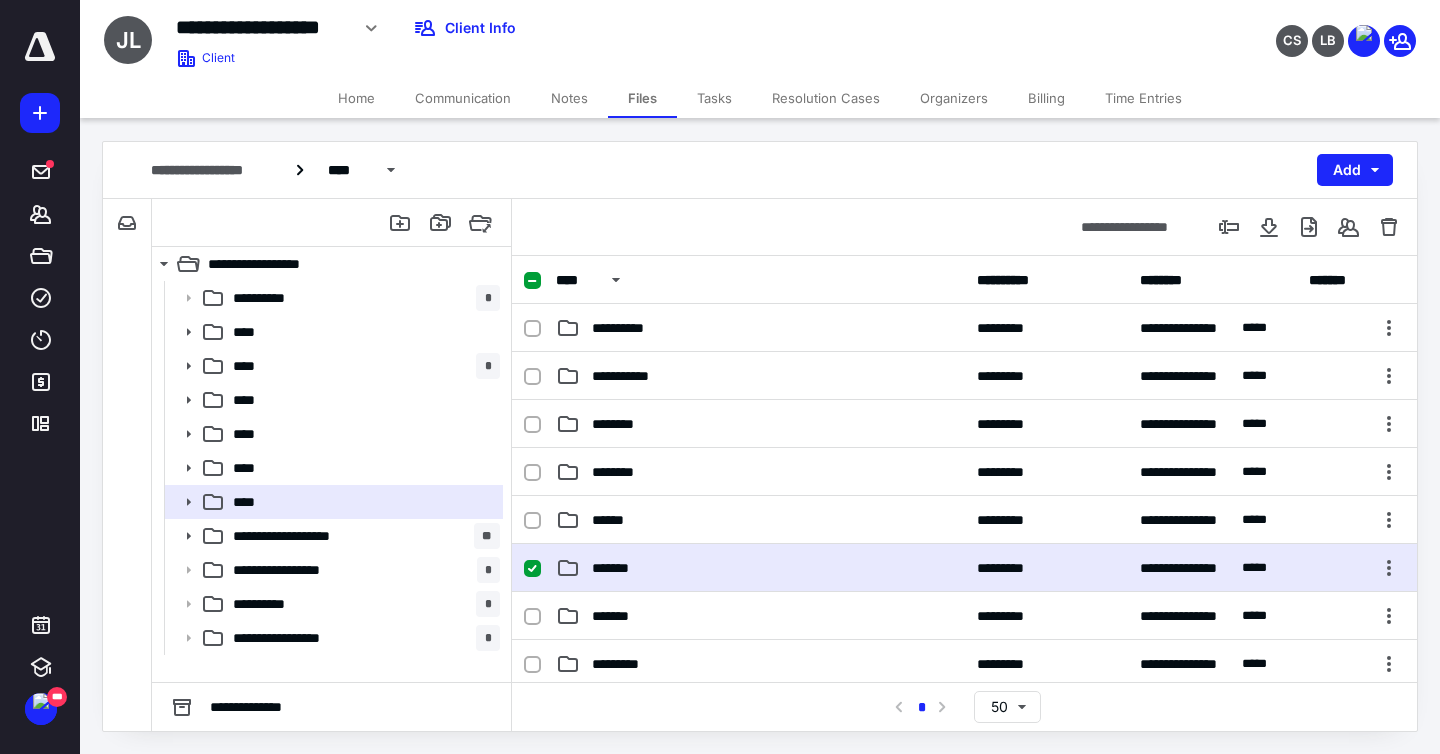 click on "**********" at bounding box center [964, 568] 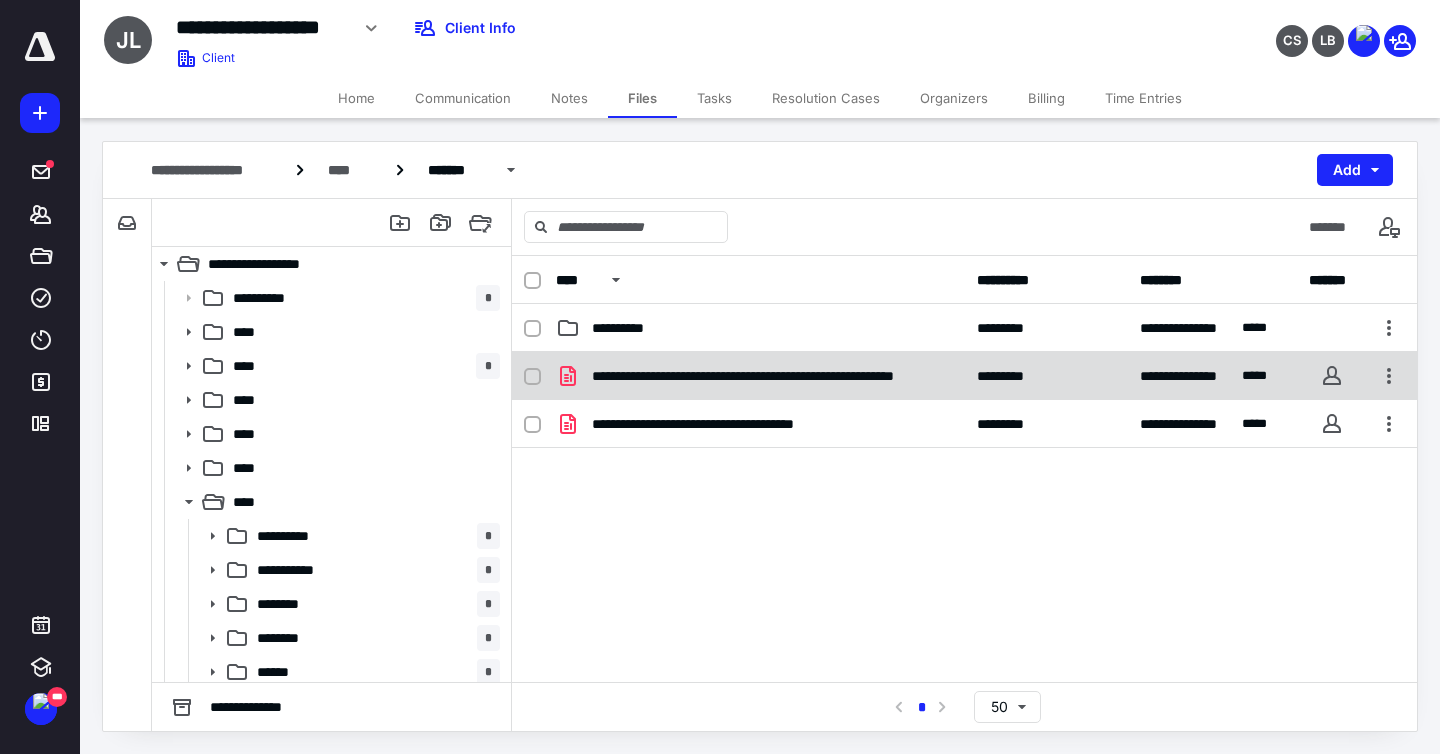 click at bounding box center (1332, 376) 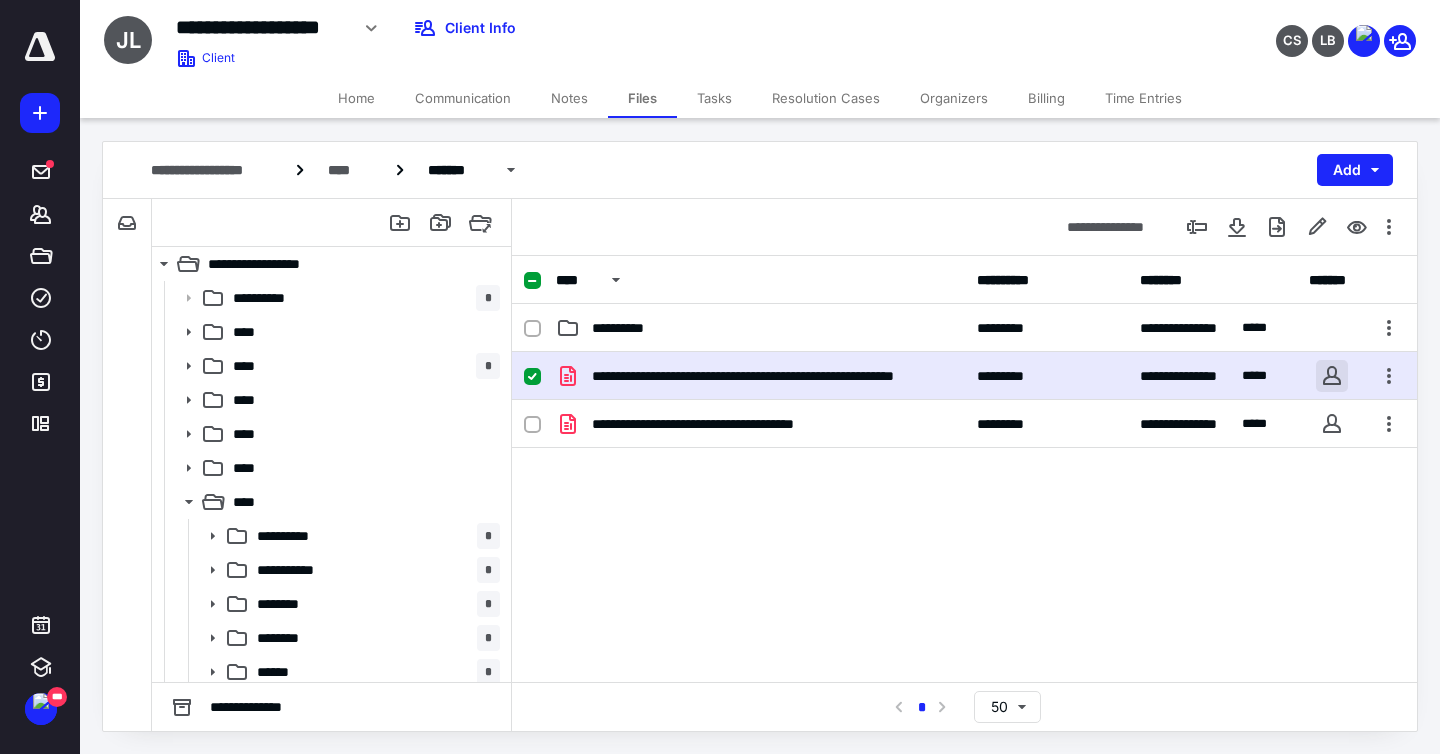 click at bounding box center (1332, 376) 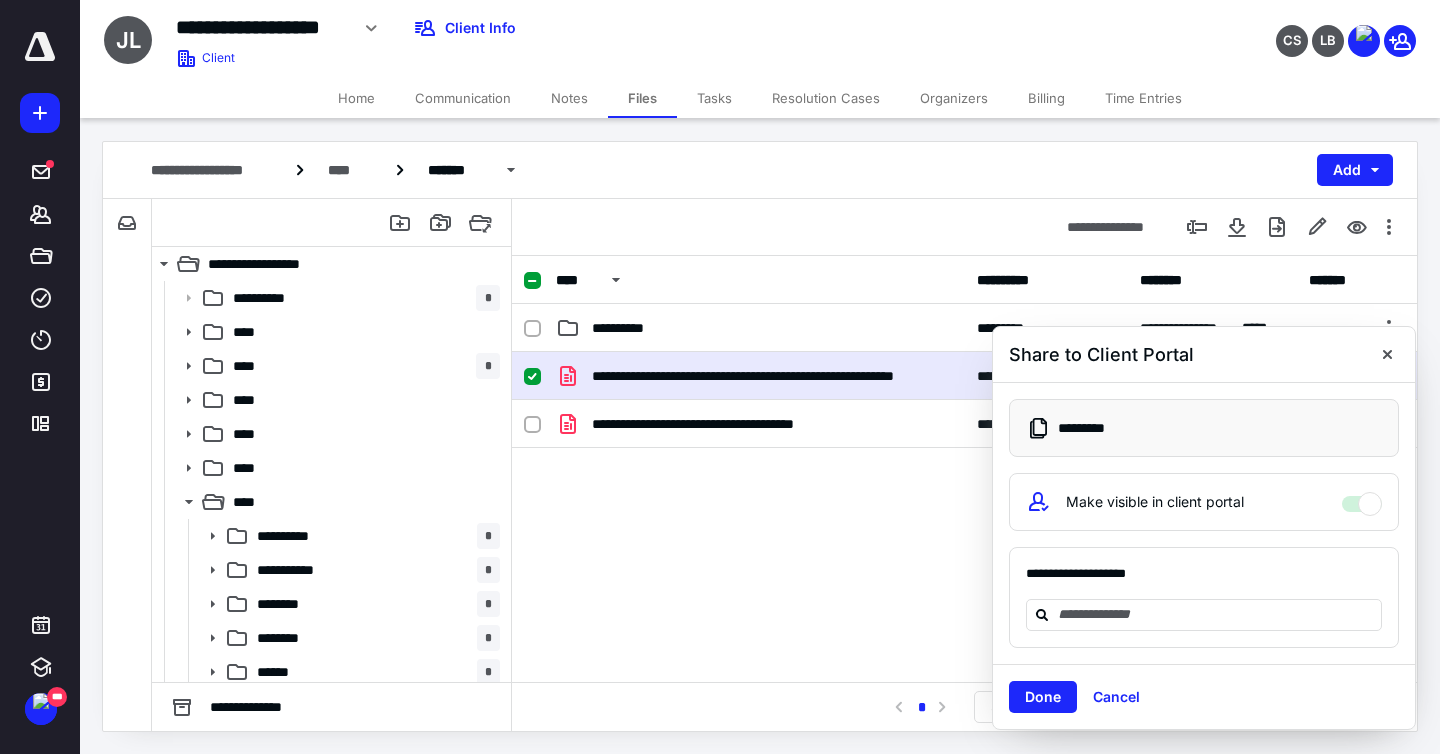 click on "**********" at bounding box center [1204, 598] 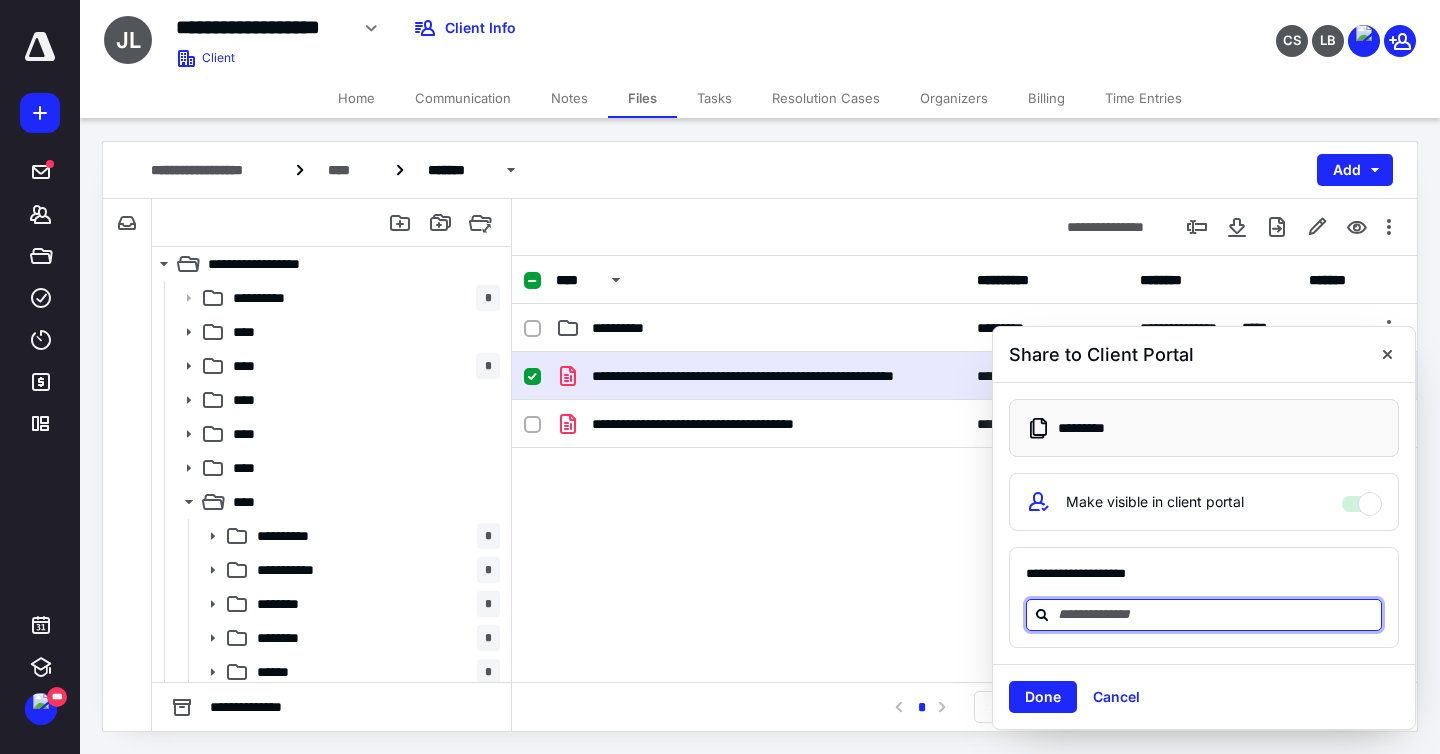 click at bounding box center (1216, 614) 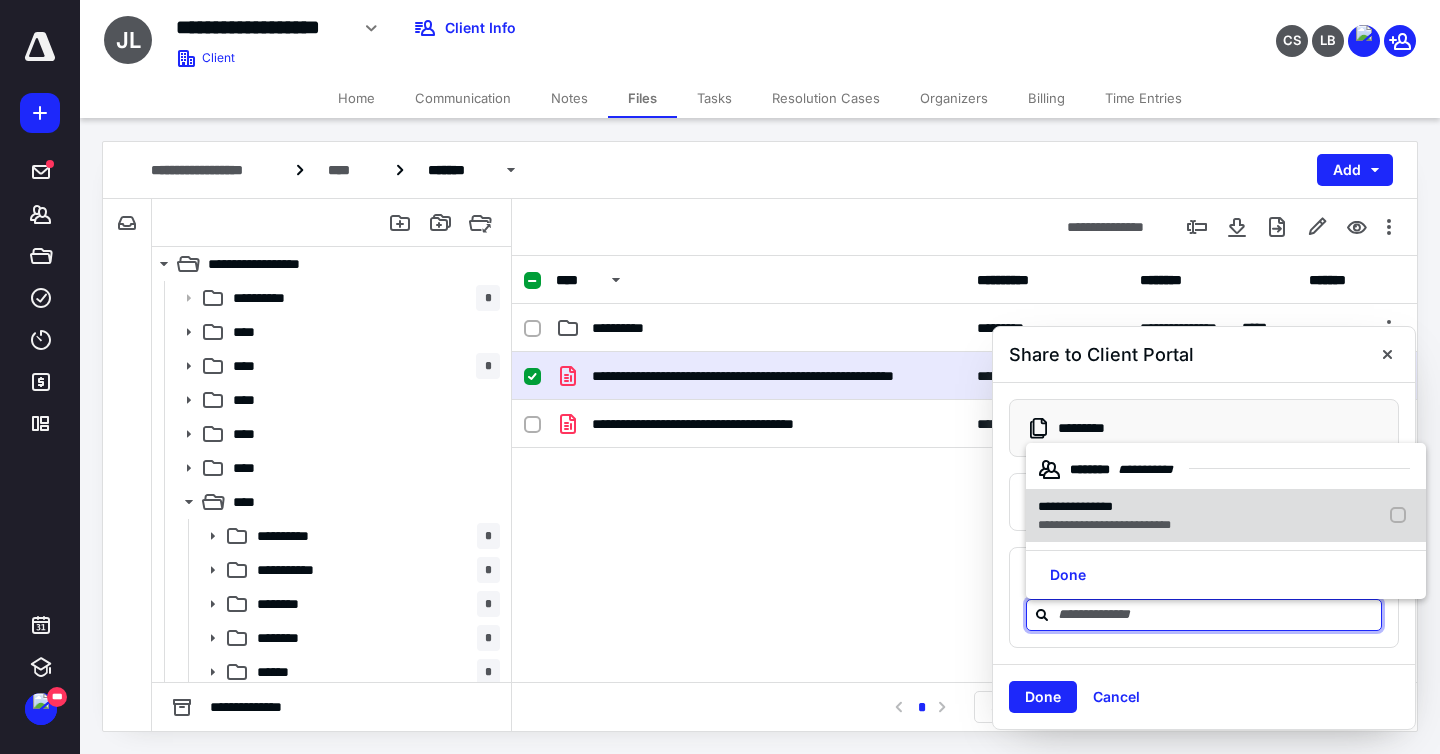 click on "**********" at bounding box center (1104, 525) 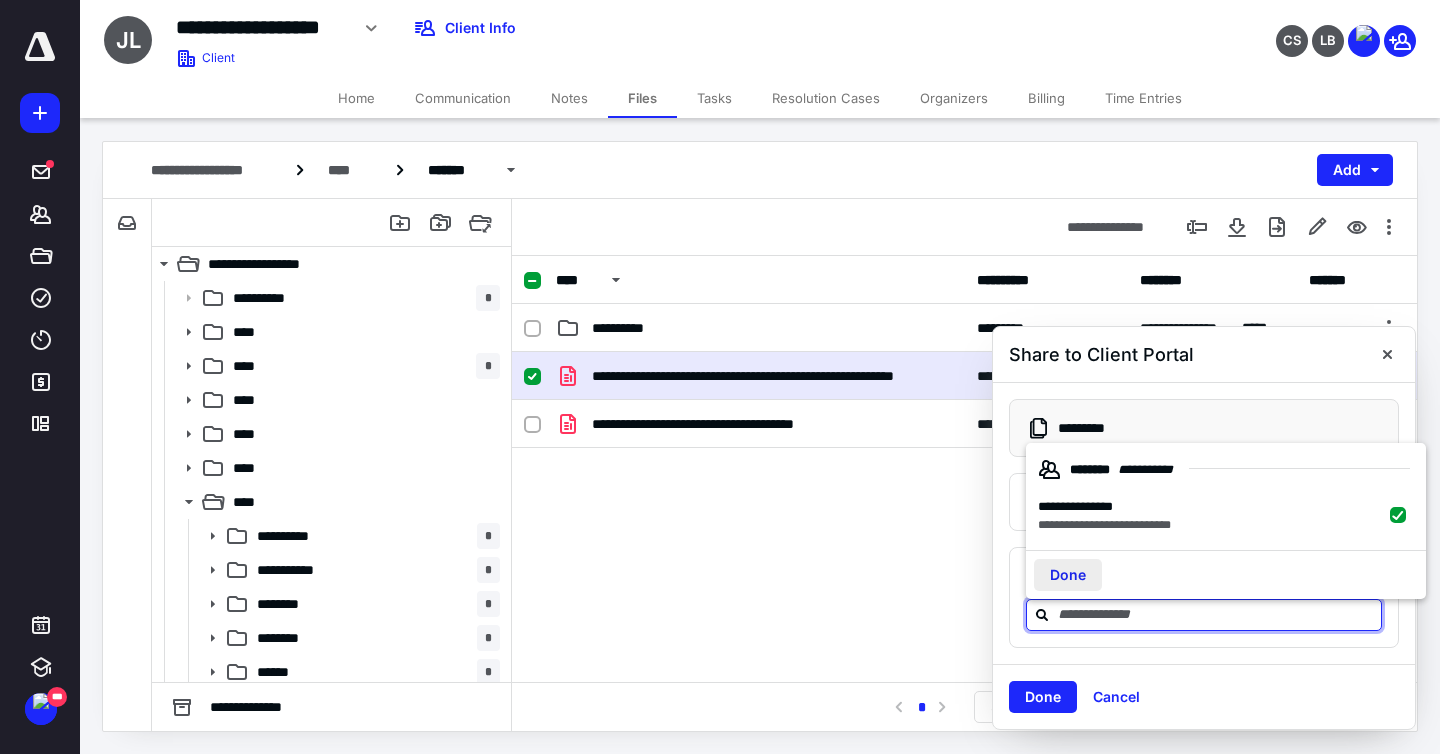 checkbox on "true" 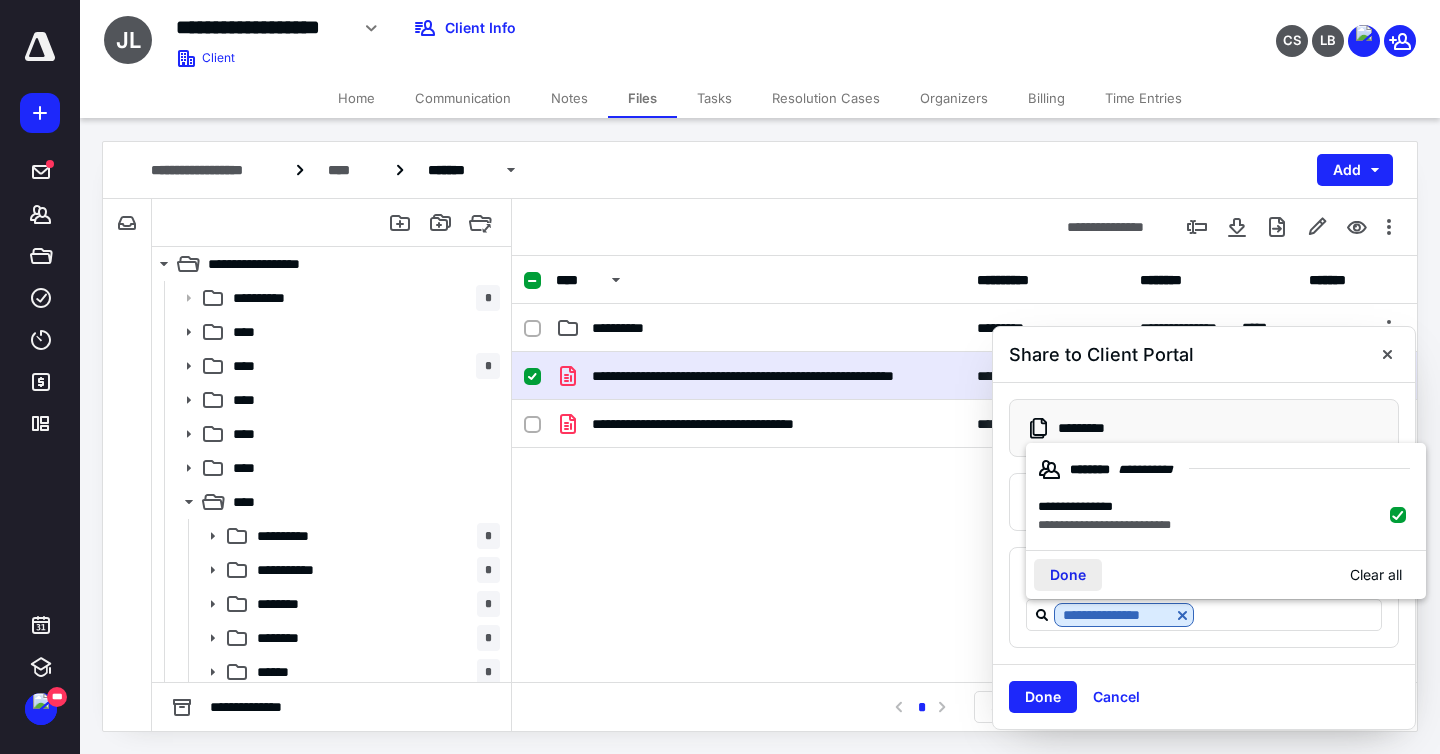 click on "Done" at bounding box center [1068, 575] 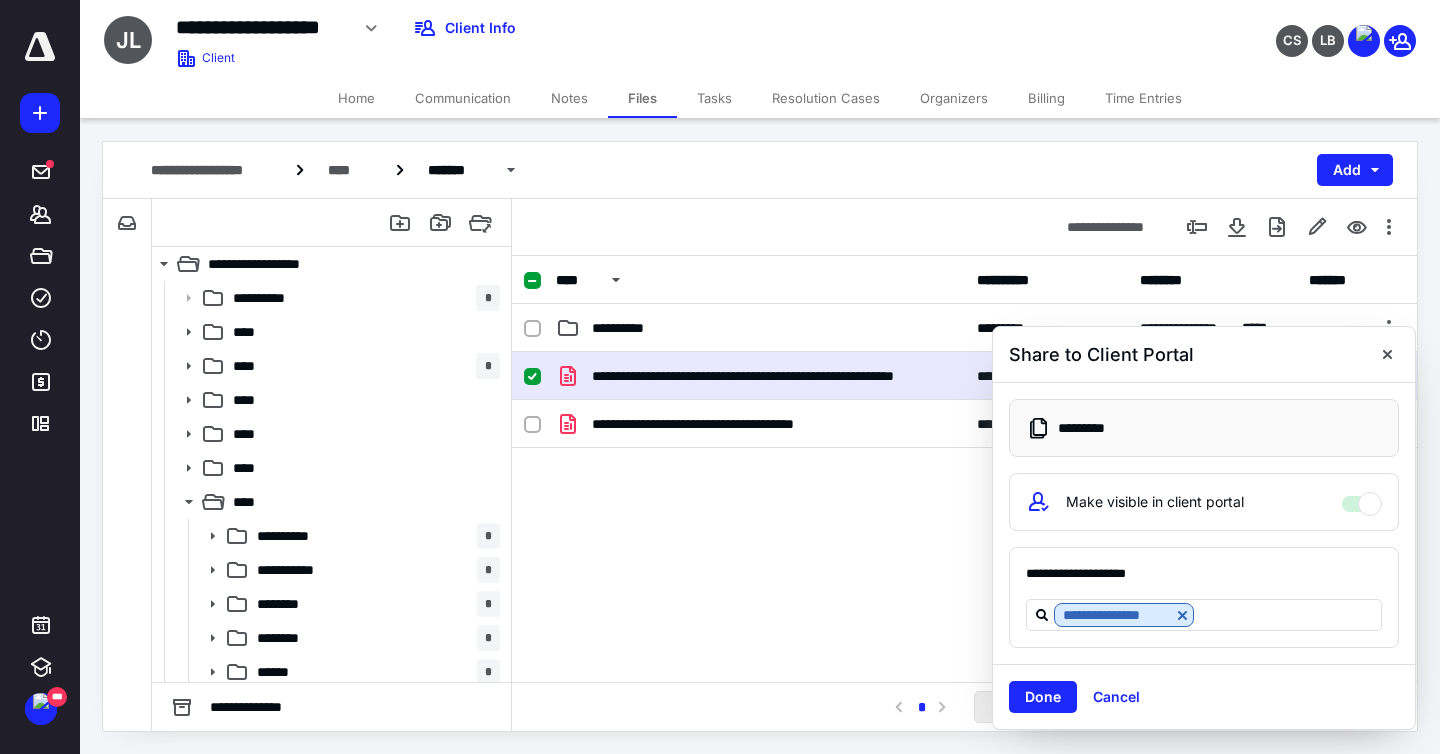 click on "Done" at bounding box center (1043, 697) 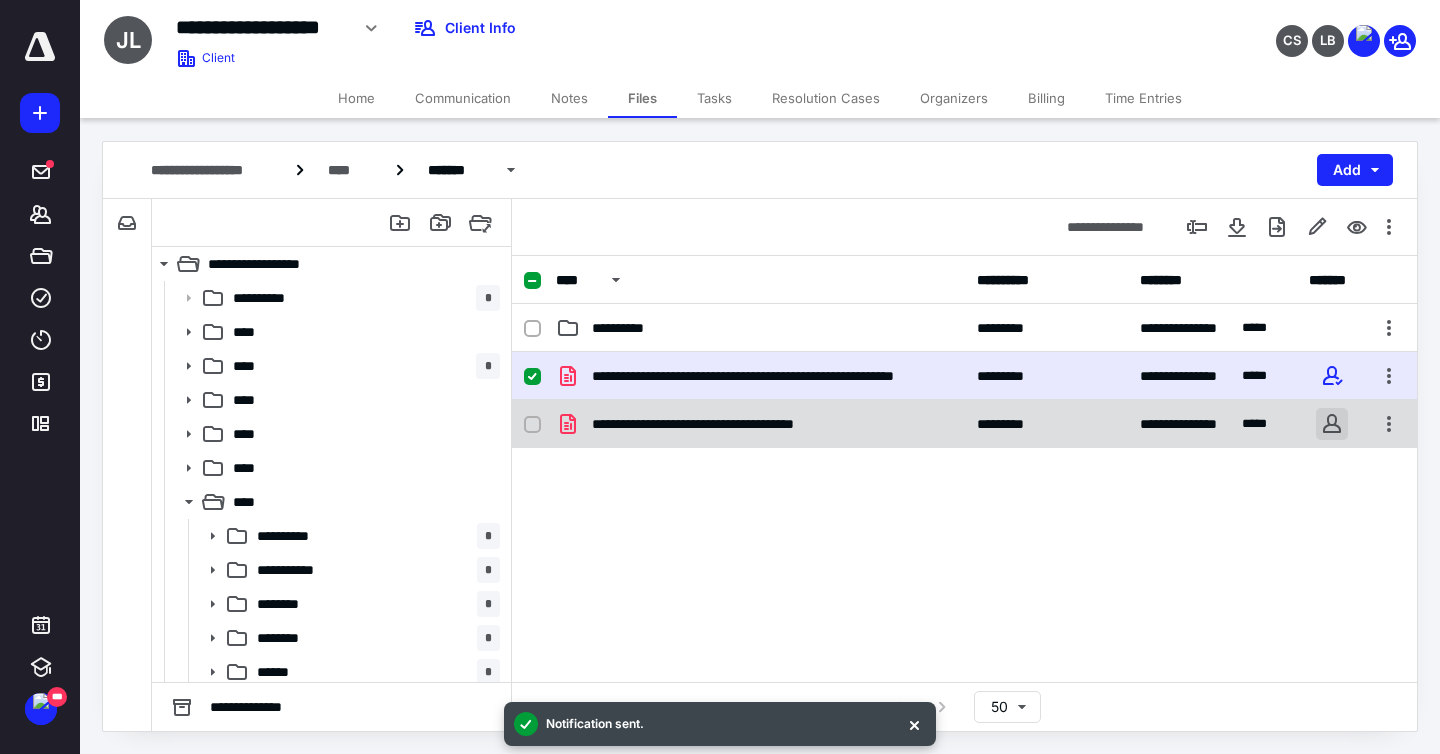 click at bounding box center (1332, 424) 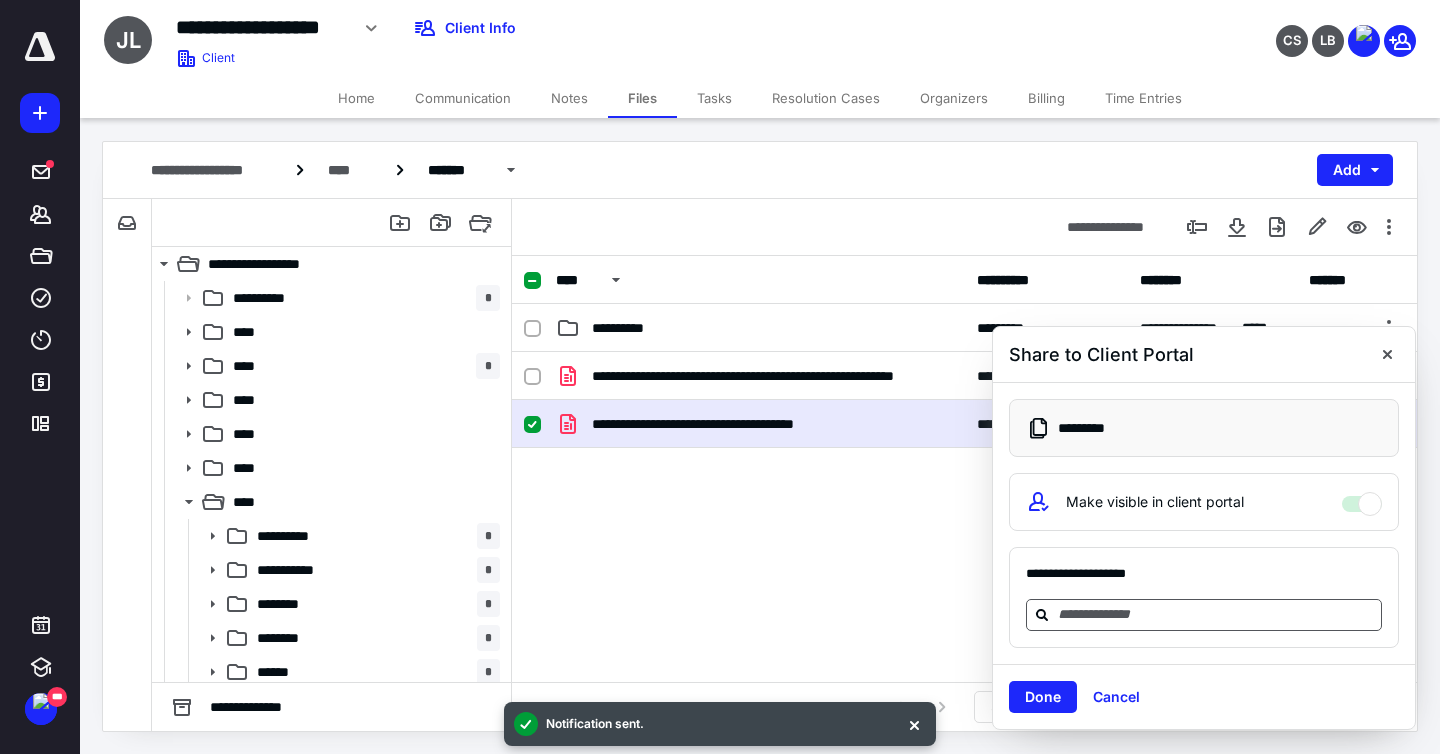 drag, startPoint x: 1182, startPoint y: 627, endPoint x: 1169, endPoint y: 603, distance: 27.294687 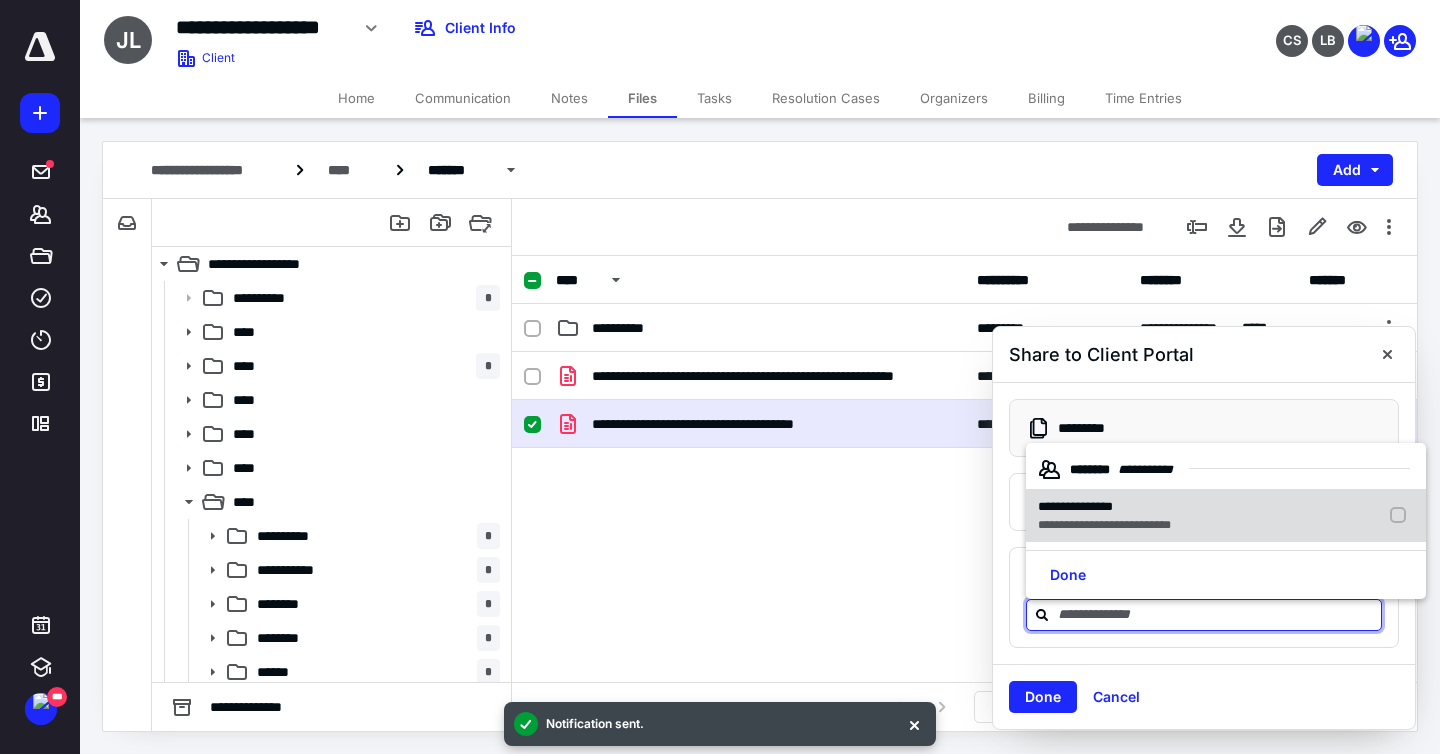 click on "**********" at bounding box center [1104, 525] 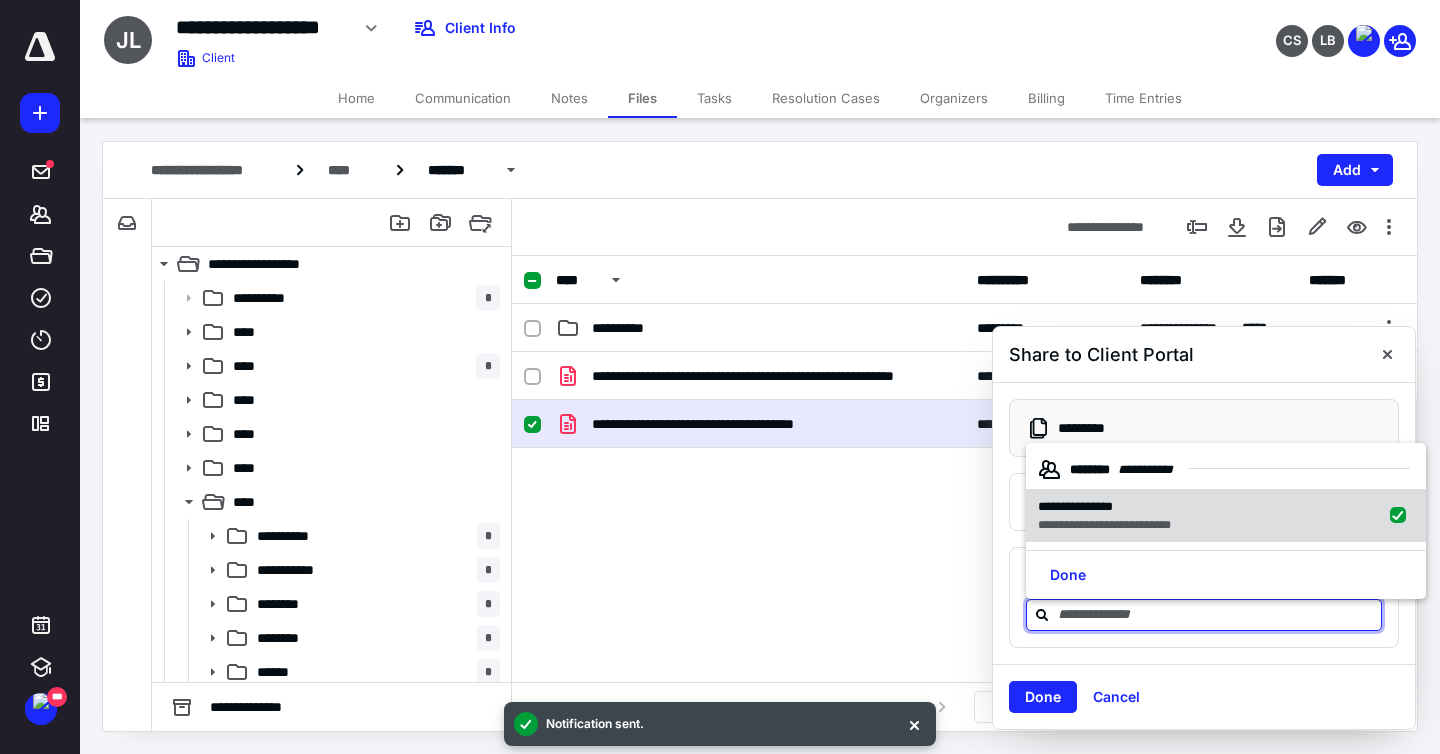 checkbox on "true" 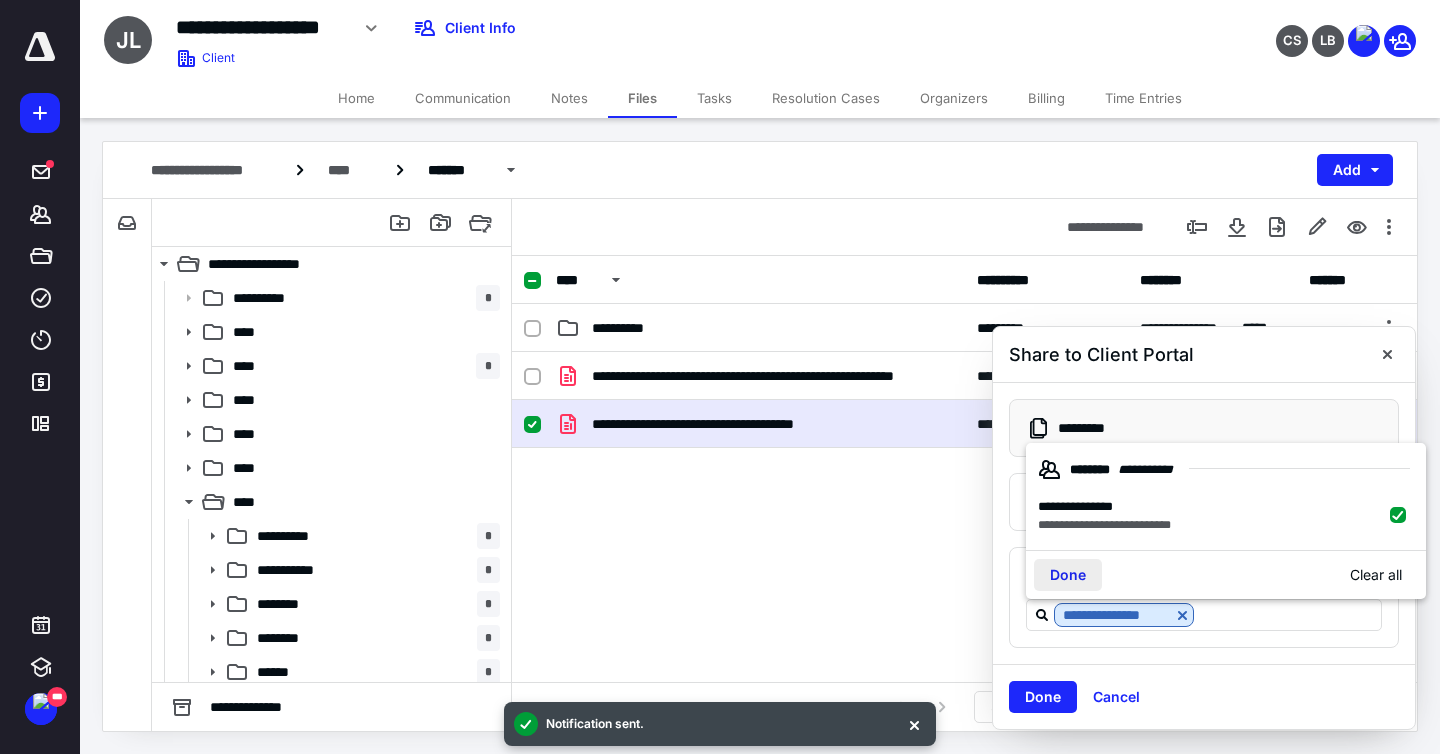 click on "Done" at bounding box center [1068, 575] 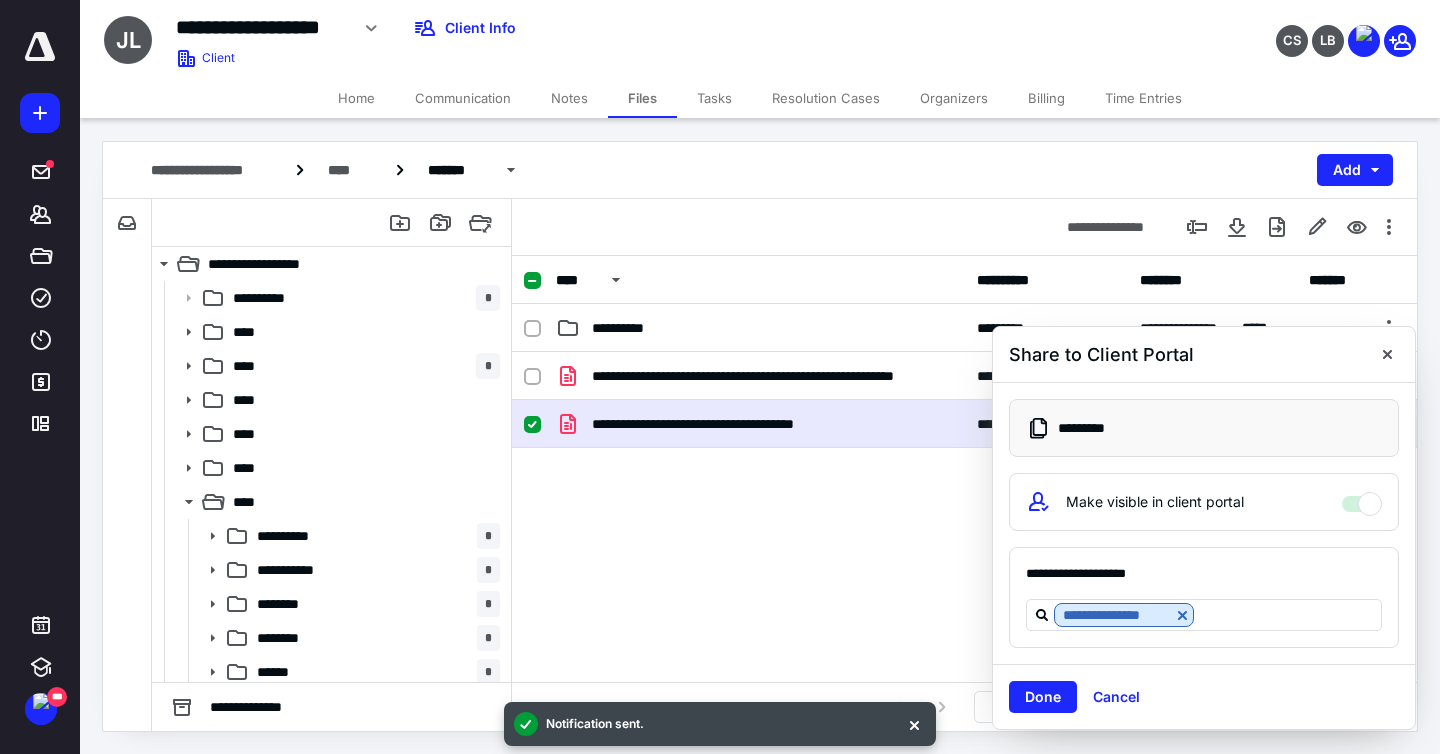 click on "Done Cancel" at bounding box center (1204, 696) 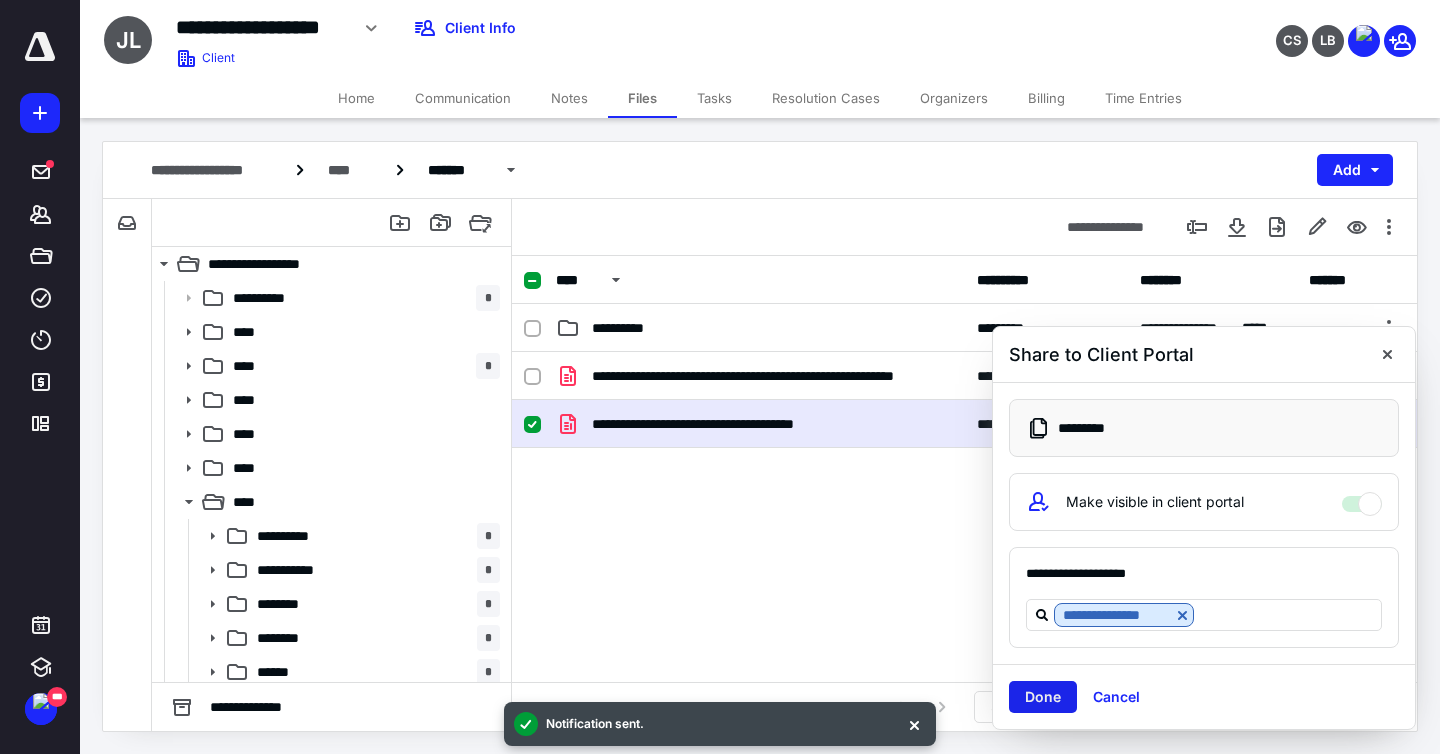 click on "Done" at bounding box center [1043, 697] 